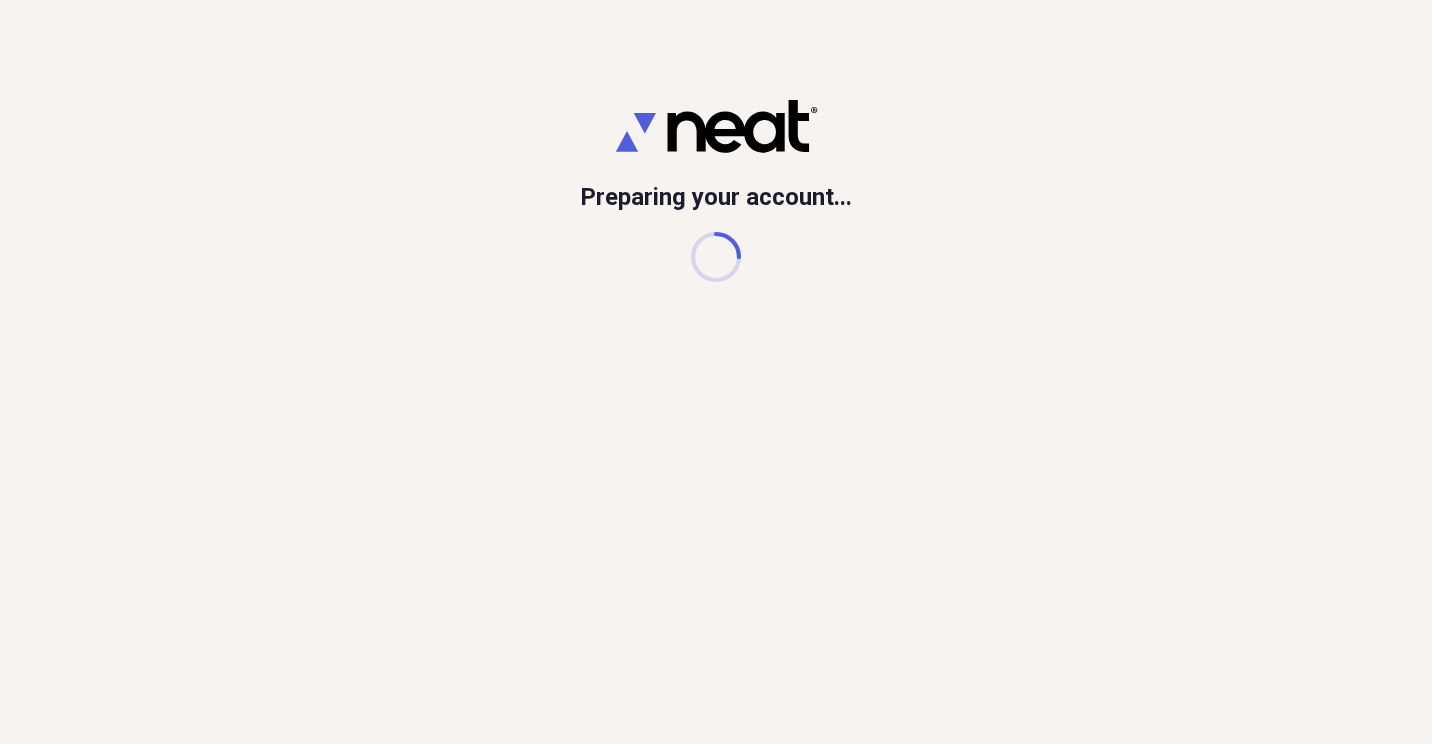 scroll, scrollTop: 0, scrollLeft: 0, axis: both 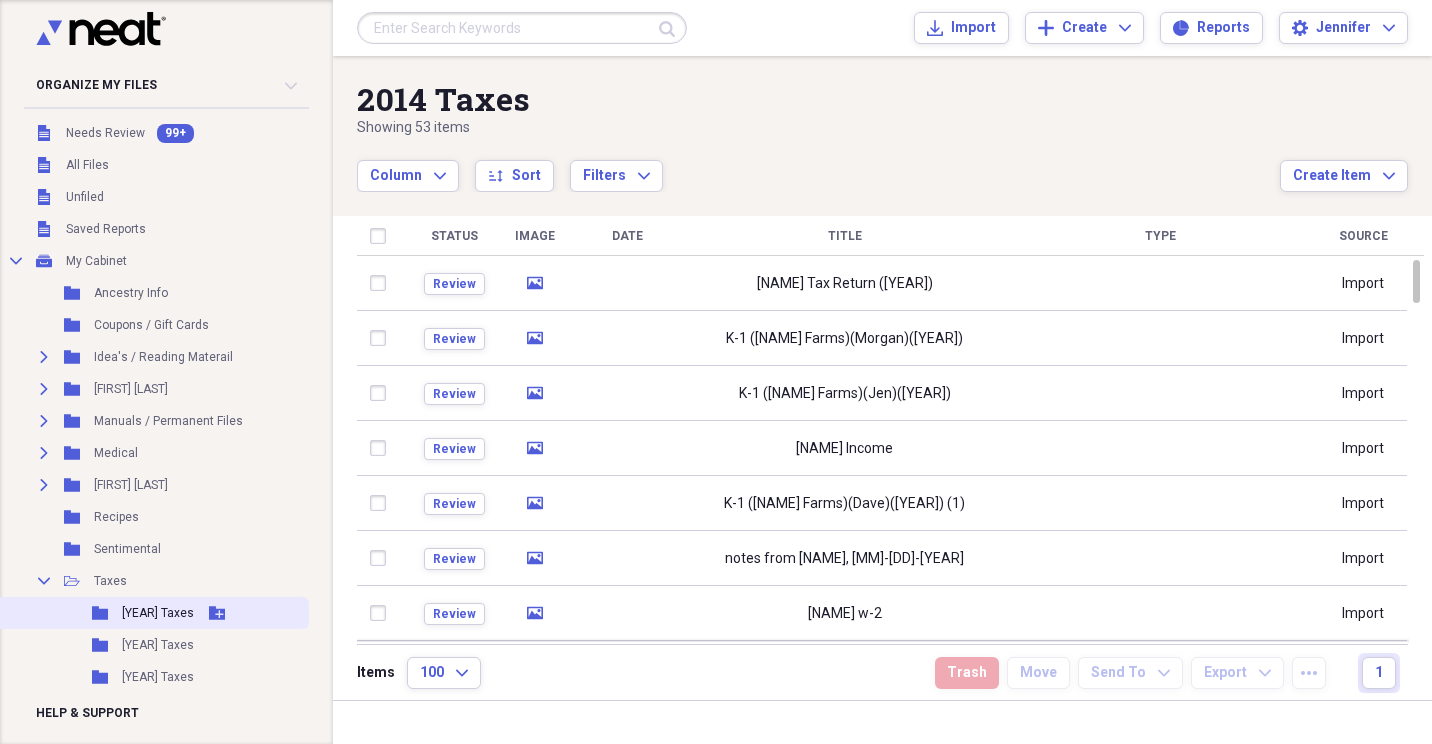 click on "[YEAR] Taxes" at bounding box center [158, 613] 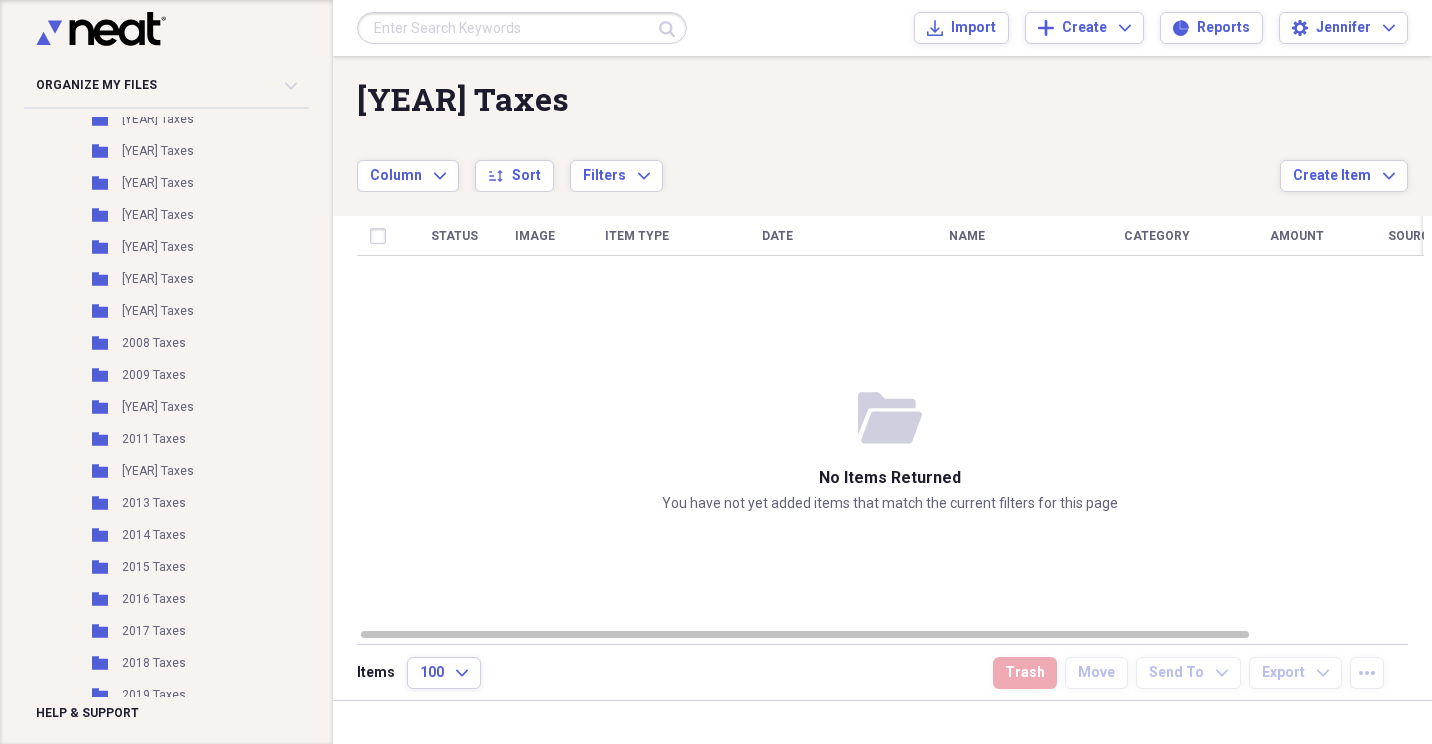 scroll, scrollTop: 800, scrollLeft: 0, axis: vertical 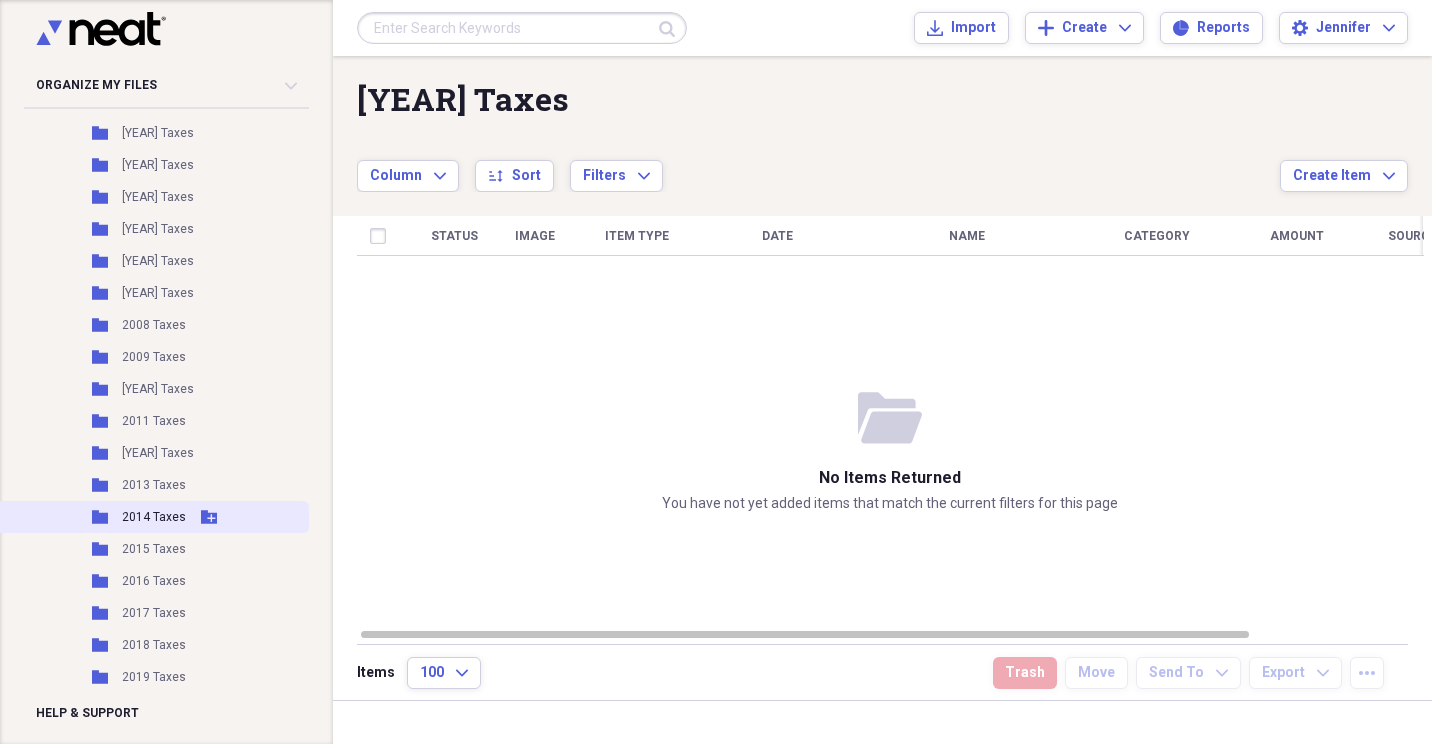 click on "2014 Taxes" at bounding box center [154, 517] 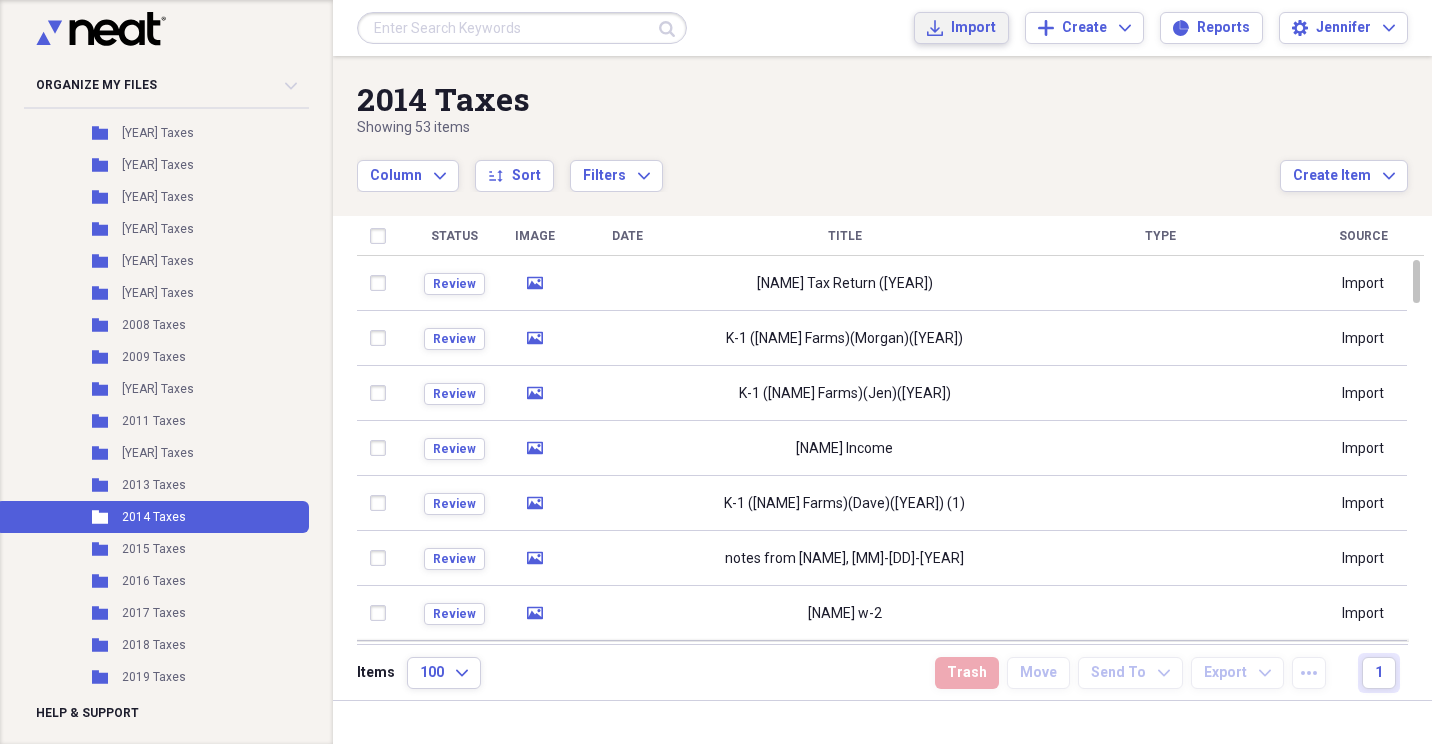 click on "Import" at bounding box center [973, 28] 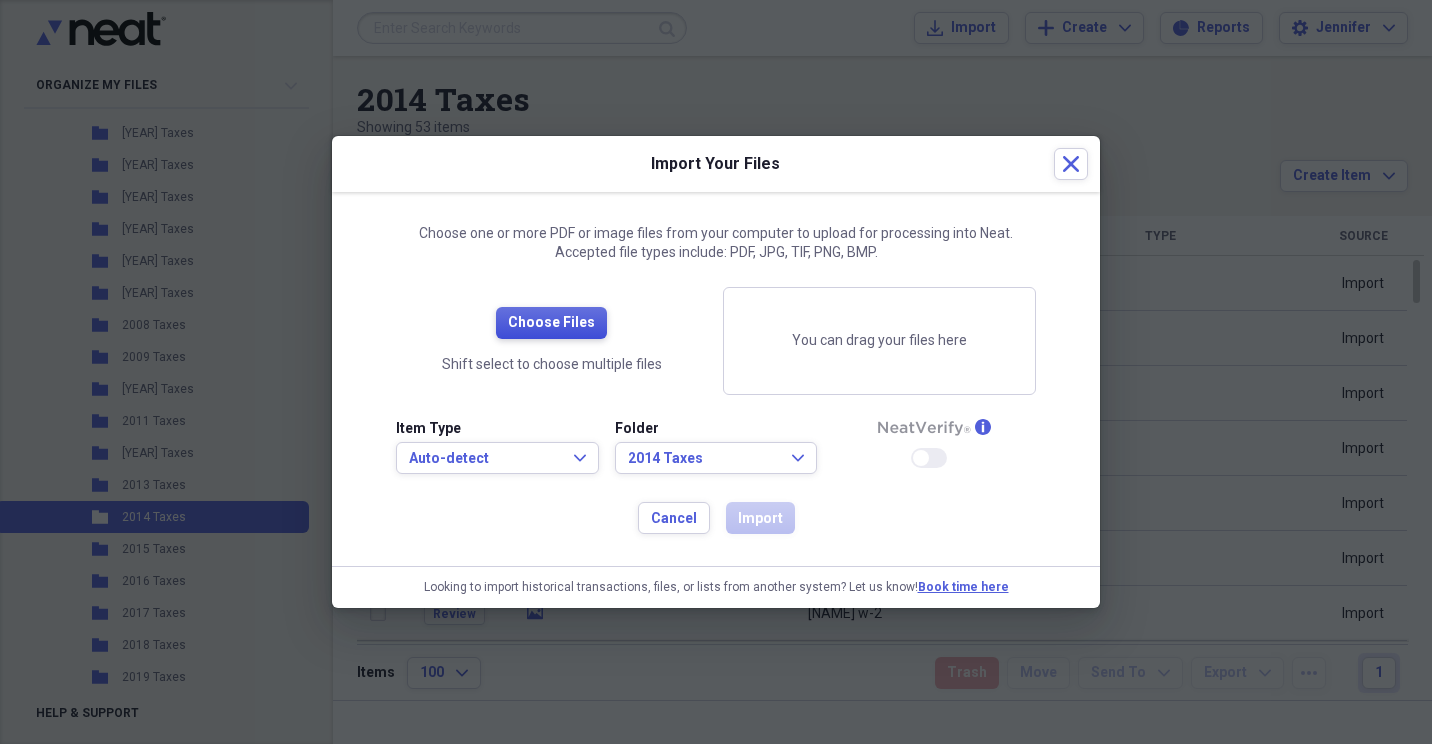 click on "Choose Files" at bounding box center (551, 323) 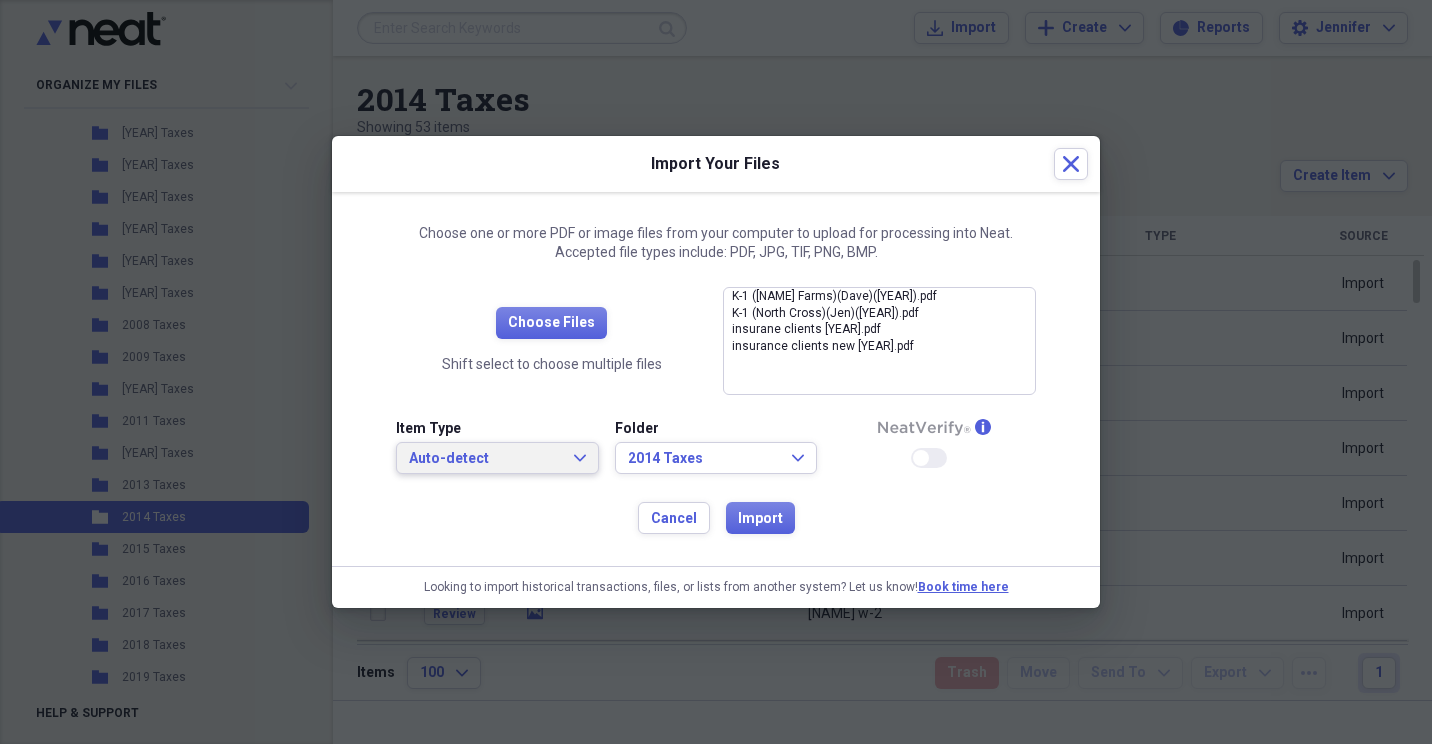 click on "Expand" 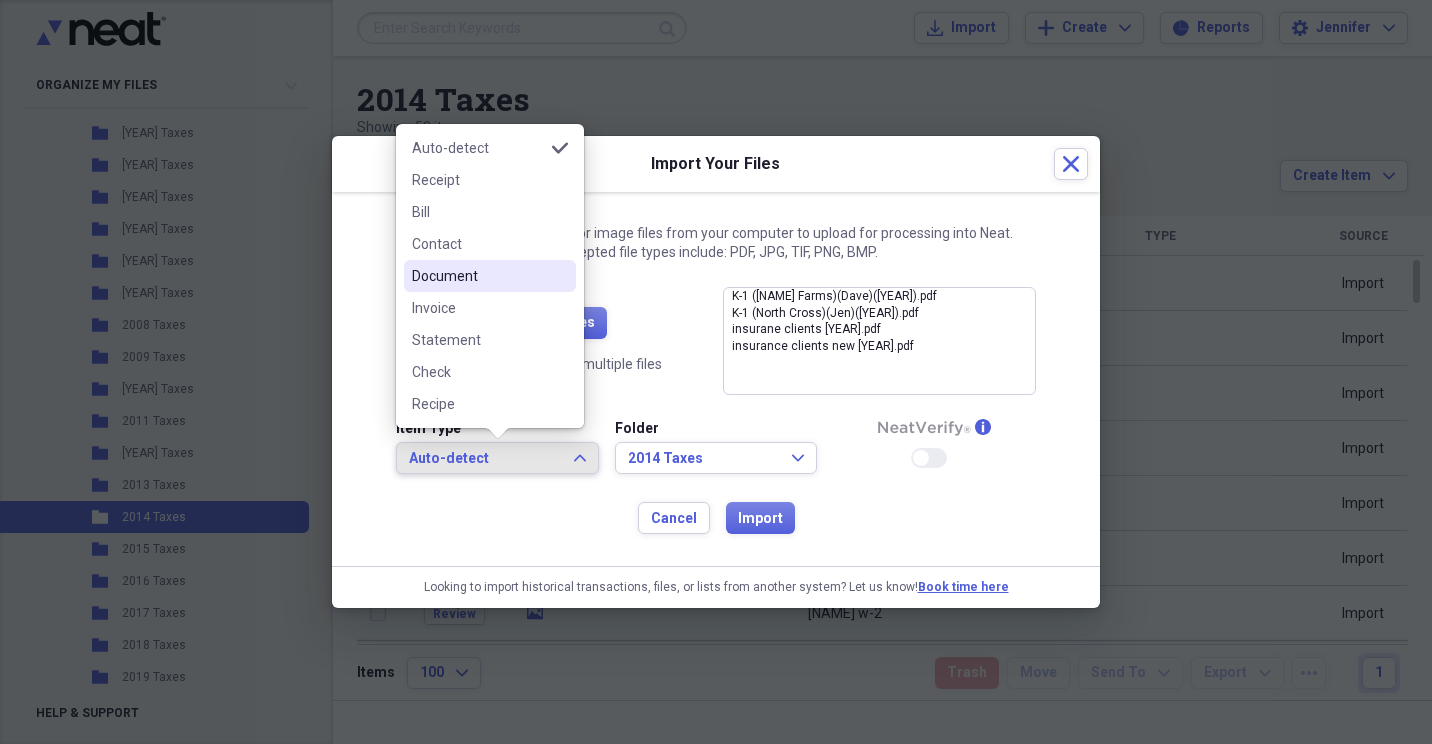 click on "Document" at bounding box center [478, 276] 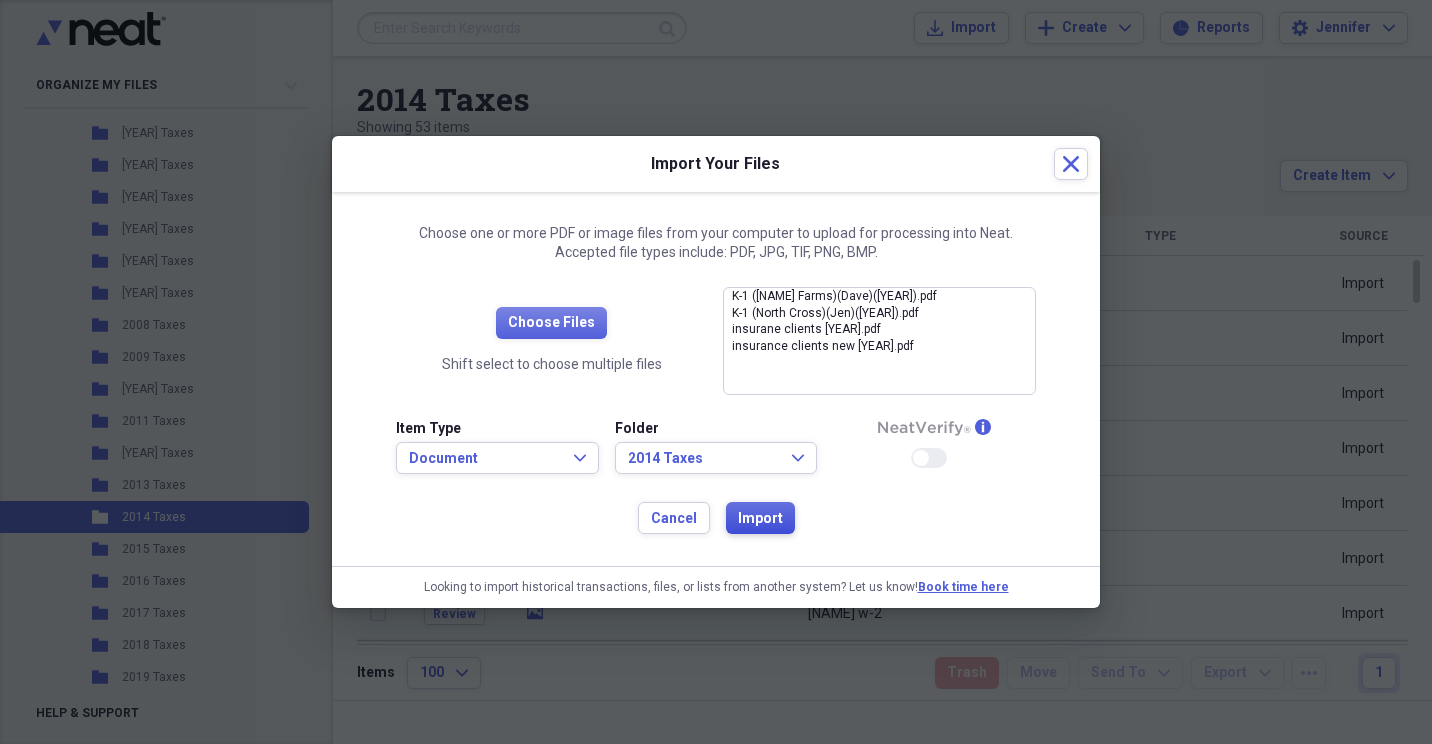 click on "Import" at bounding box center (760, 519) 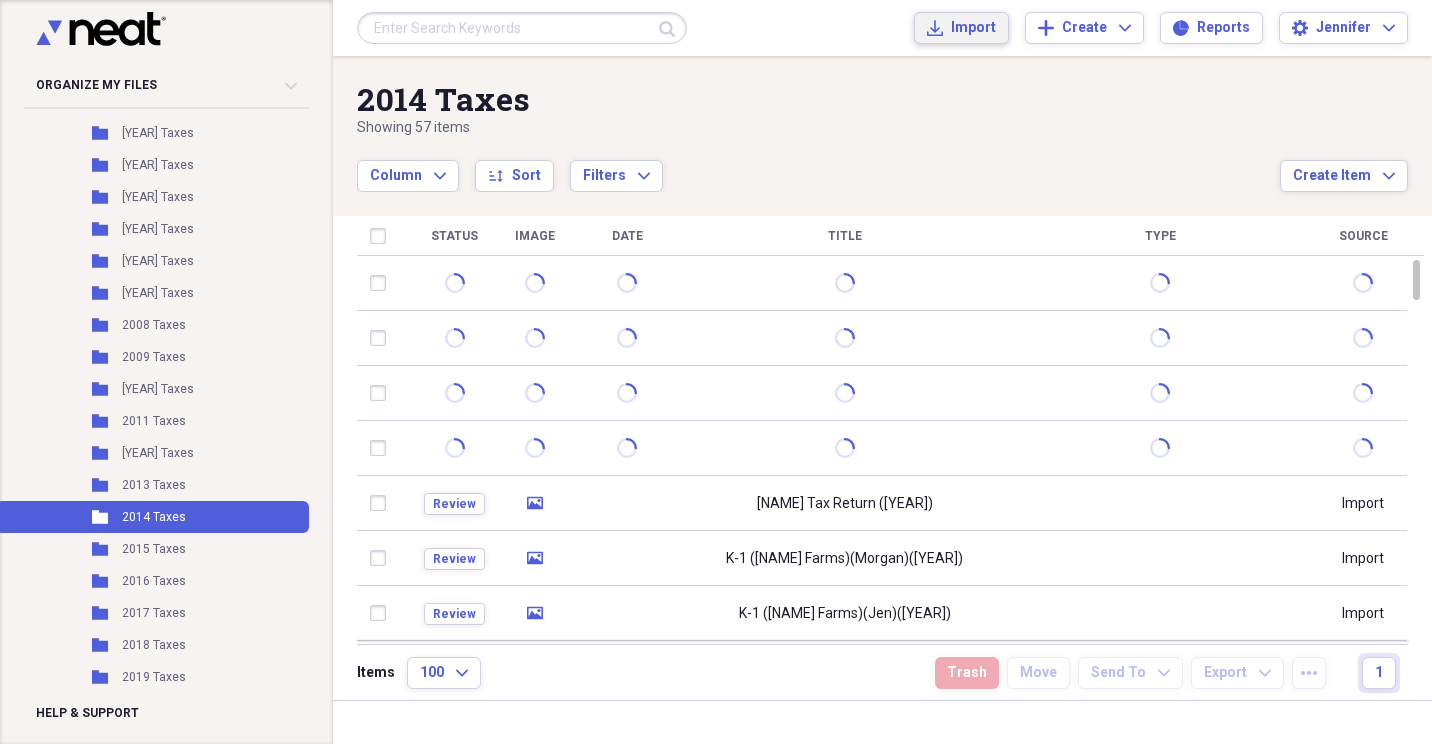 click on "Import Import" at bounding box center [961, 28] 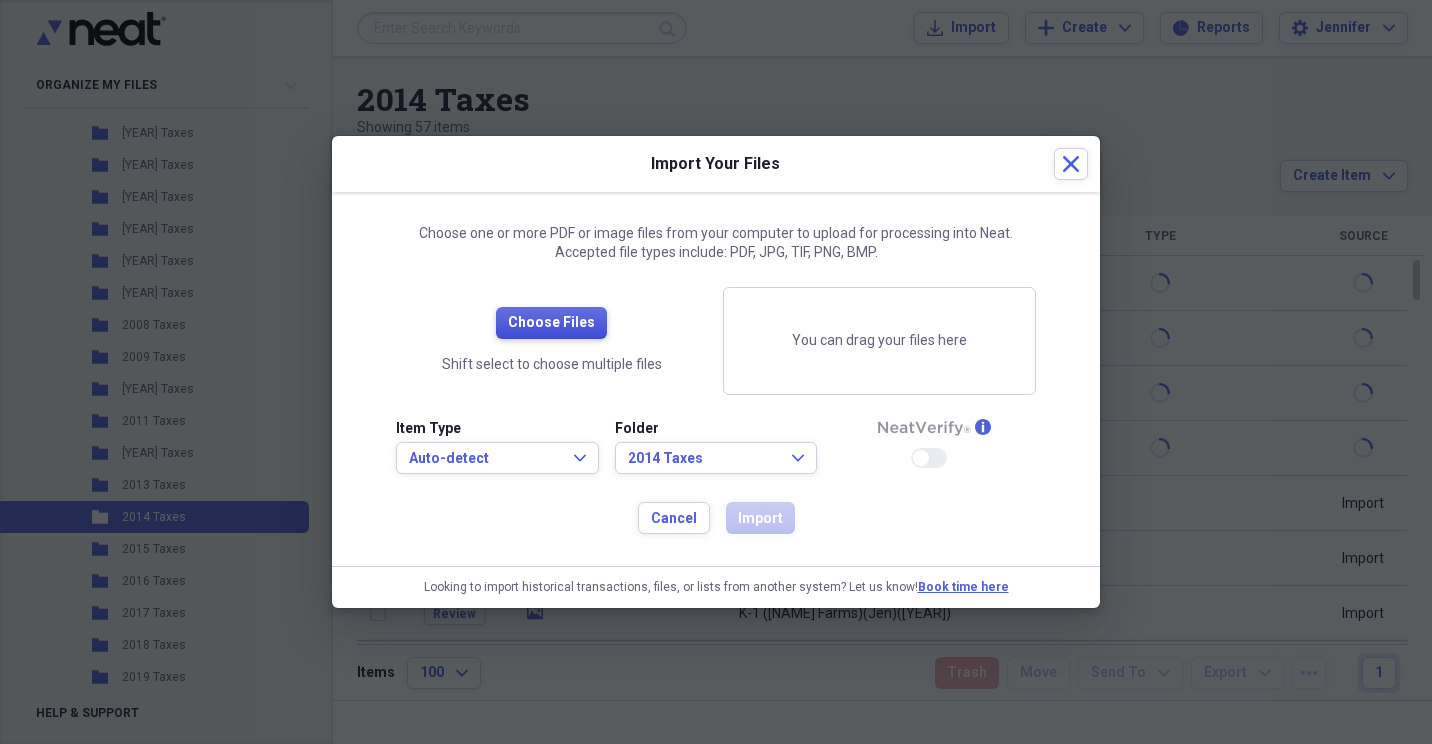 click on "Choose Files" at bounding box center [551, 323] 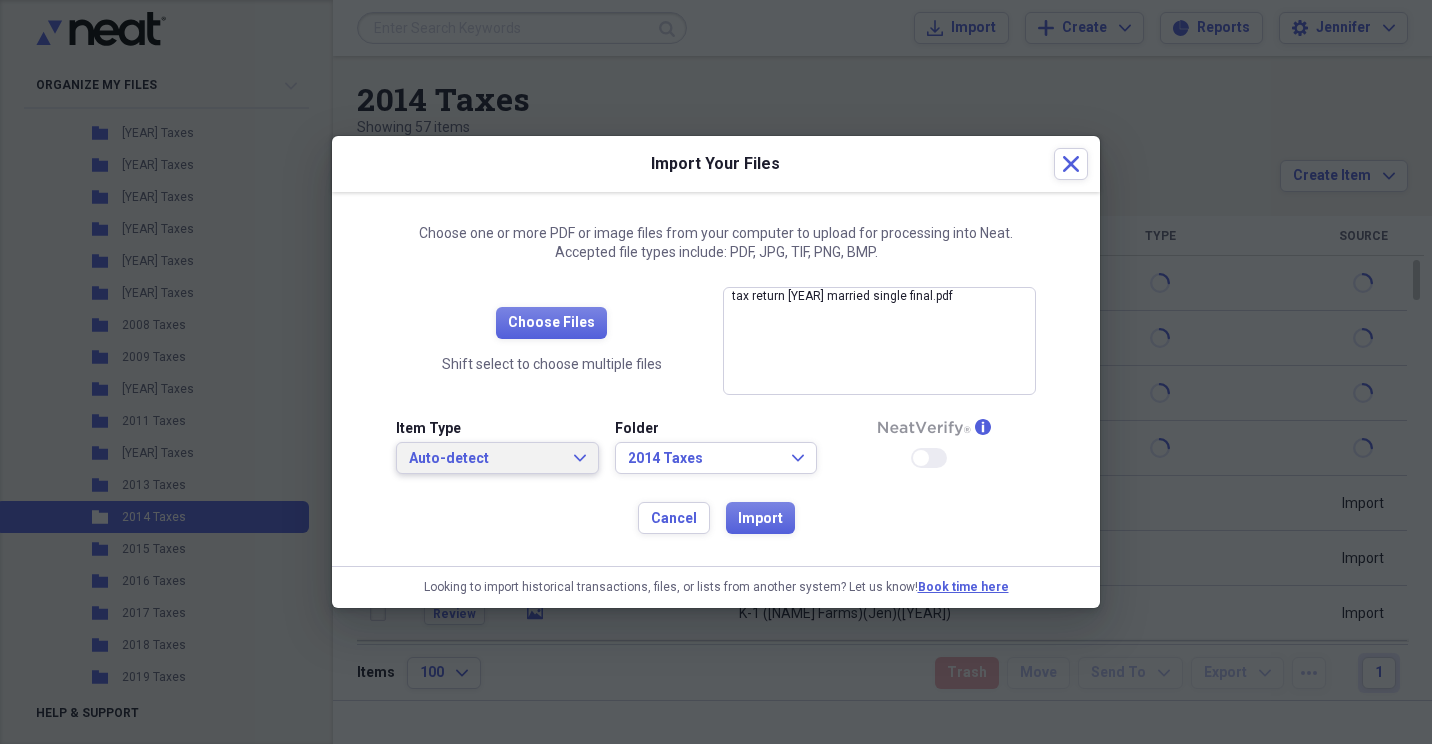 click 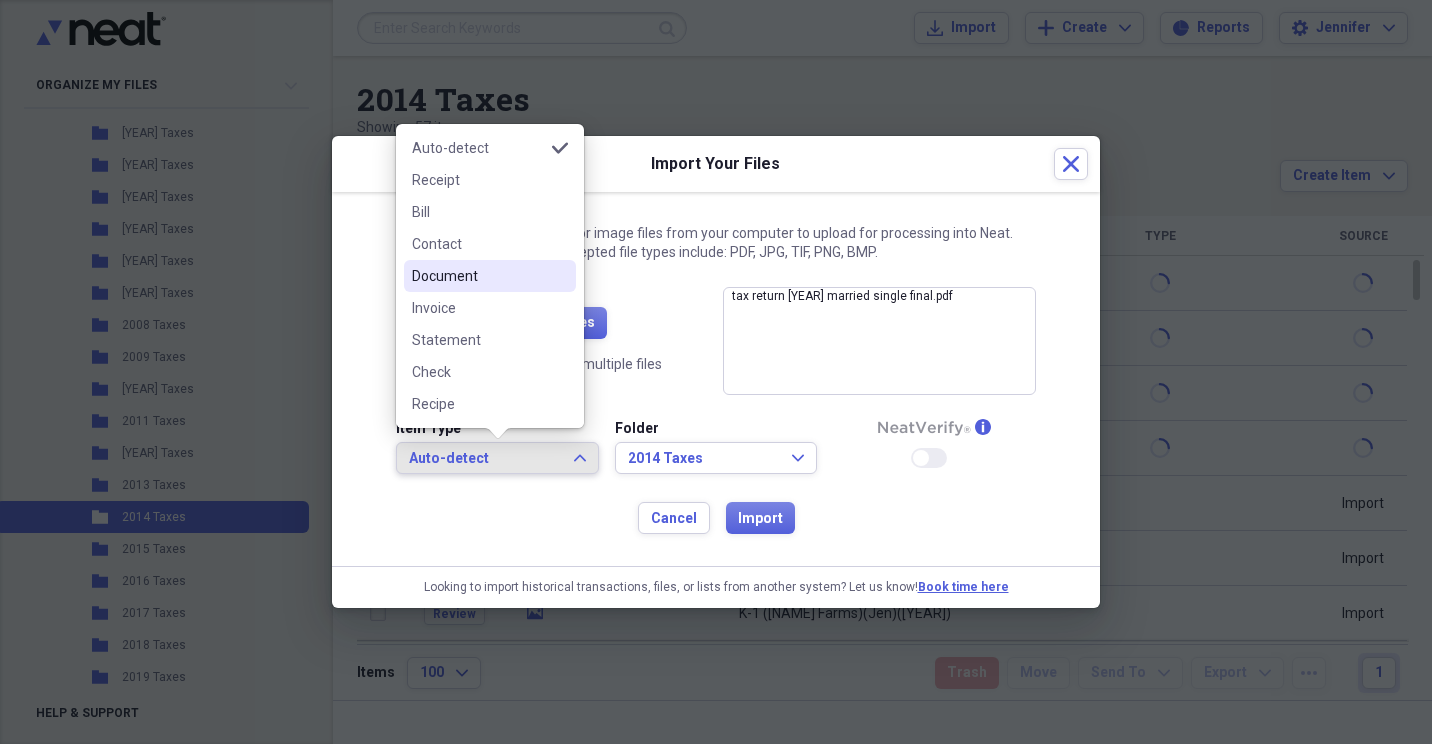 click on "Document" at bounding box center [478, 276] 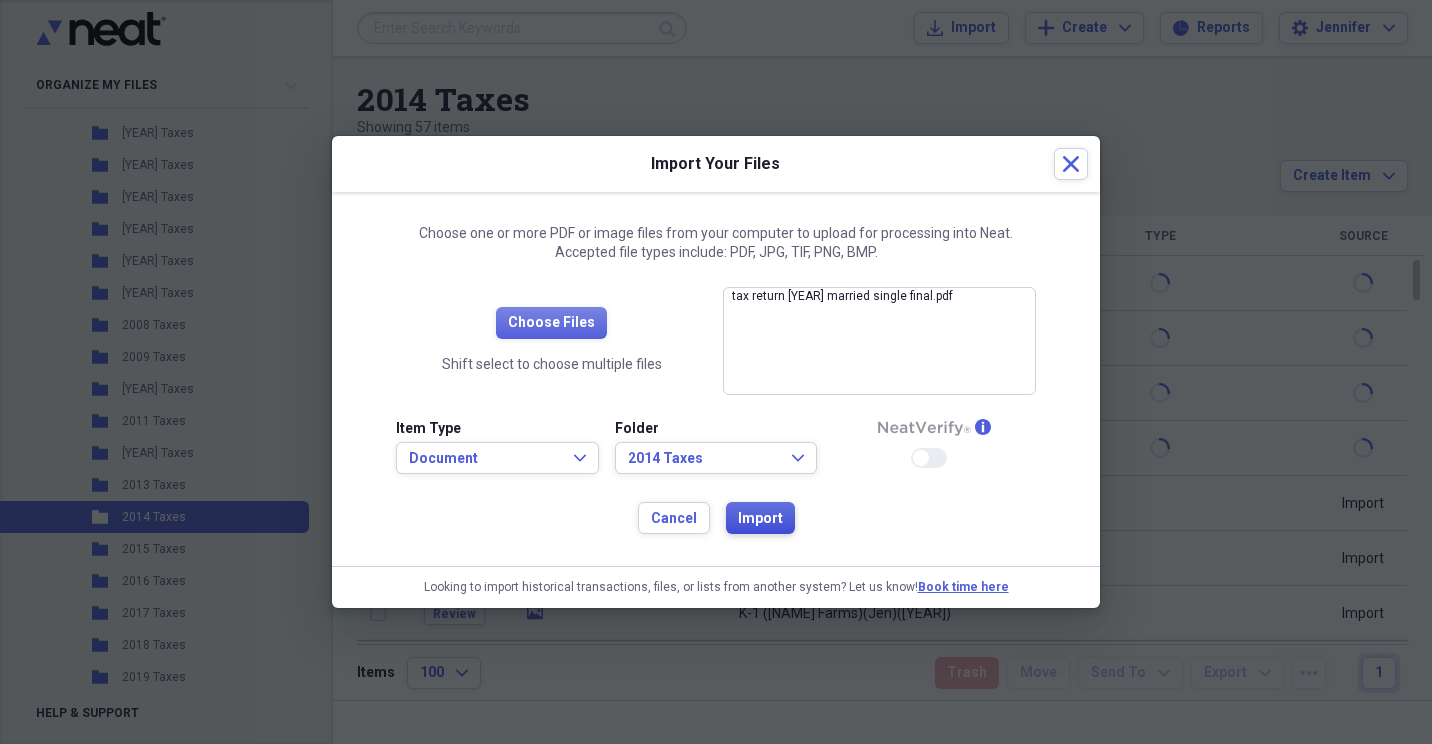 click on "Import" at bounding box center [760, 519] 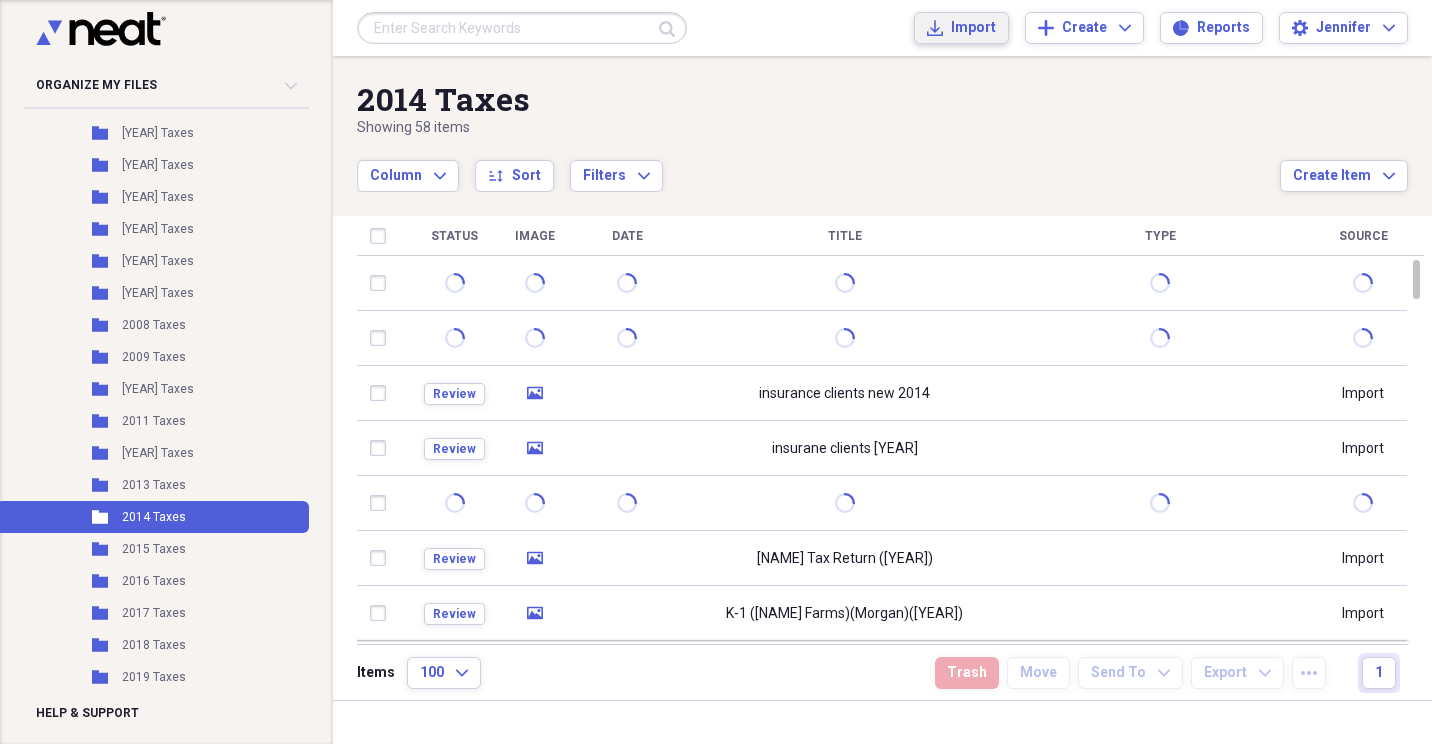click on "Import" at bounding box center (973, 28) 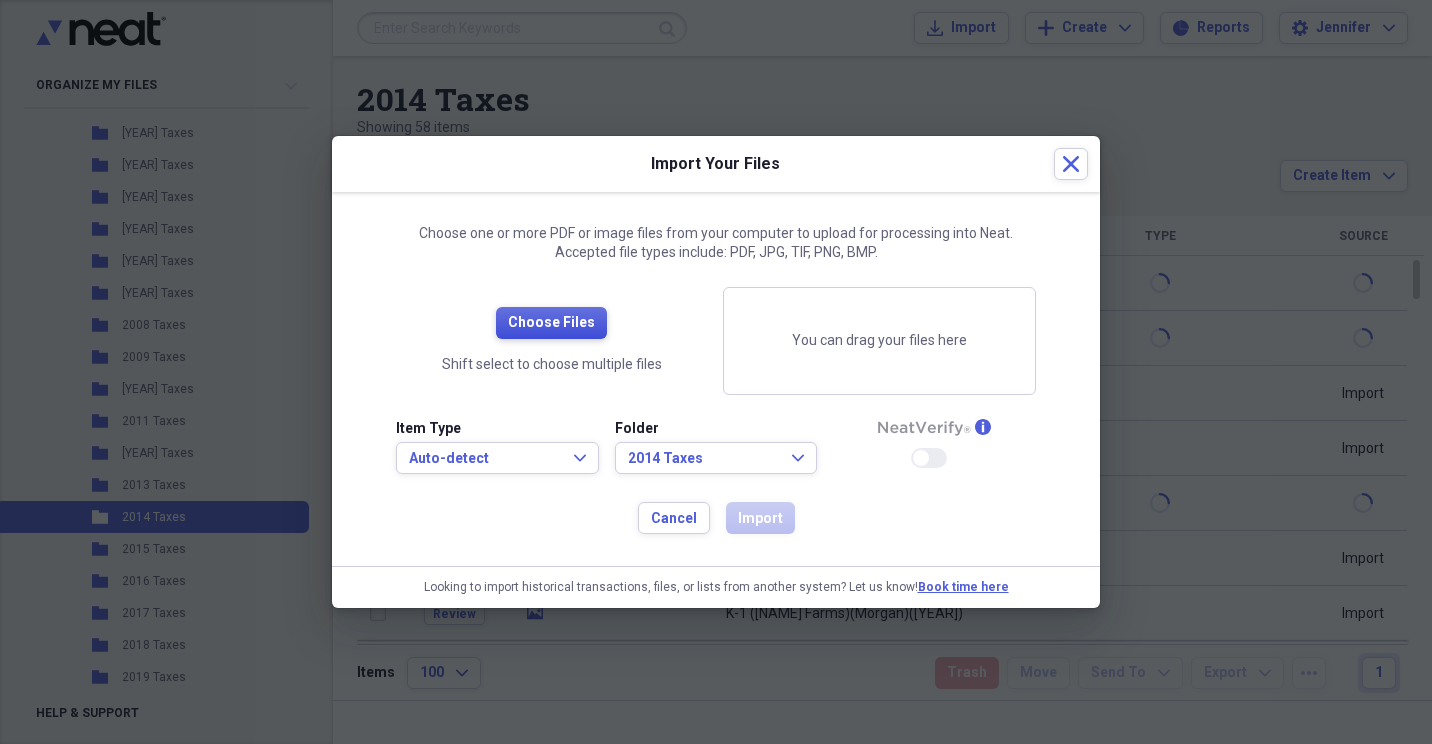 click on "Choose Files" at bounding box center (551, 323) 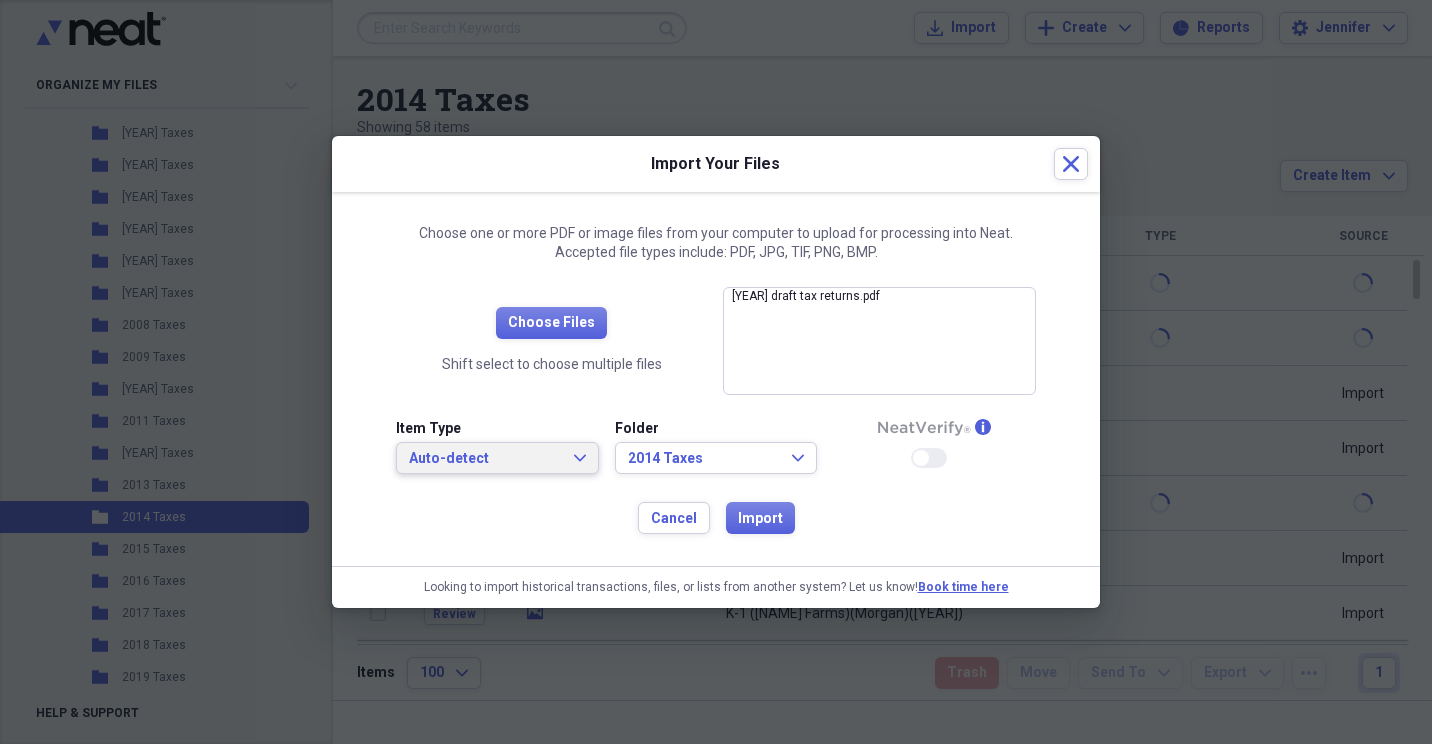click on "Auto-detect Expand" at bounding box center [497, 459] 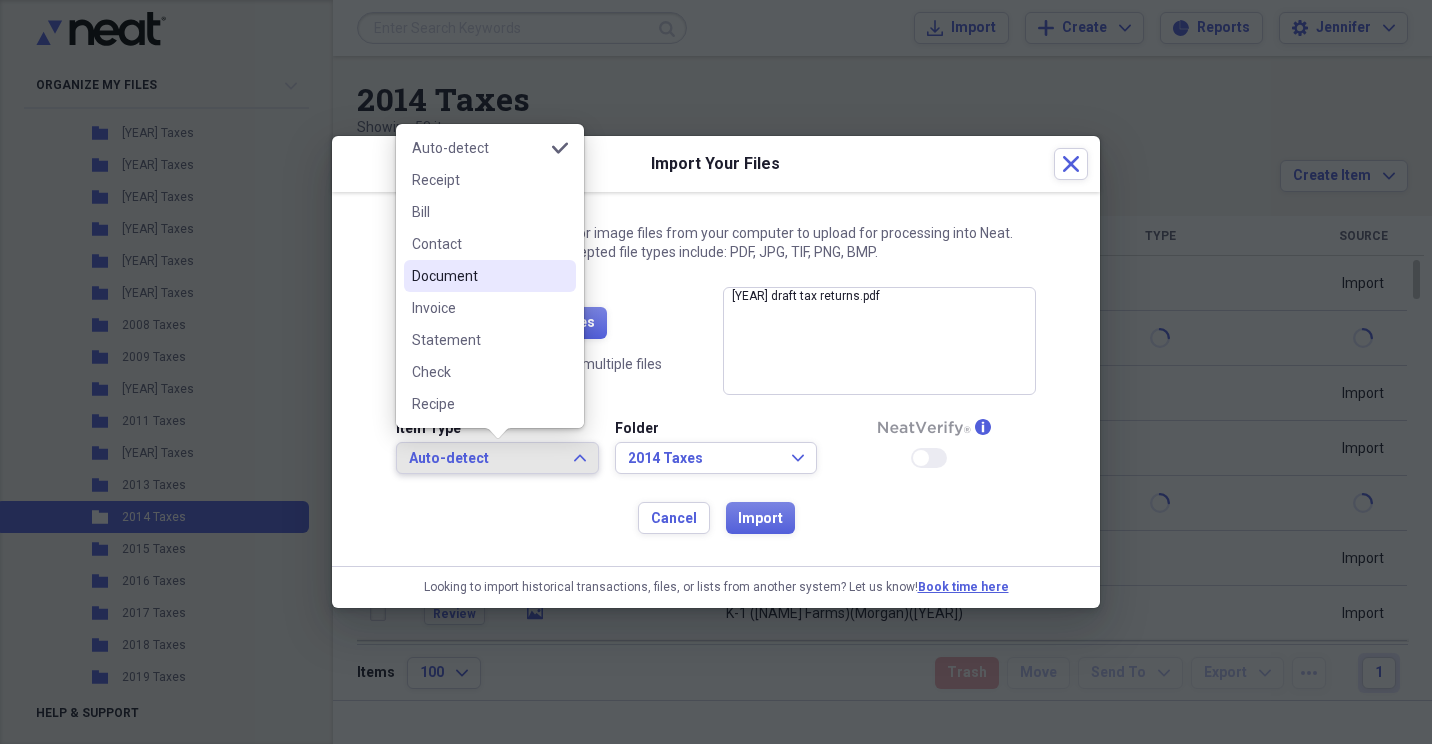 click on "Document" at bounding box center (478, 276) 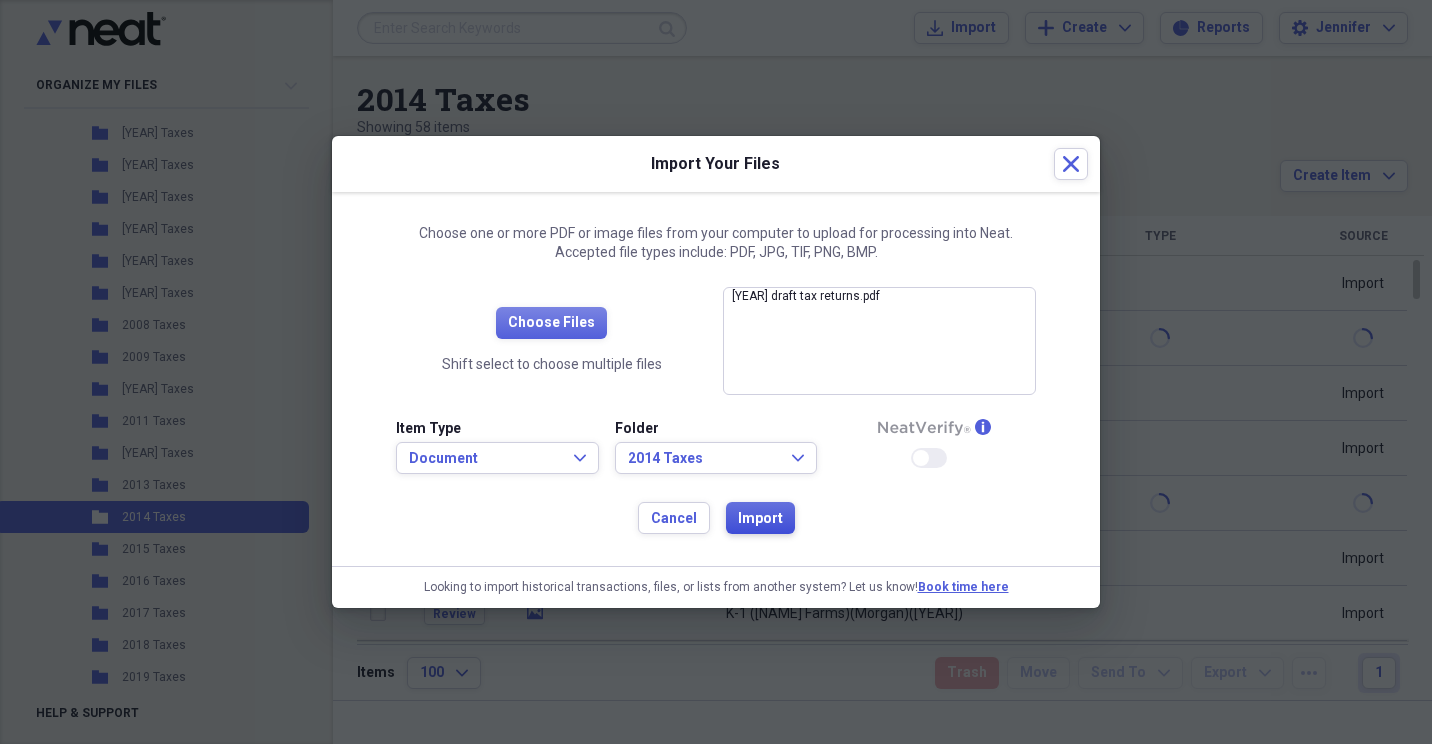 click on "Import" at bounding box center [760, 519] 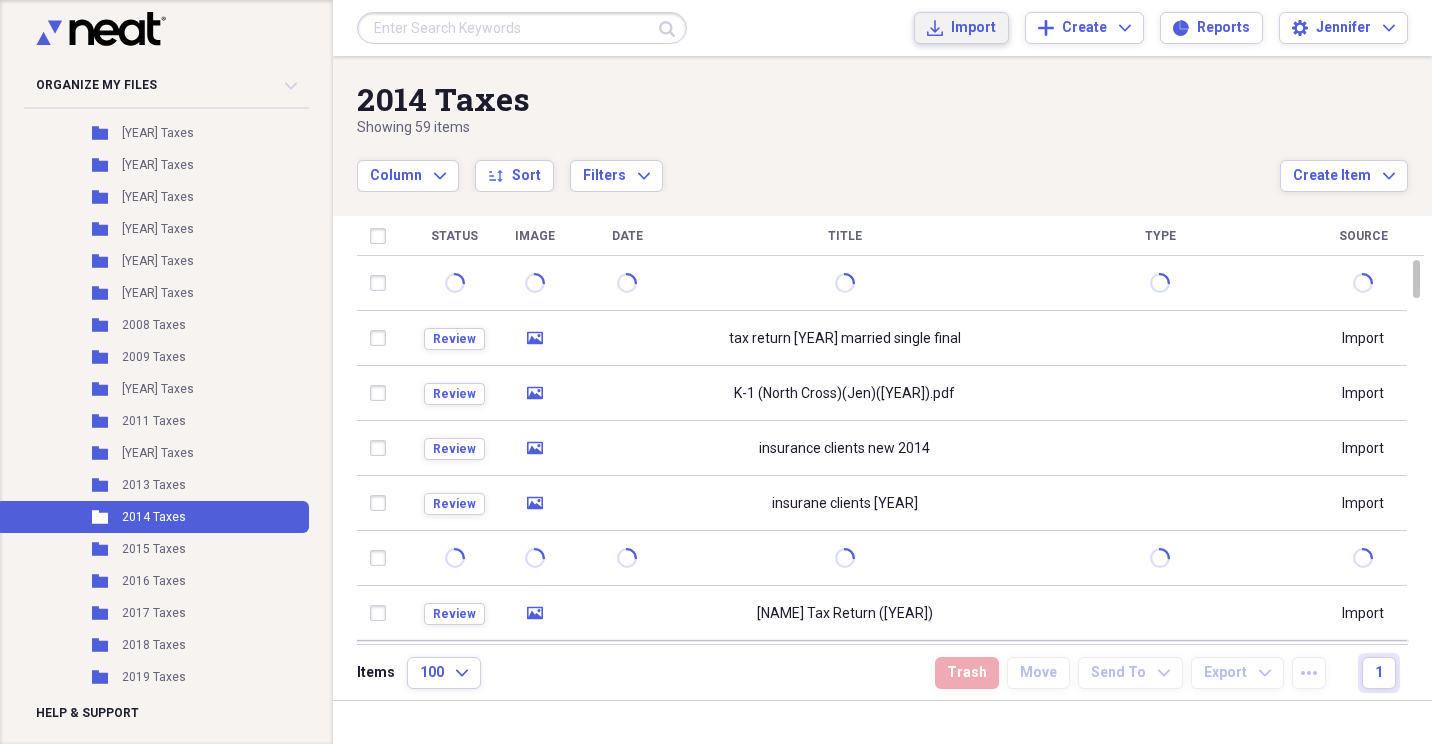click on "Import" at bounding box center [973, 28] 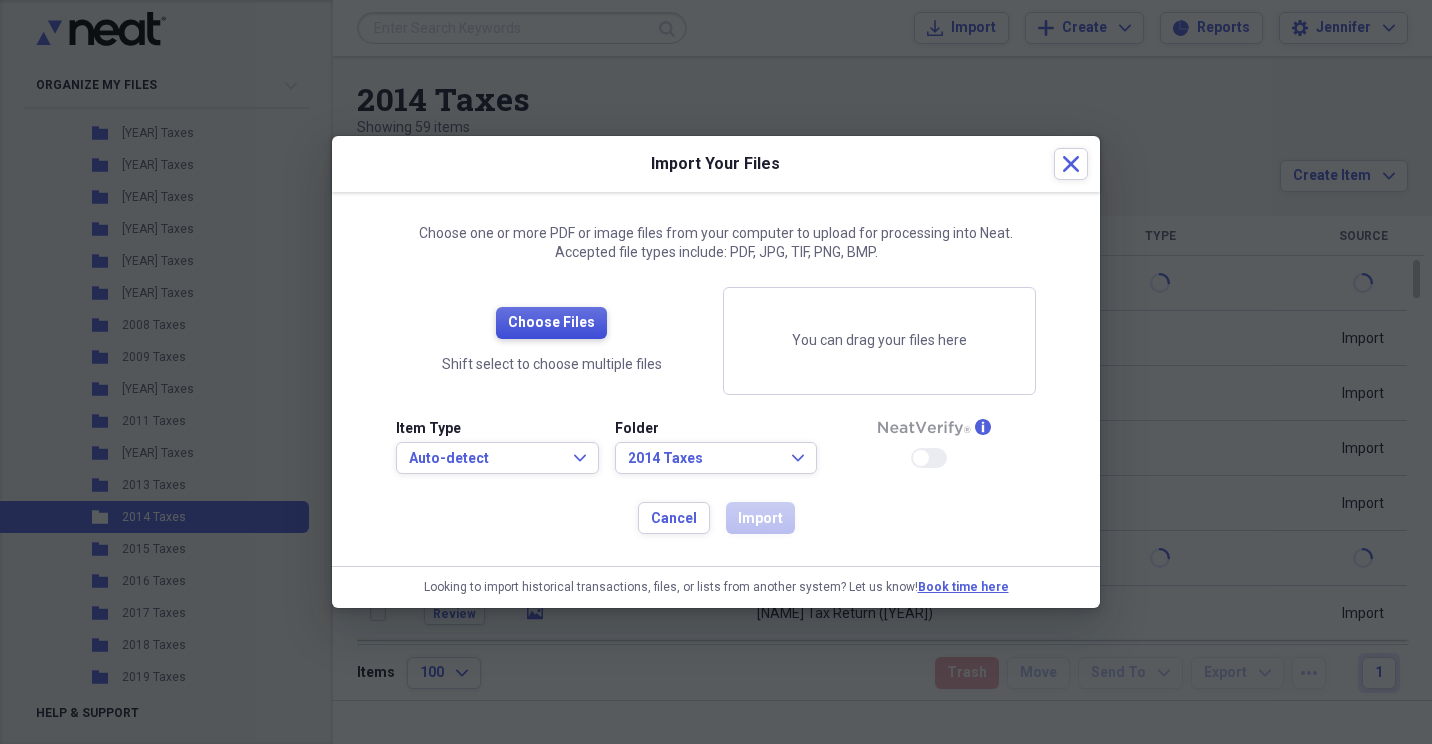 click on "Choose Files" at bounding box center (551, 323) 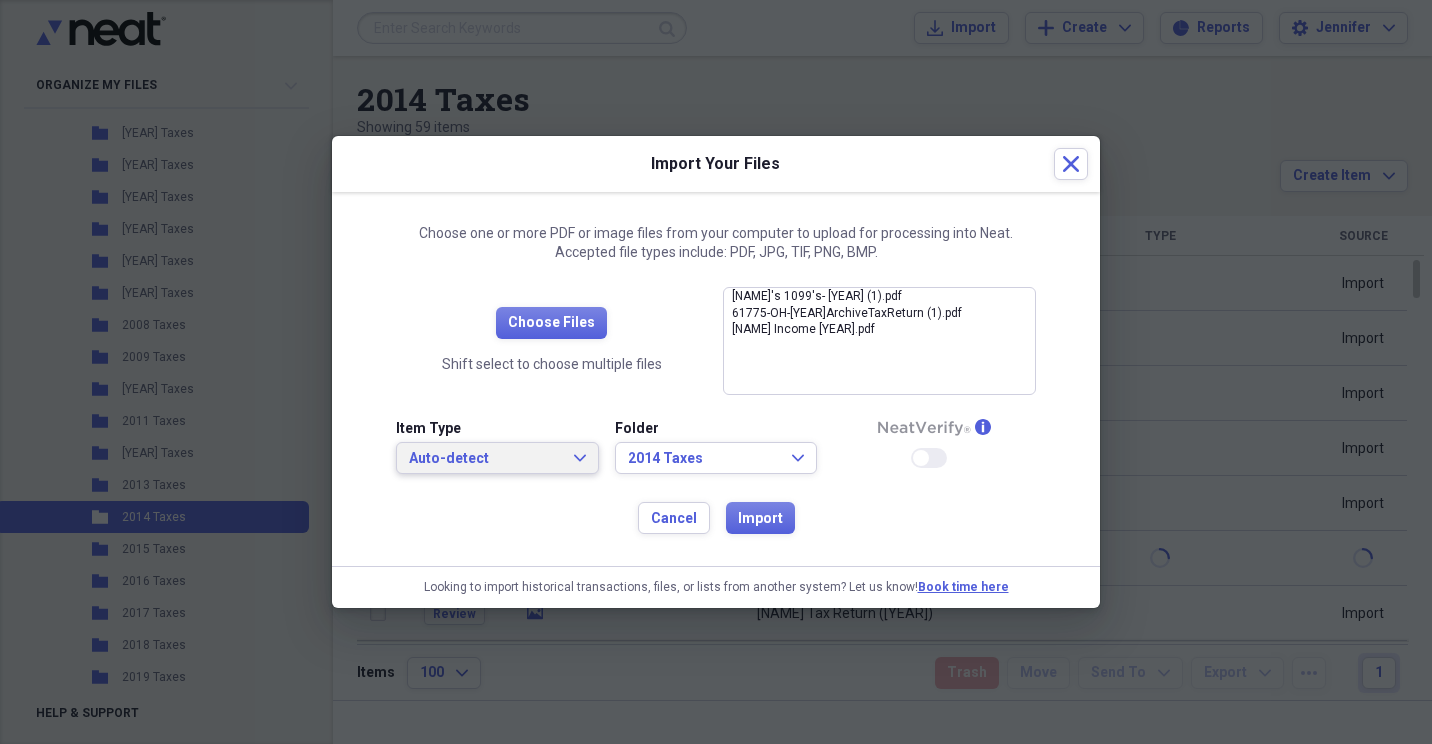 click on "Auto-detect Expand" at bounding box center [497, 459] 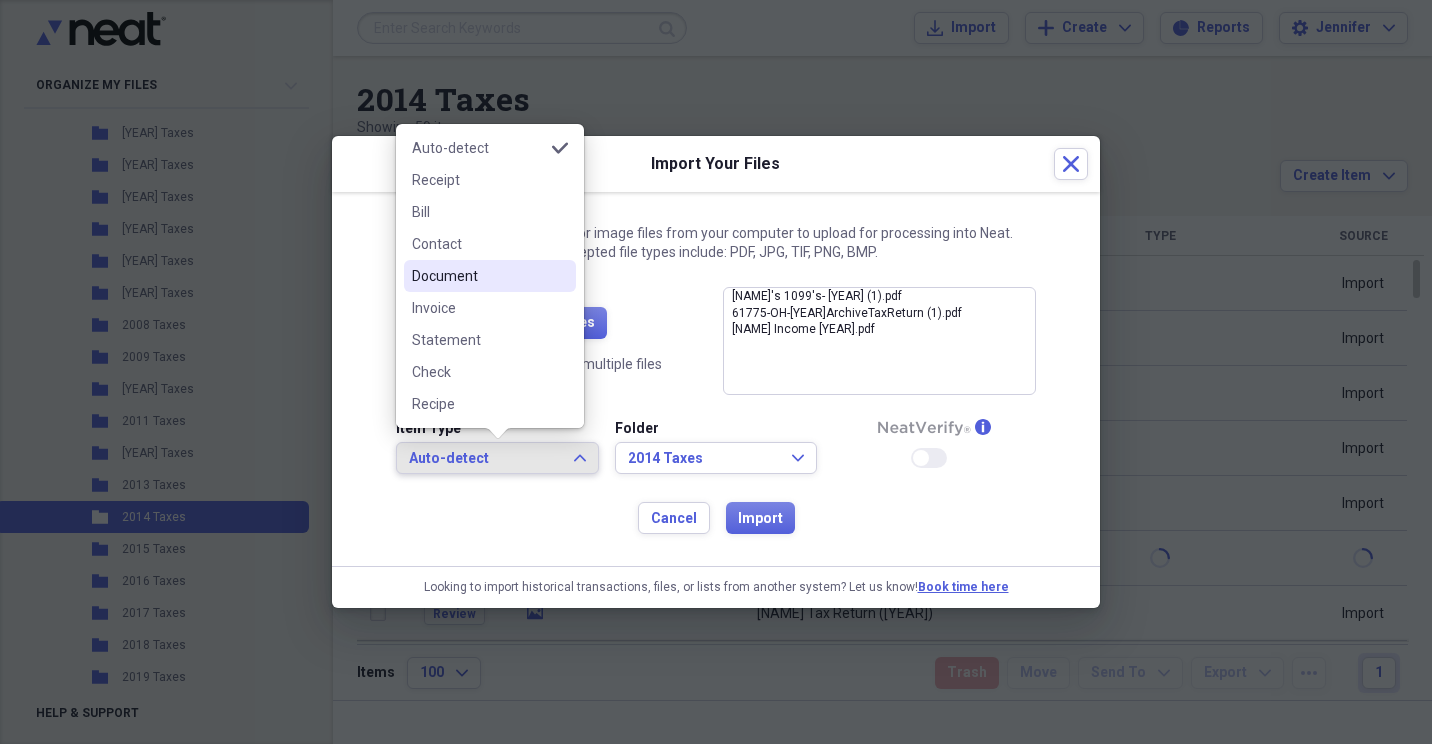 click on "Document" at bounding box center [478, 276] 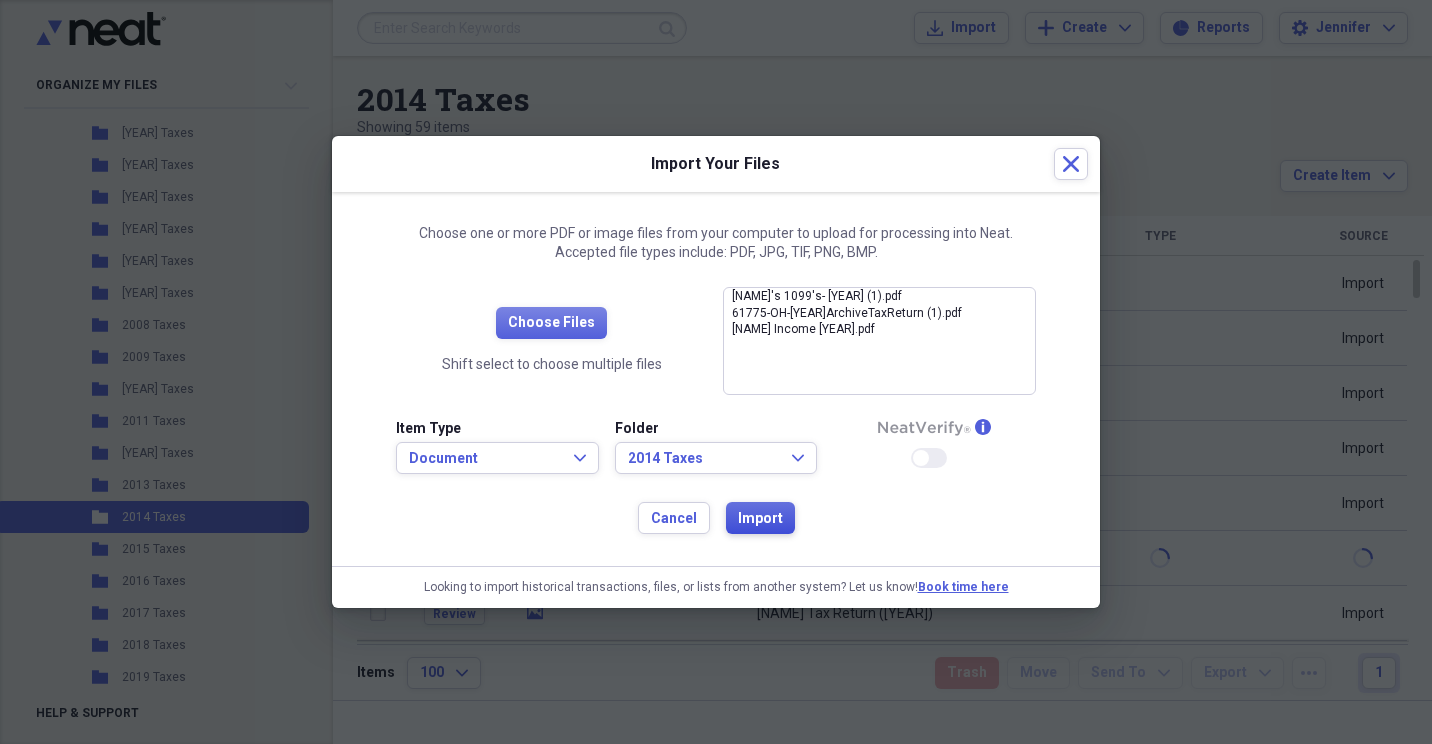 click on "Import" at bounding box center [760, 519] 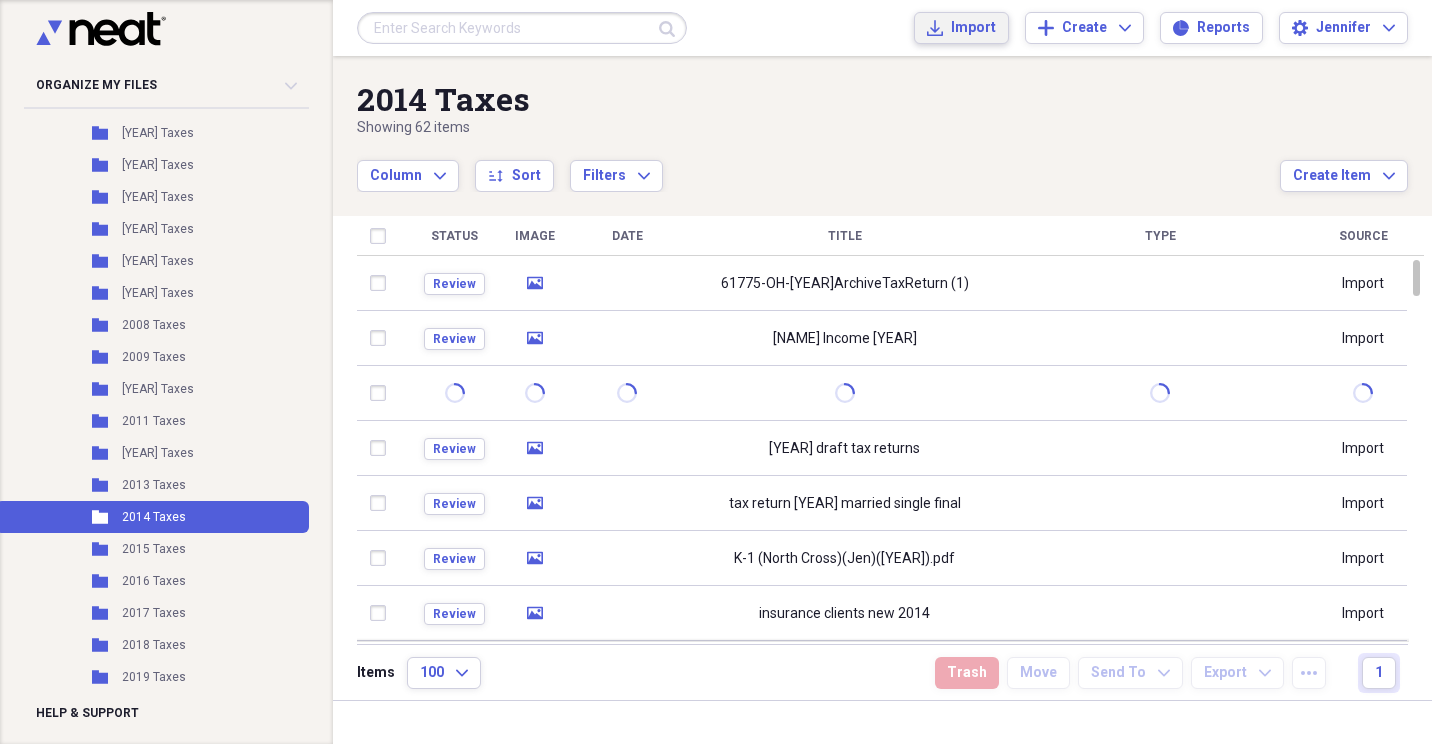 click on "Import" at bounding box center [973, 28] 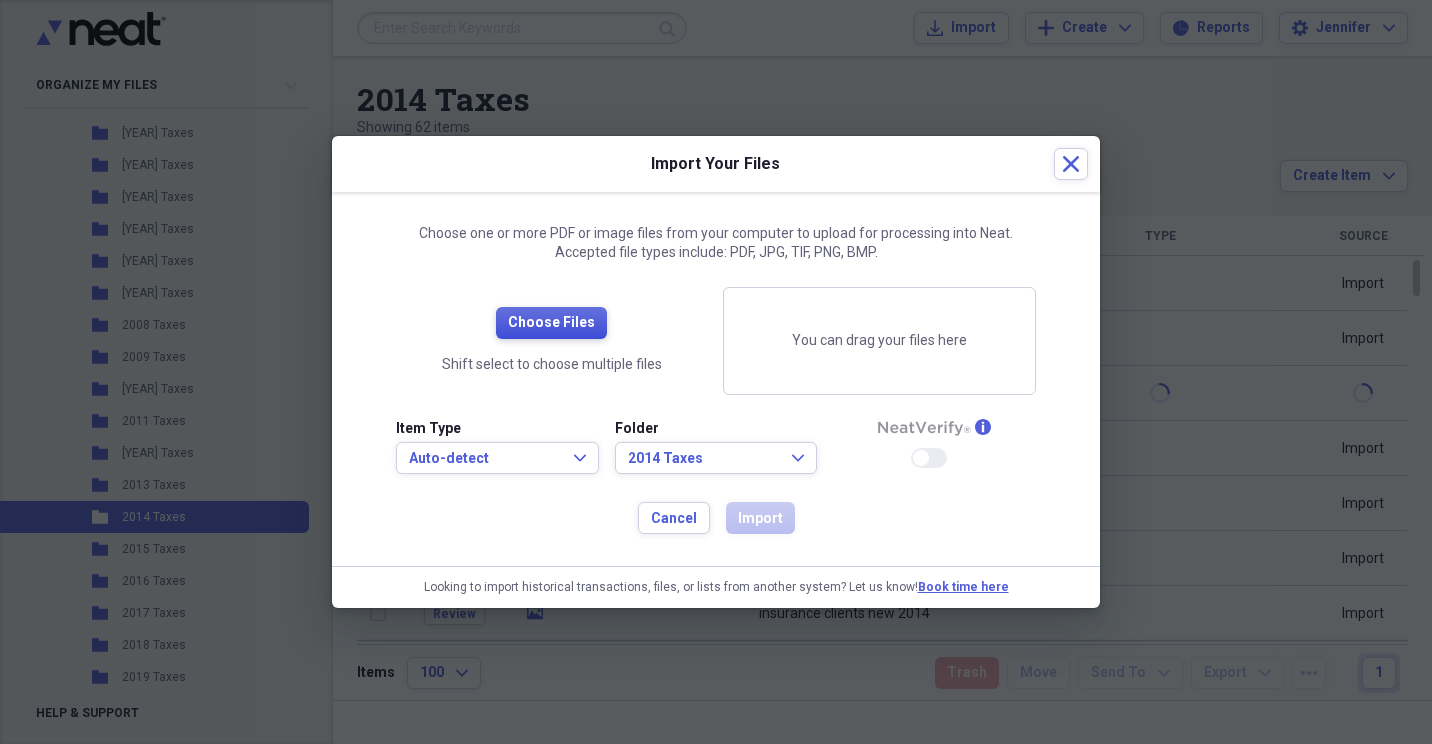 click on "Choose Files" at bounding box center (551, 323) 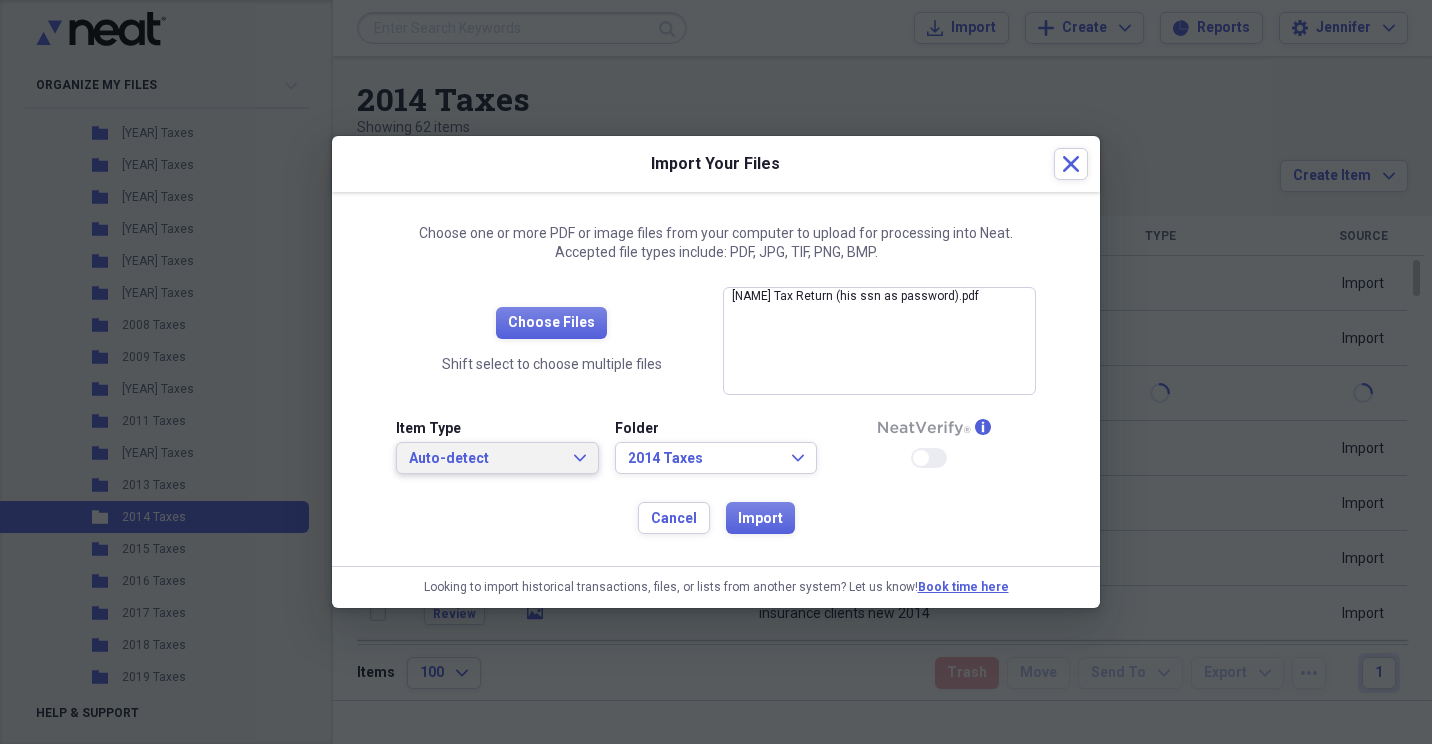 click on "Expand" 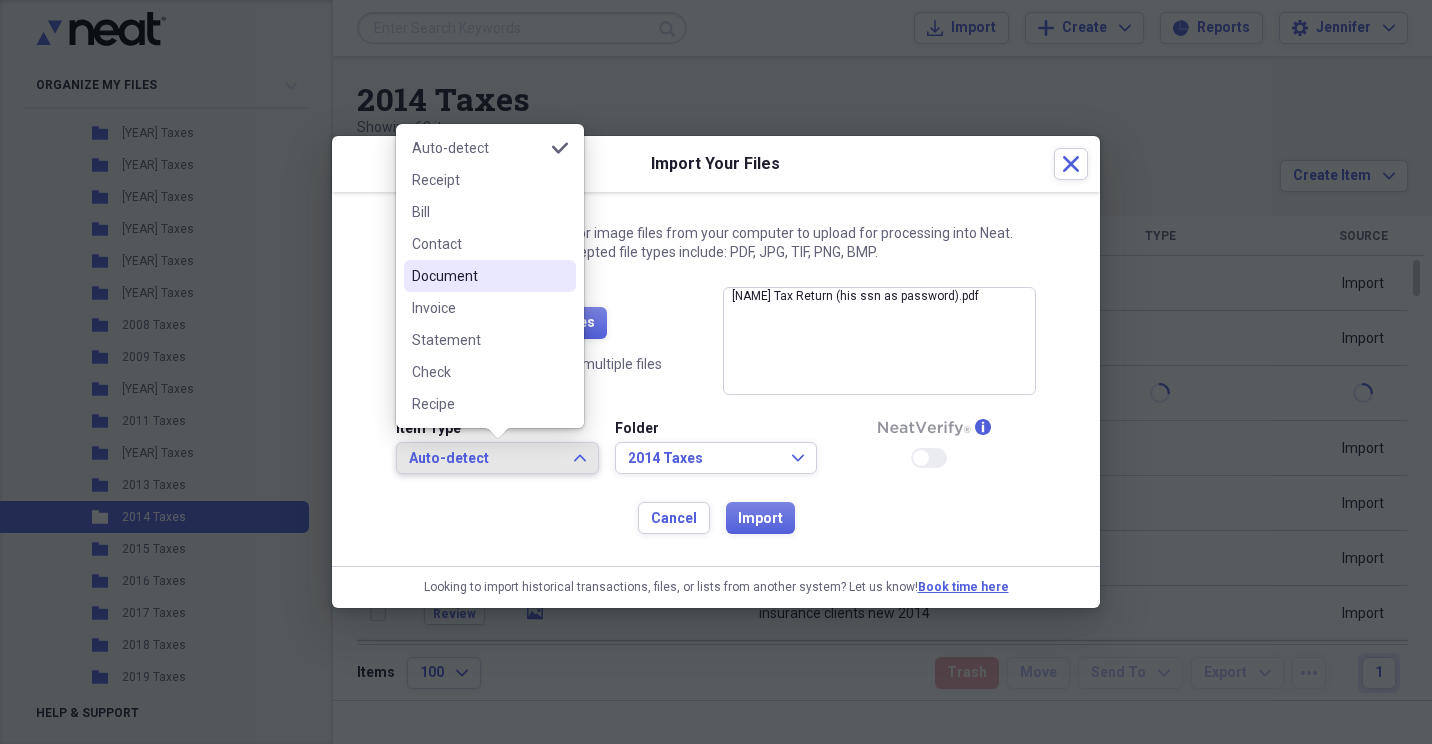 click on "Document" at bounding box center (490, 276) 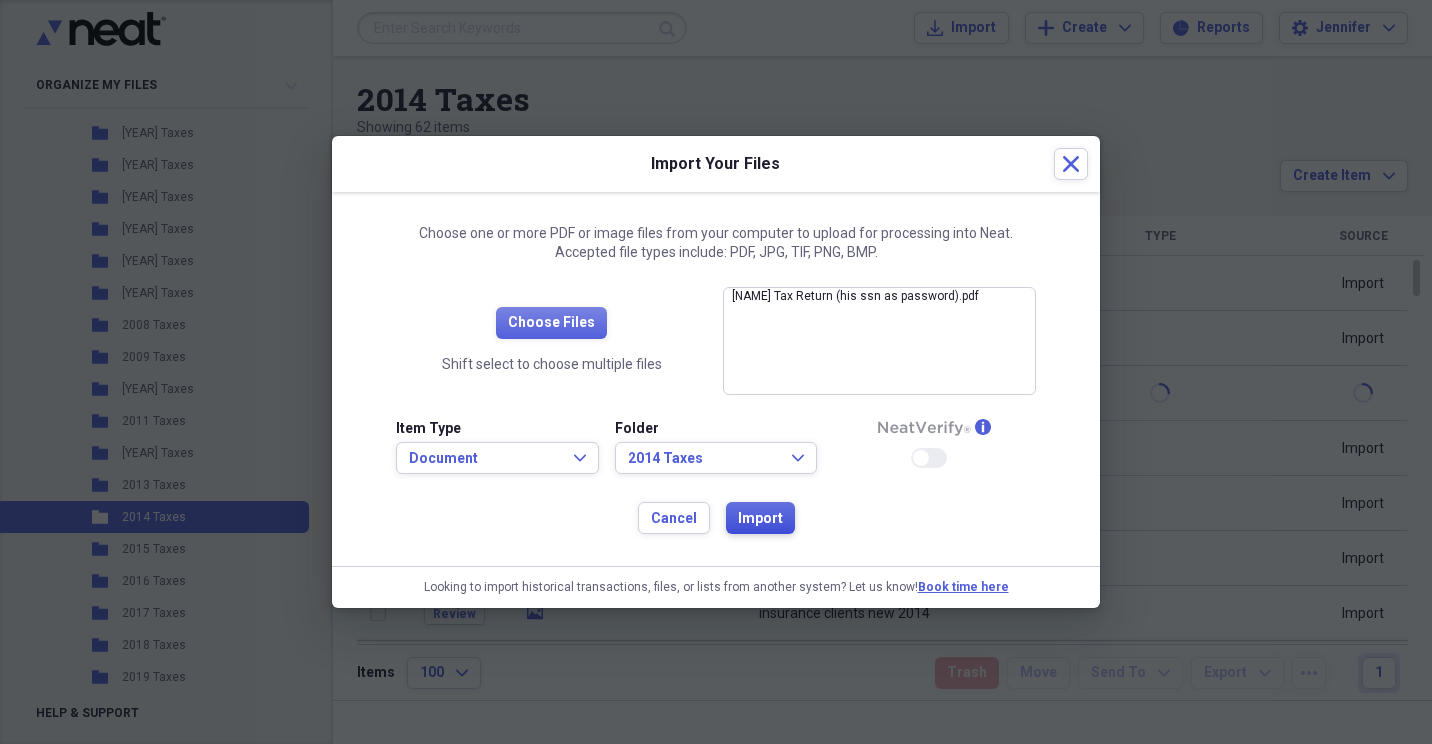 click on "Import" at bounding box center [760, 518] 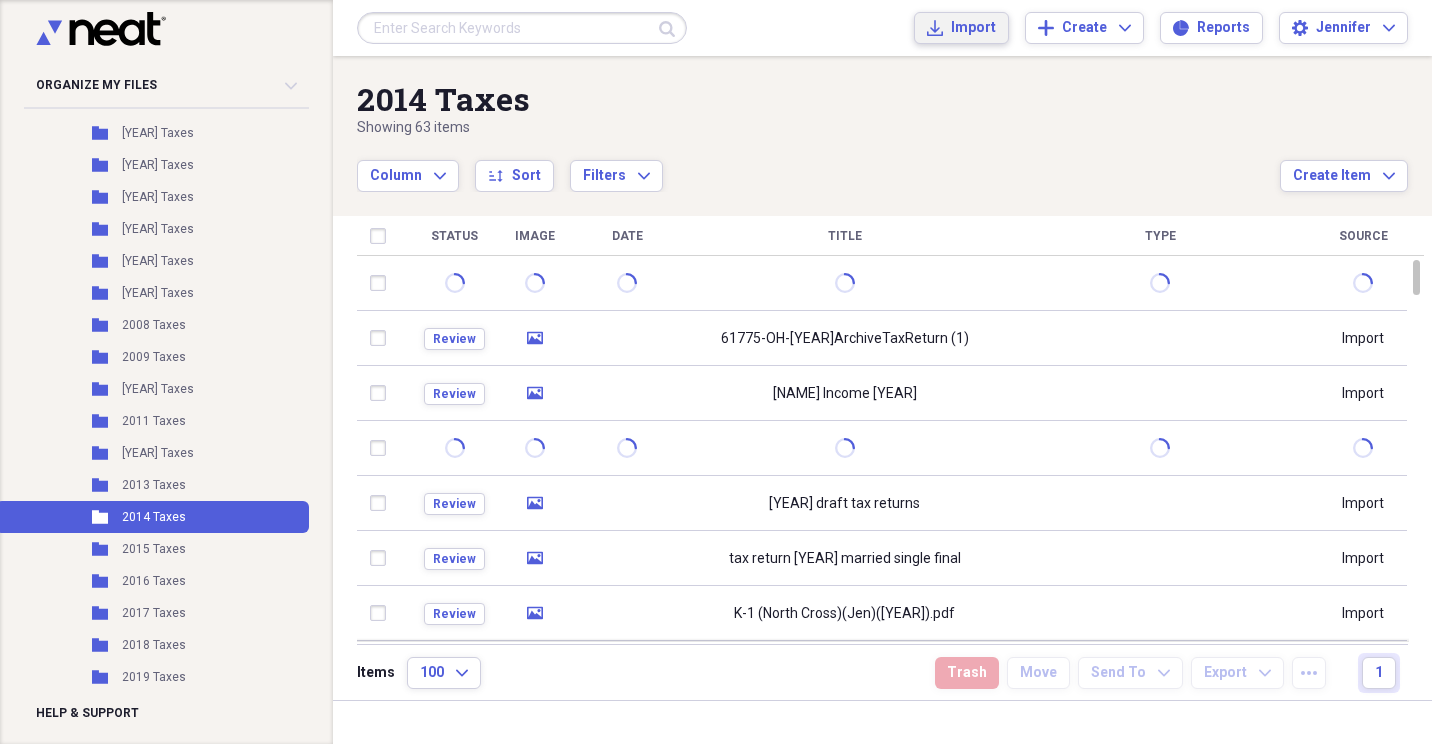 click on "Import" at bounding box center [973, 28] 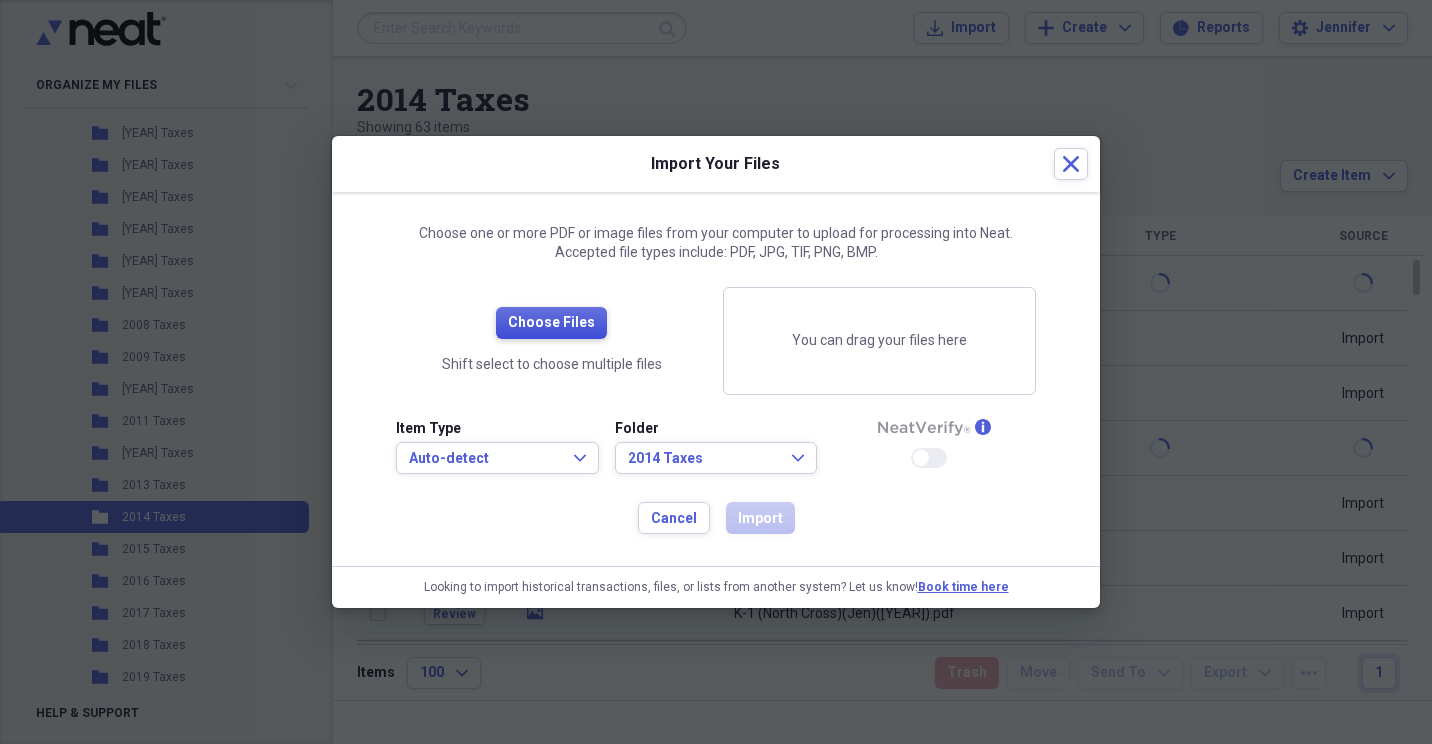 click on "Choose Files" at bounding box center (551, 323) 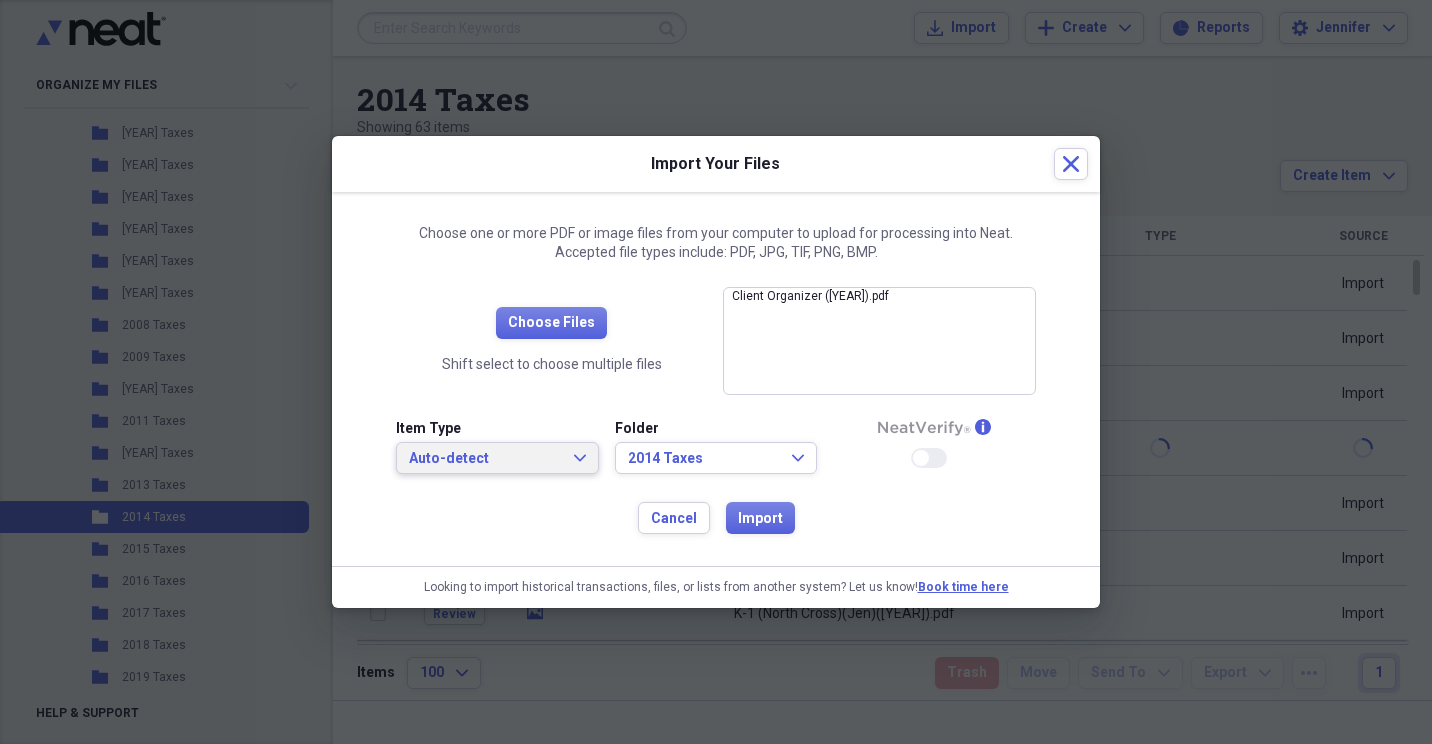 click 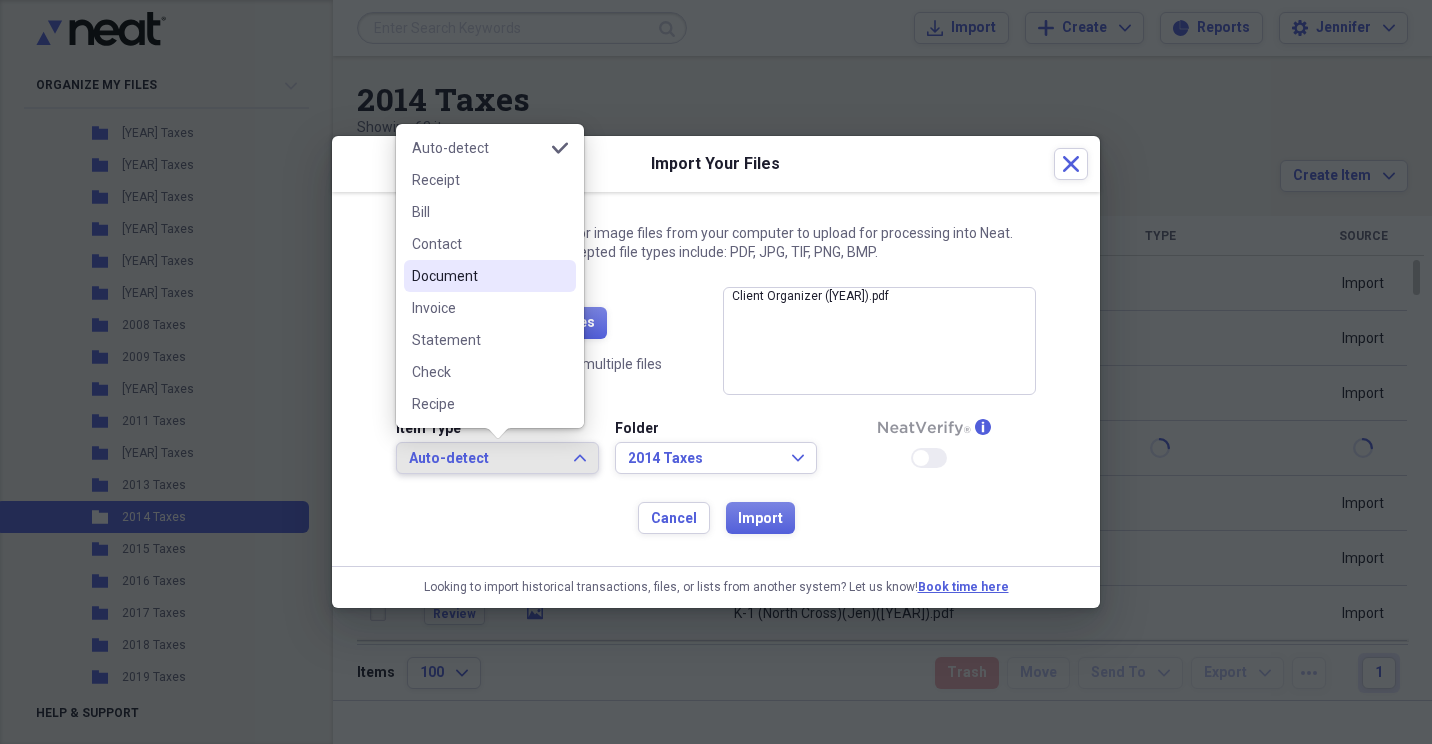 click on "Document" at bounding box center (478, 276) 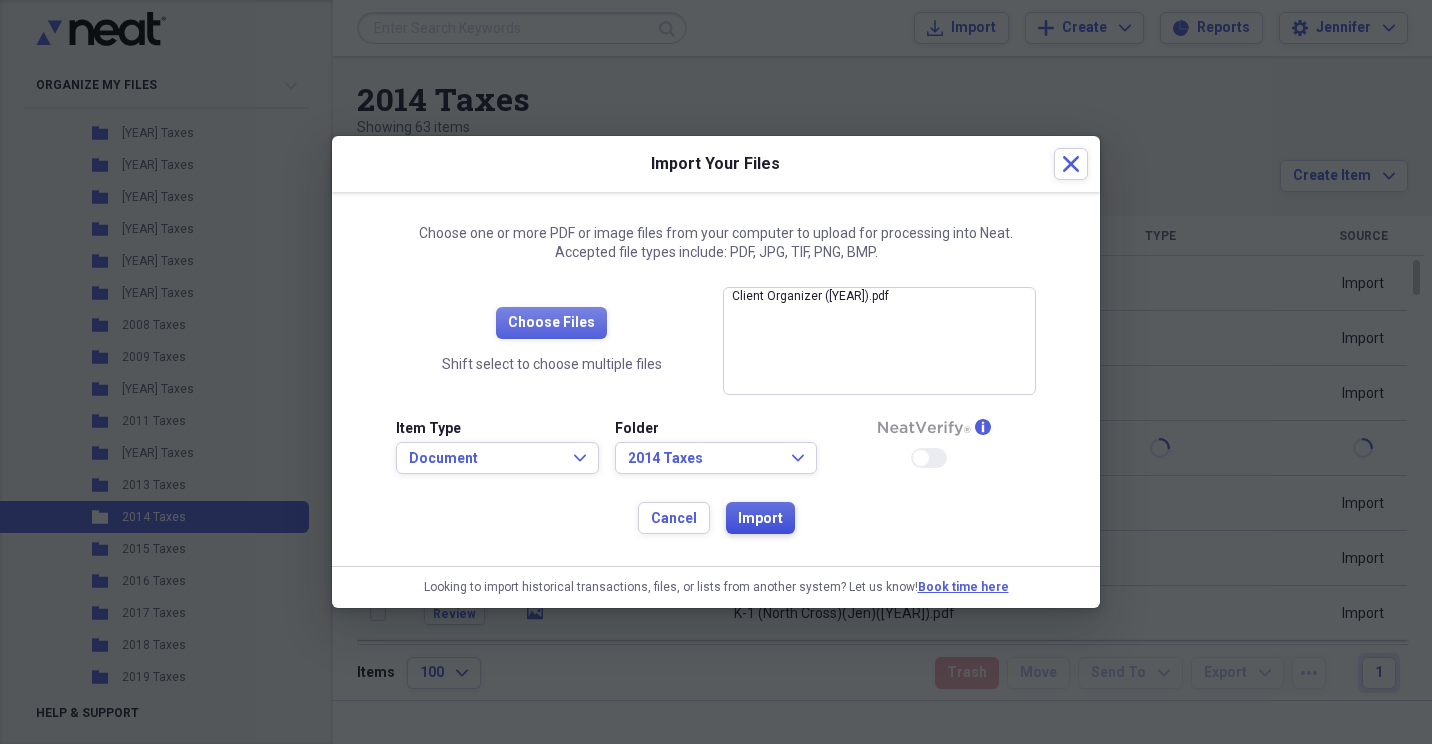 click on "Import" at bounding box center (760, 519) 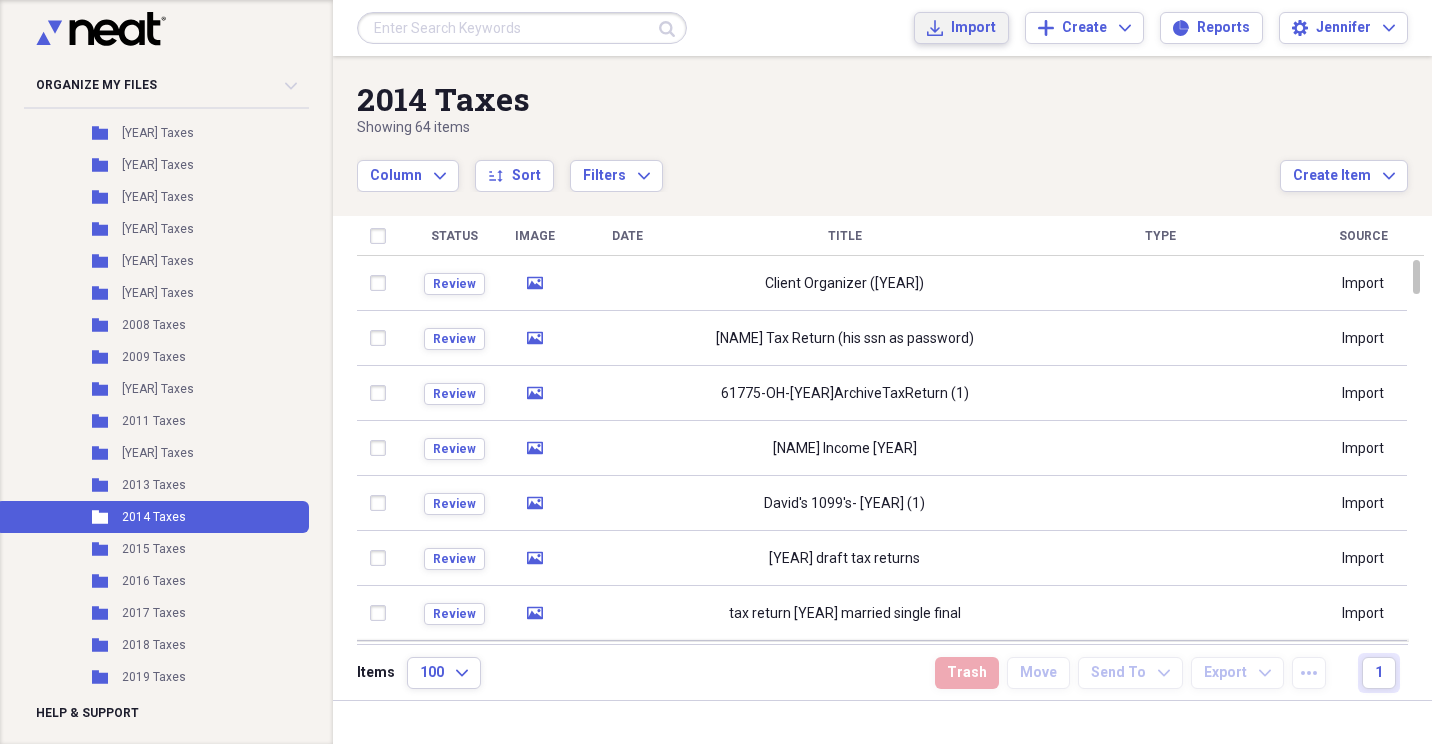 click on "Import" at bounding box center (973, 28) 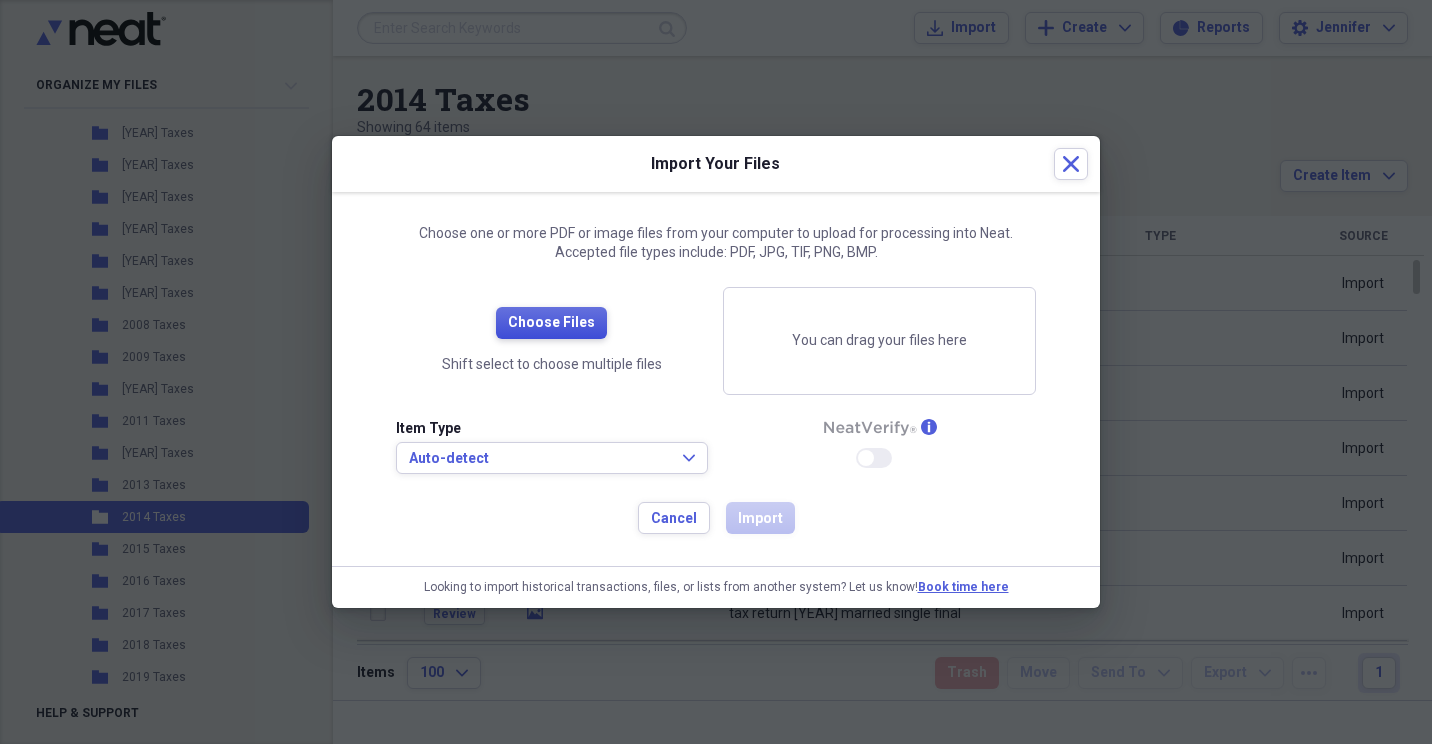 click on "Choose Files" at bounding box center [551, 323] 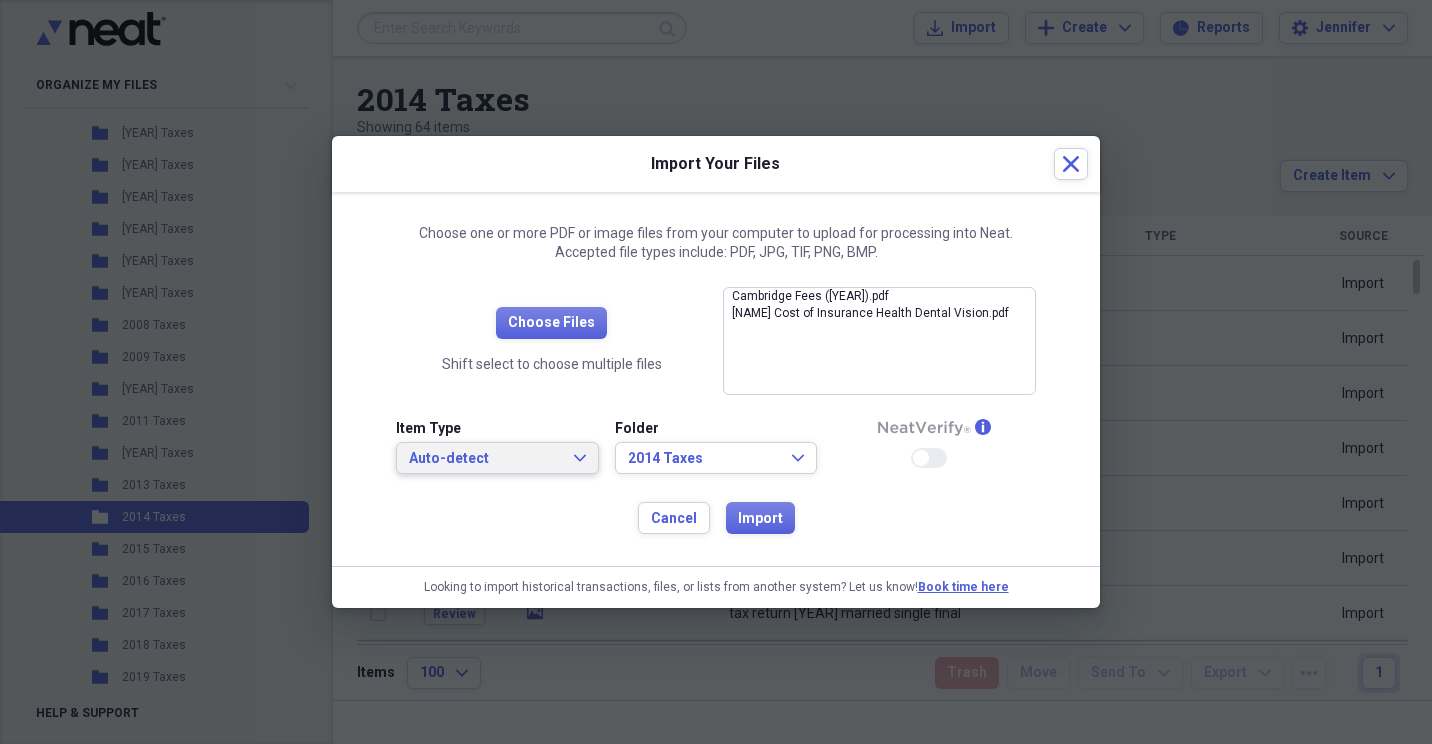 click on "Auto-detect Expand" at bounding box center (497, 458) 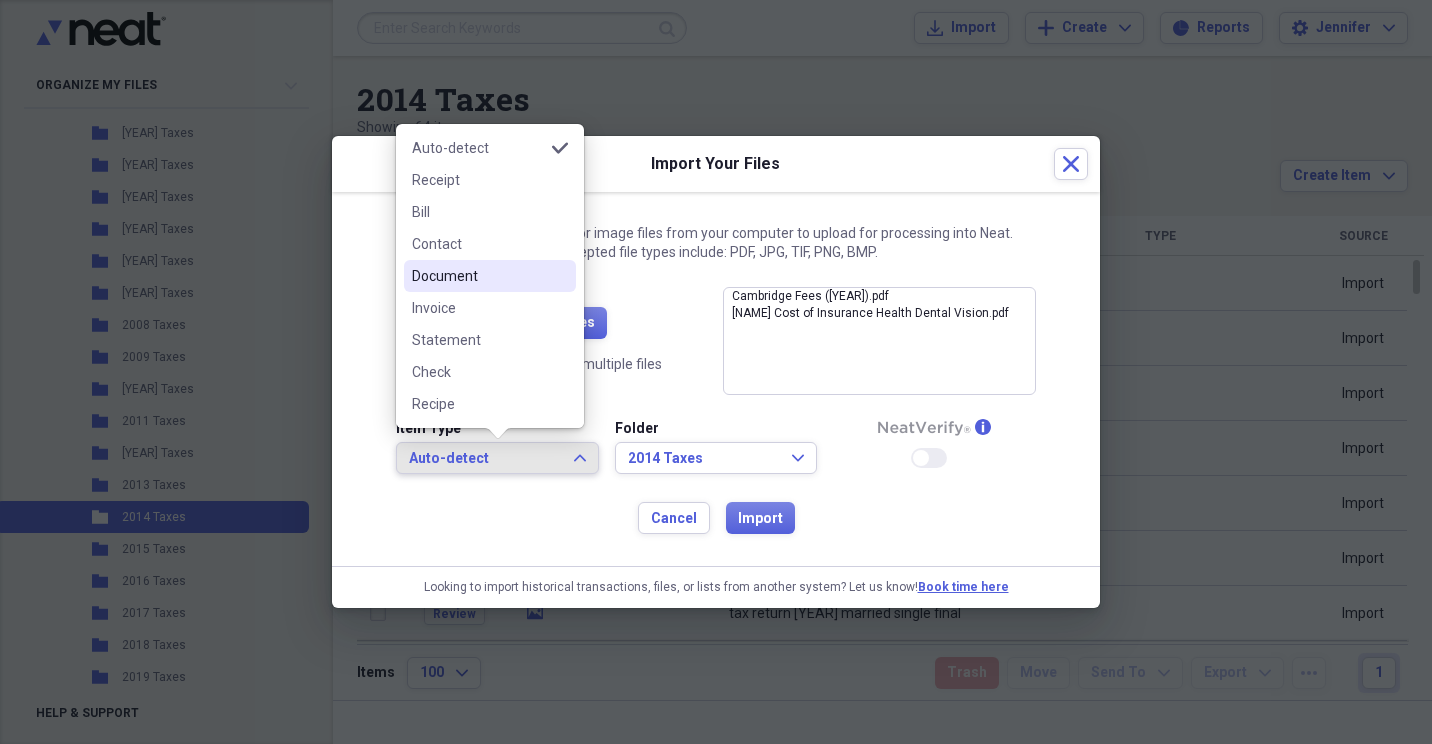 click on "Document" at bounding box center [478, 276] 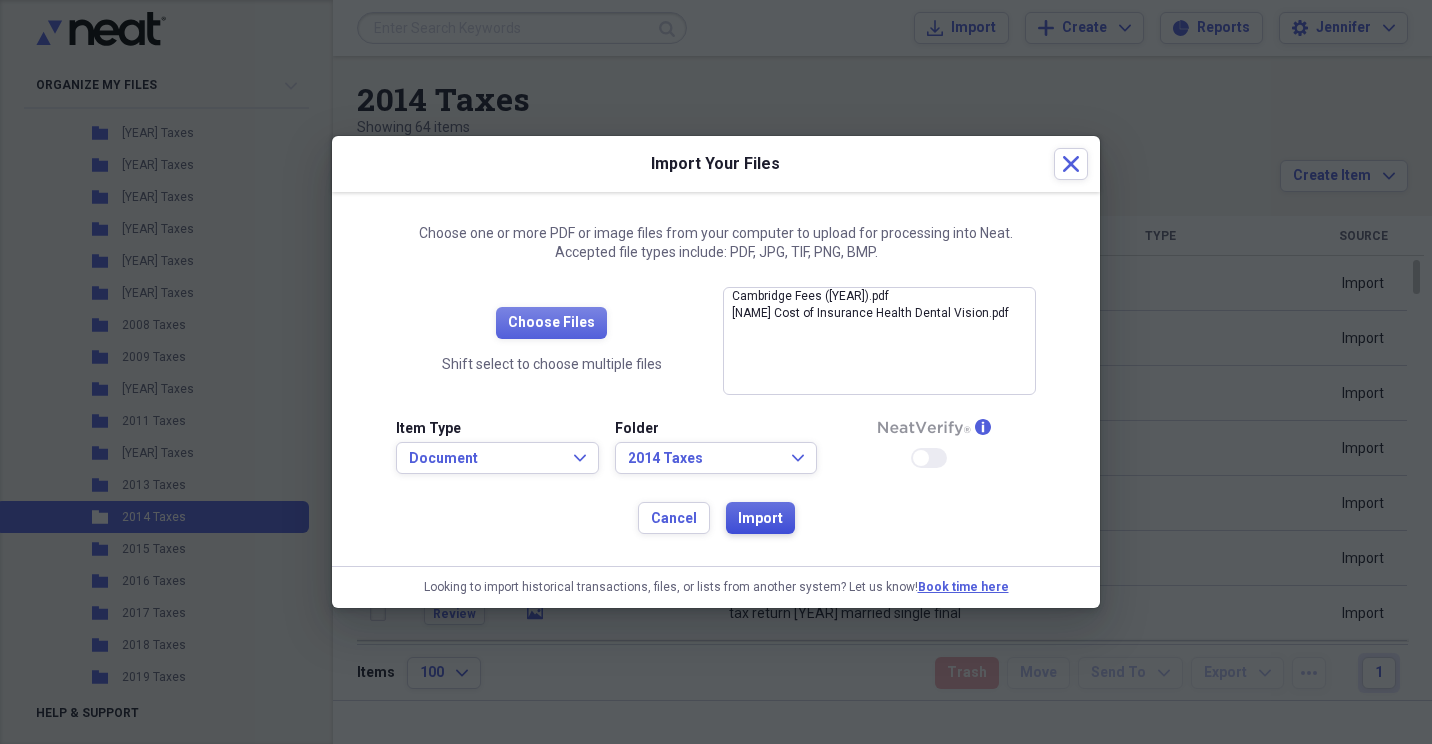 click on "Import" at bounding box center [760, 519] 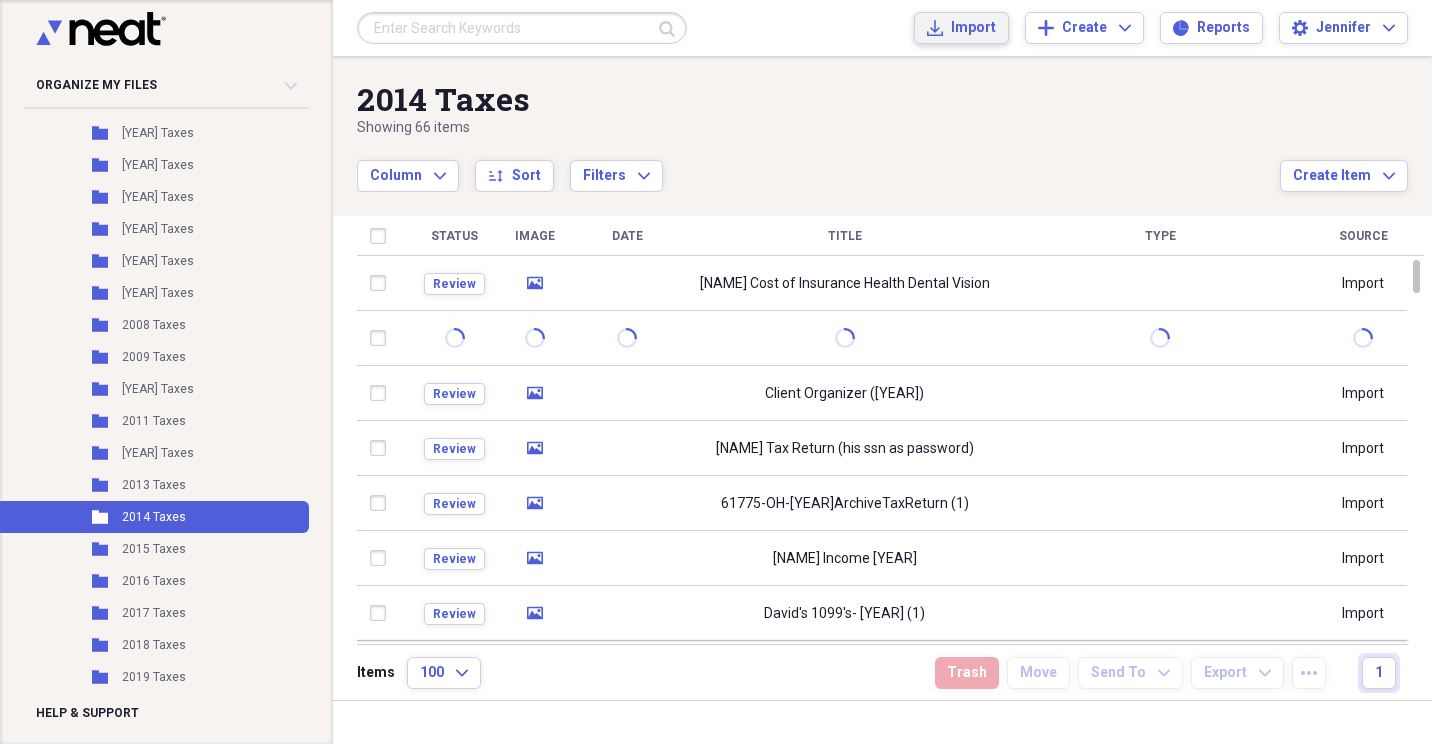 click on "Import" at bounding box center (973, 28) 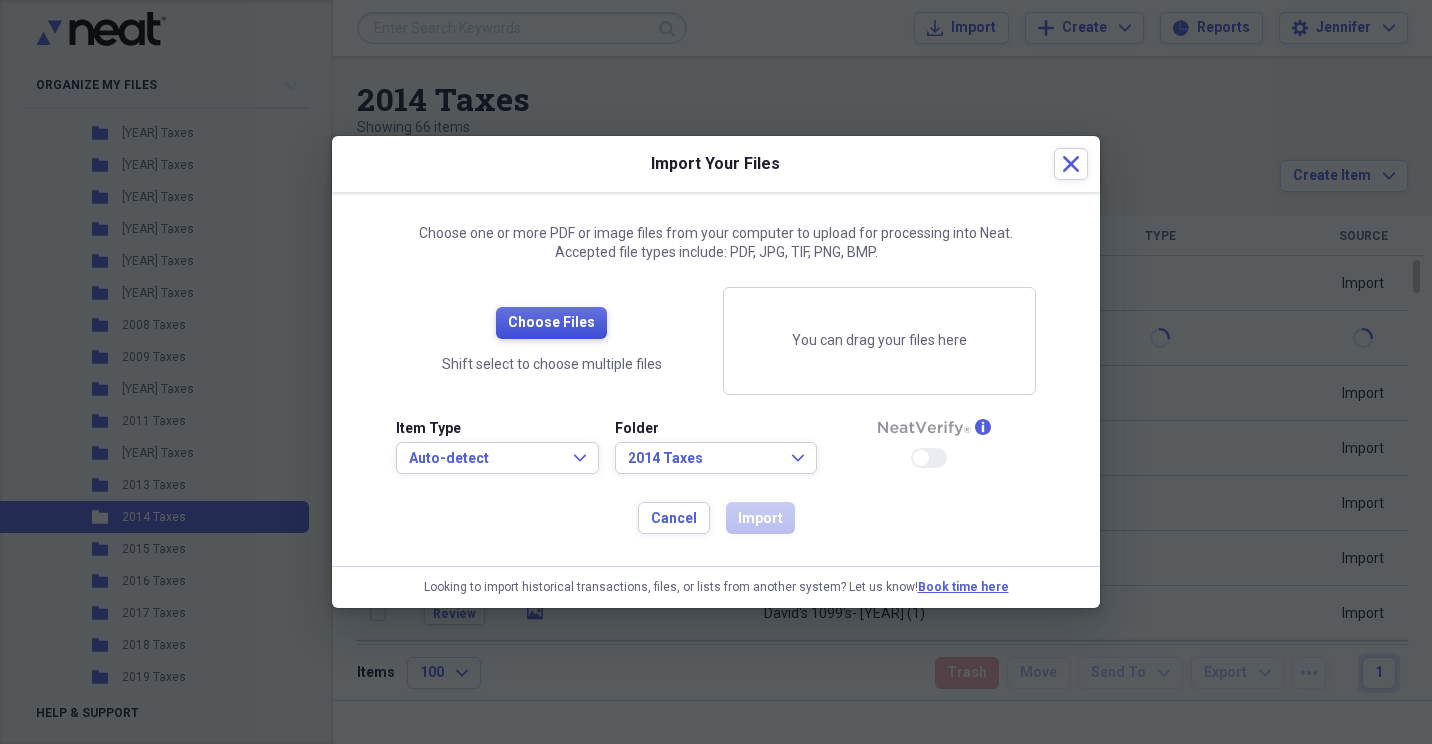 click on "Choose Files" at bounding box center (551, 323) 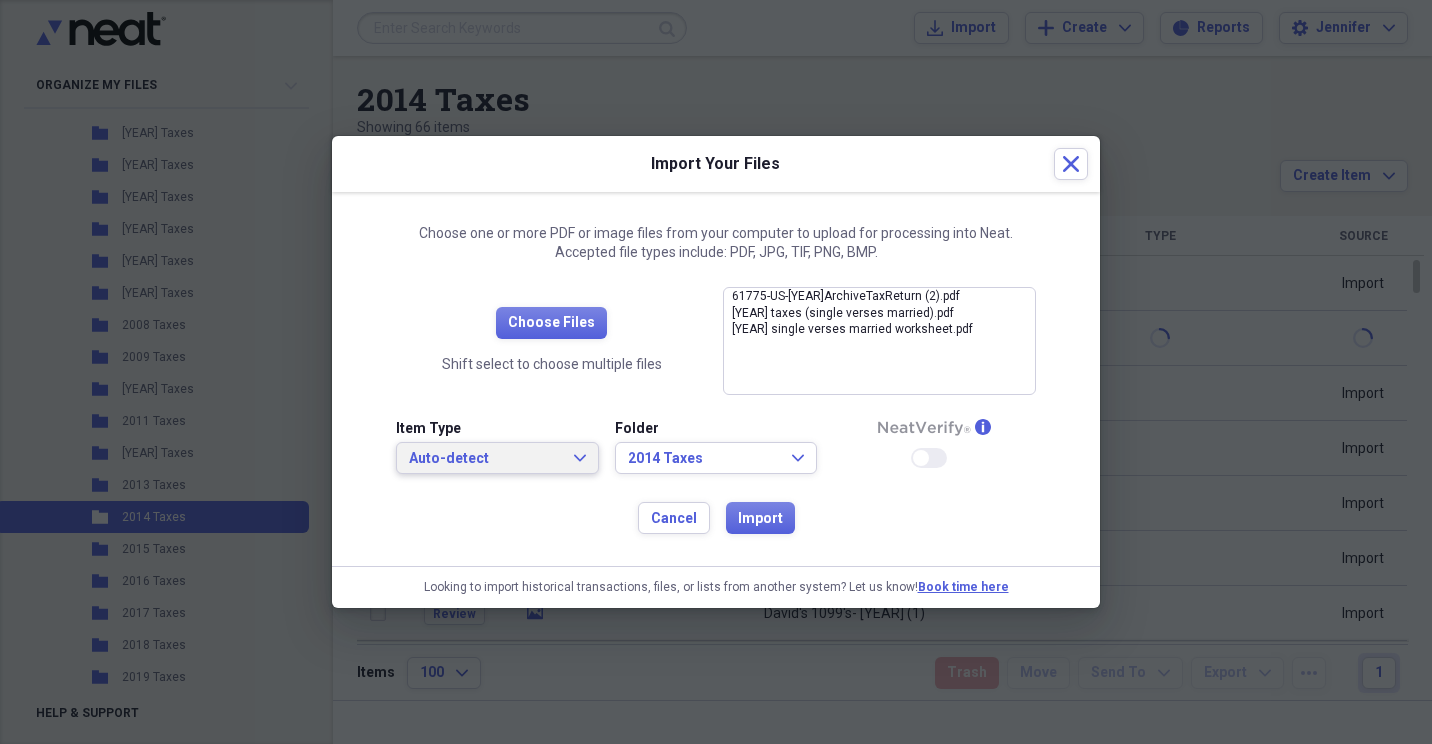 click 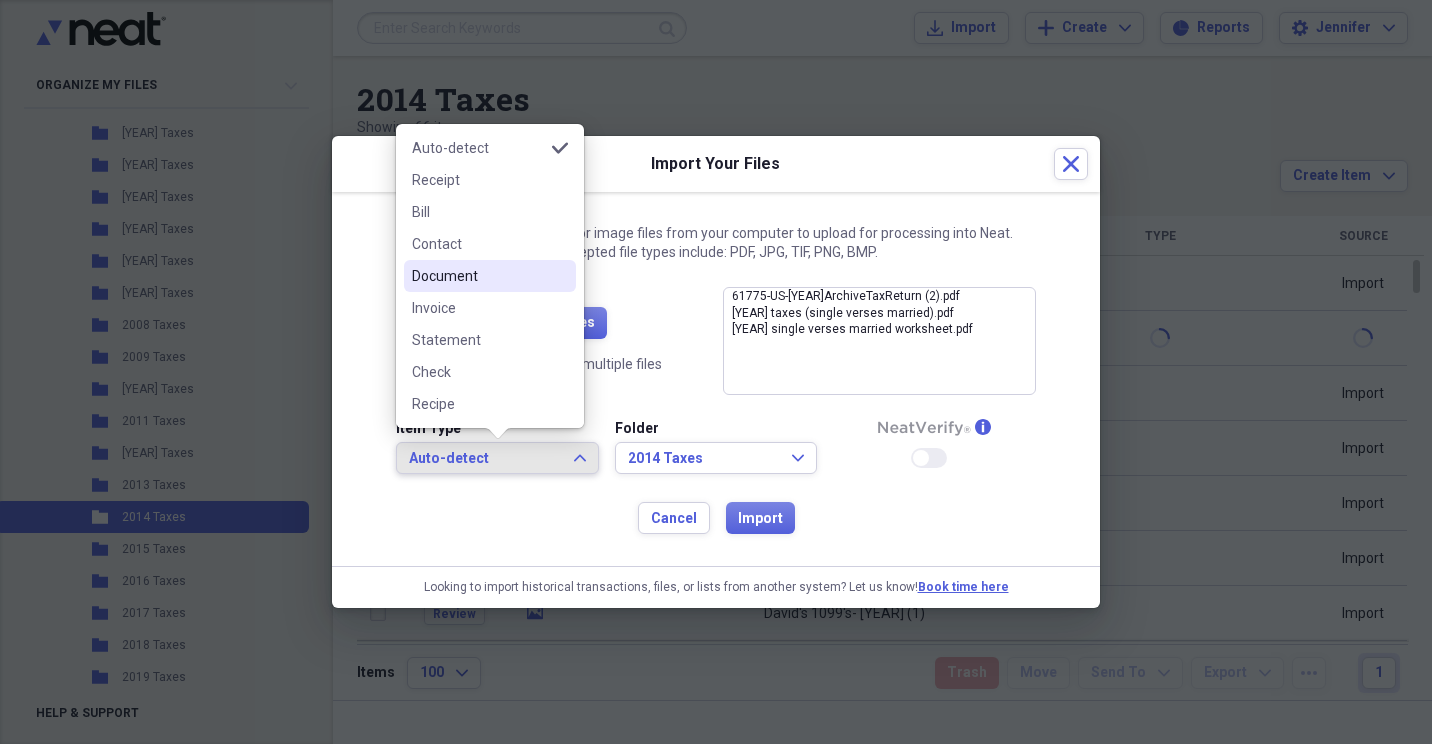 click on "Document" at bounding box center (478, 276) 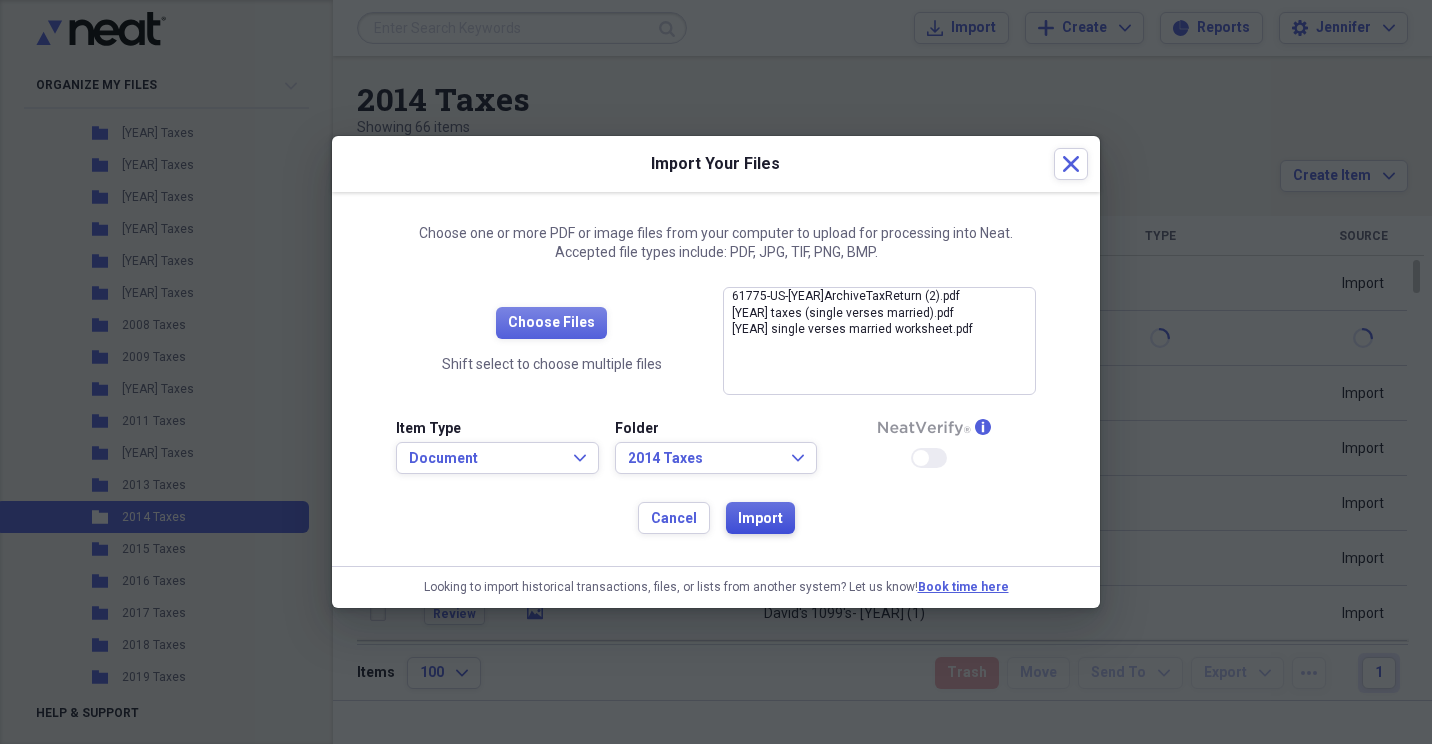 click on "Import" at bounding box center (760, 518) 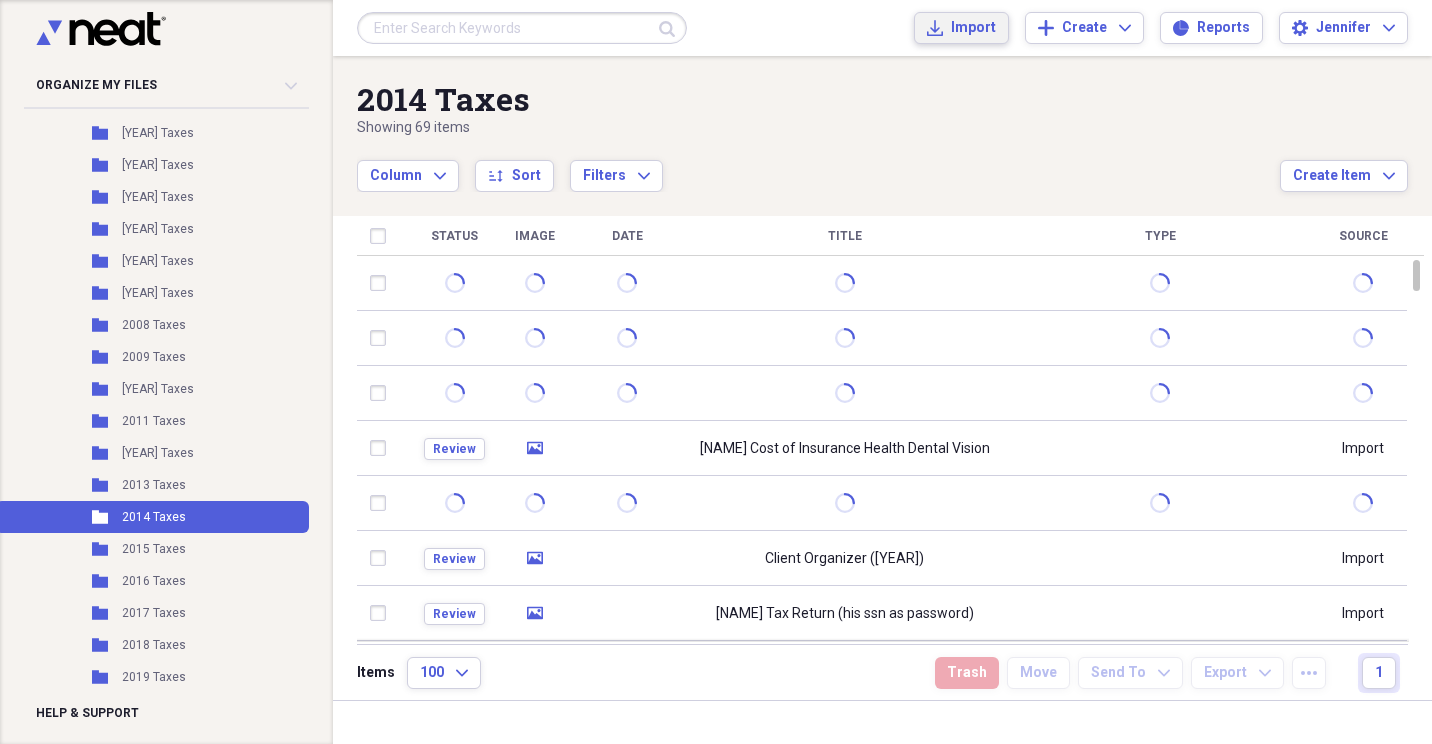 click on "Import" at bounding box center (973, 28) 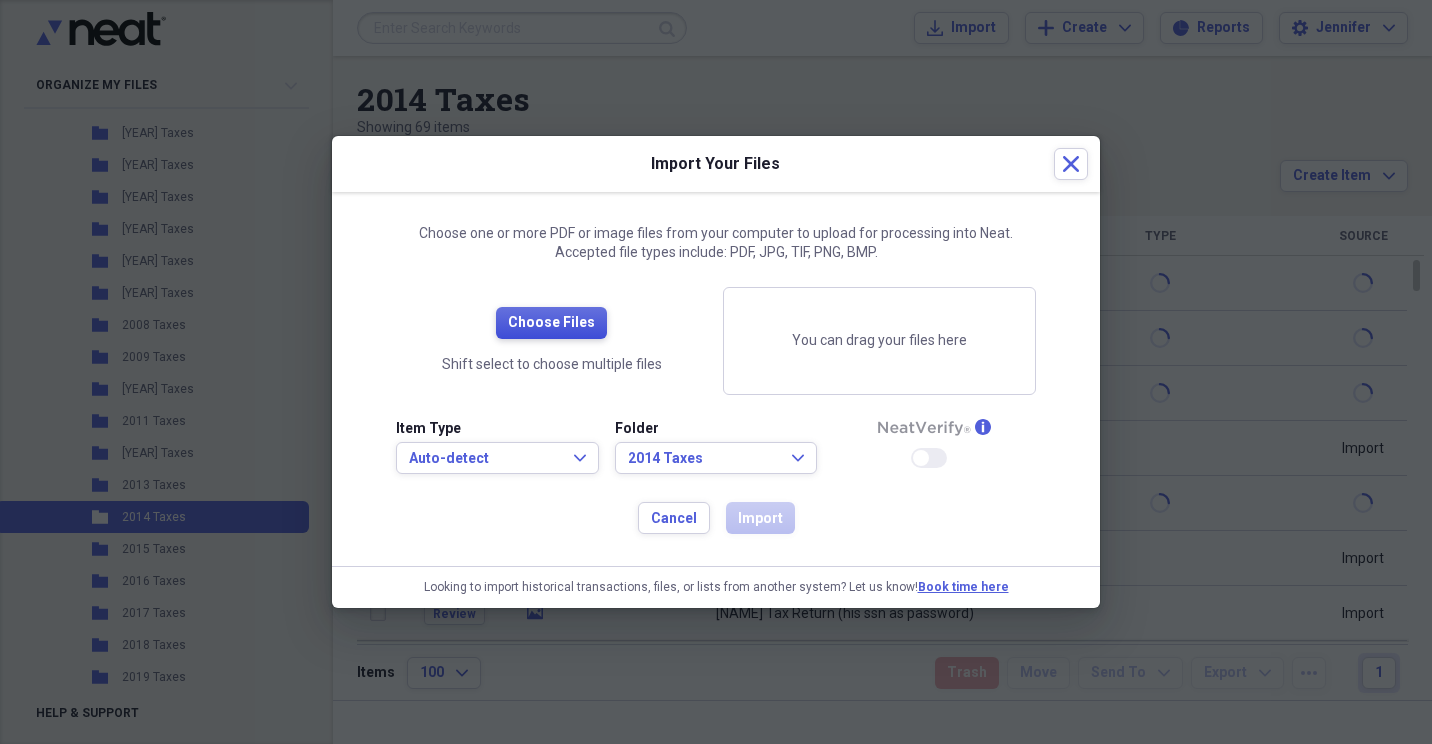 click on "Choose Files" at bounding box center (551, 323) 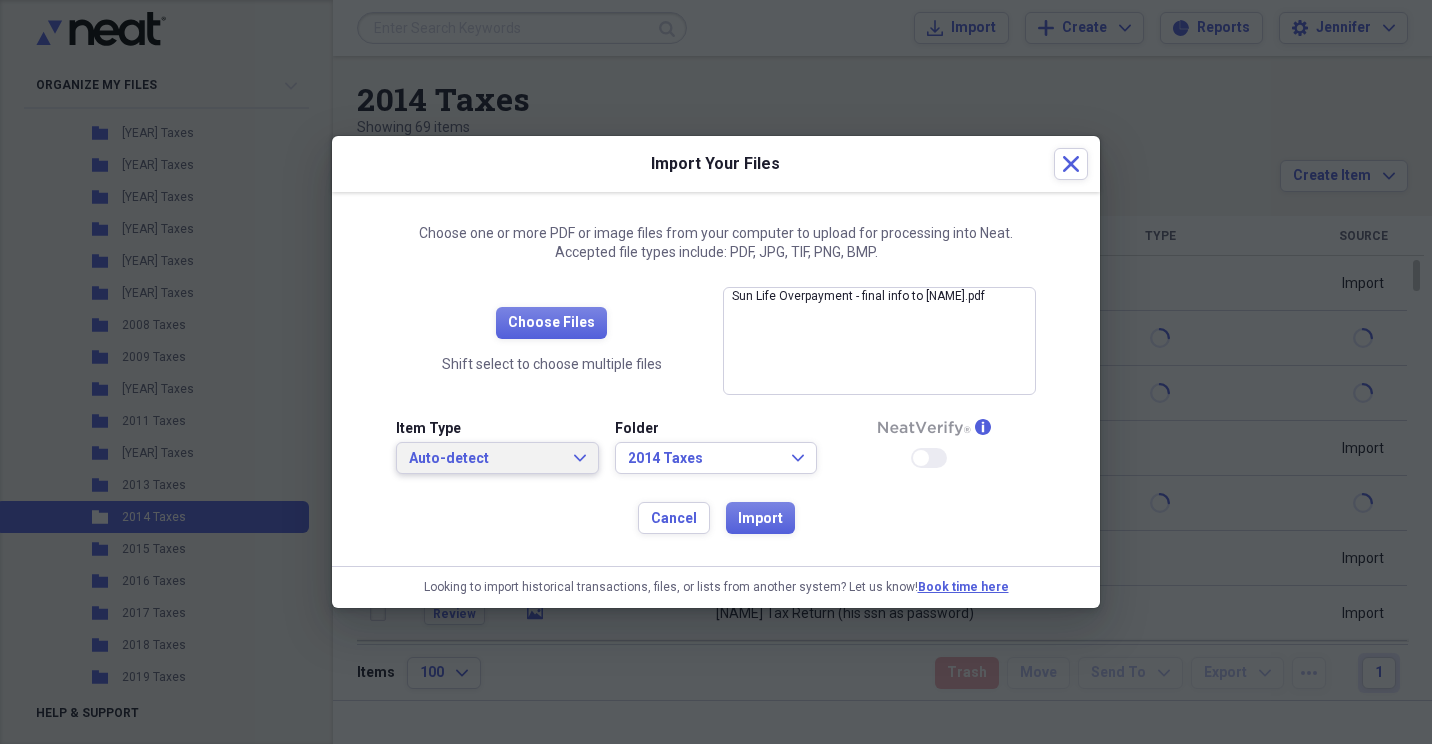 click on "Expand" 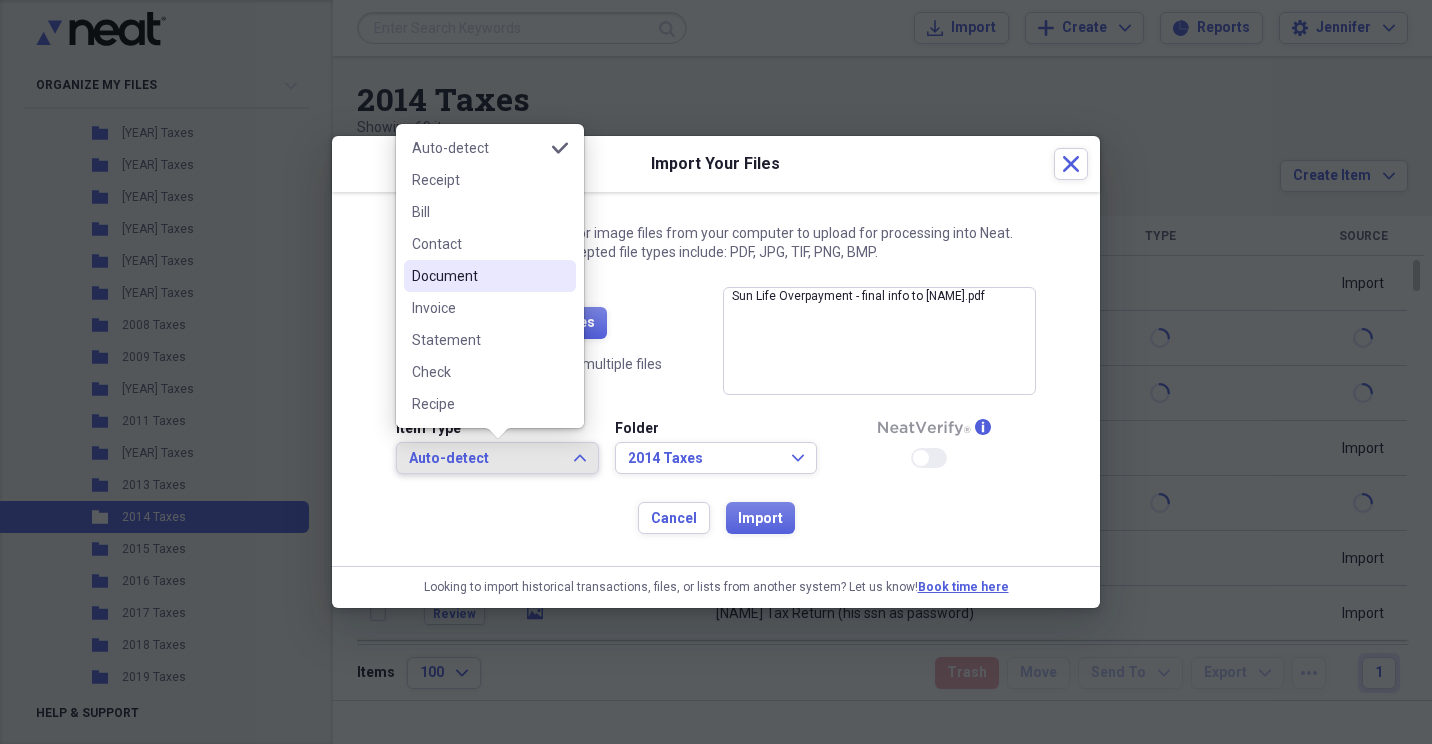 click on "Document" at bounding box center [478, 276] 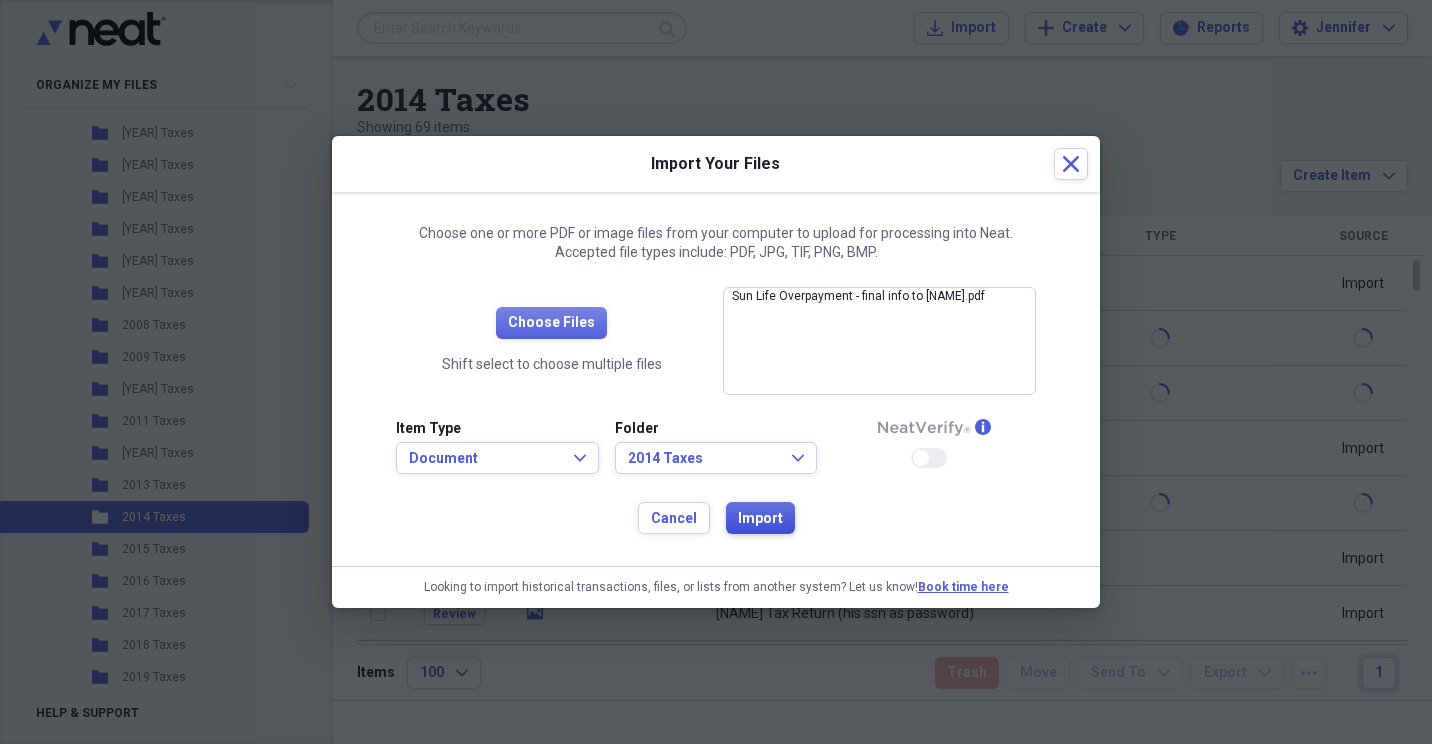 click on "Import" at bounding box center [760, 519] 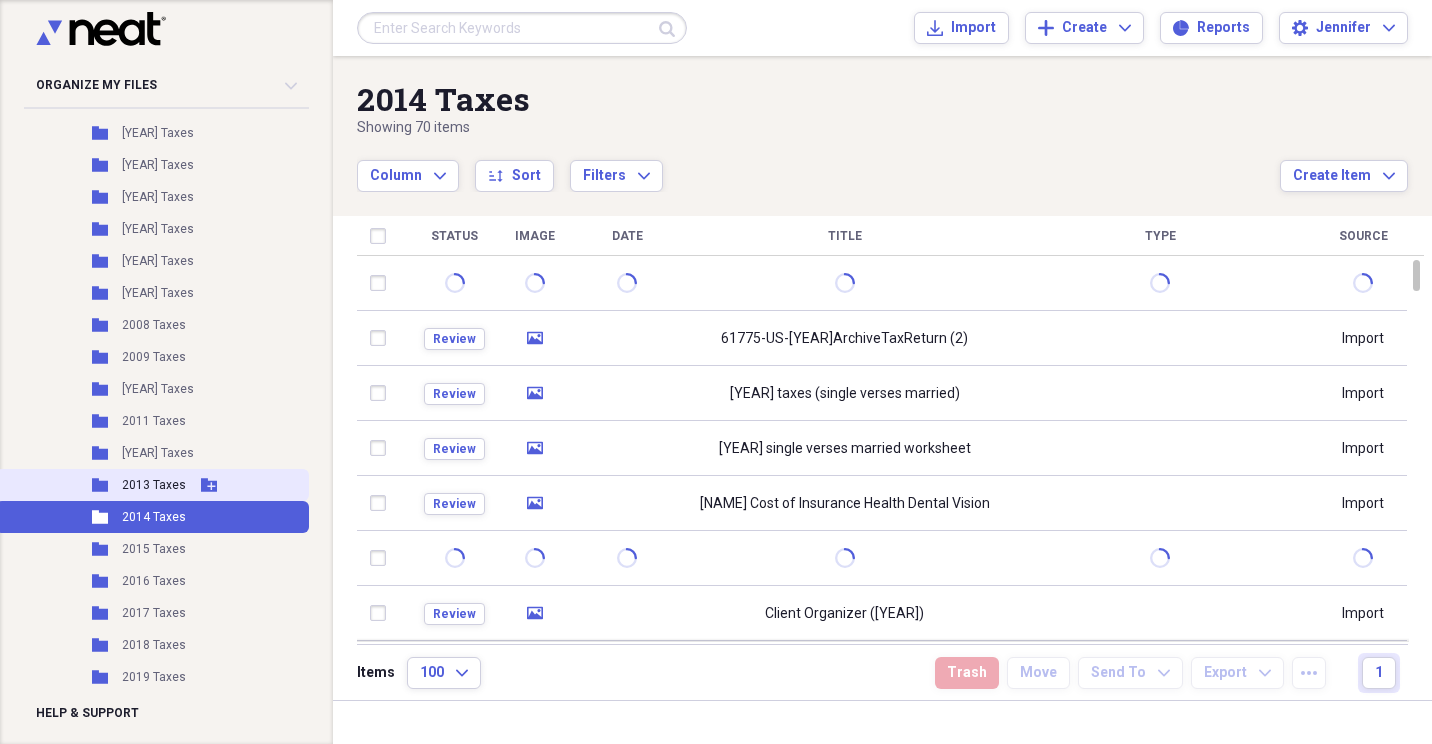 click on "Folder 2013 Taxes Add Folder" at bounding box center (152, 485) 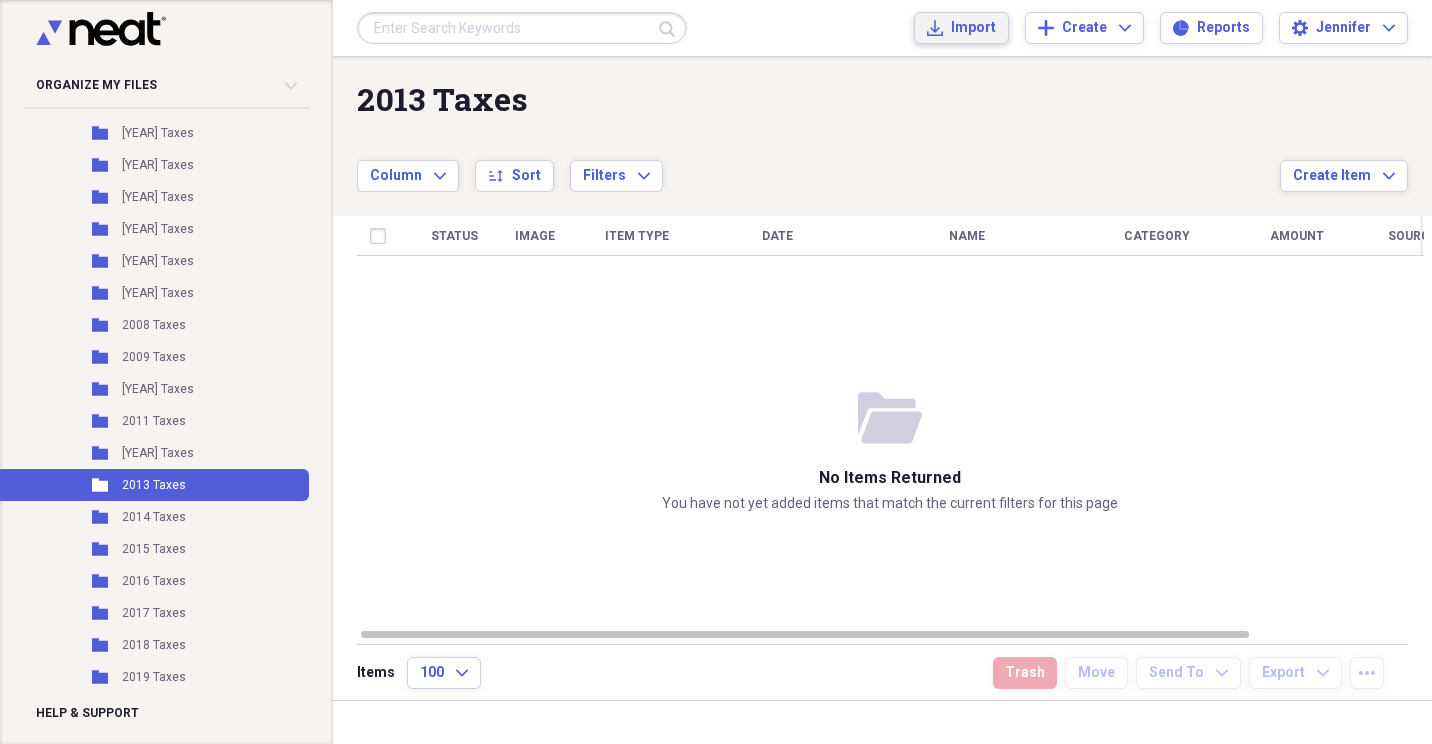 click on "Import" at bounding box center (973, 28) 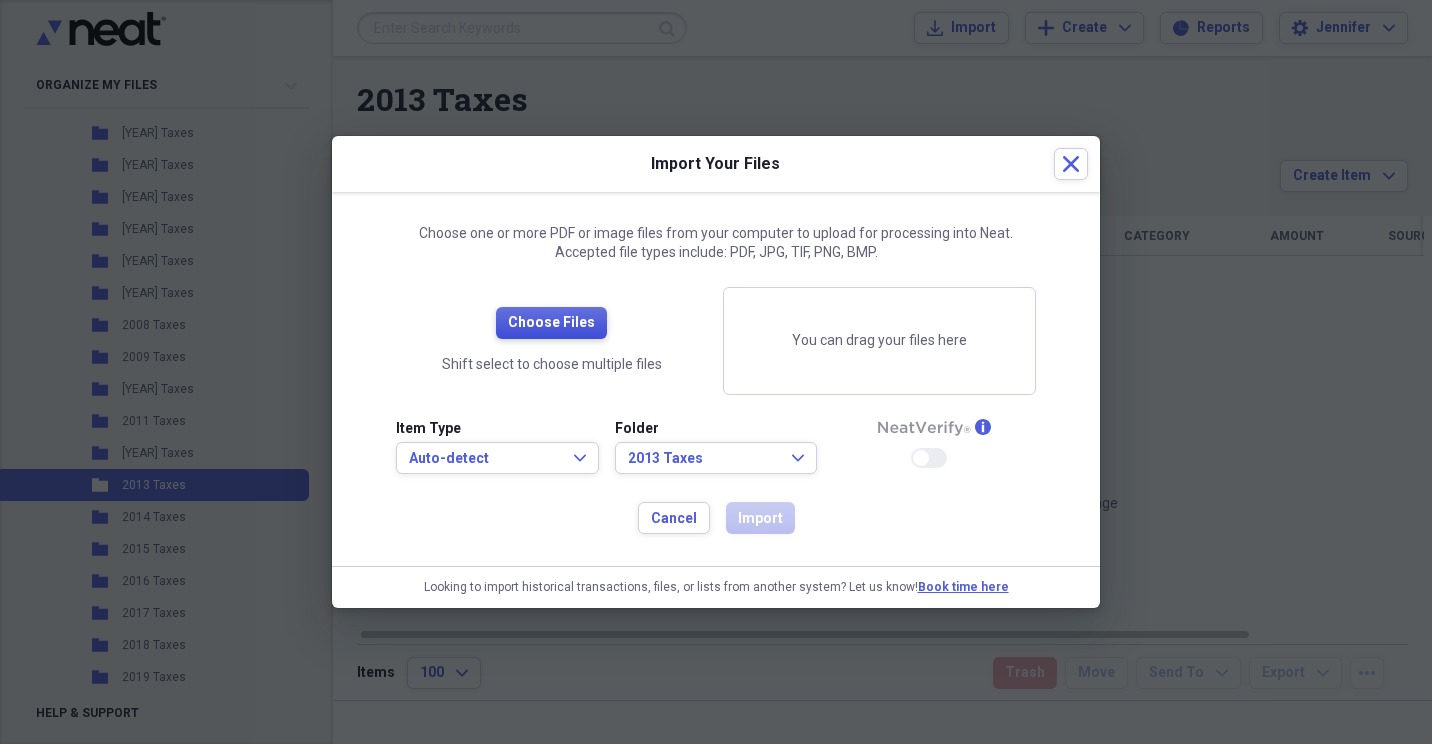 click on "Choose Files" at bounding box center (551, 323) 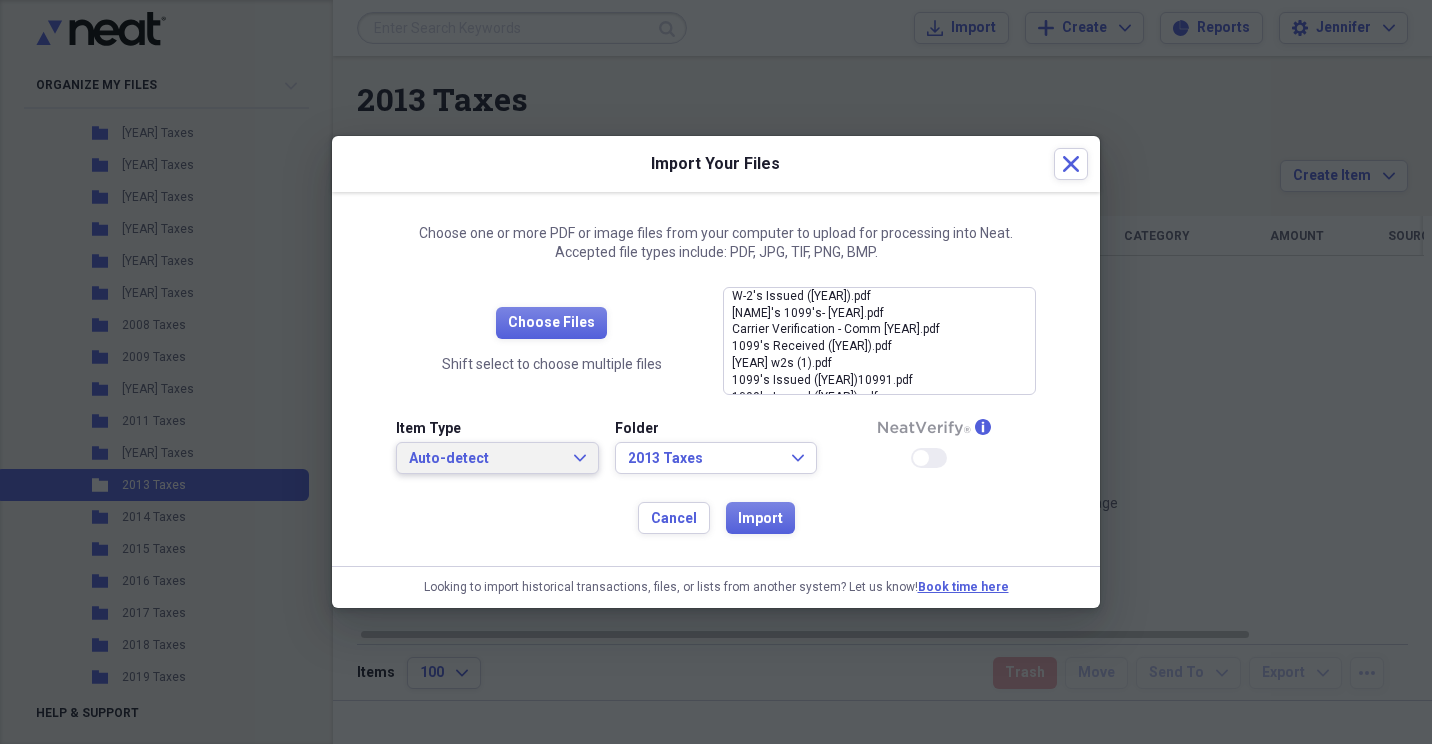 click on "Expand" 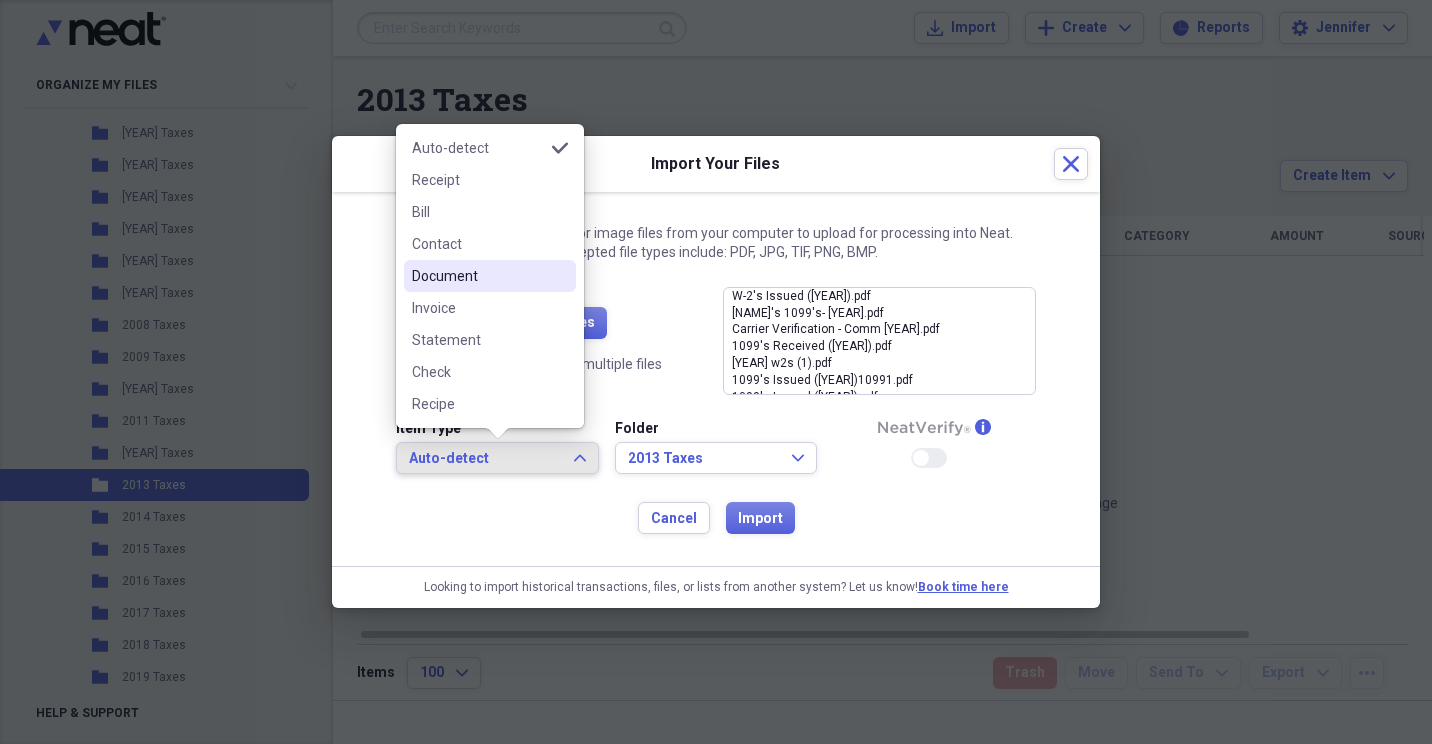 click on "Document" at bounding box center [478, 276] 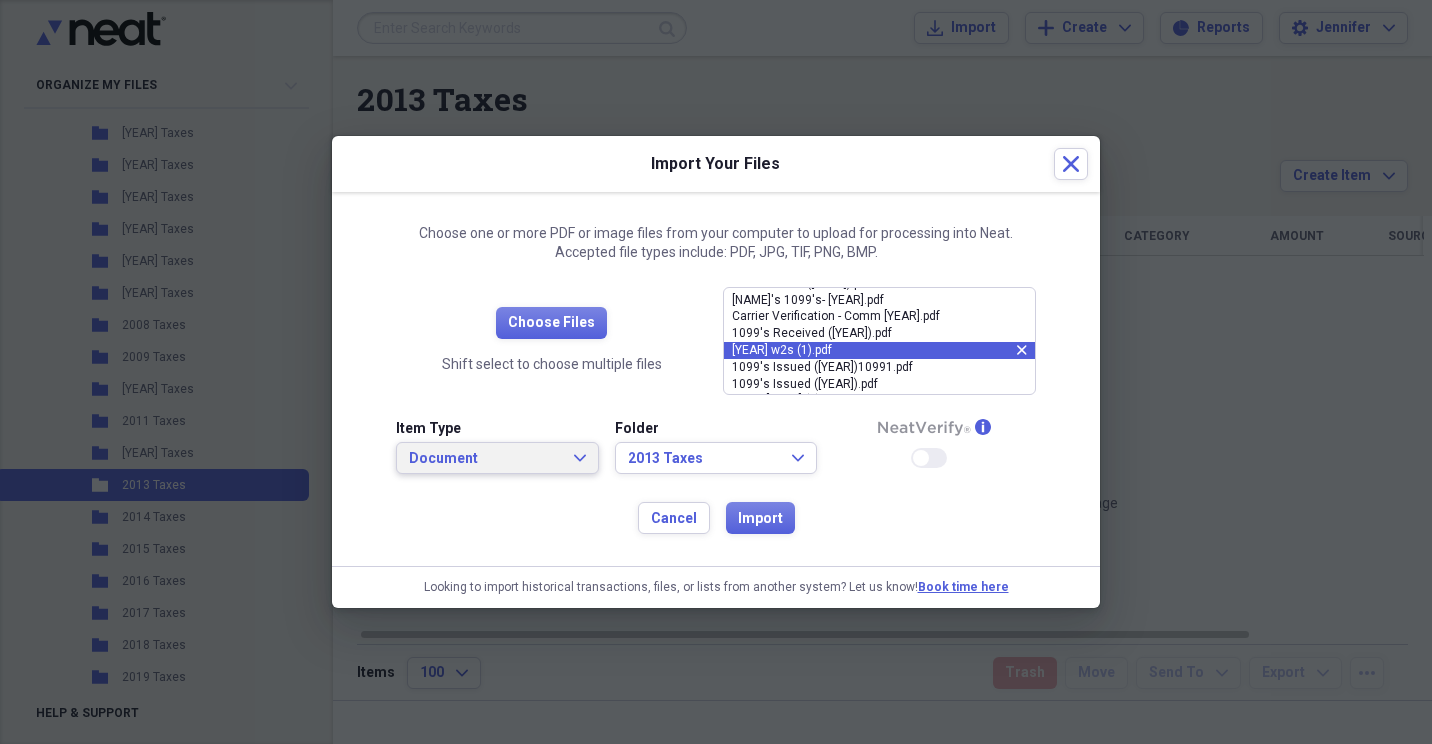 scroll, scrollTop: 28, scrollLeft: 0, axis: vertical 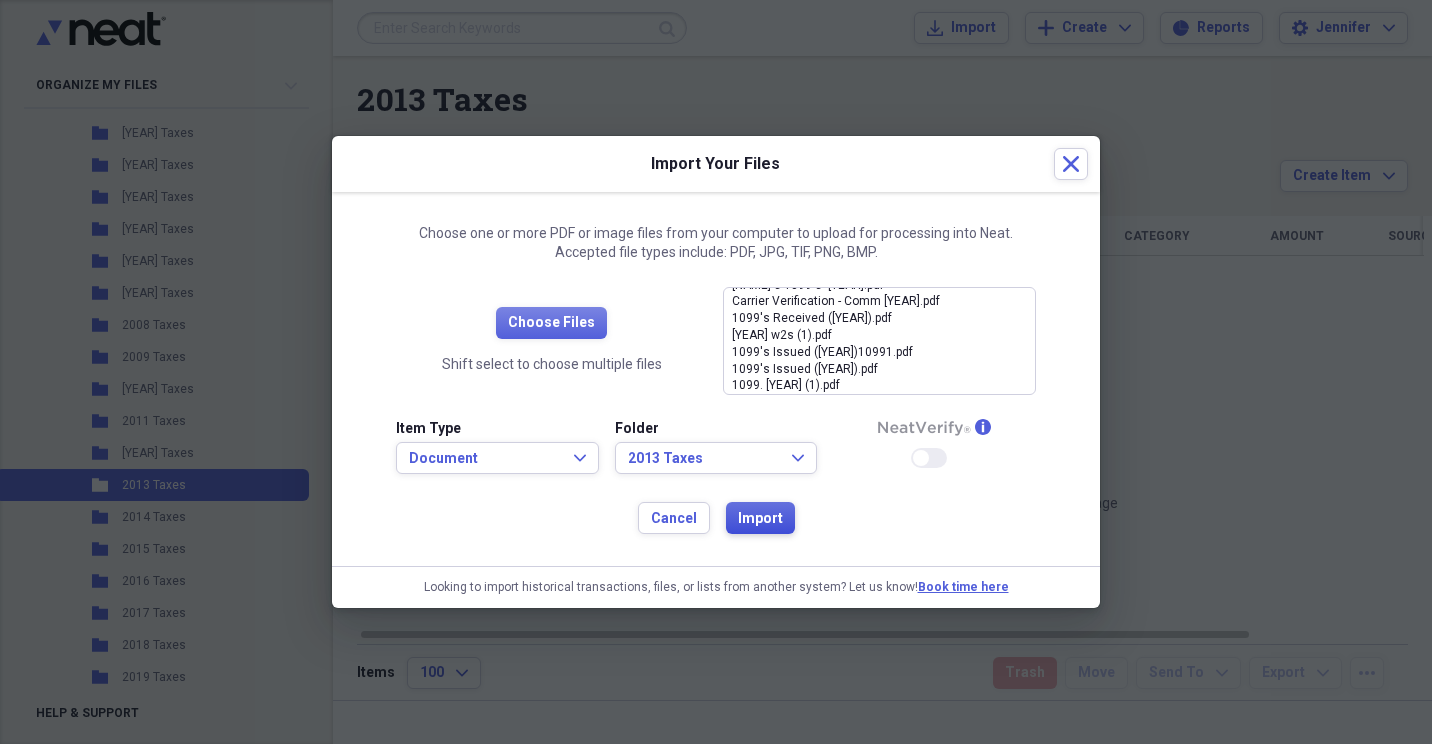 click on "Import" at bounding box center [760, 519] 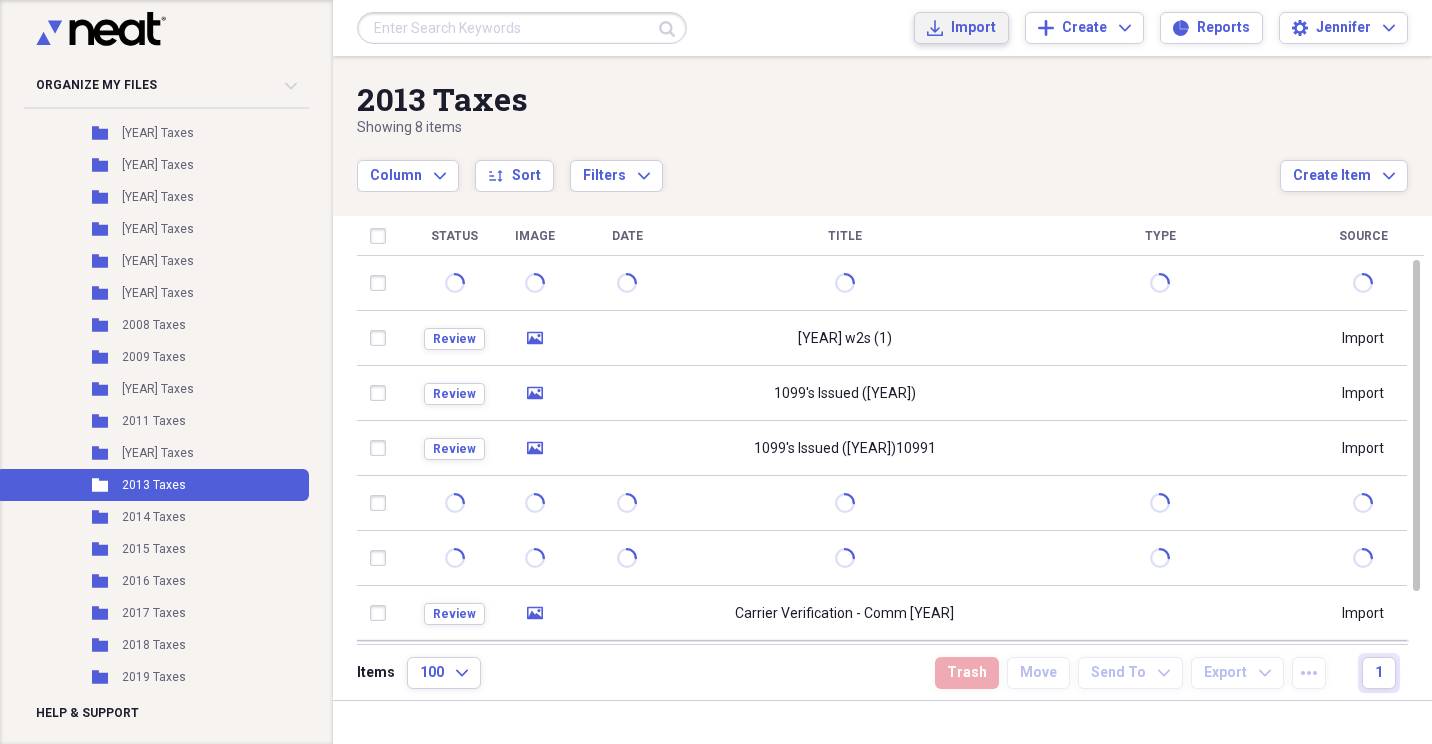 click on "Import" at bounding box center (973, 28) 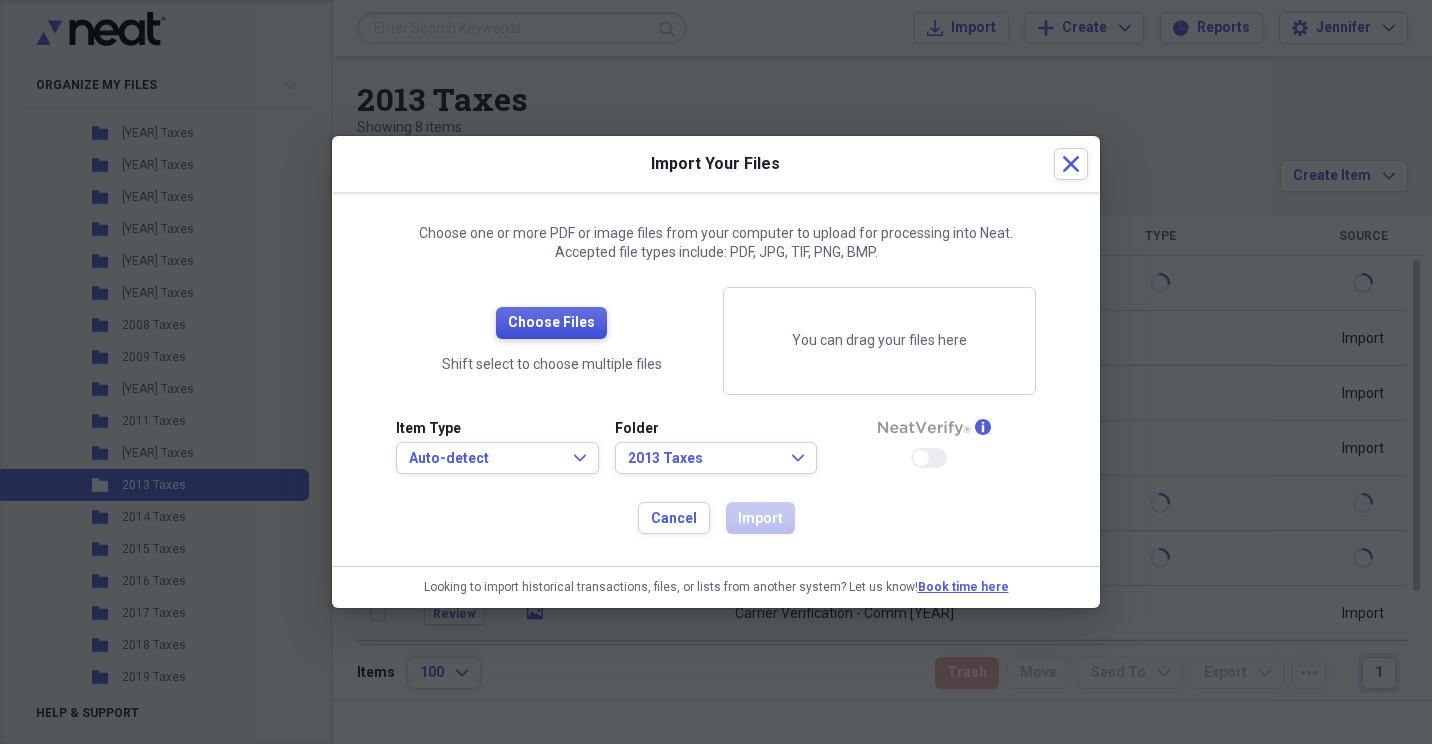 click on "Choose Files" at bounding box center (551, 323) 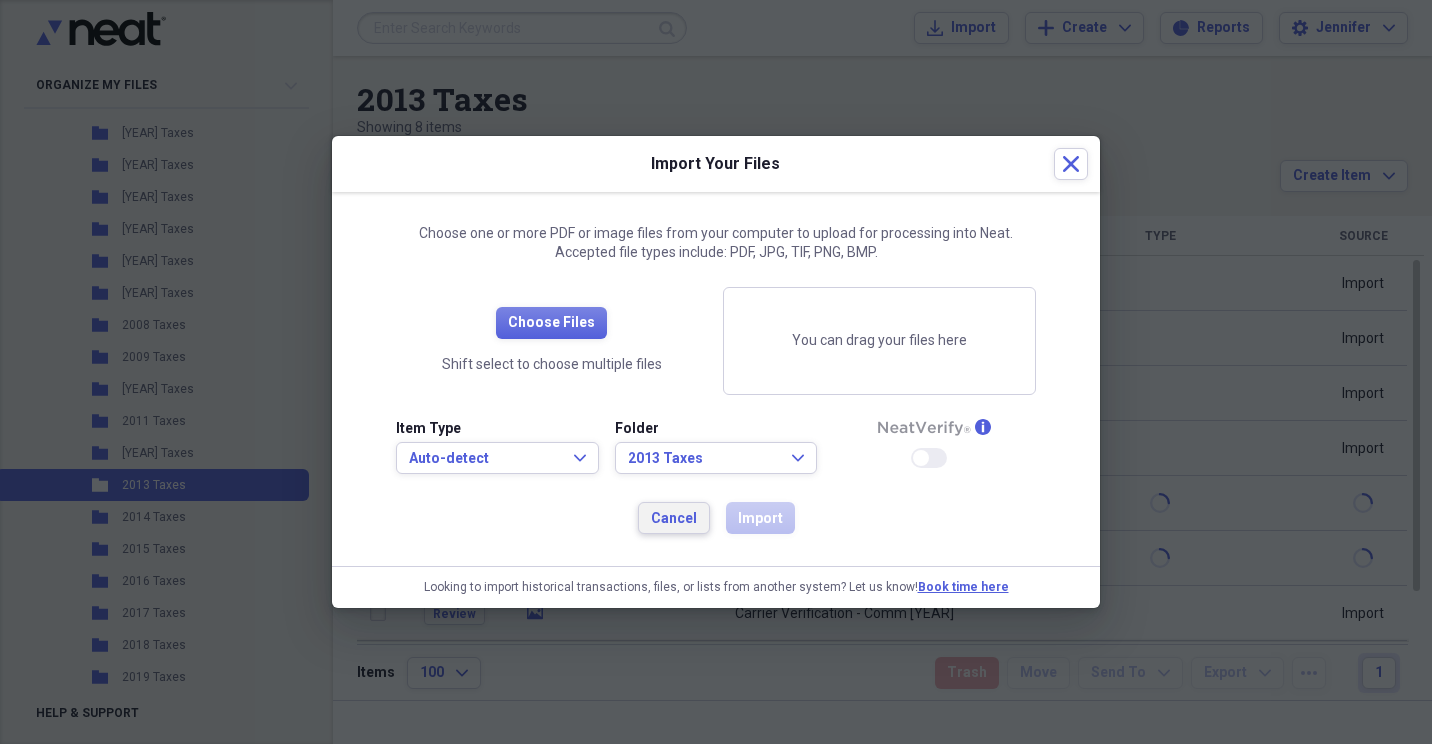 click on "Cancel" at bounding box center [674, 519] 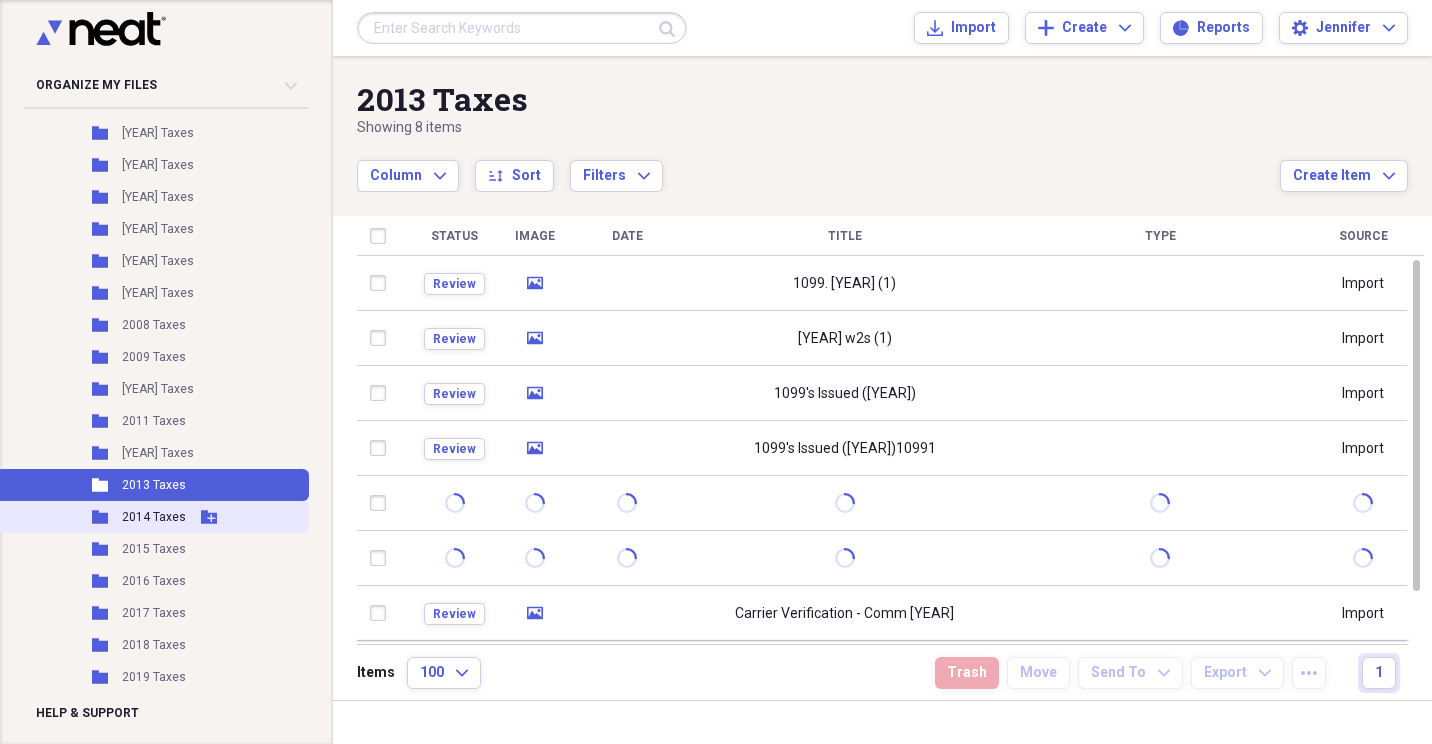 click on "2014 Taxes" at bounding box center (154, 517) 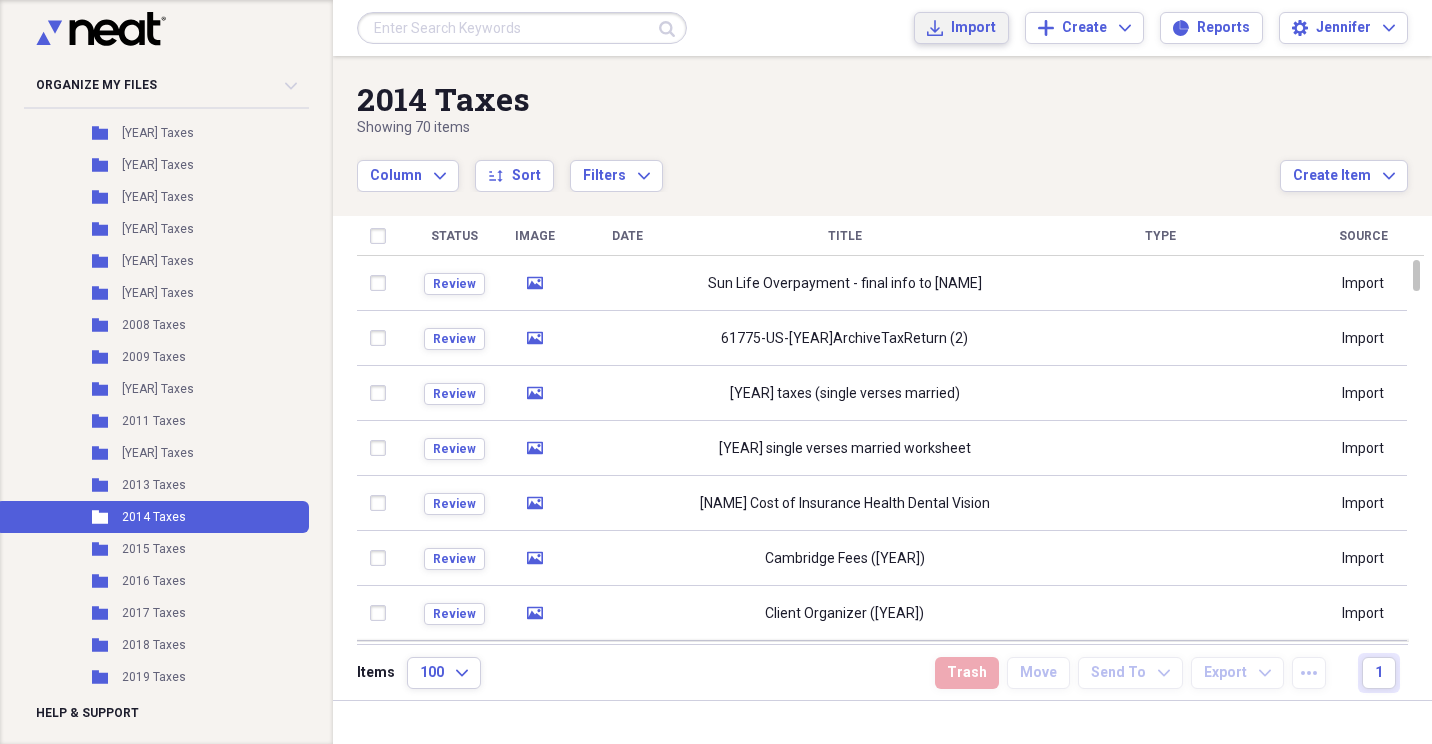 click on "Import" at bounding box center [973, 28] 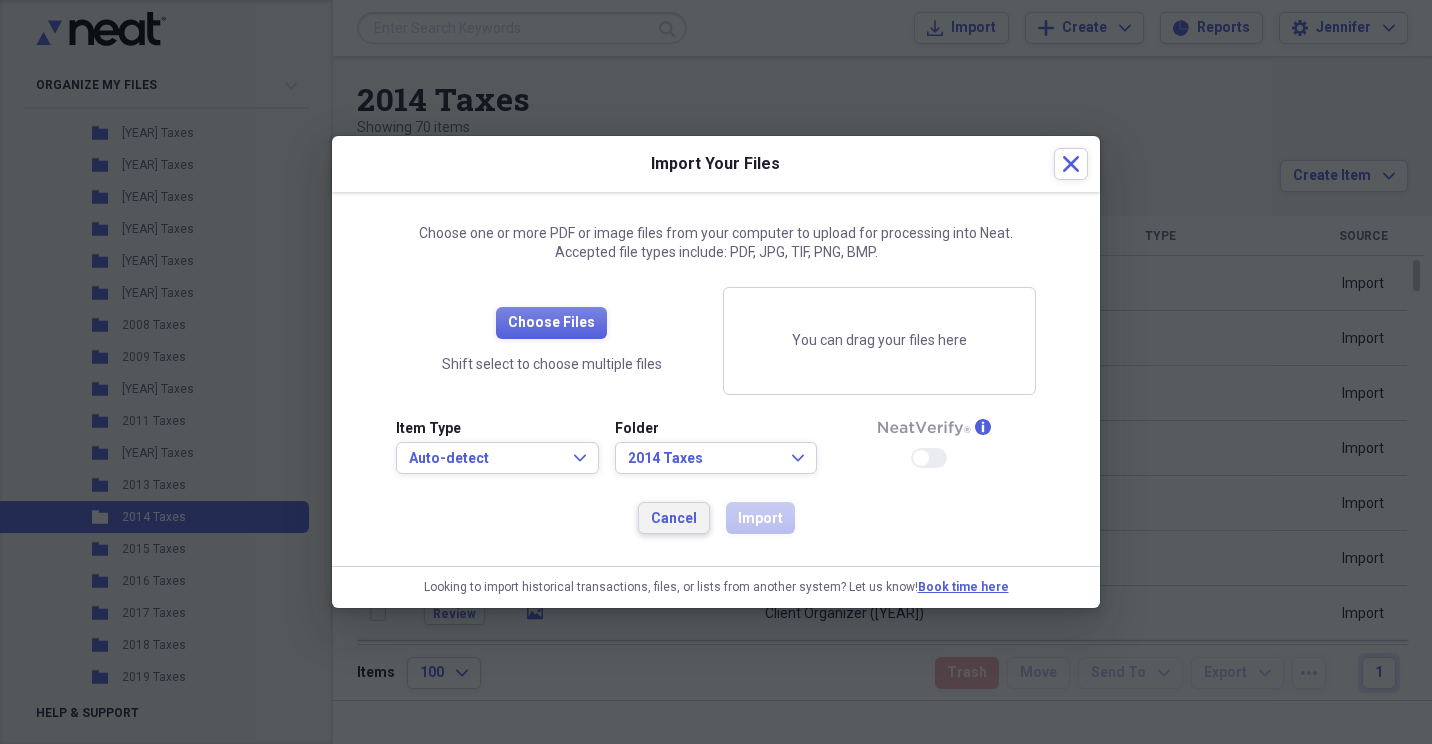 drag, startPoint x: 678, startPoint y: 521, endPoint x: 102, endPoint y: 484, distance: 577.18713 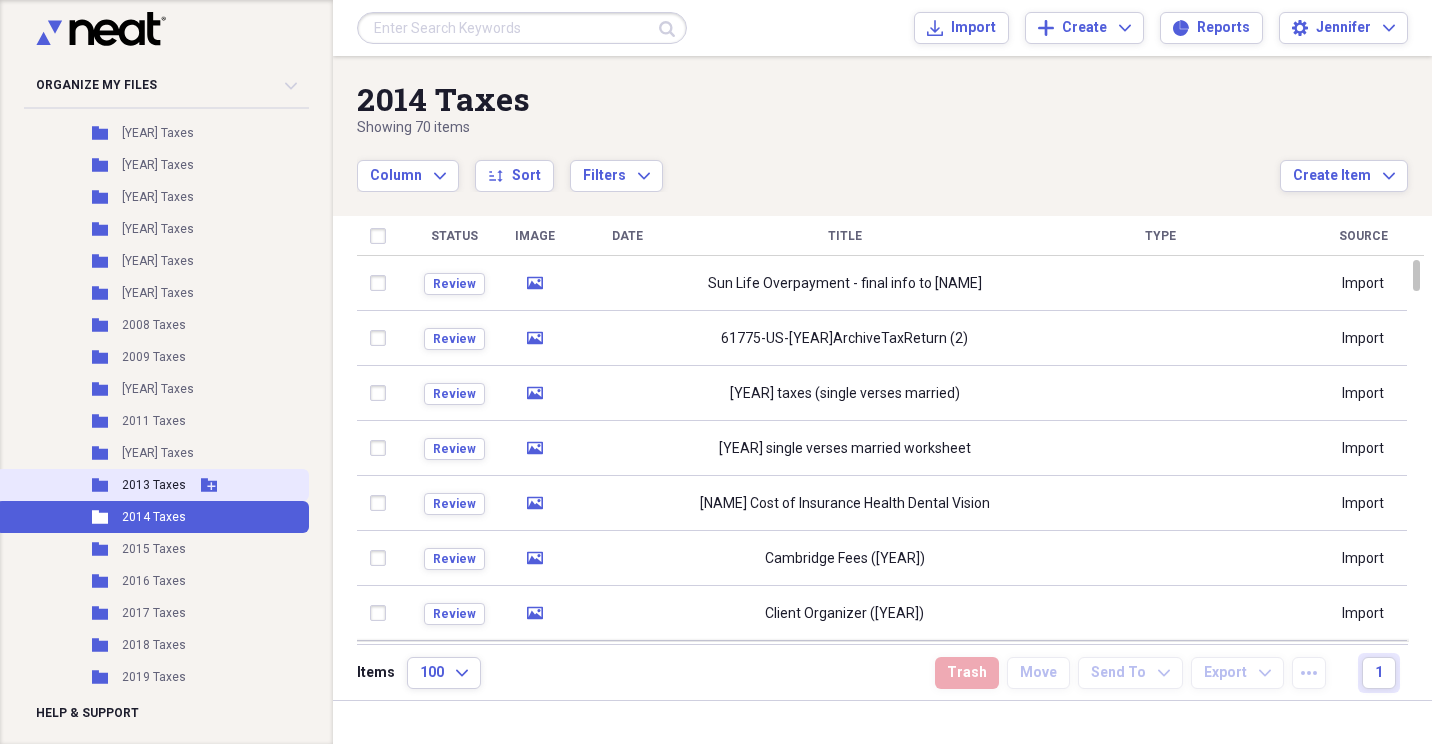 click on "2013 Taxes" at bounding box center (154, 485) 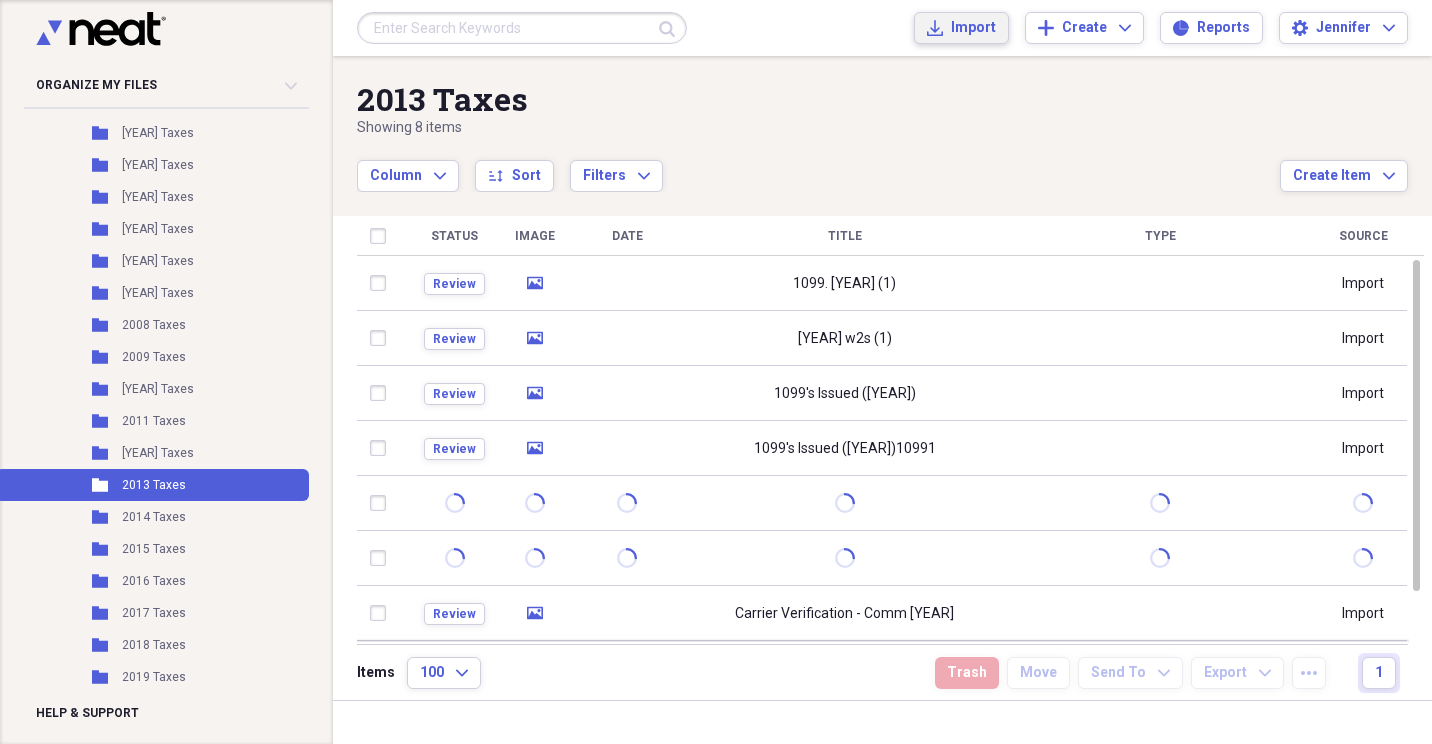 click on "Import" at bounding box center (973, 28) 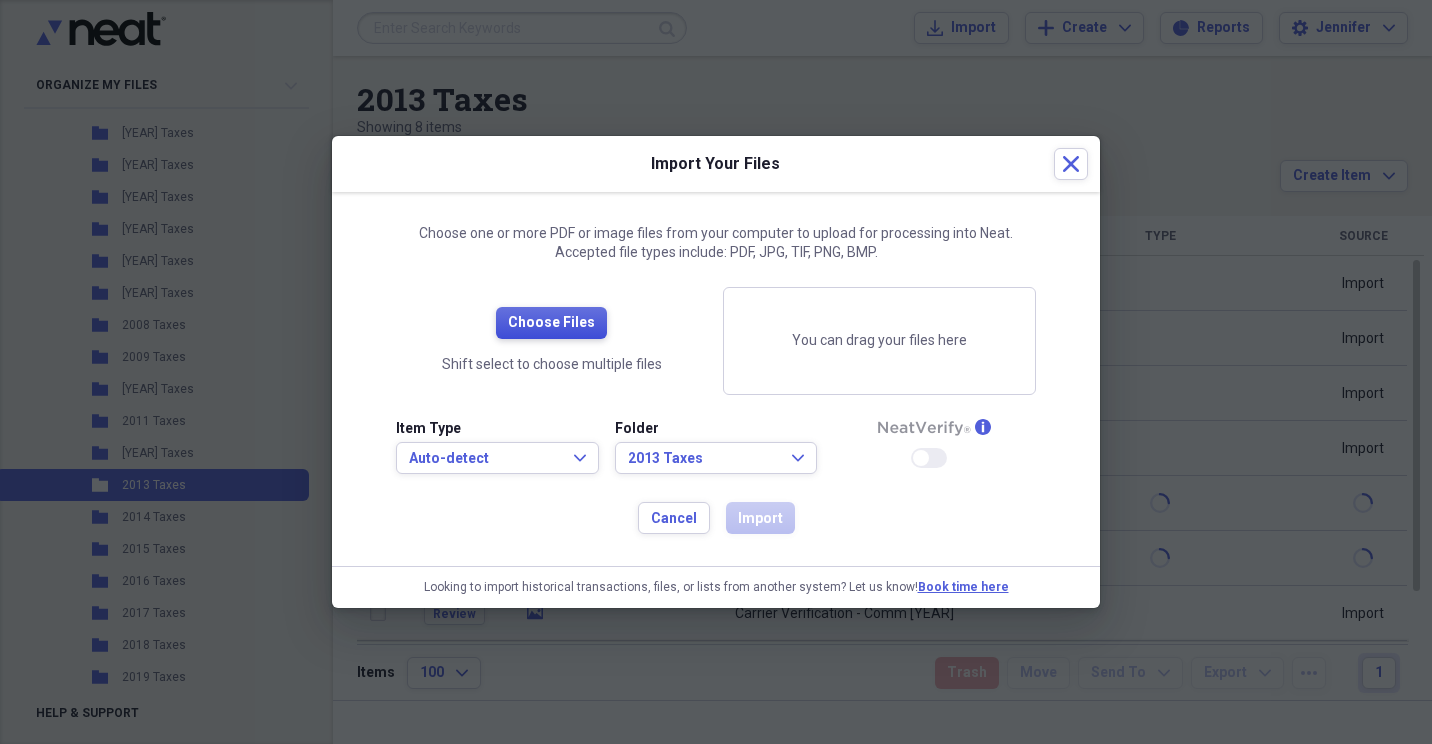 click on "Choose Files" at bounding box center (551, 323) 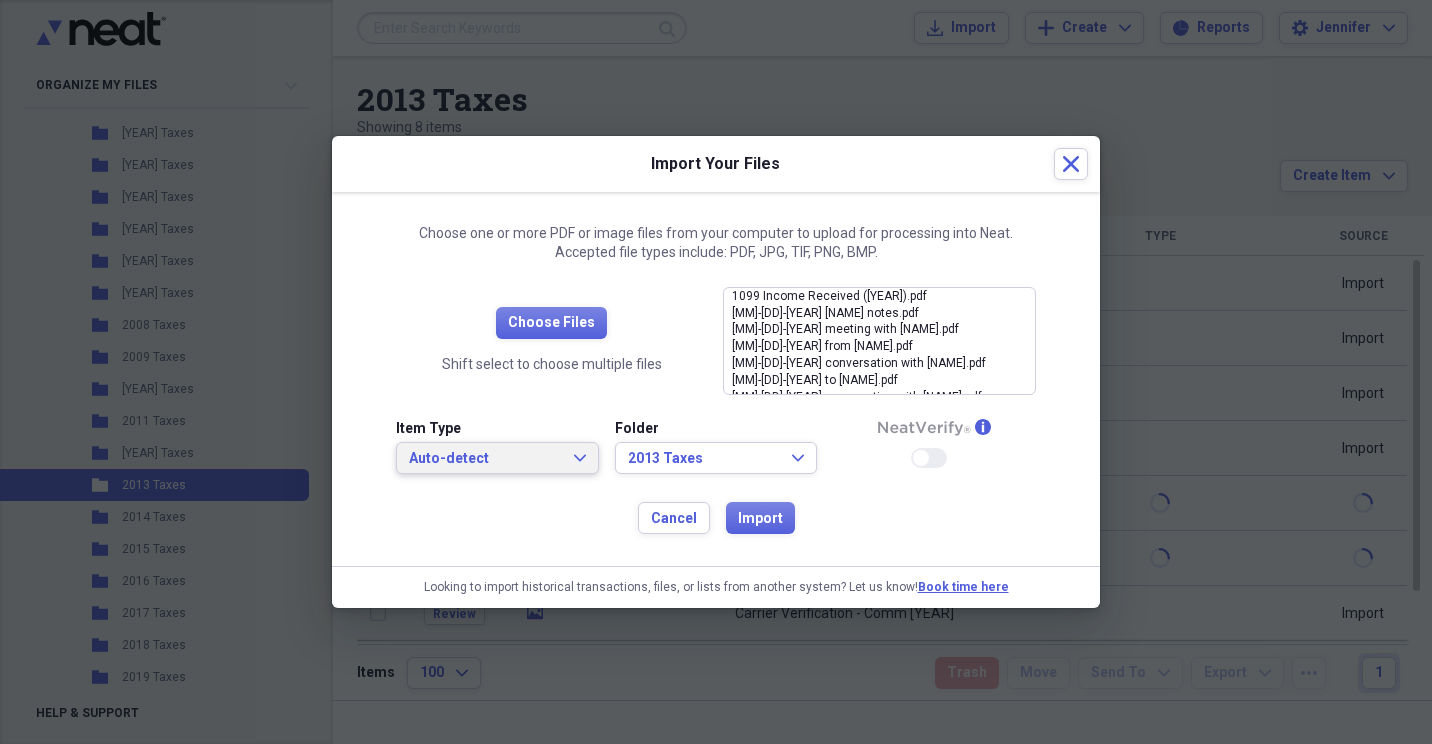 click on "Auto-detect Expand" at bounding box center [497, 458] 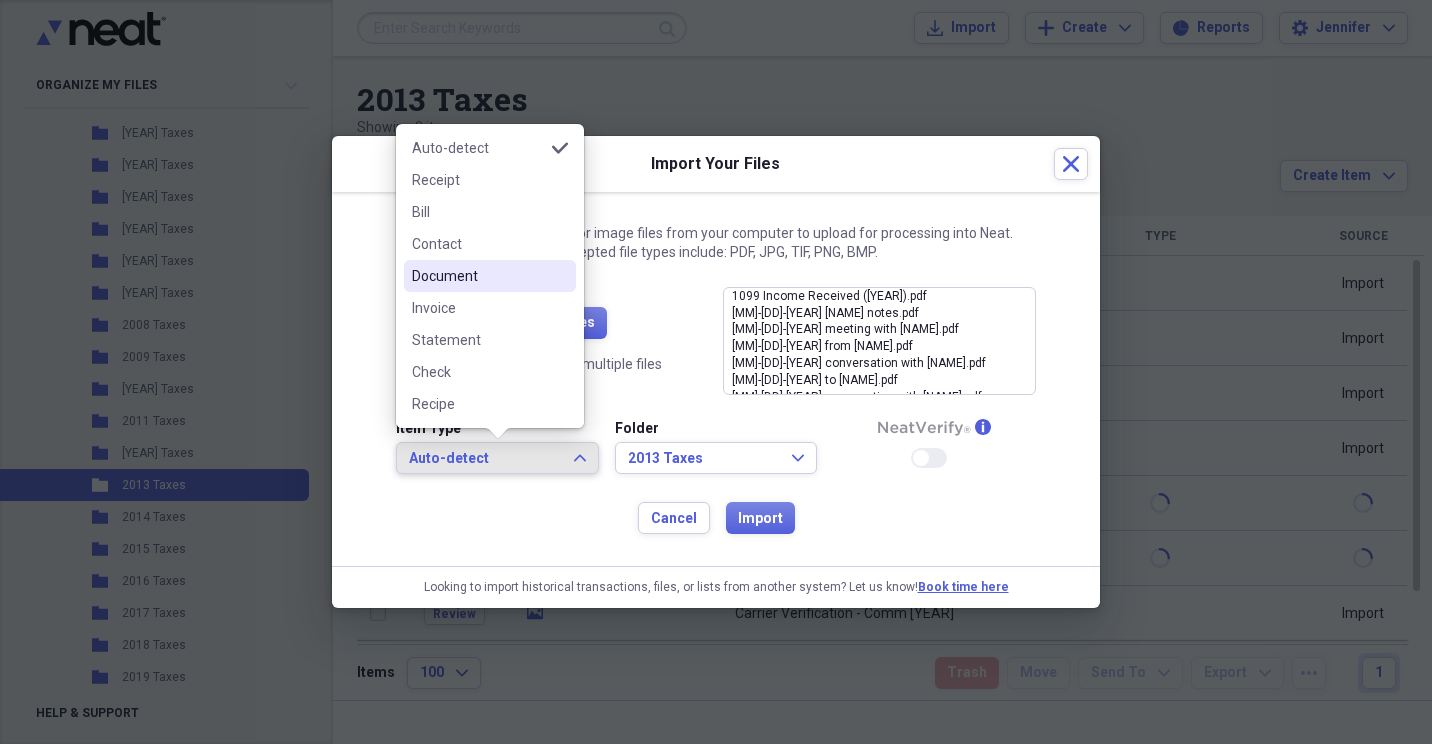 drag, startPoint x: 506, startPoint y: 276, endPoint x: 509, endPoint y: 286, distance: 10.440307 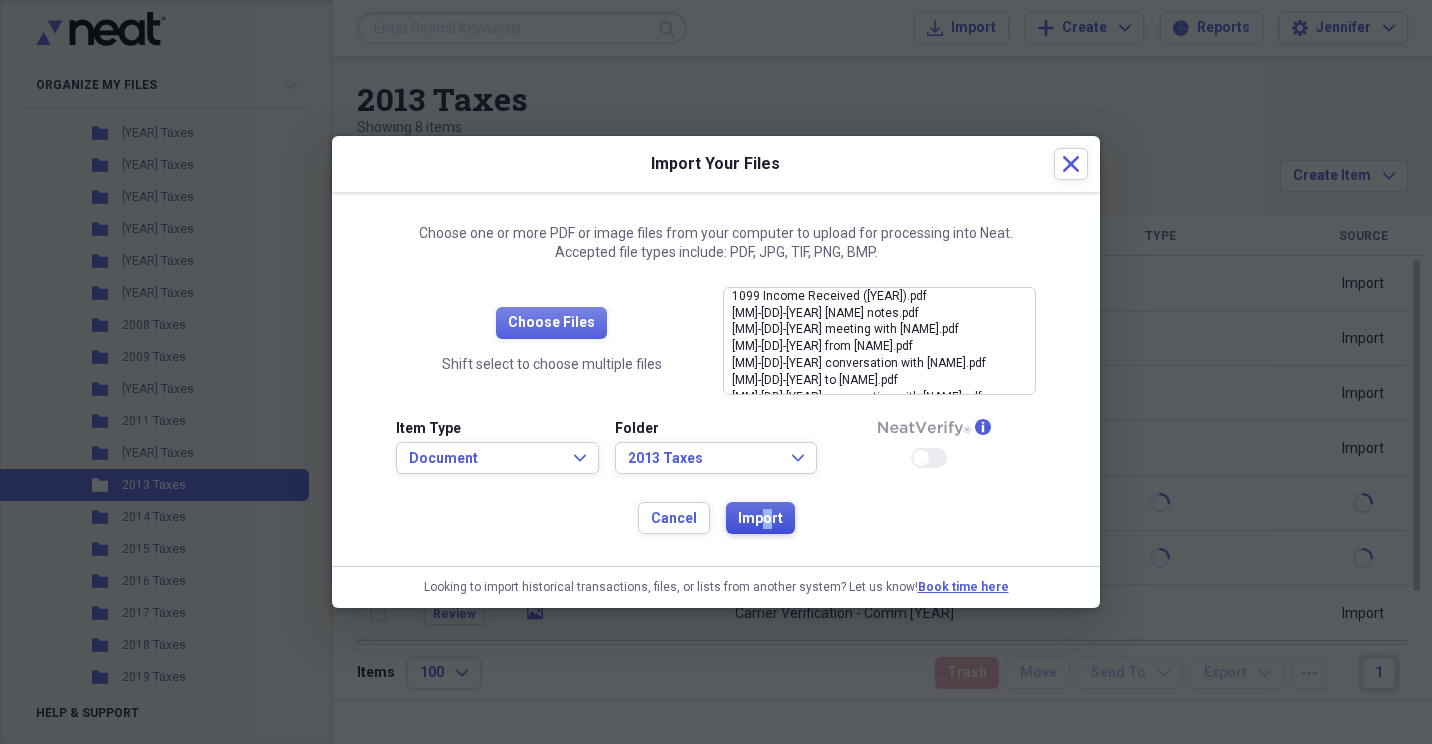 click on "Import" at bounding box center [760, 519] 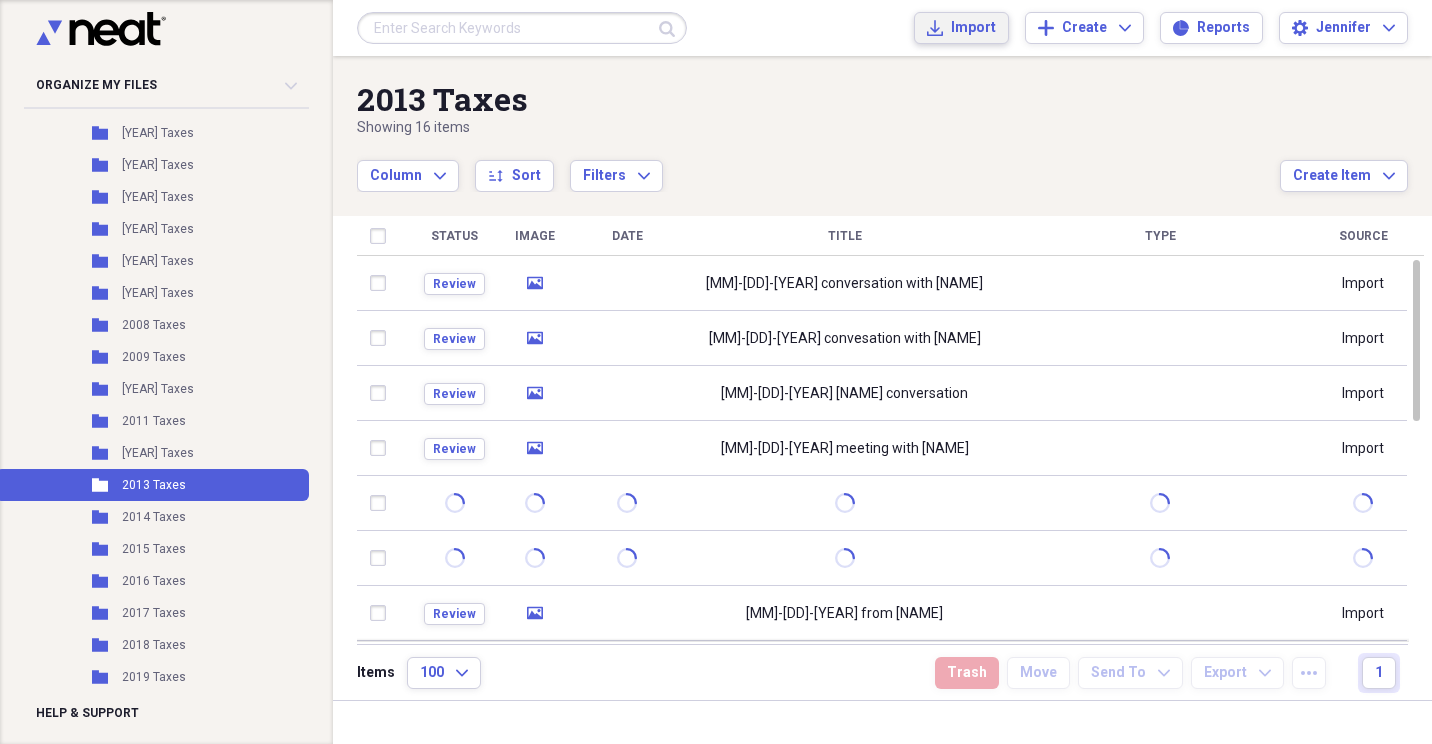 click on "Import" at bounding box center [973, 28] 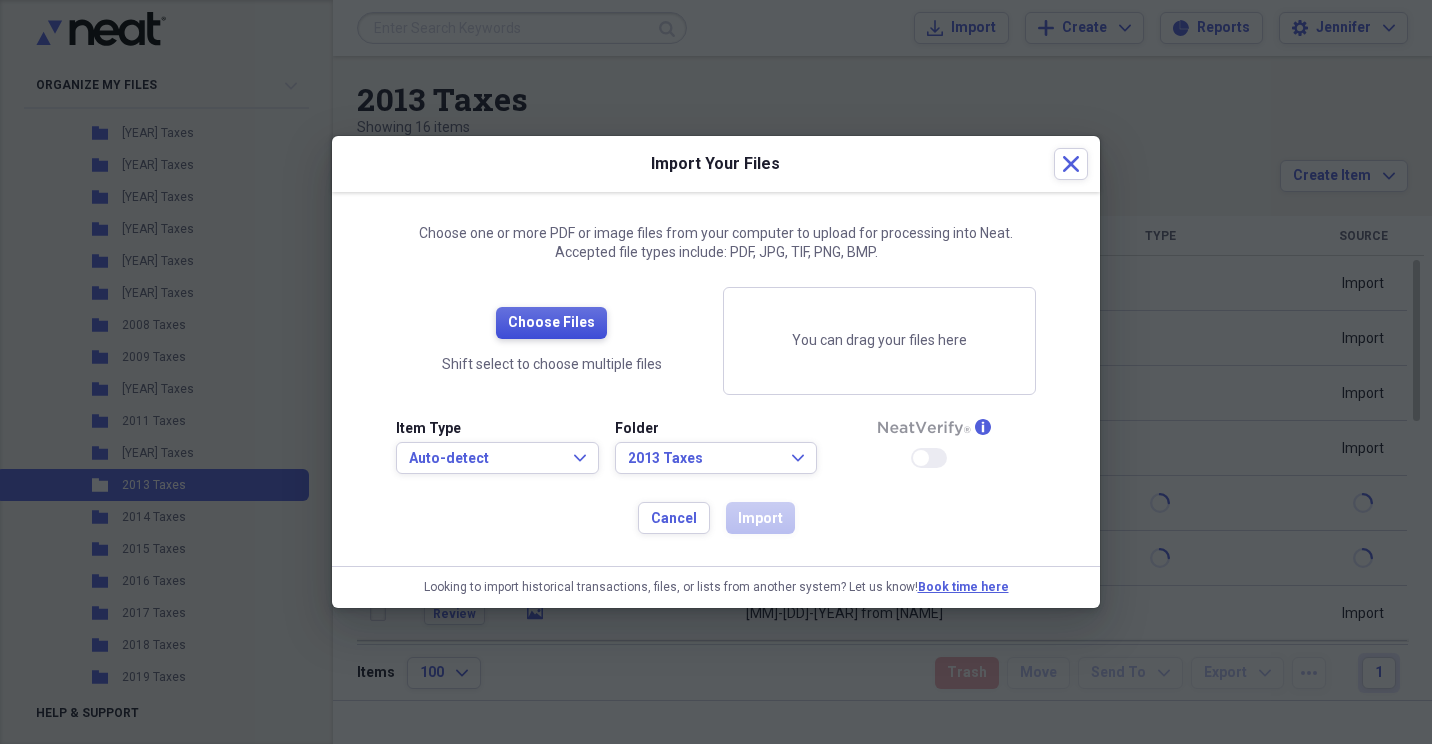 click on "Choose Files" at bounding box center (551, 323) 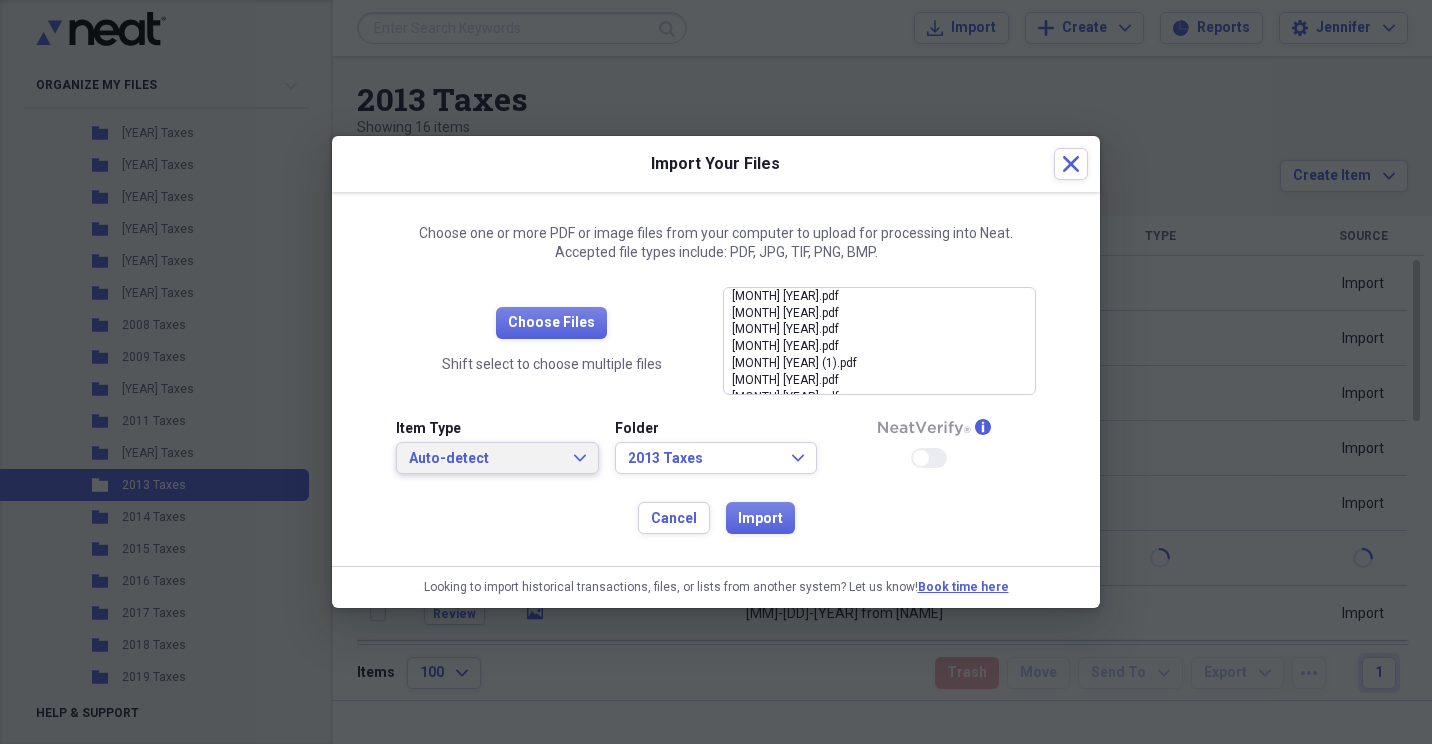 click on "Expand" 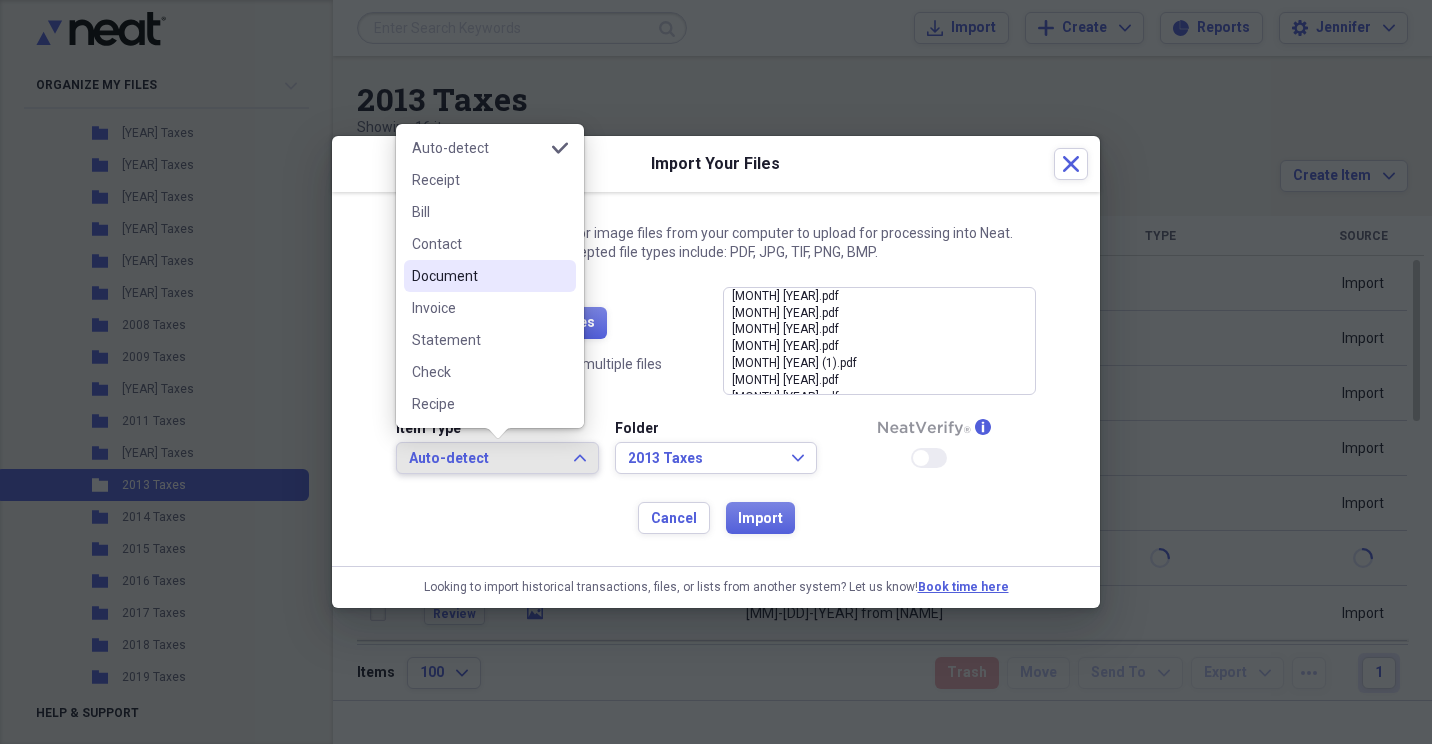 click on "Document" at bounding box center (478, 276) 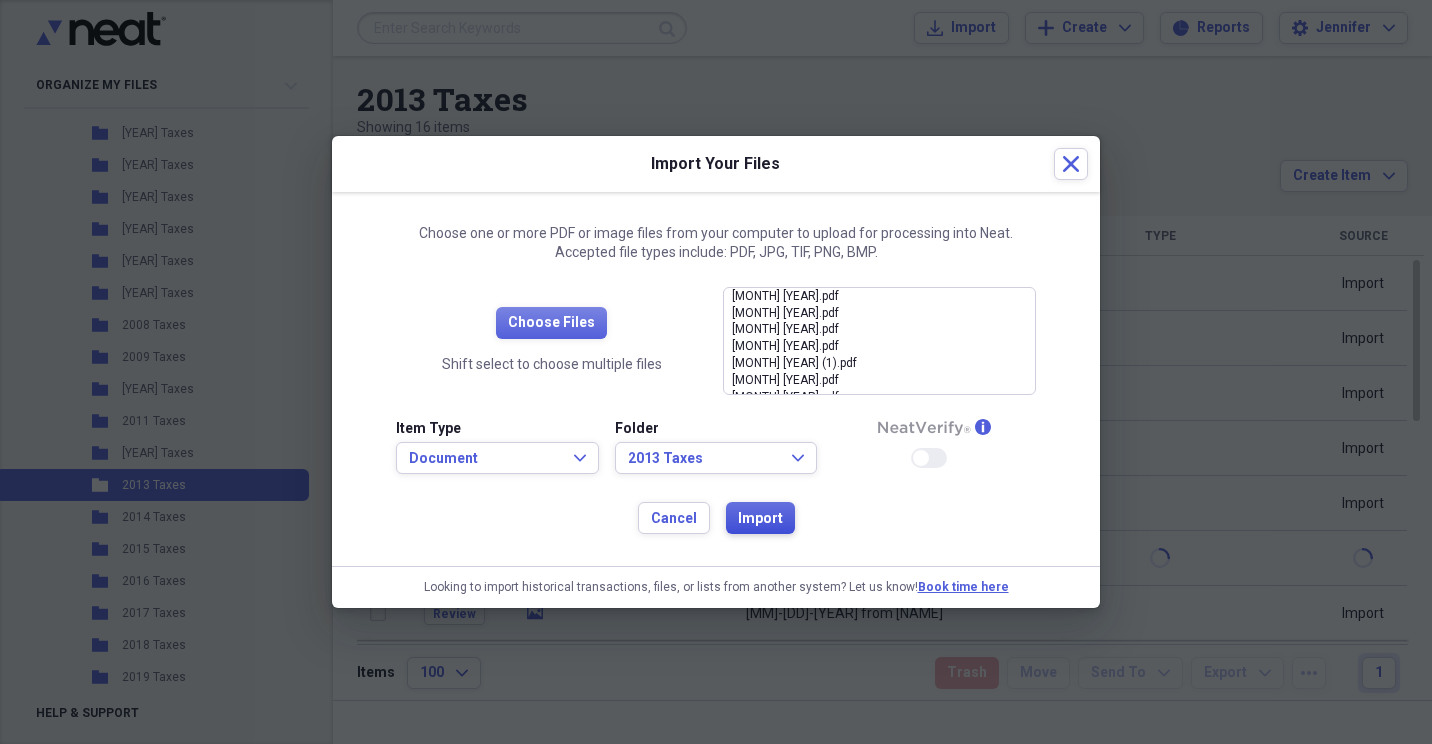 click on "Import" at bounding box center [760, 519] 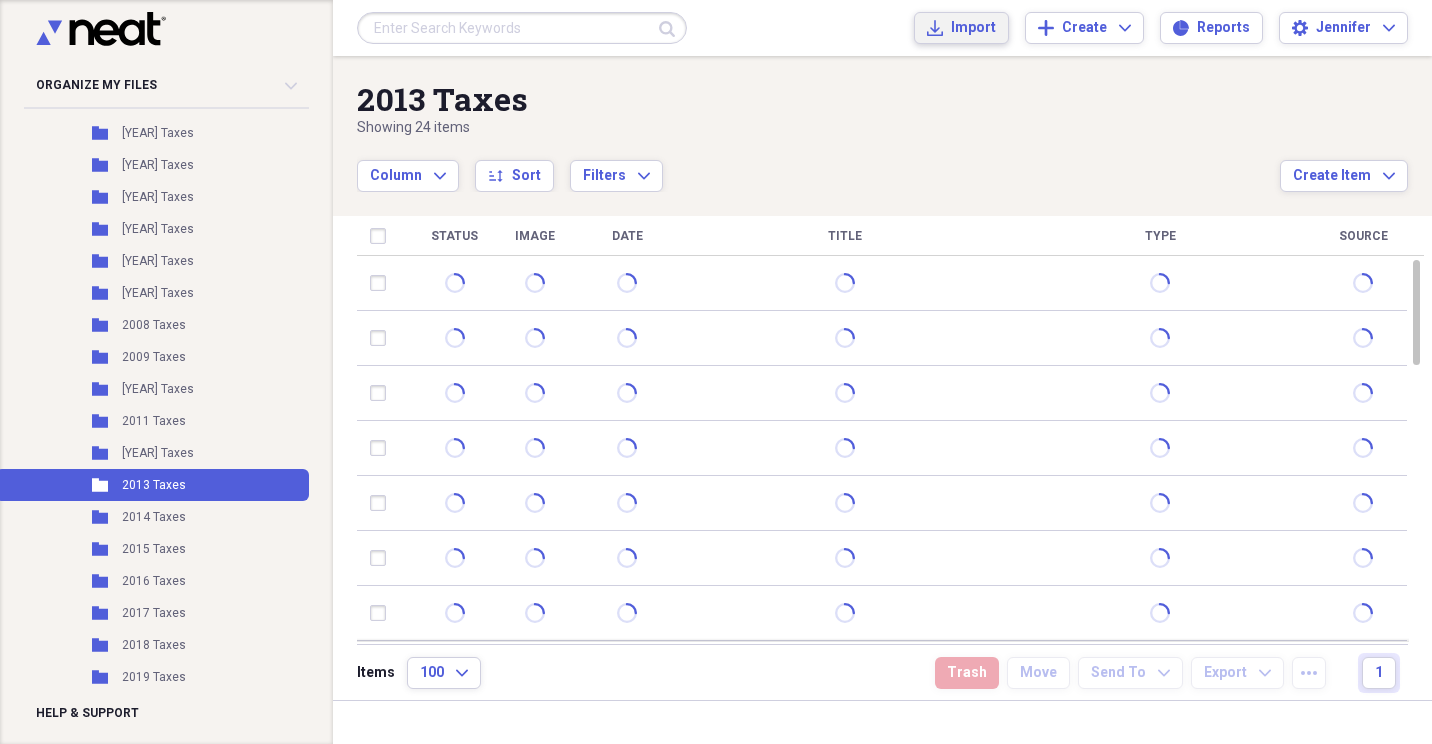 click on "Import" at bounding box center (973, 28) 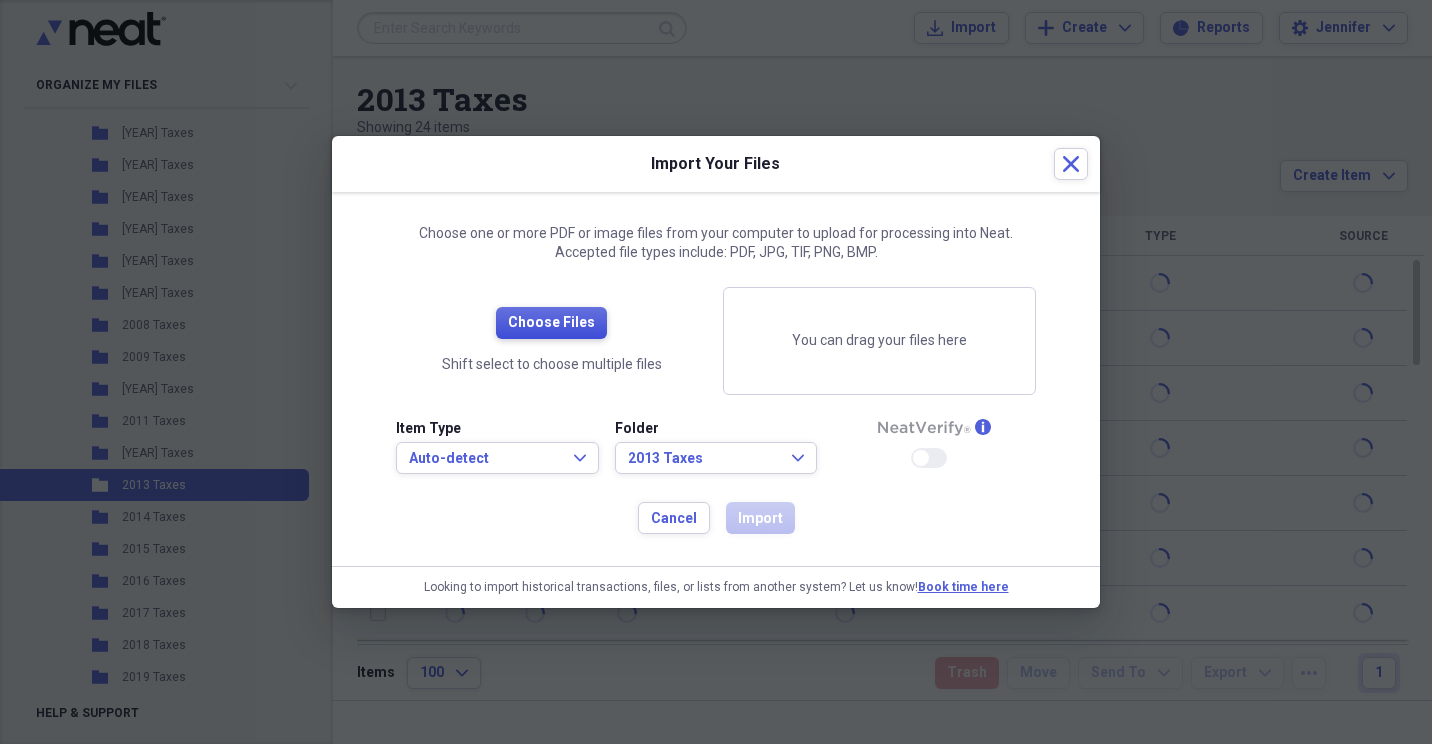 click on "Choose Files" at bounding box center (551, 323) 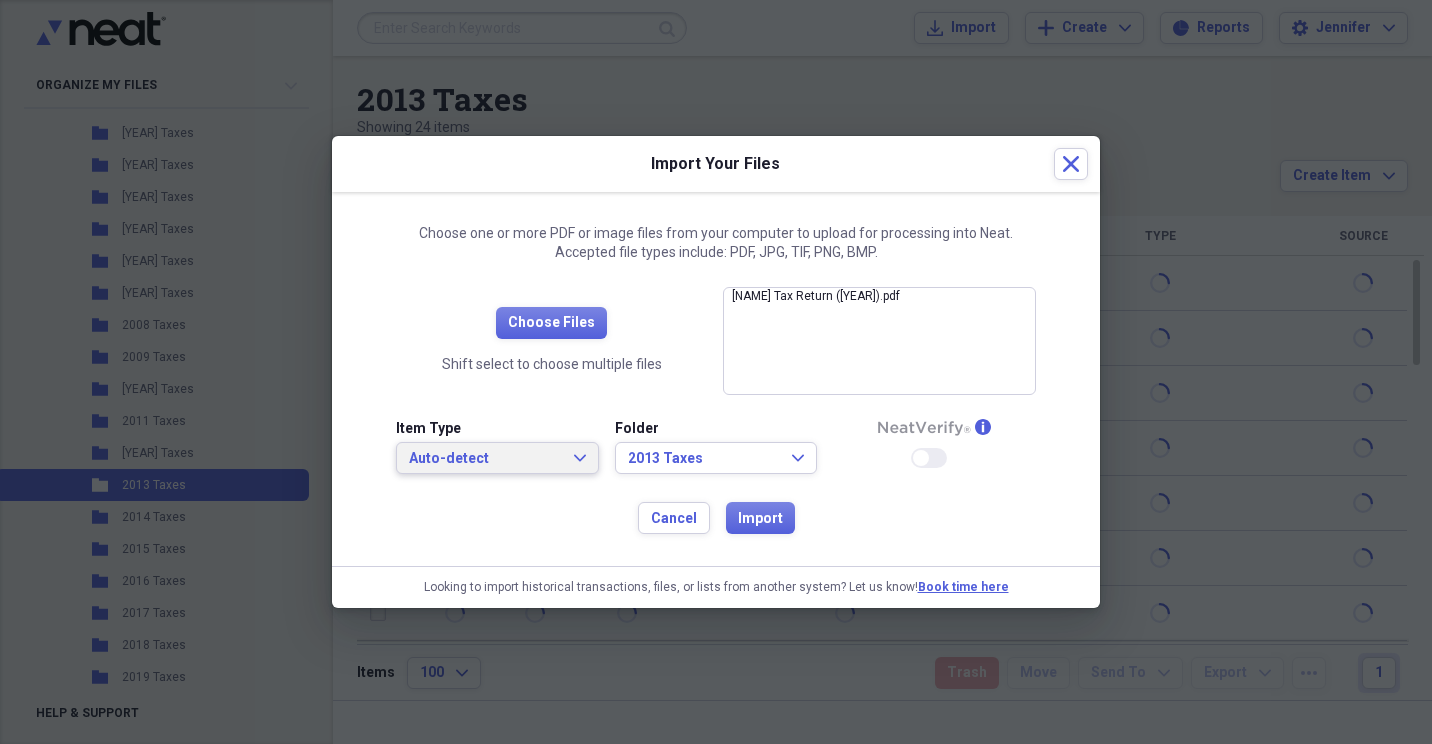 click on "Expand" 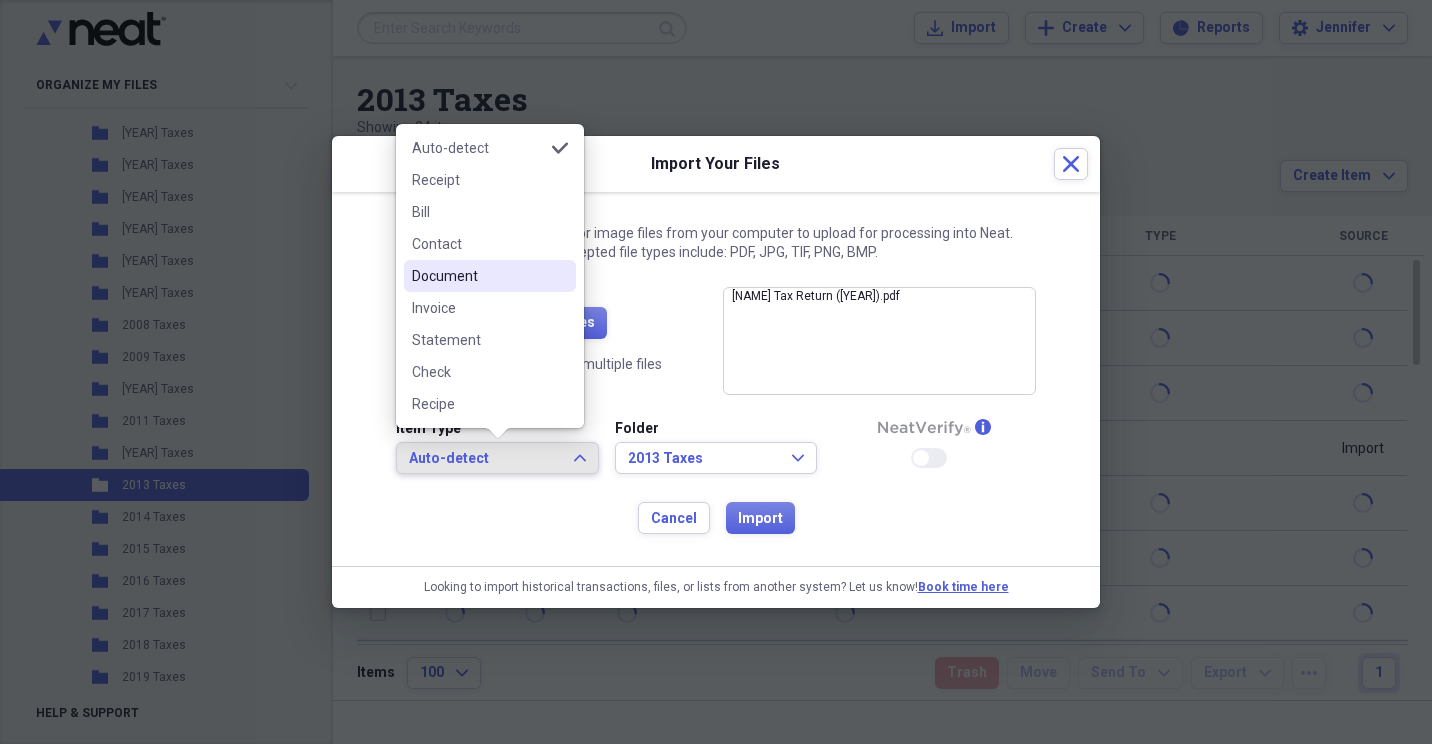 click on "Document" at bounding box center [478, 276] 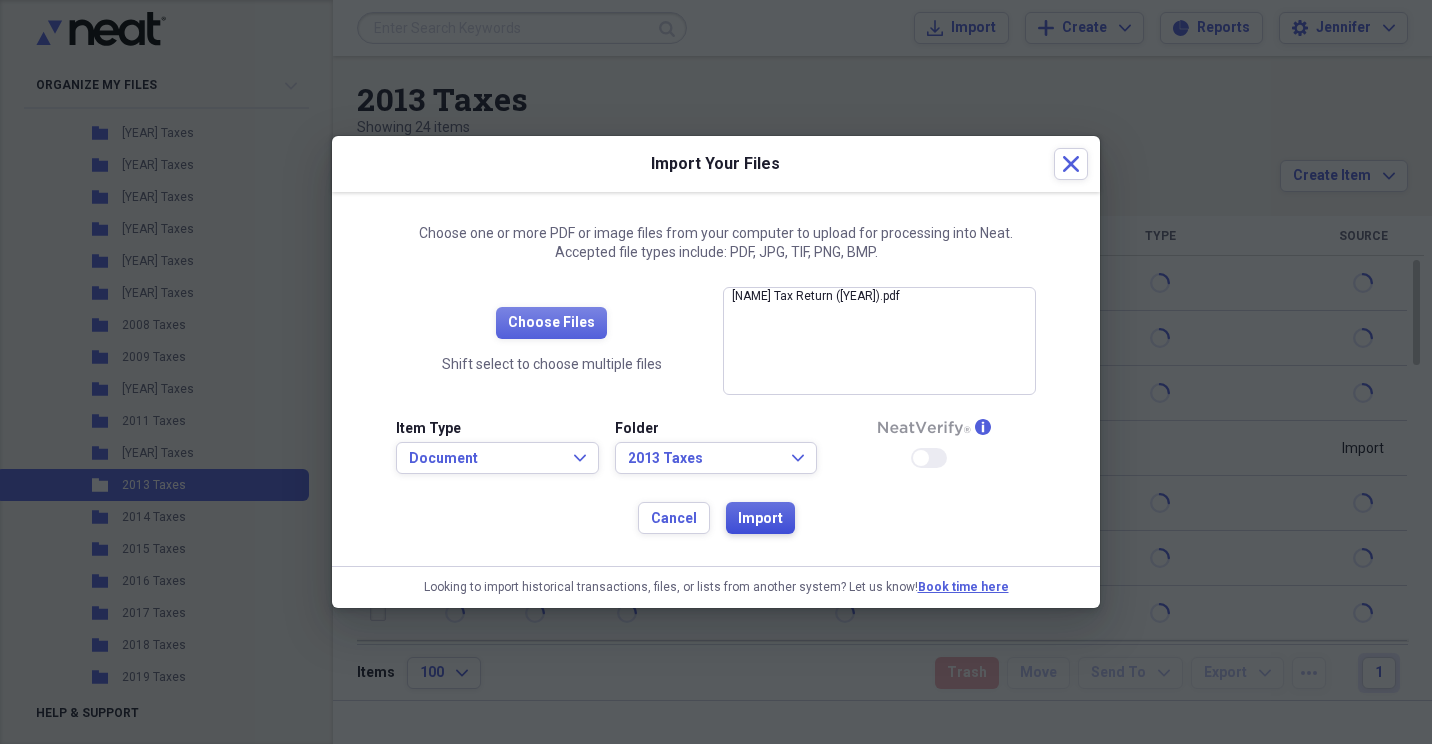 click on "Import" at bounding box center [760, 519] 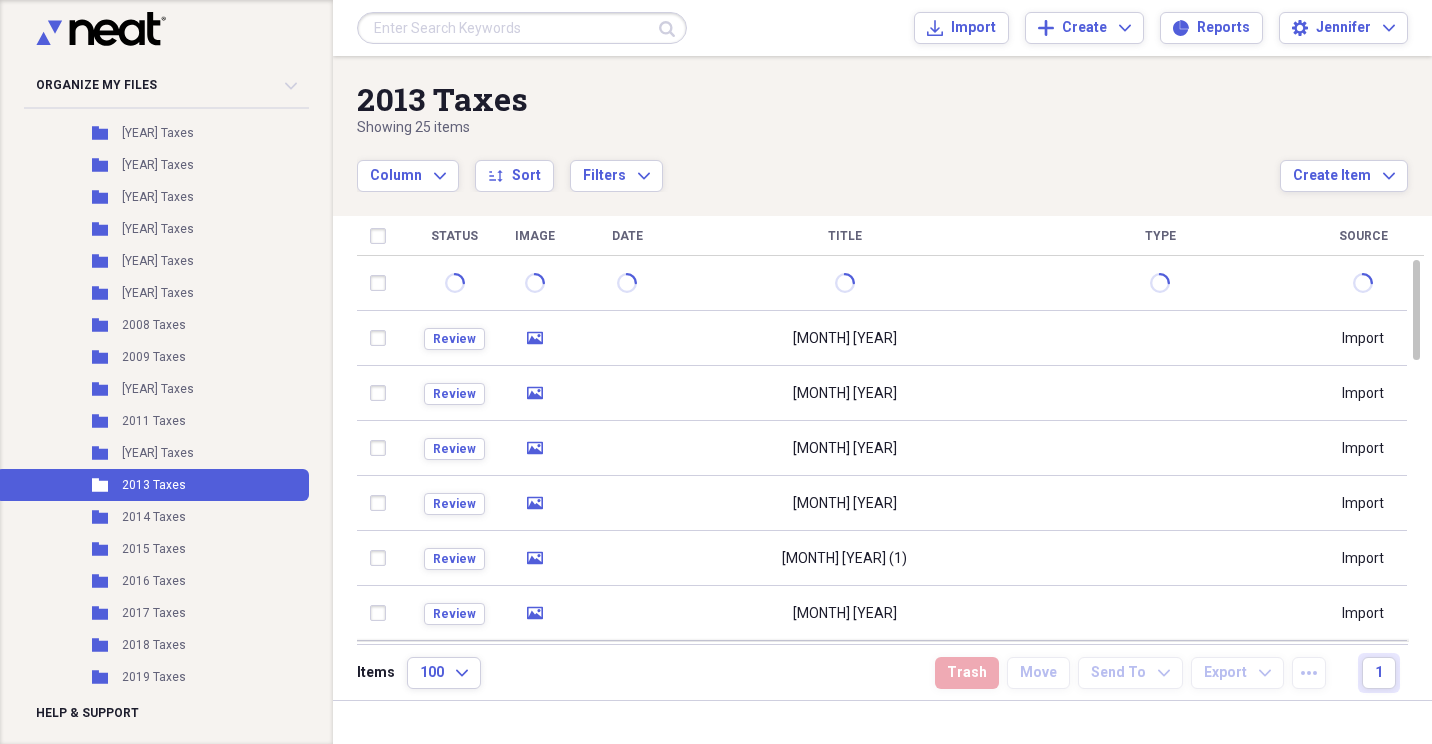click on "Source" at bounding box center [1363, 236] 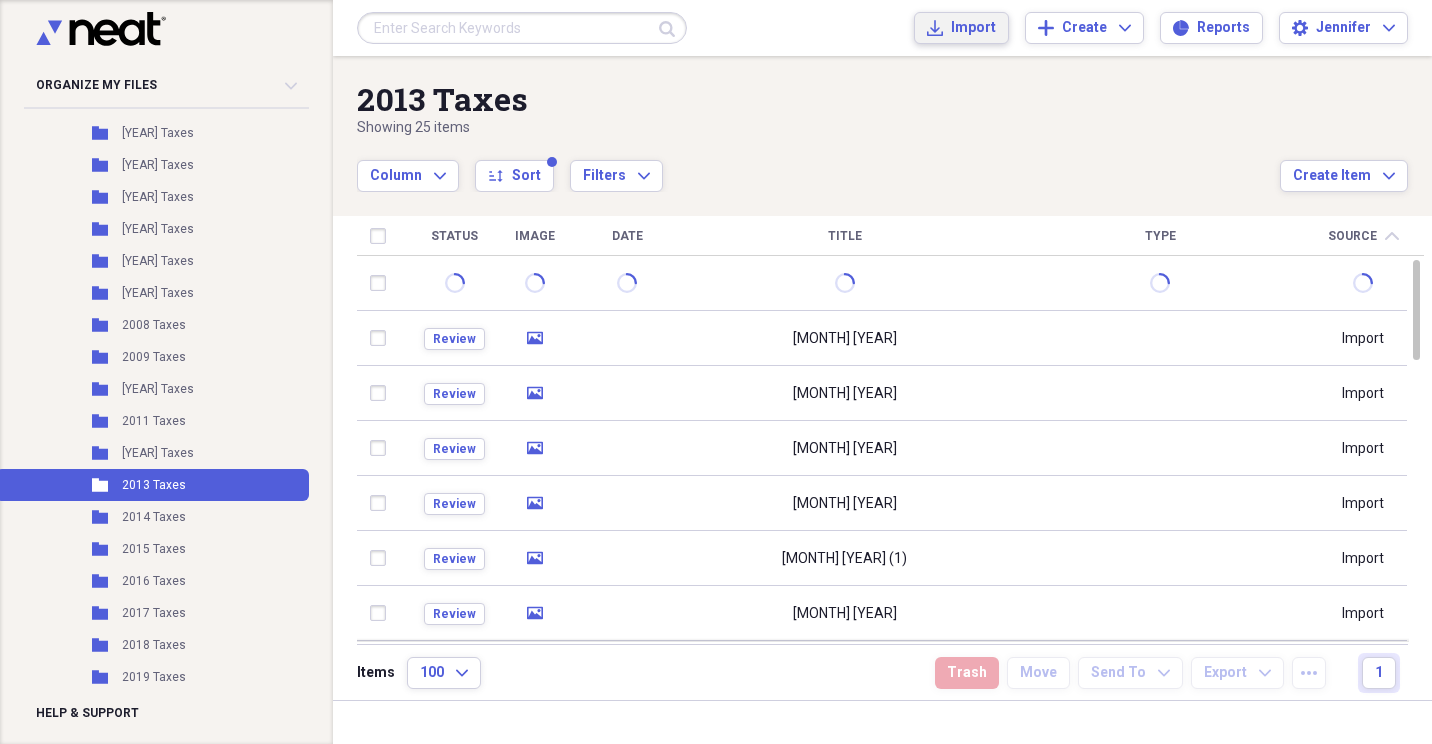 click on "Import" at bounding box center (973, 28) 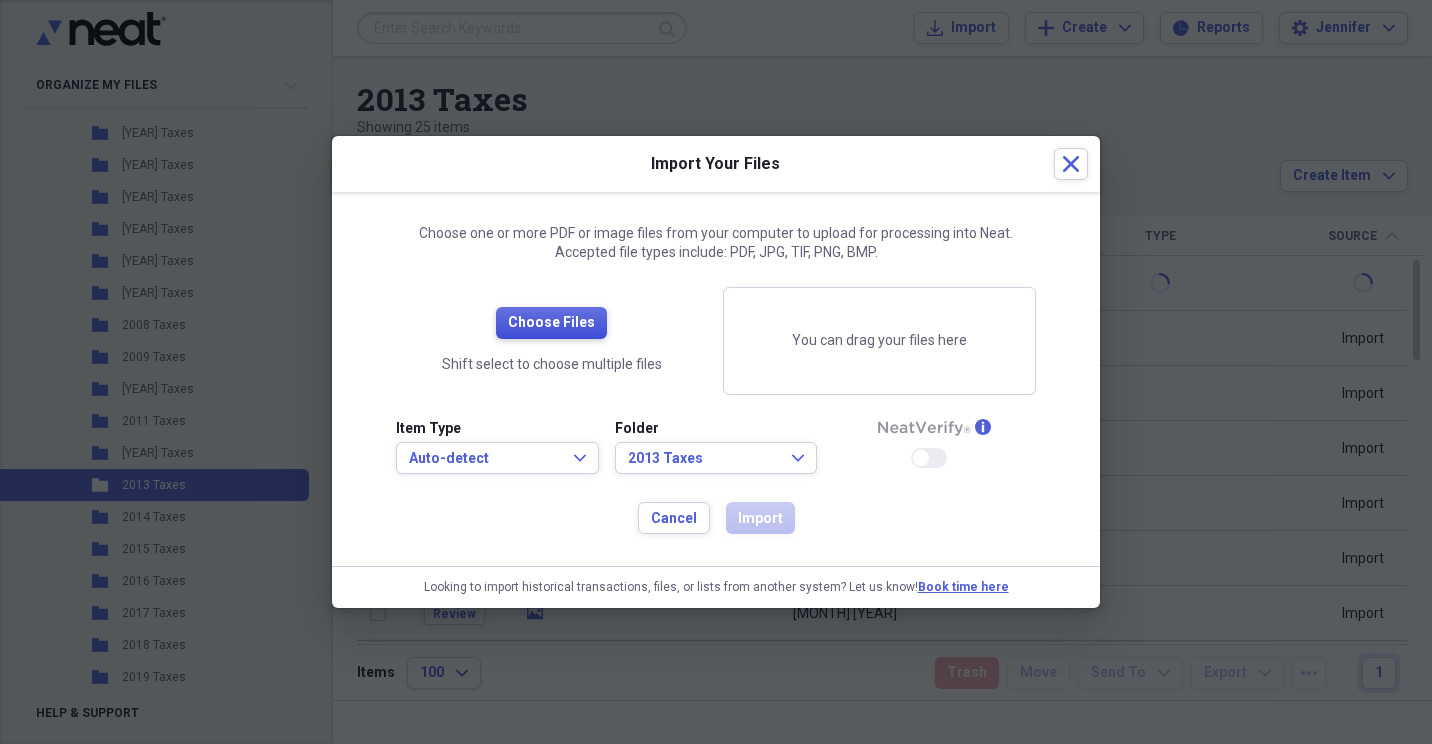 click on "Choose Files" at bounding box center (551, 323) 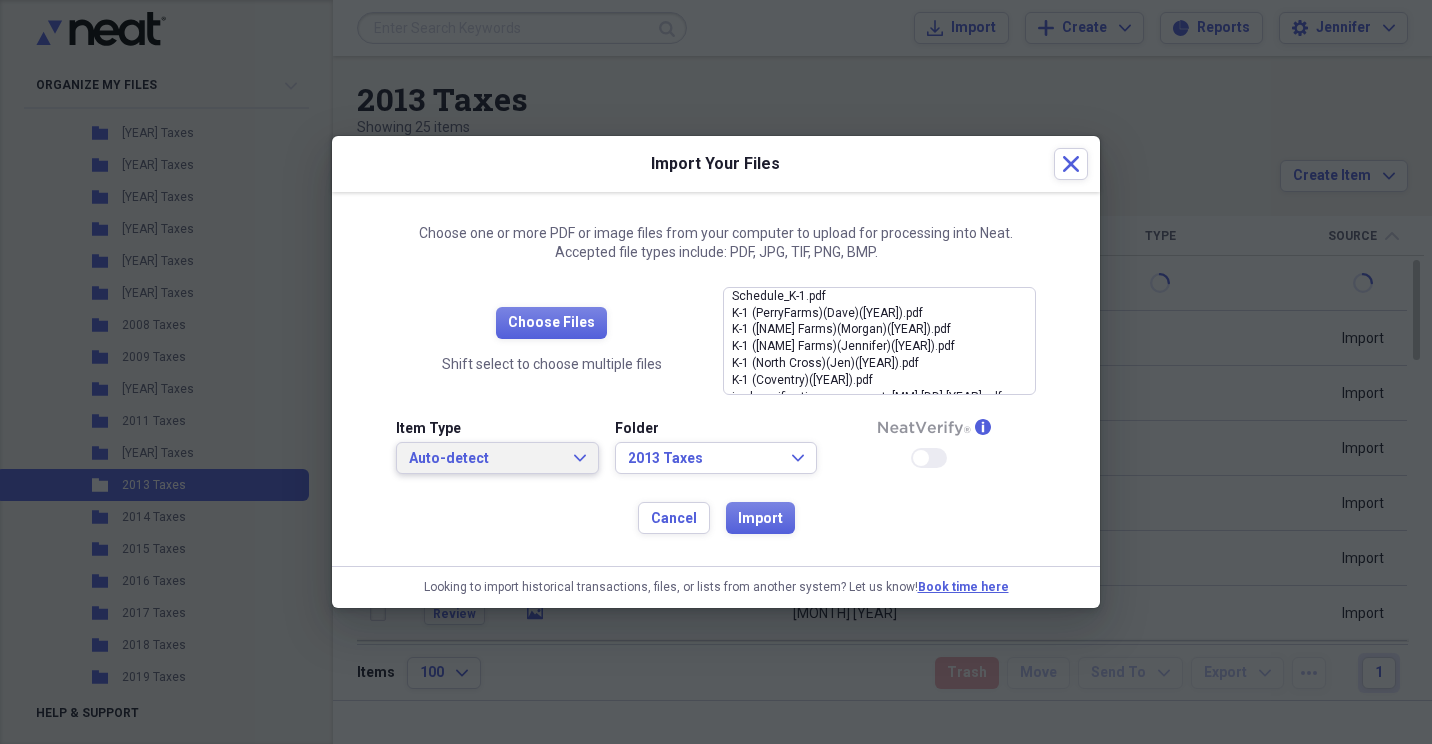 click on "Expand" 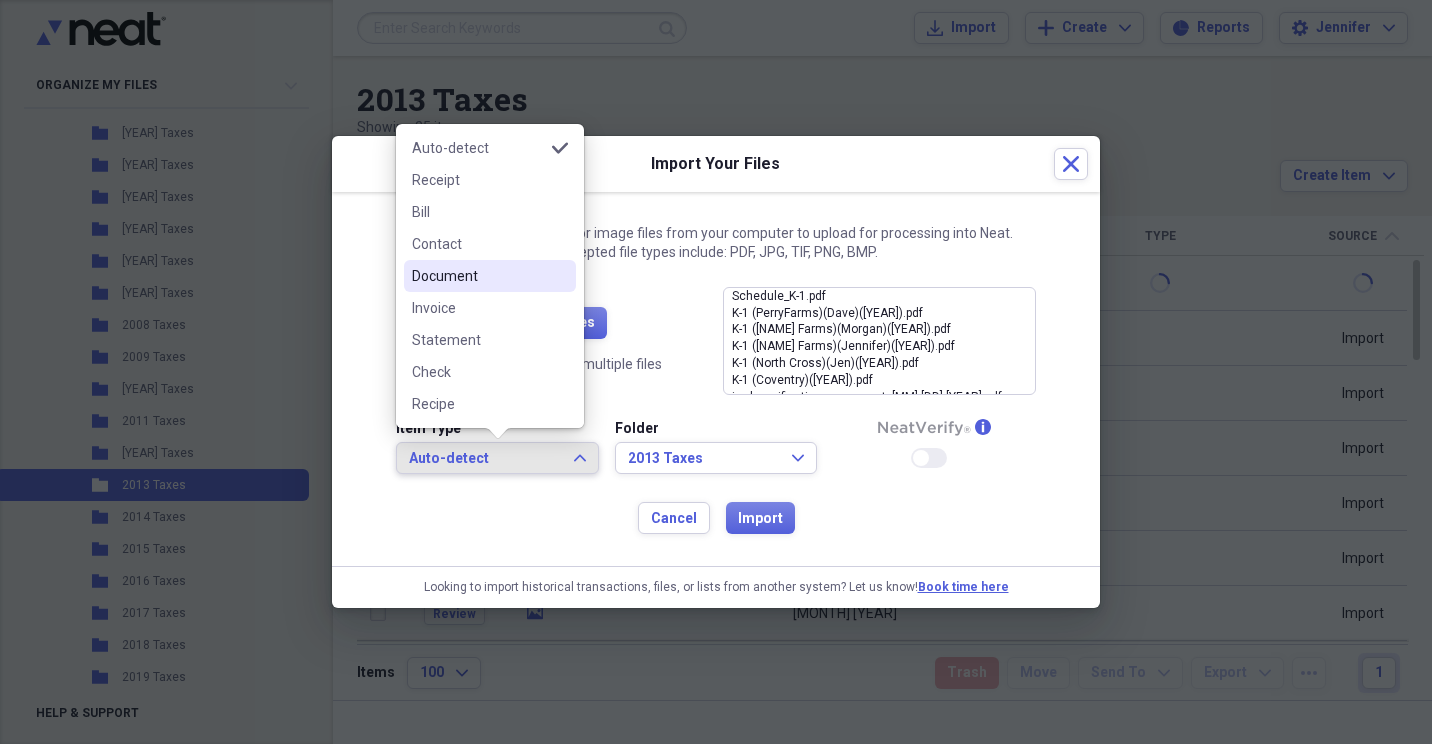 click on "Document" at bounding box center [478, 276] 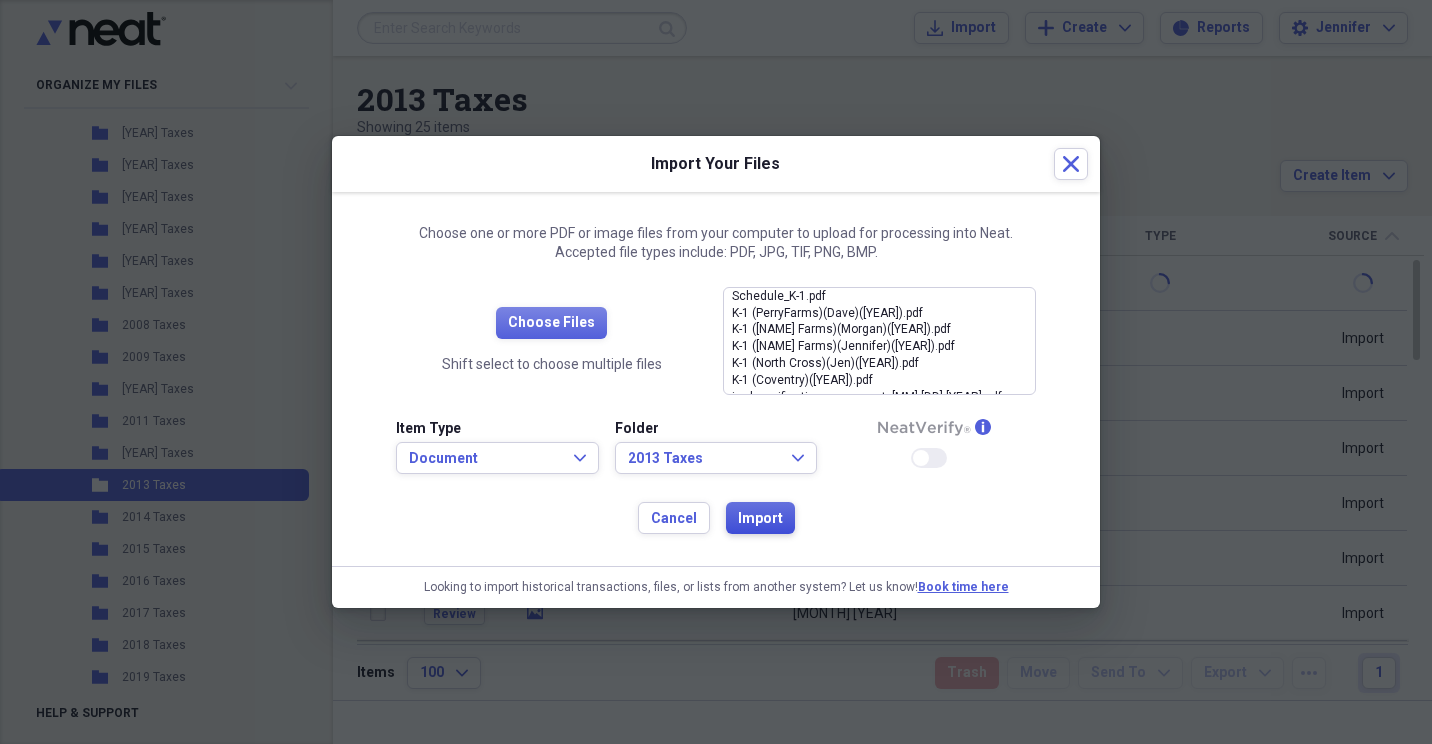 click on "Import" at bounding box center (760, 519) 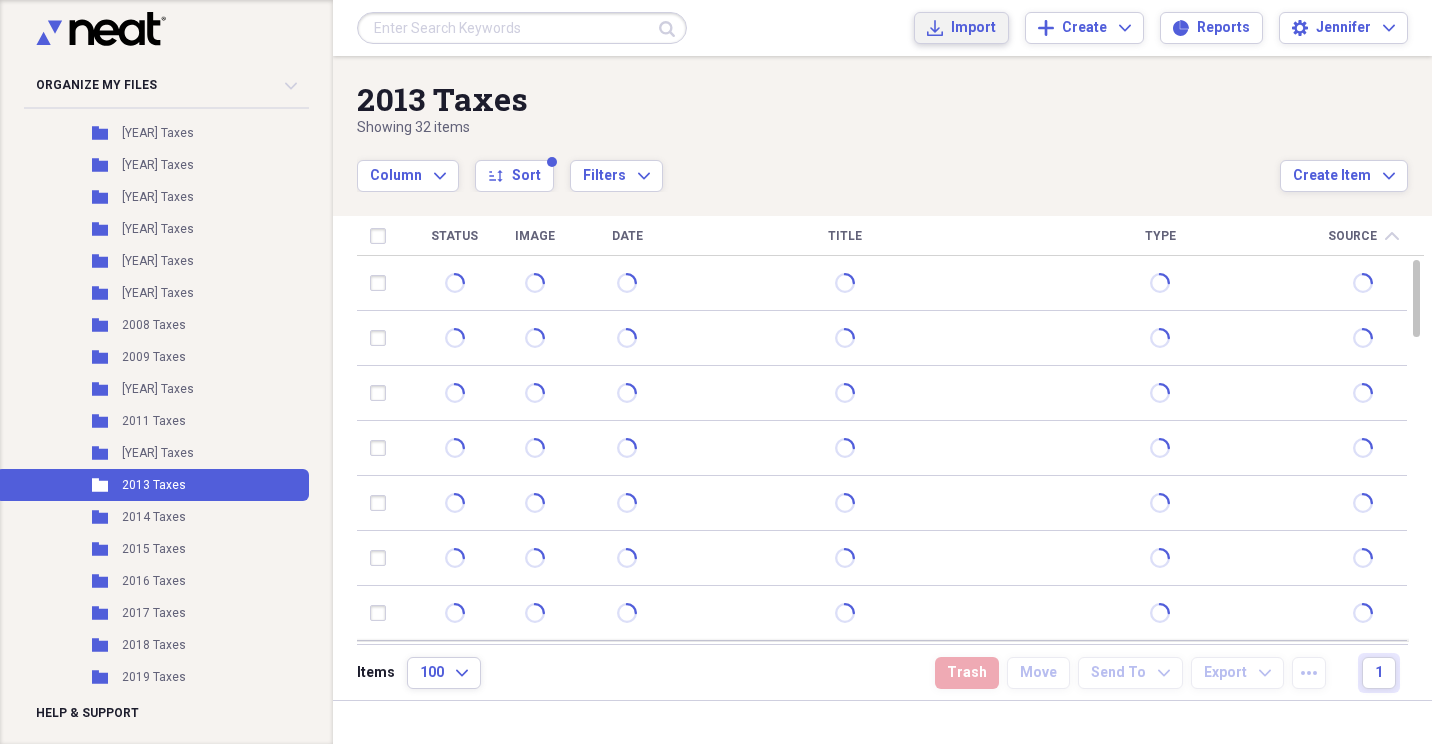 click on "Import" at bounding box center [973, 28] 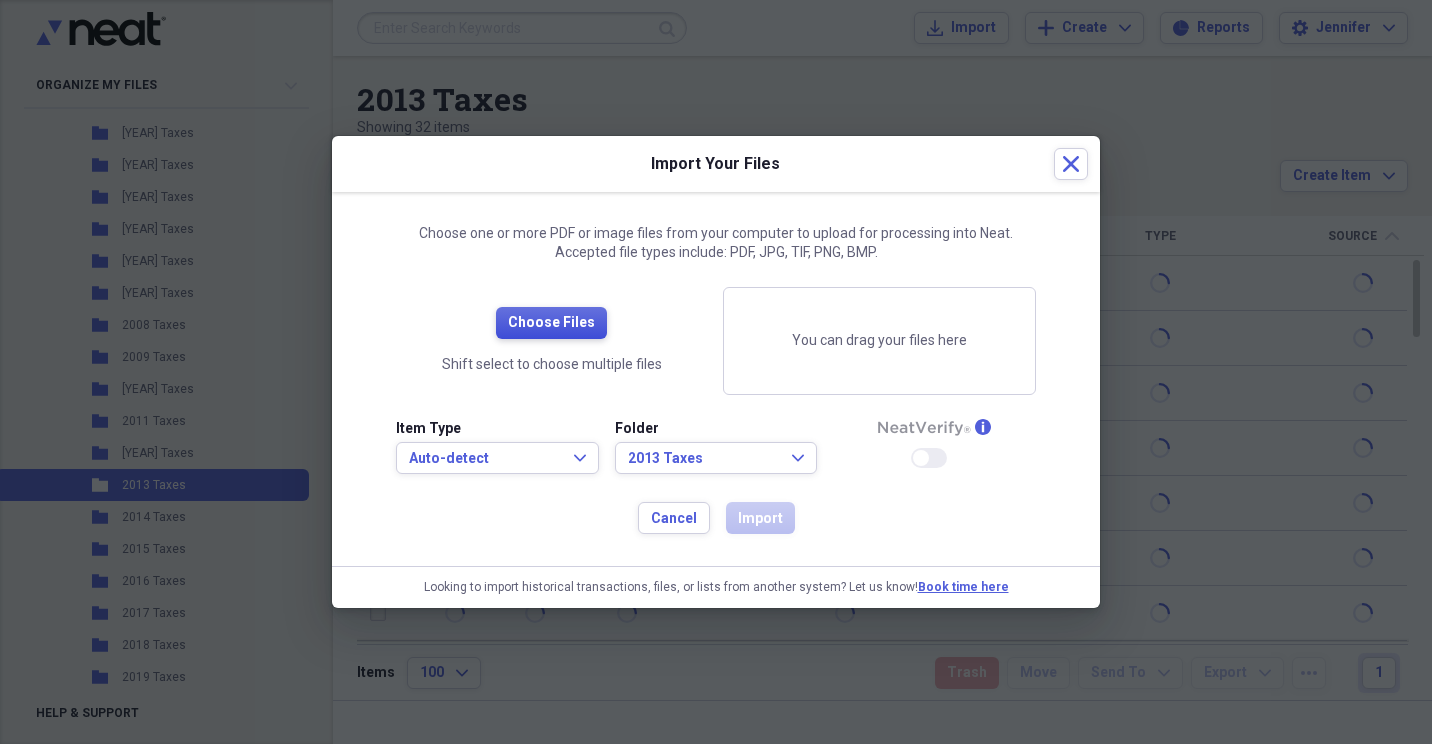 click on "Choose Files" at bounding box center [551, 323] 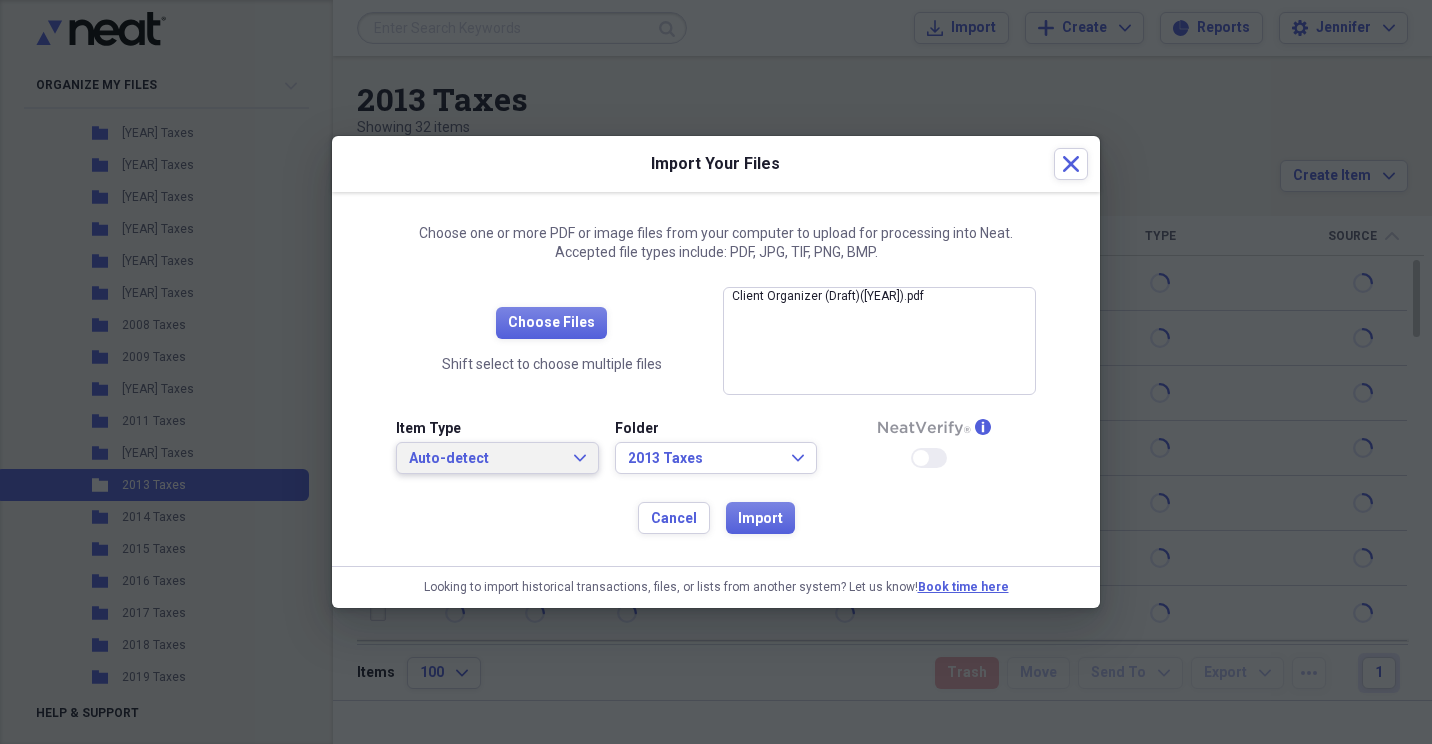 click on "Expand" 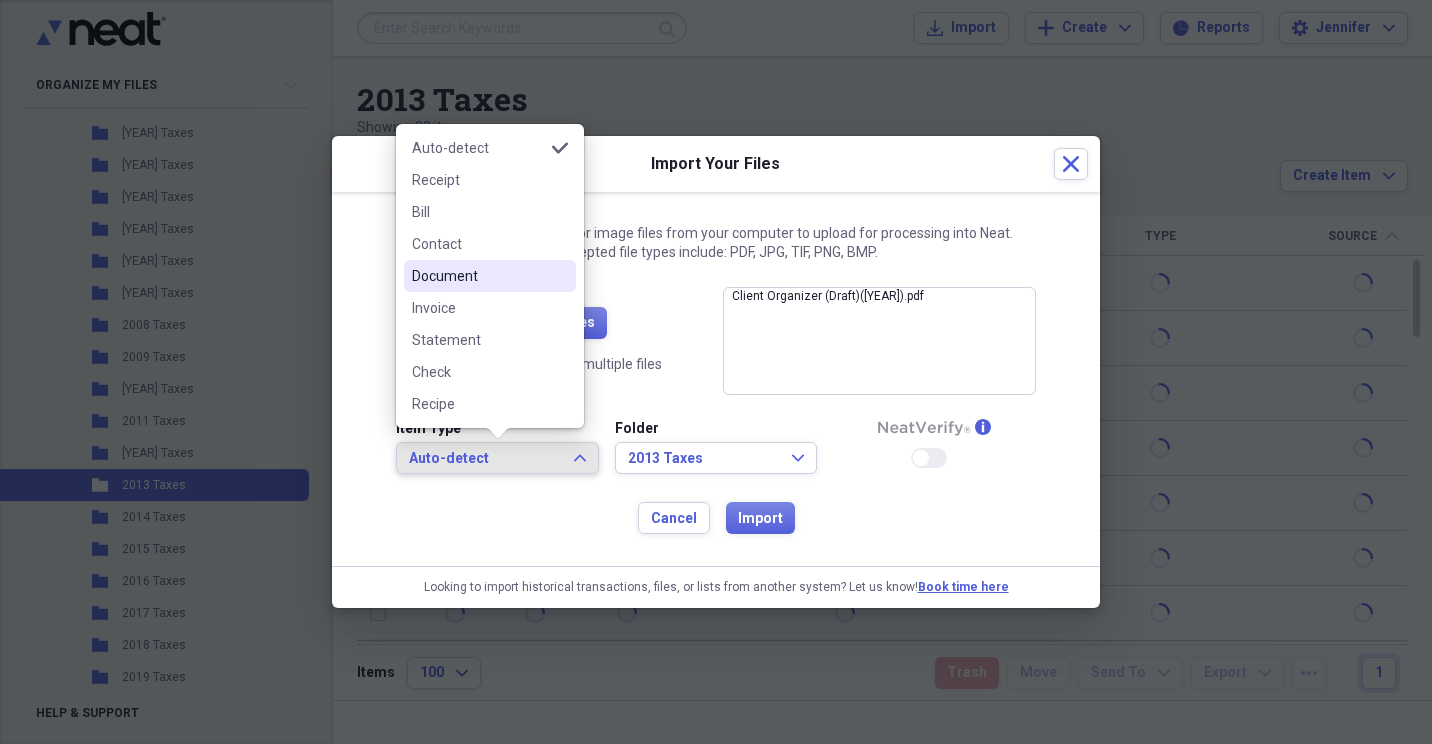 click on "Document" at bounding box center [478, 276] 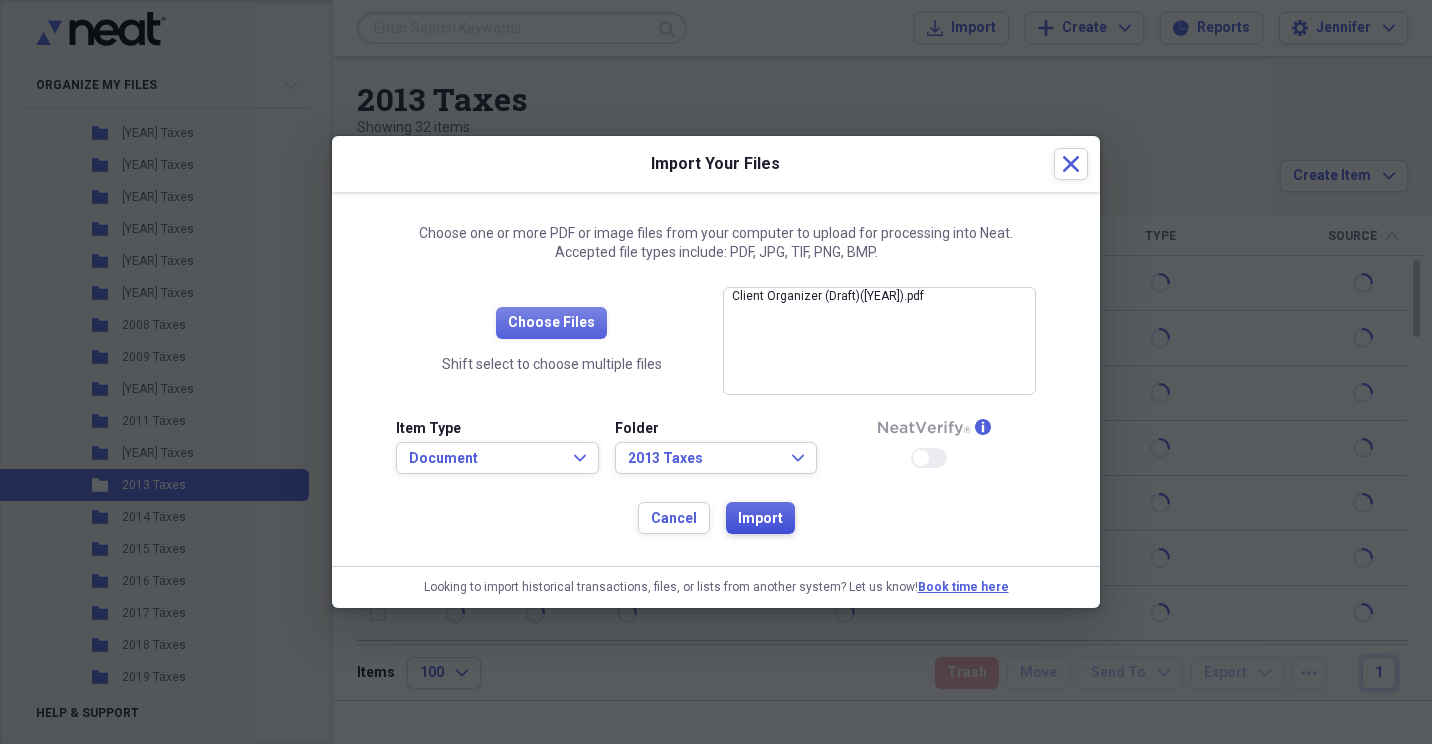 click on "Import" at bounding box center [760, 519] 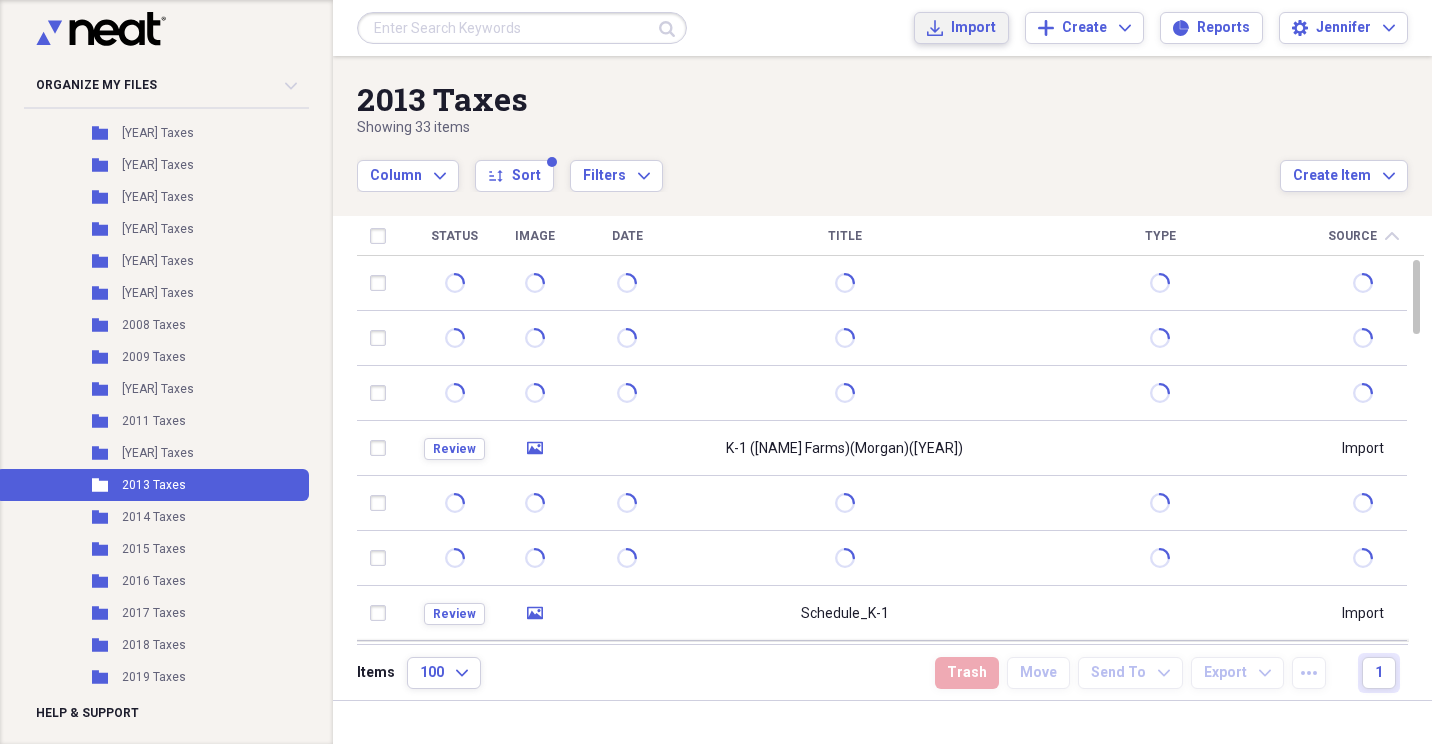 click on "Import" at bounding box center (973, 28) 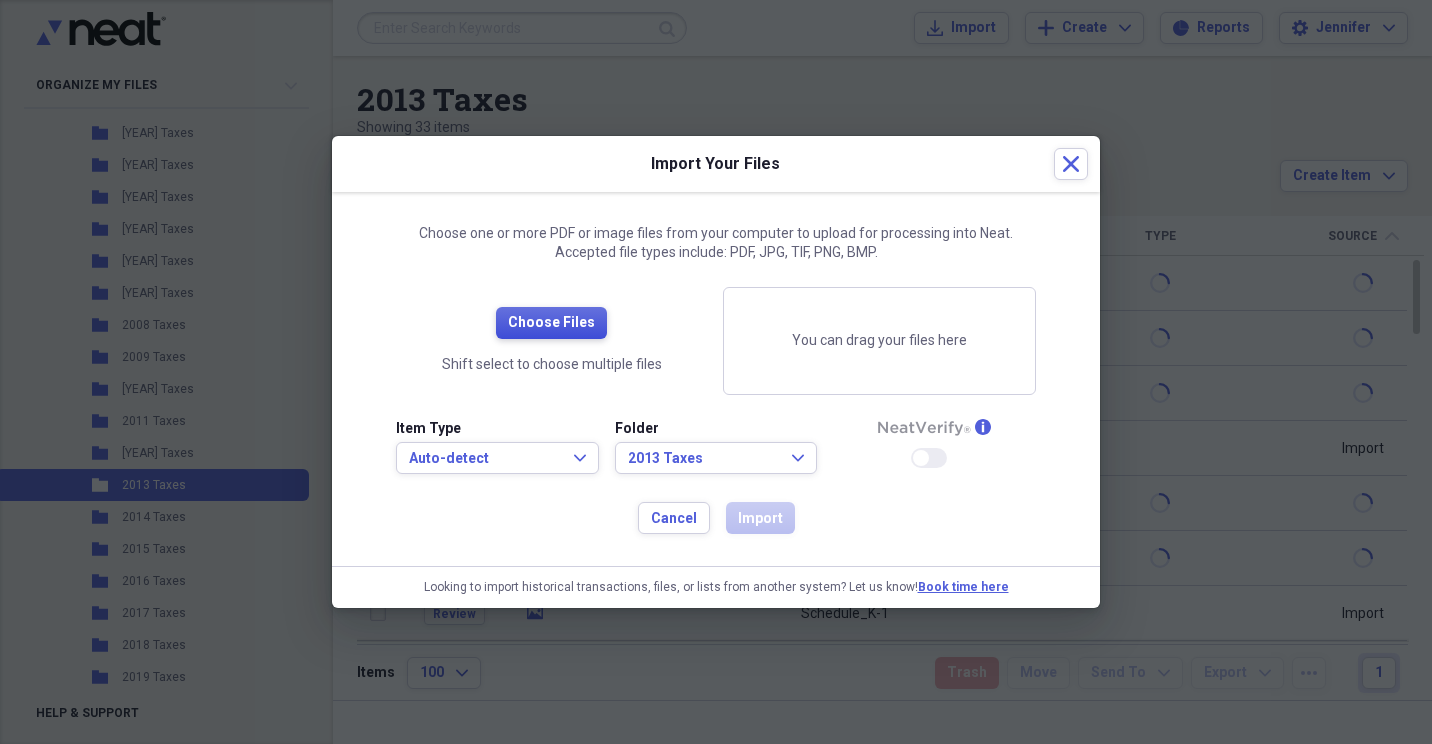 click on "Choose Files" at bounding box center (551, 323) 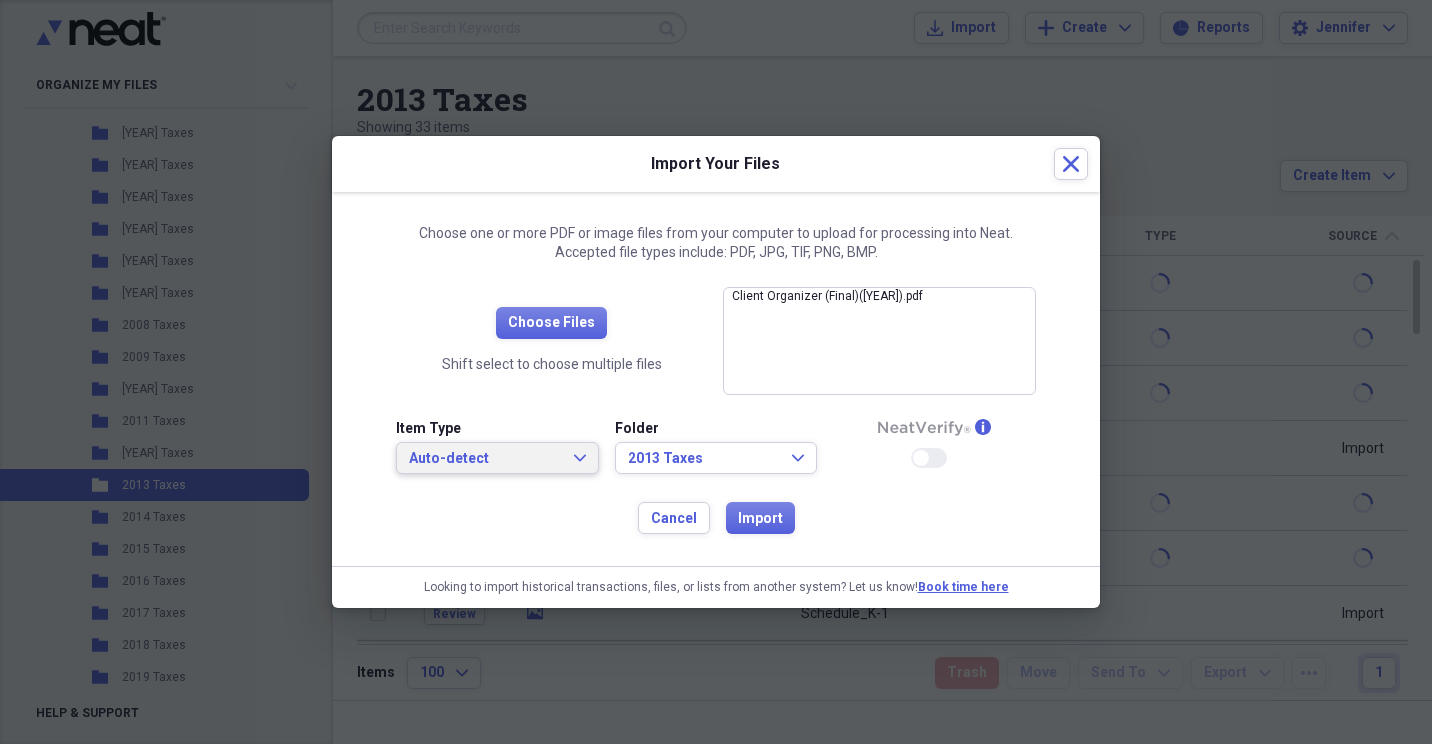 click on "Expand" 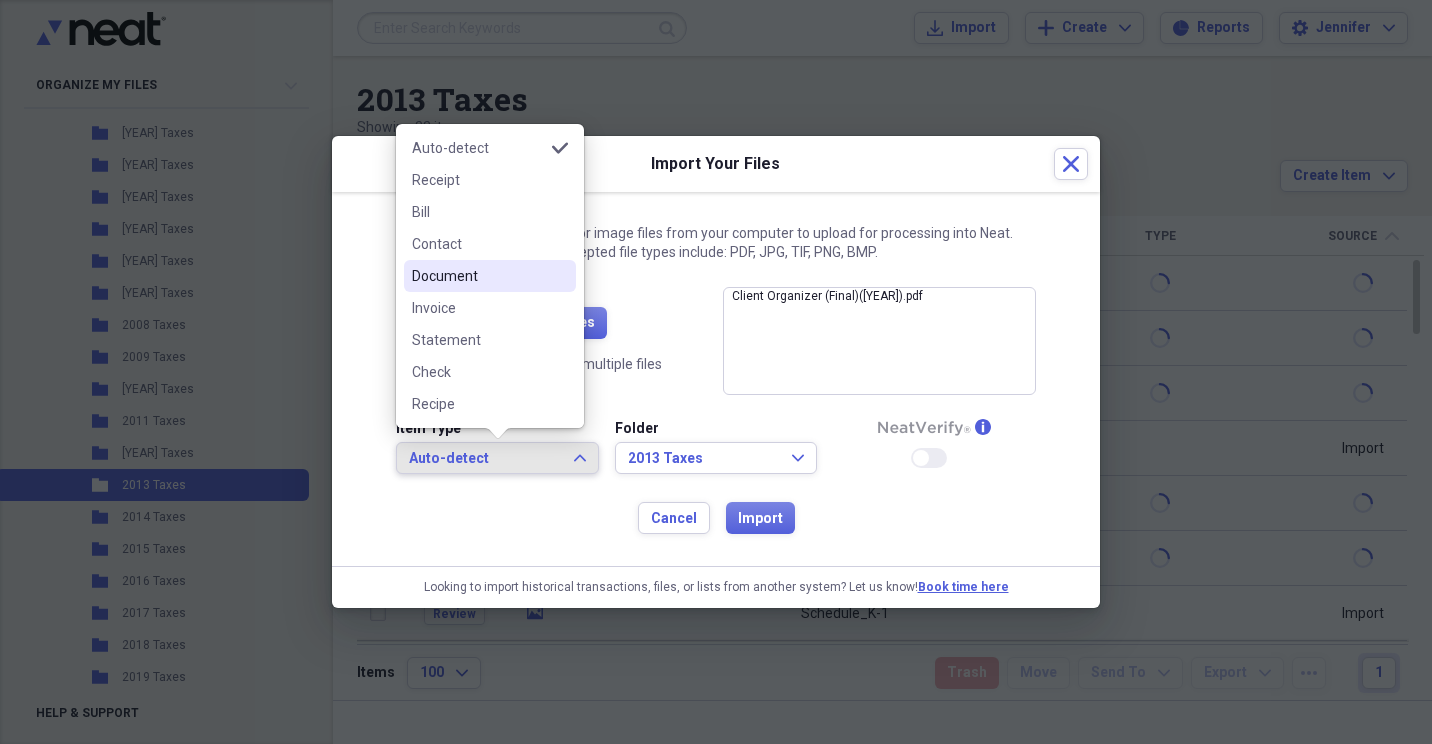 click on "Document" at bounding box center [478, 276] 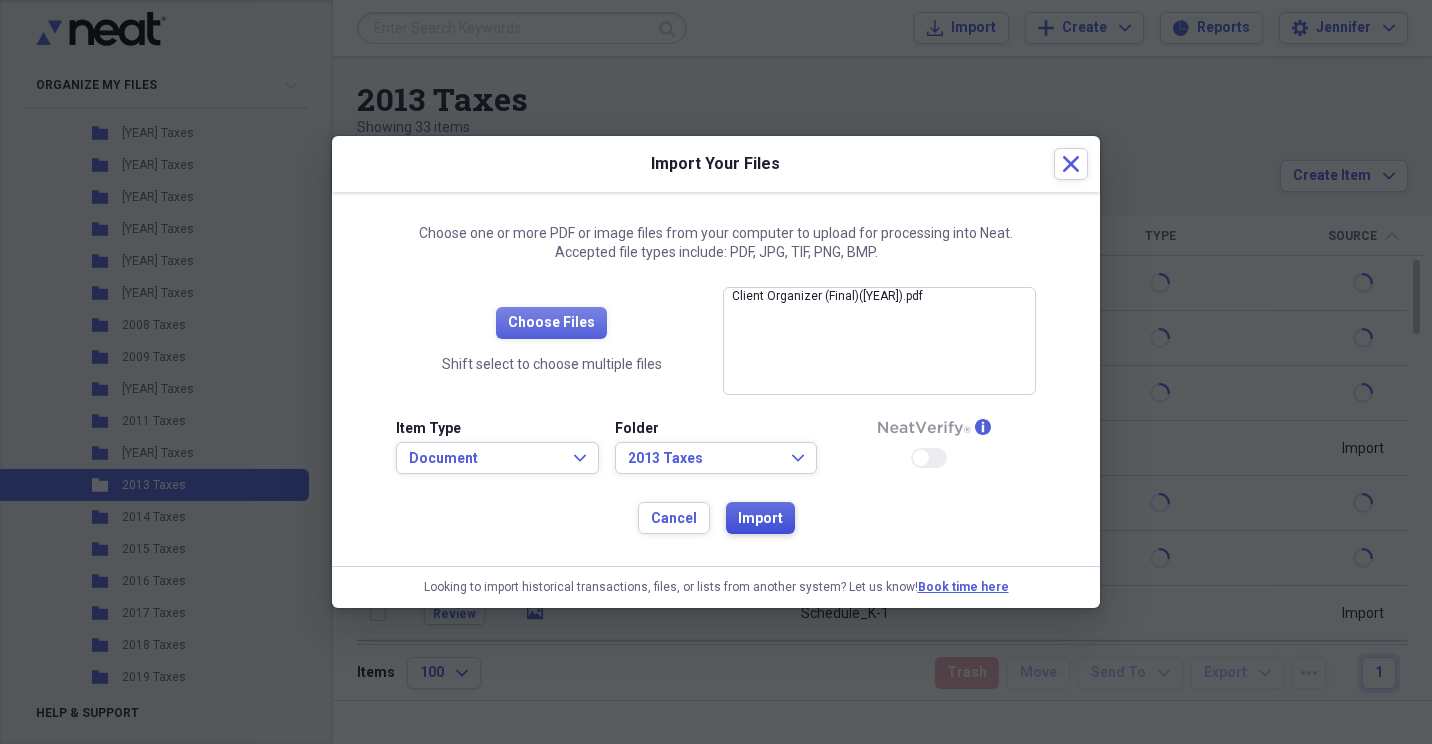 click on "Import" at bounding box center [760, 519] 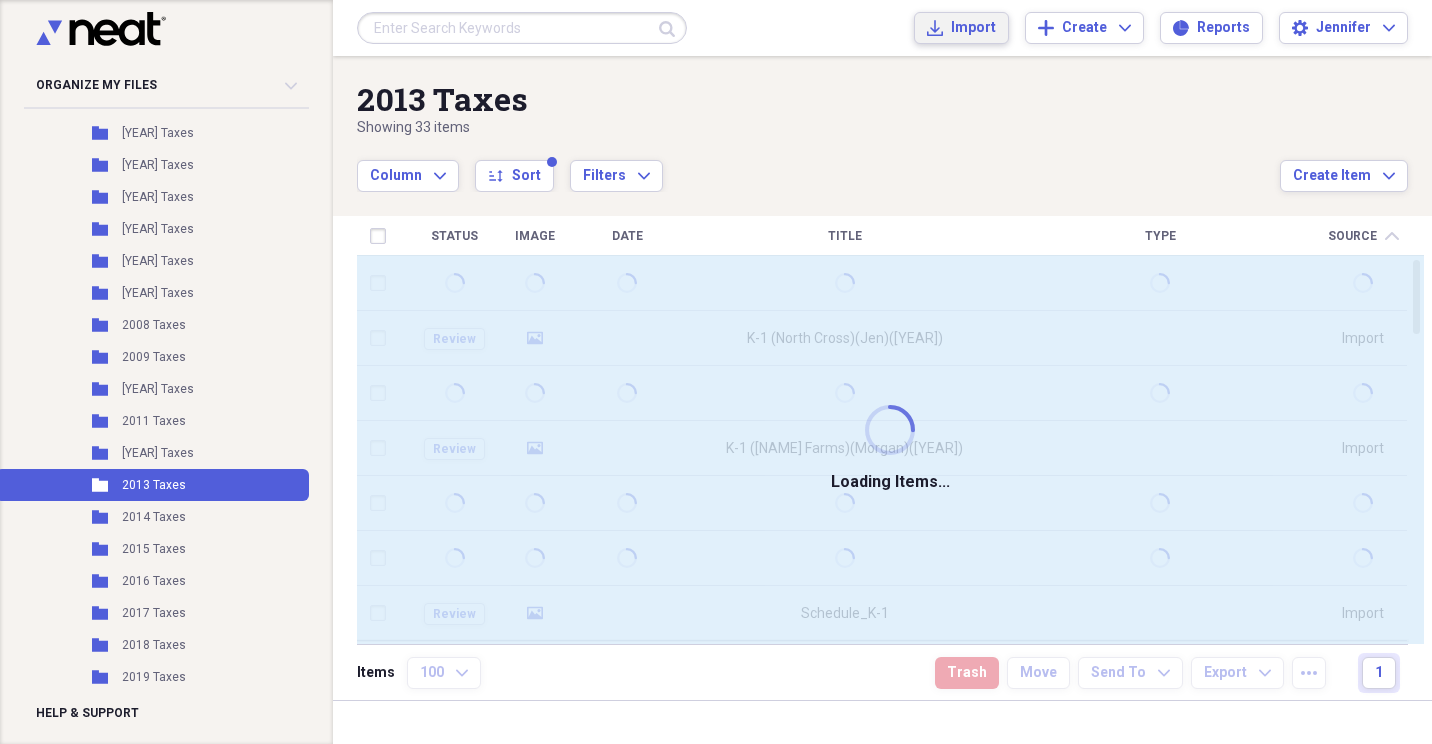 click on "Import" at bounding box center (973, 28) 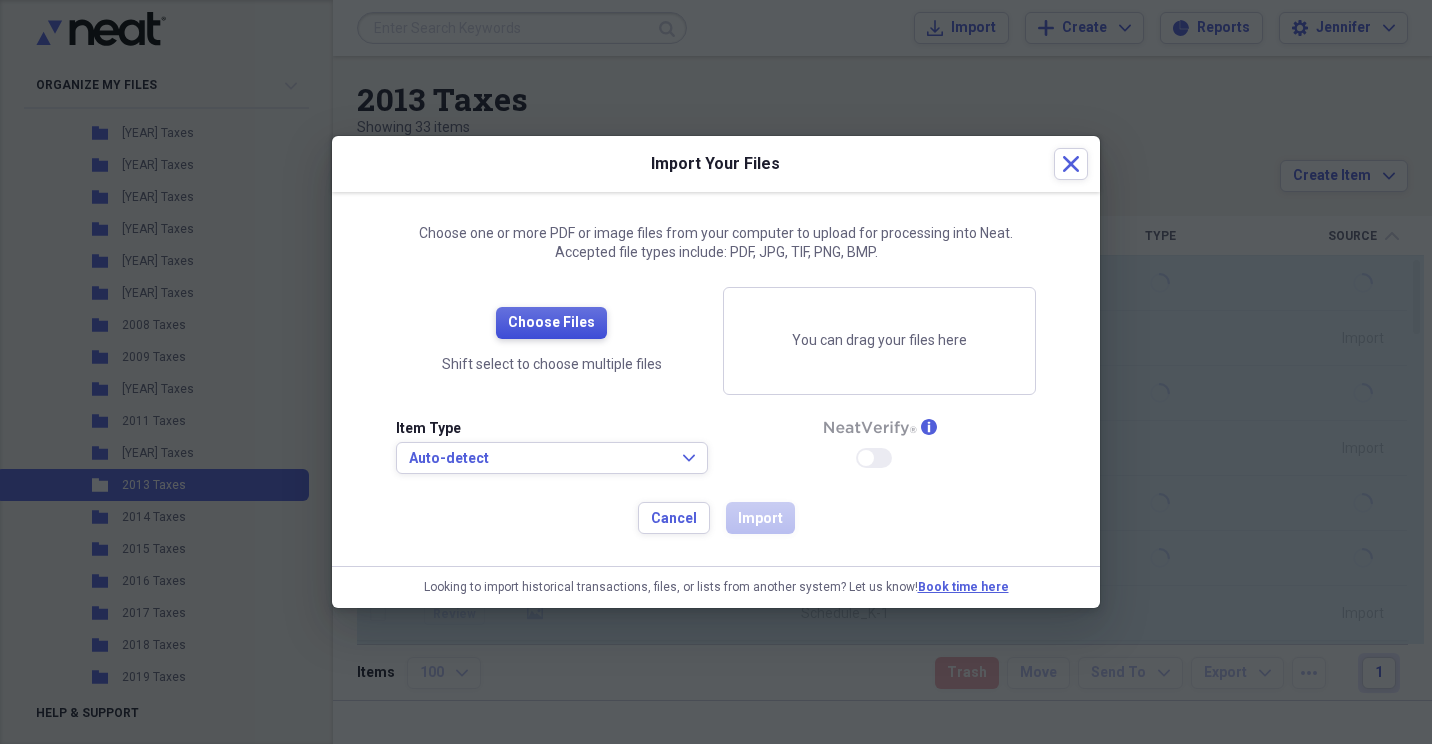 click on "Choose Files" at bounding box center [551, 323] 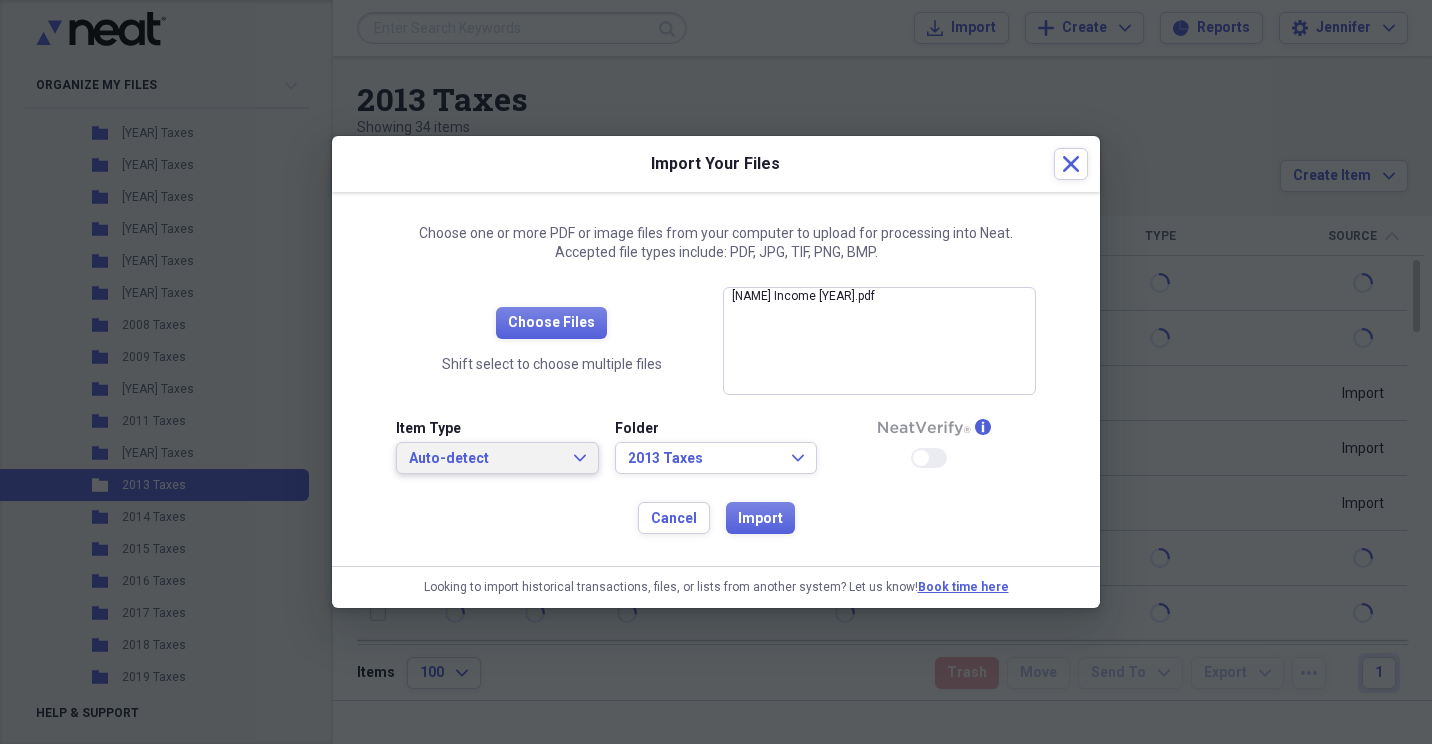 click on "Expand" 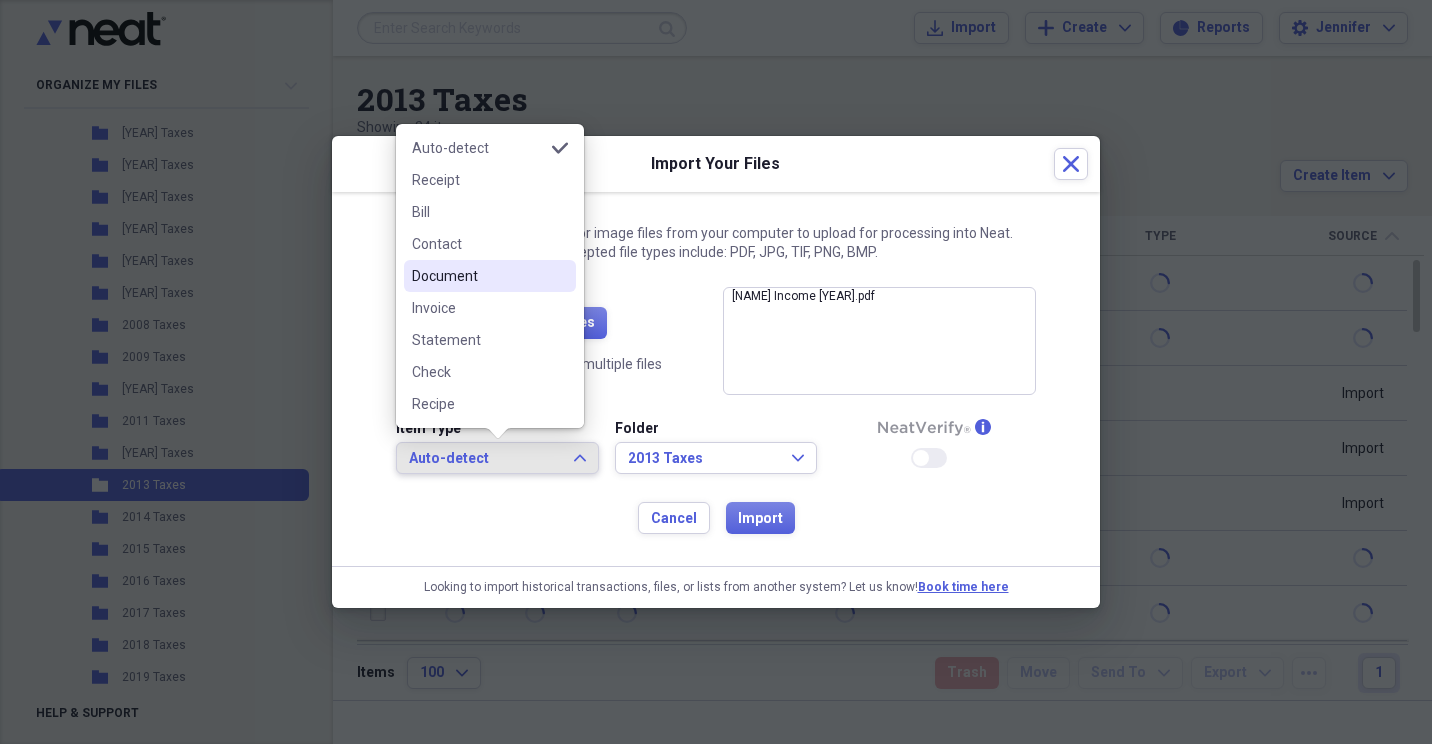 click on "Document" at bounding box center [478, 276] 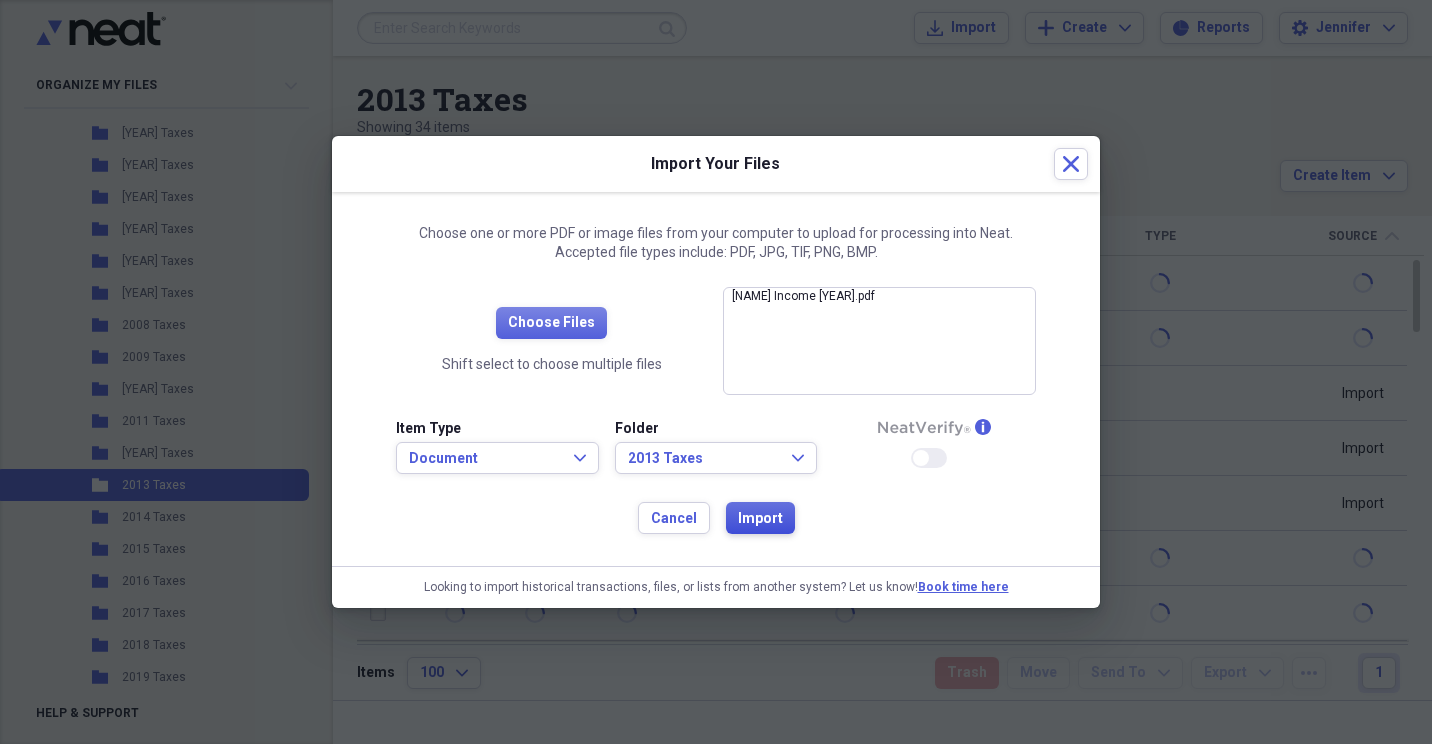 click on "Import" at bounding box center [760, 519] 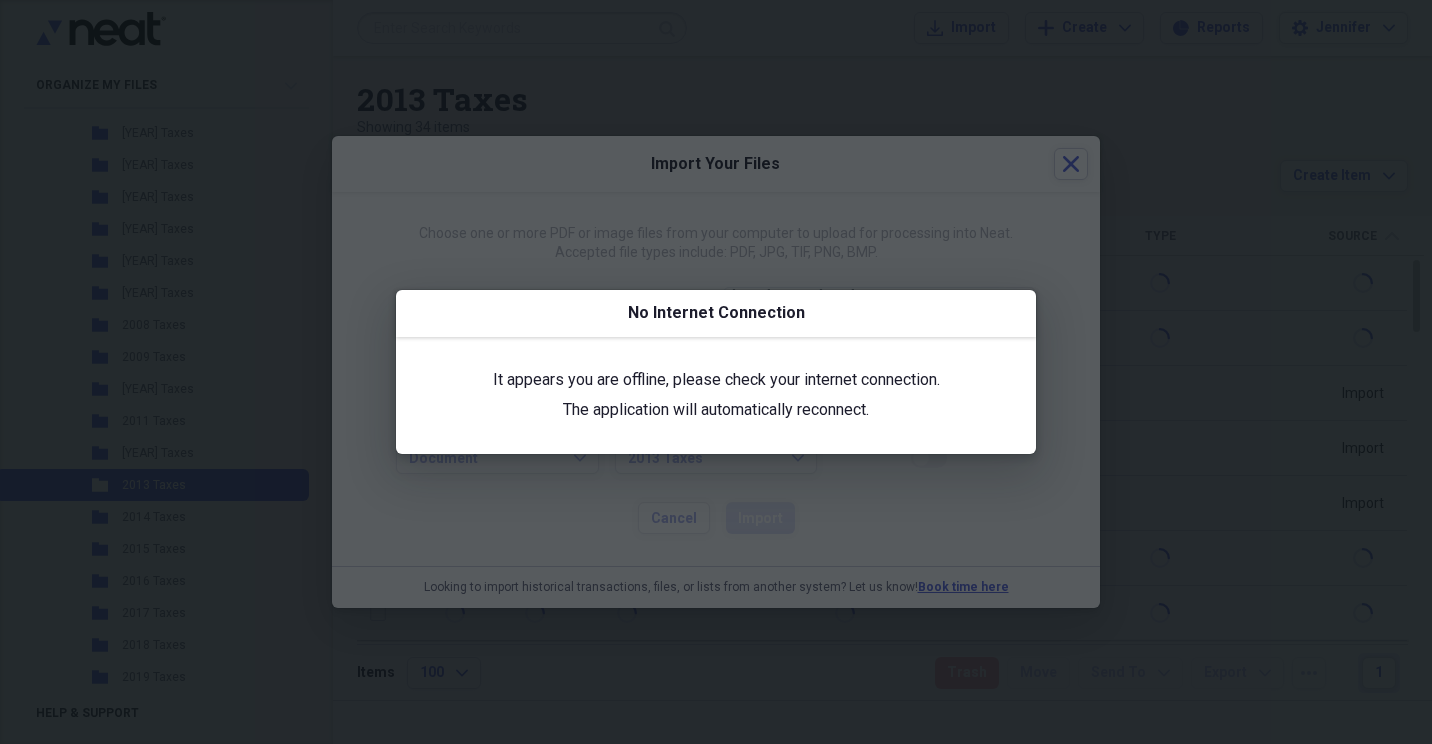 click at bounding box center [716, 372] 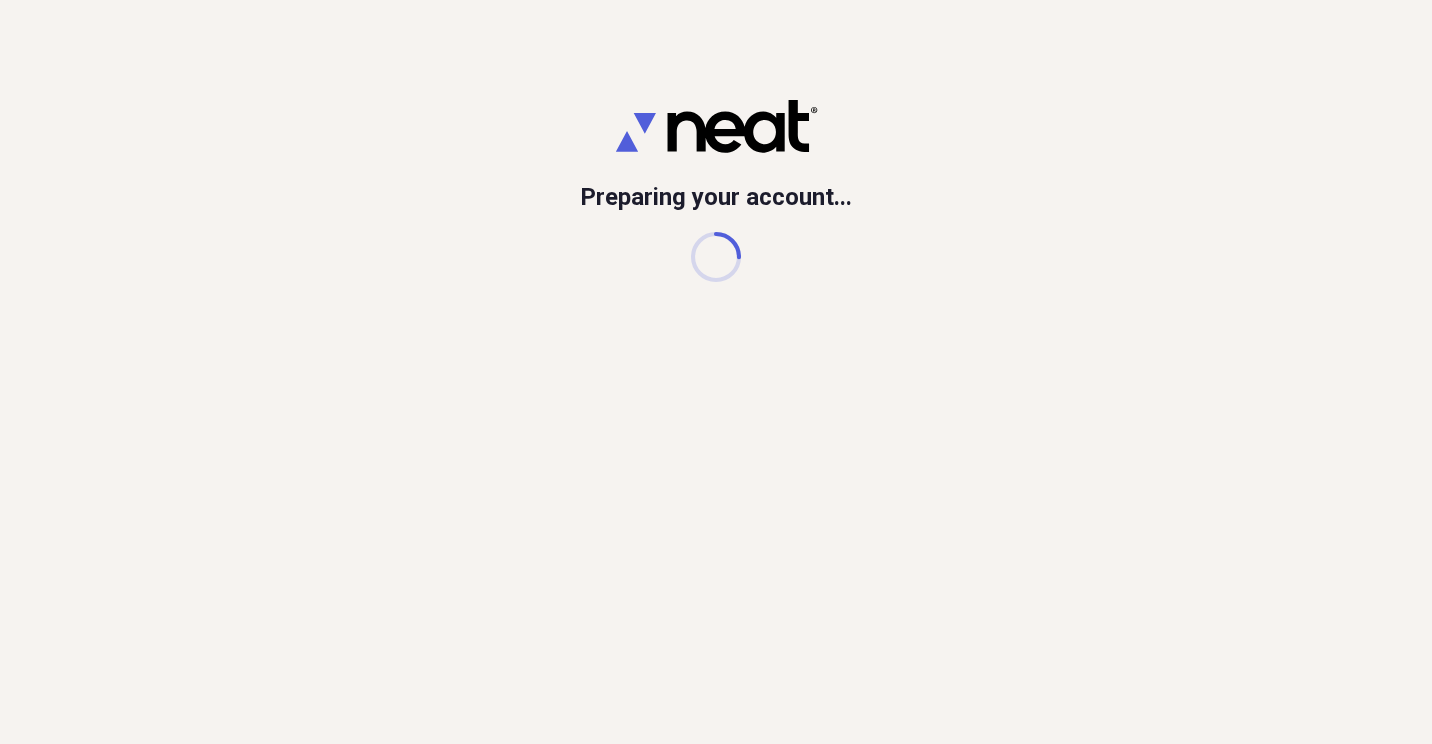 scroll, scrollTop: 0, scrollLeft: 0, axis: both 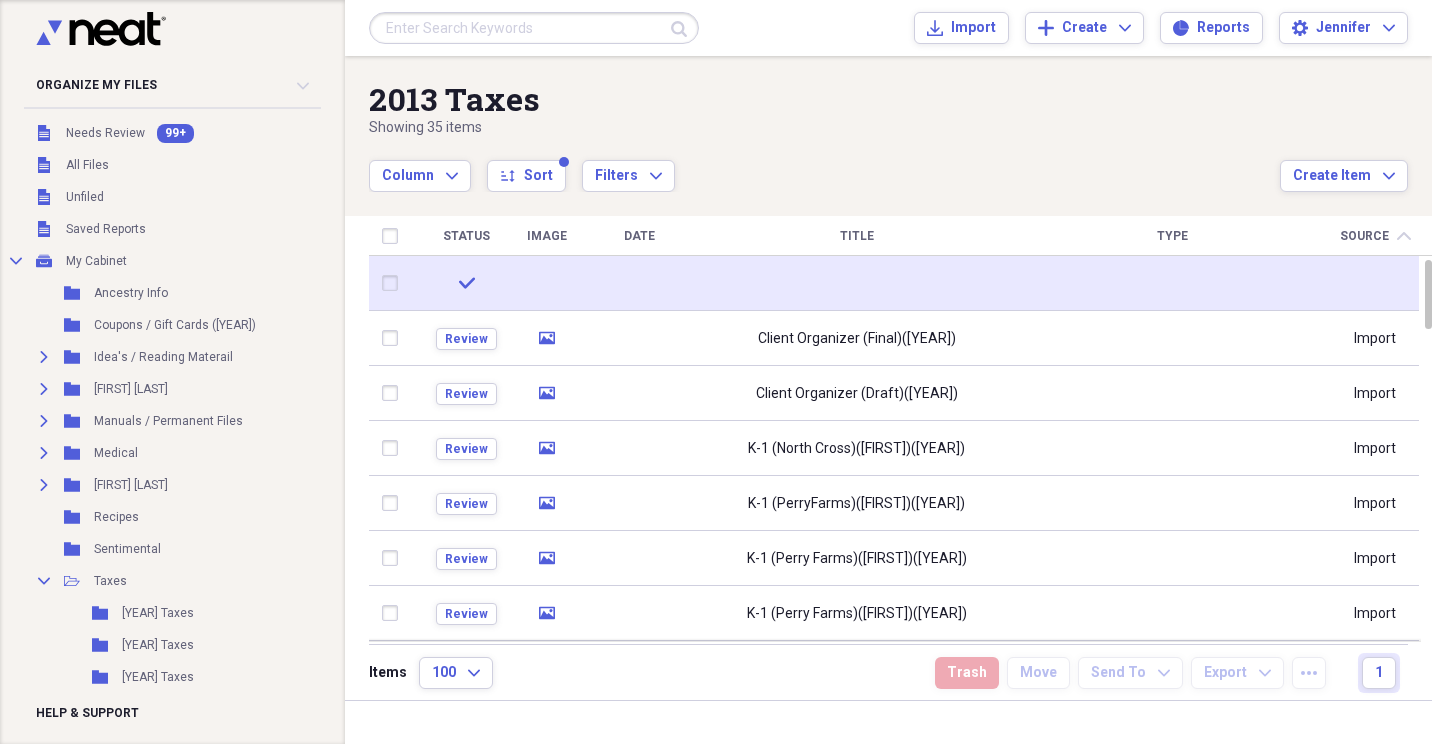 click at bounding box center (394, 283) 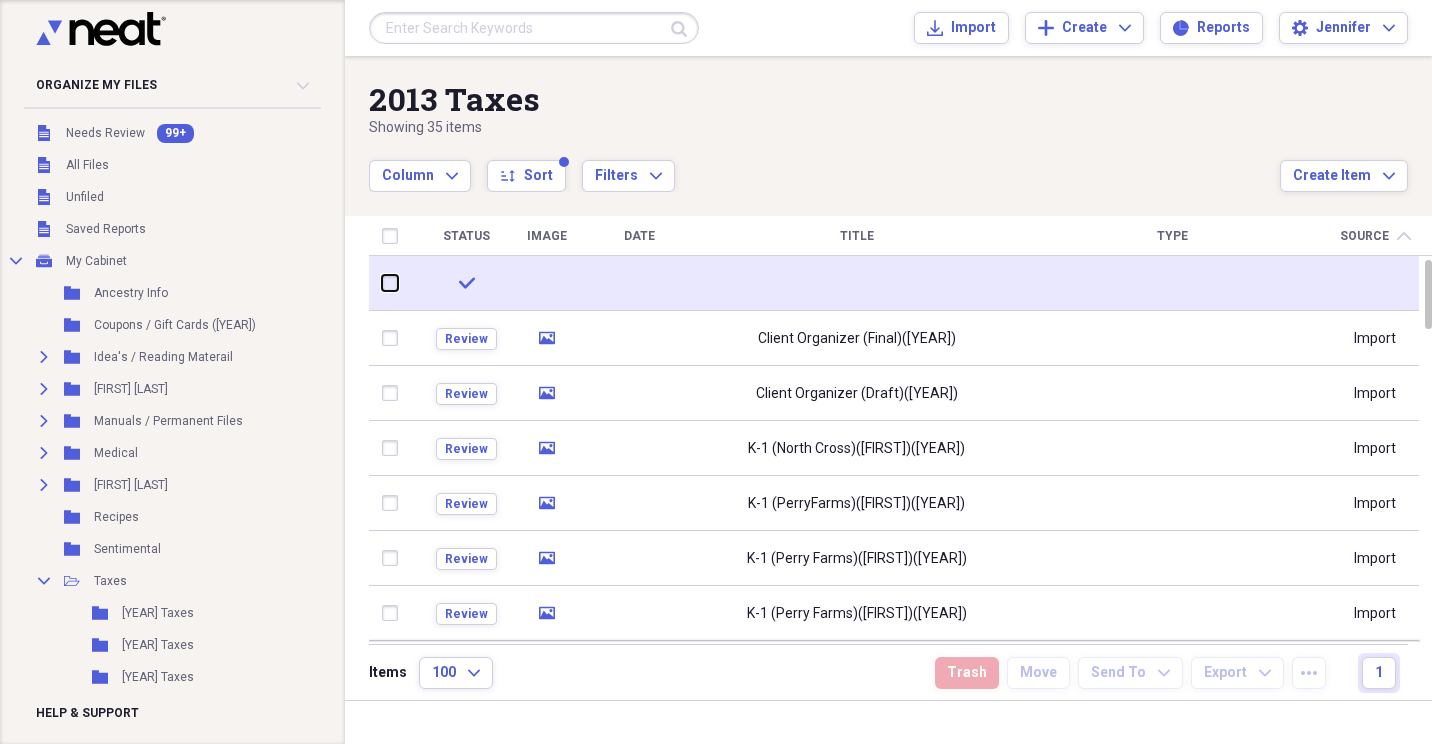 click at bounding box center (382, 283) 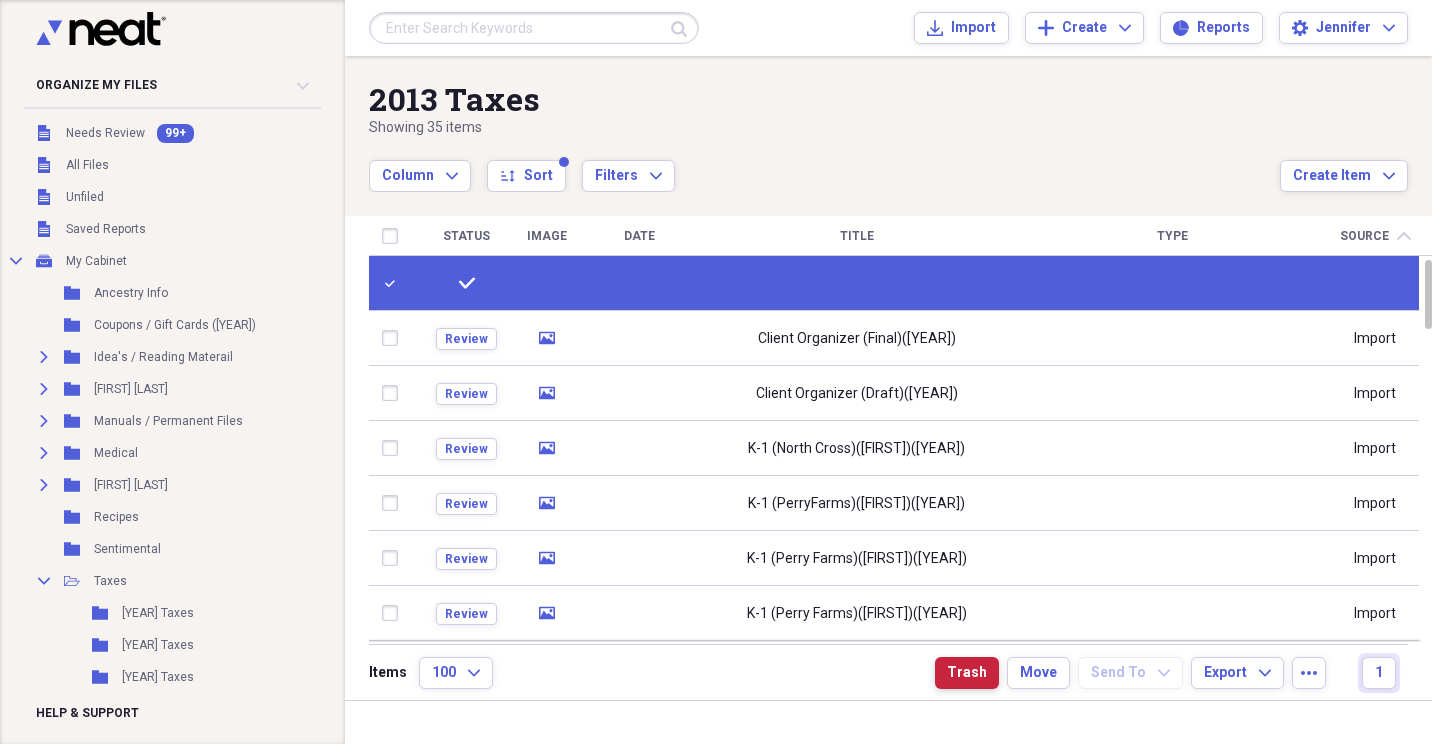 click on "Trash" at bounding box center (967, 673) 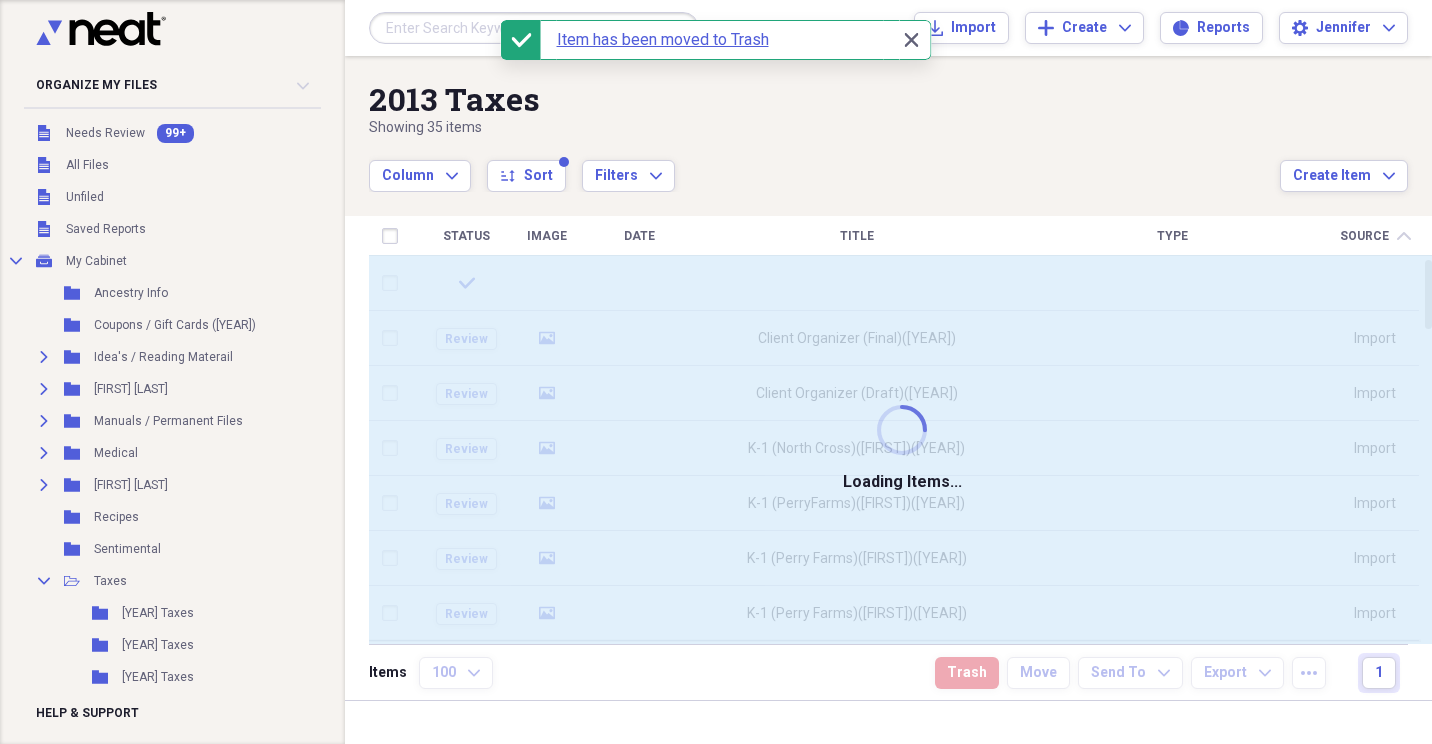 checkbox on "false" 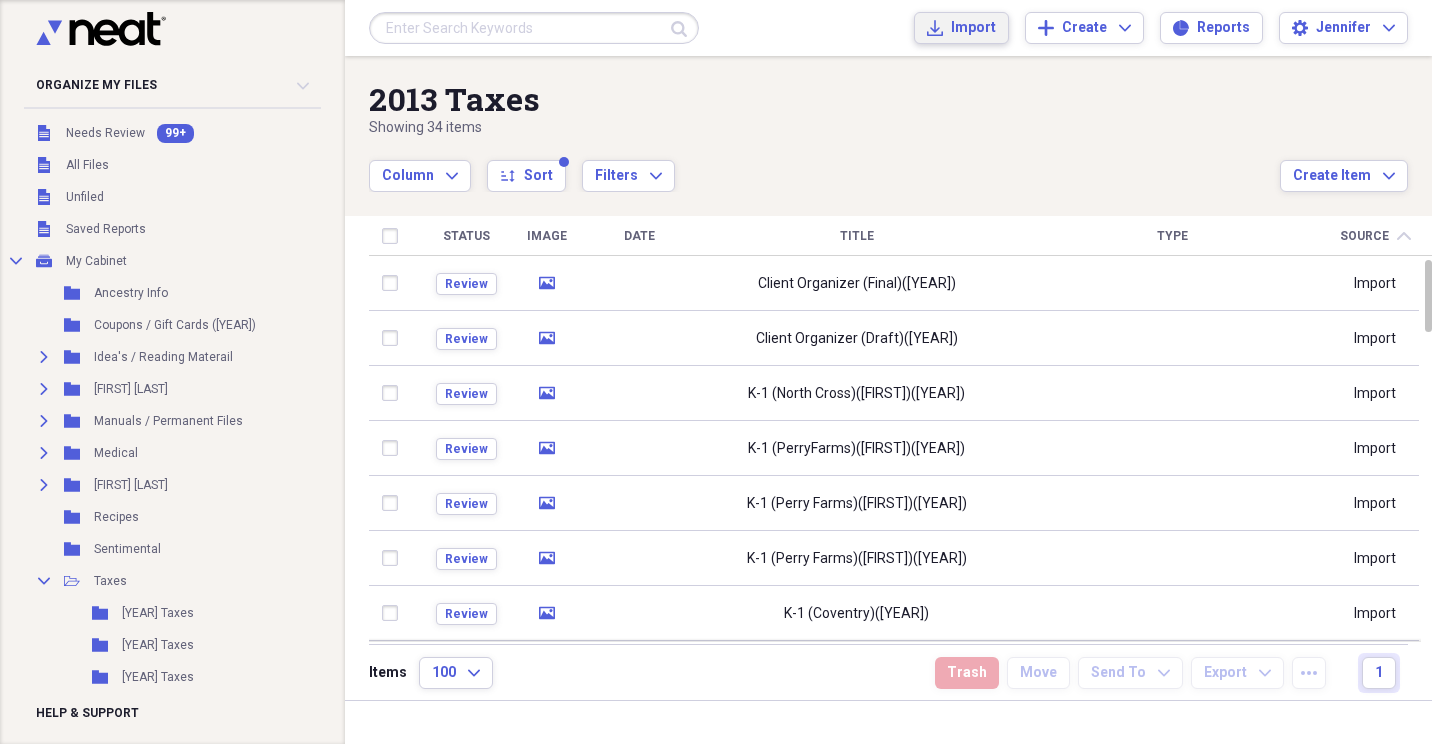 click on "Import" at bounding box center [973, 28] 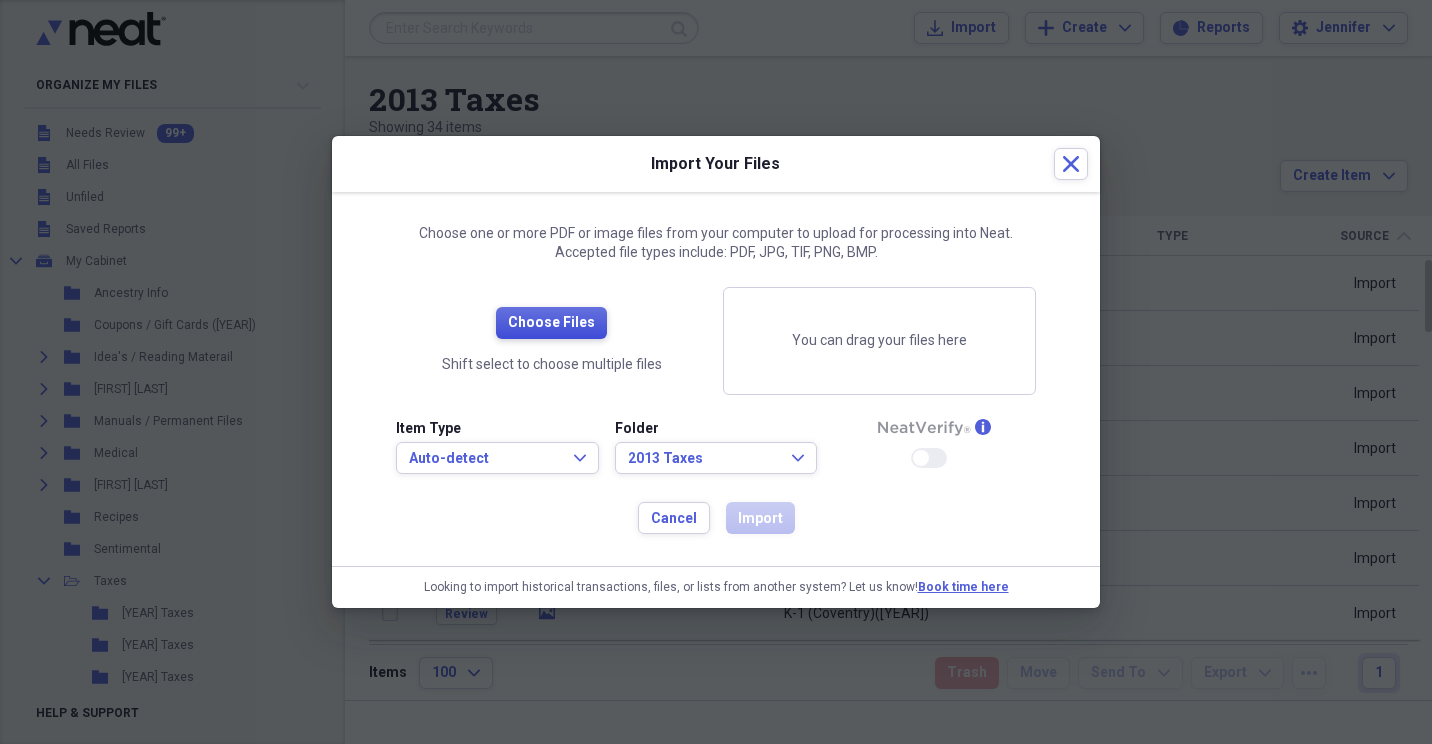 click on "Choose Files" at bounding box center [551, 323] 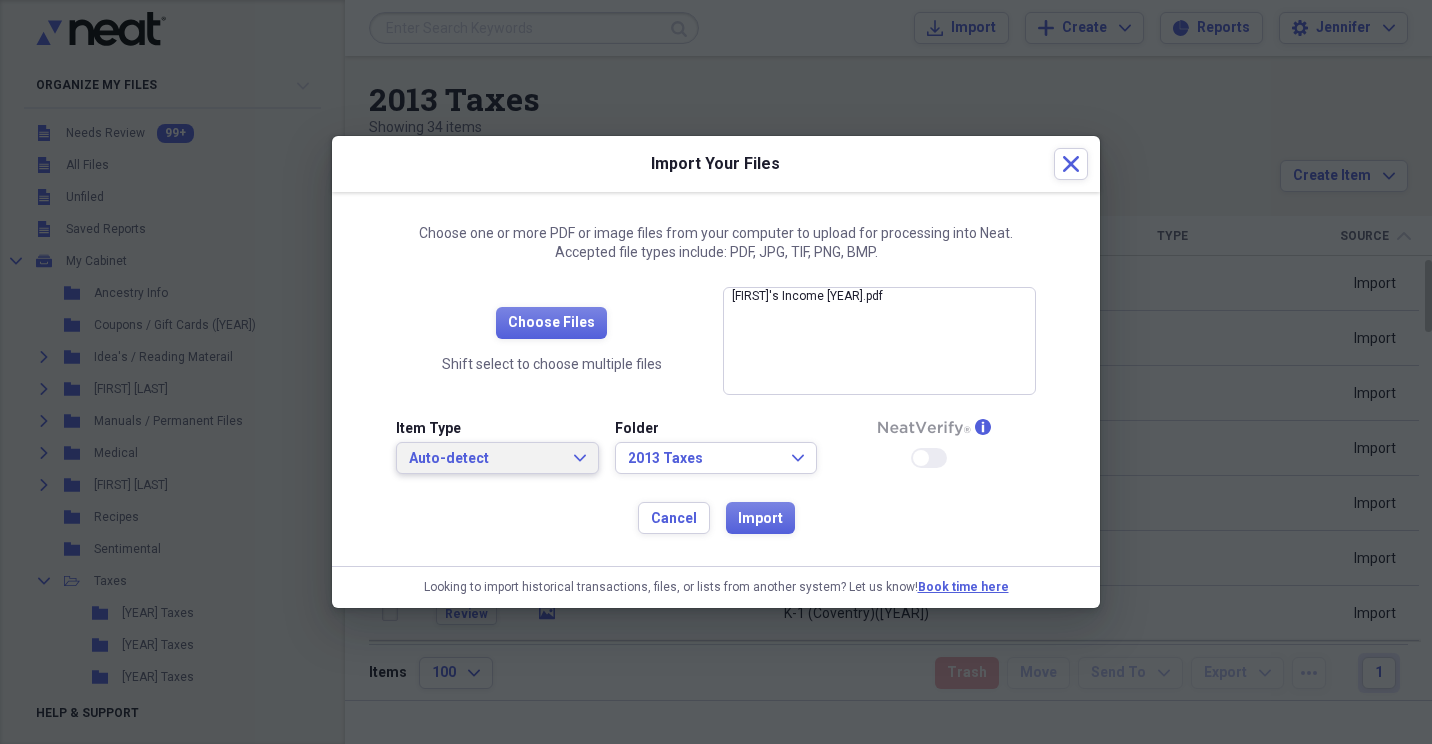 click on "Auto-detect Expand" at bounding box center (497, 458) 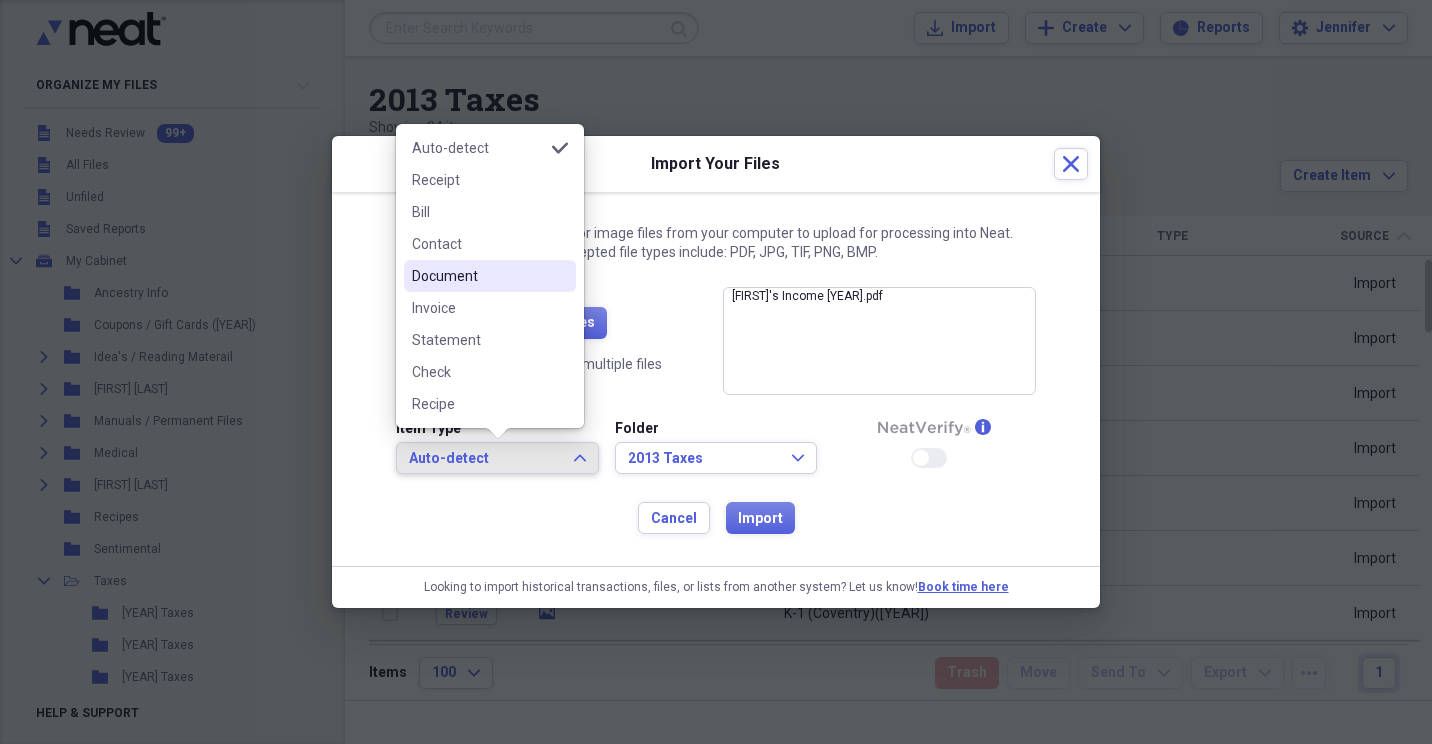 click on "Document" at bounding box center [478, 276] 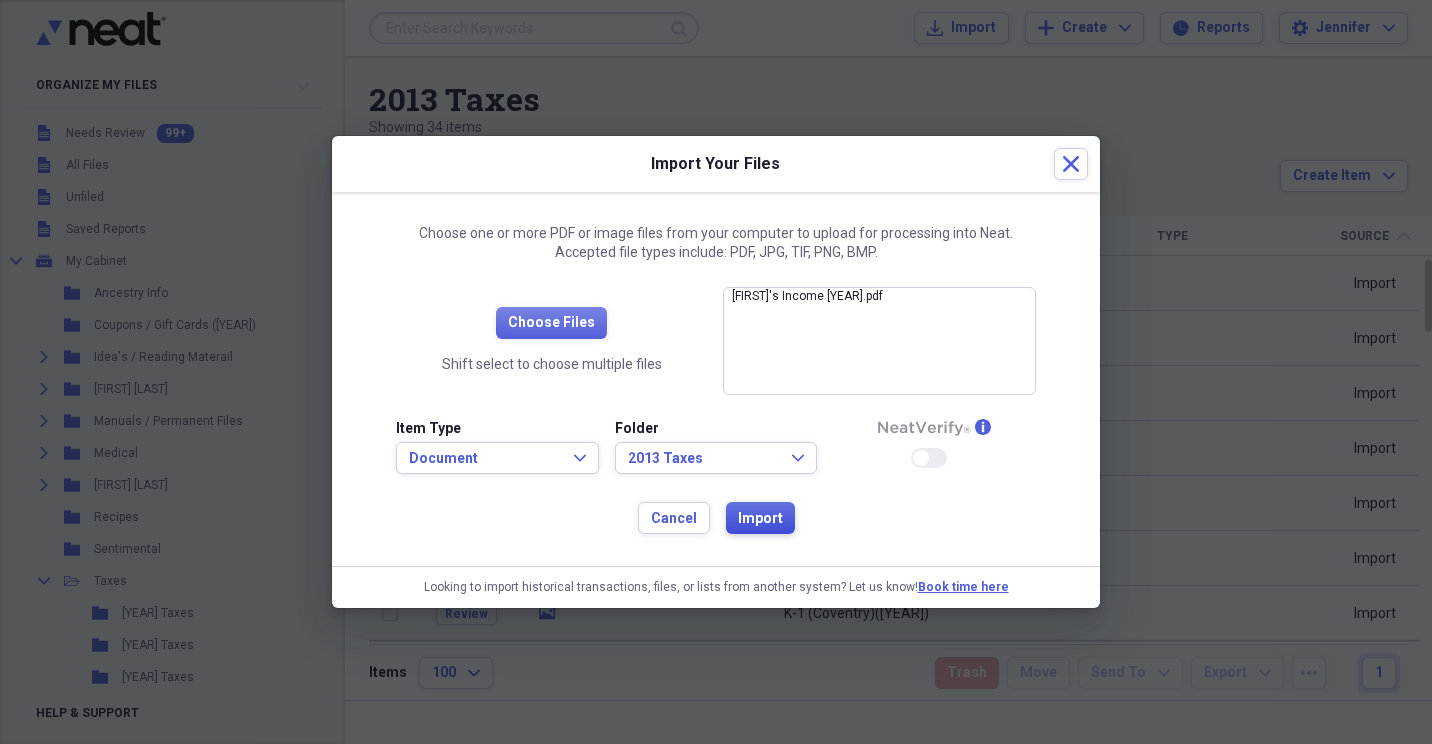 click on "Import" at bounding box center [760, 519] 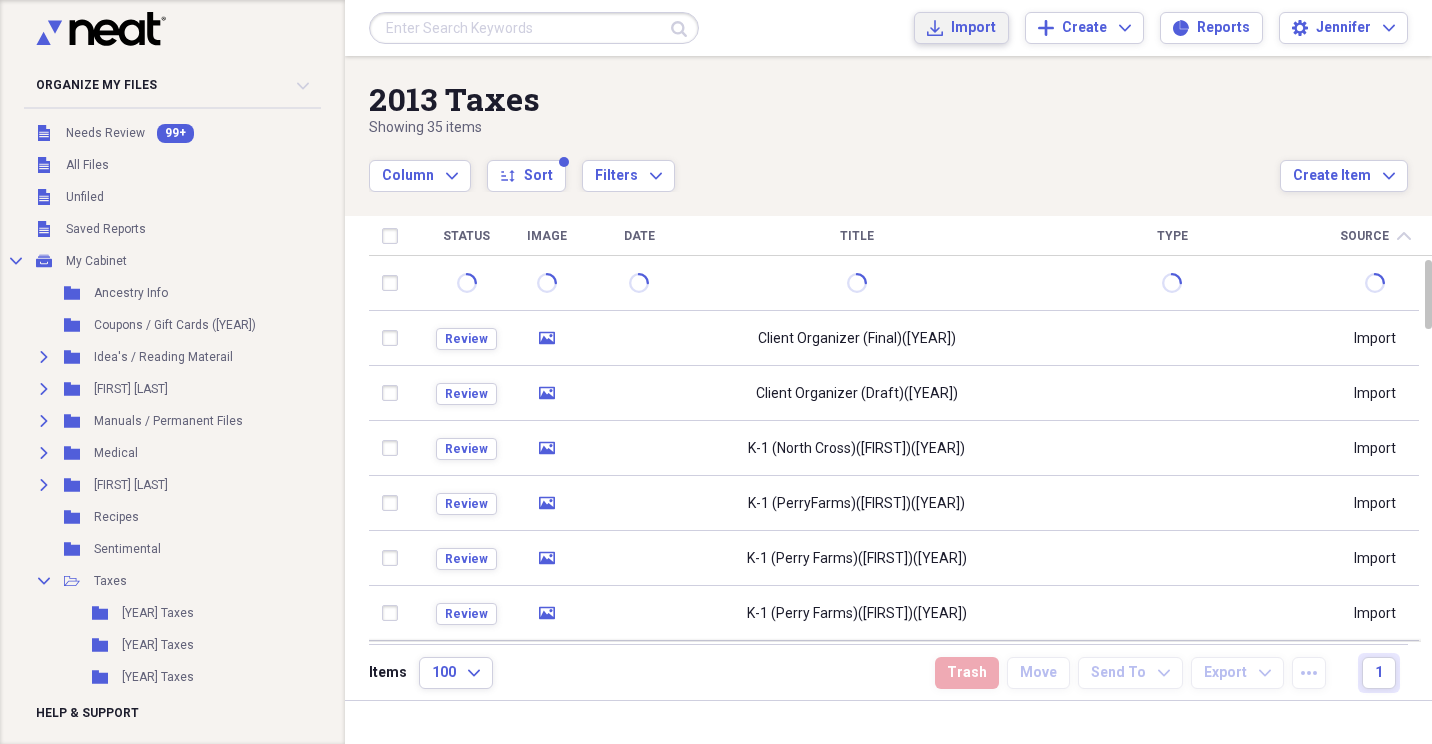 click on "Import" at bounding box center (973, 28) 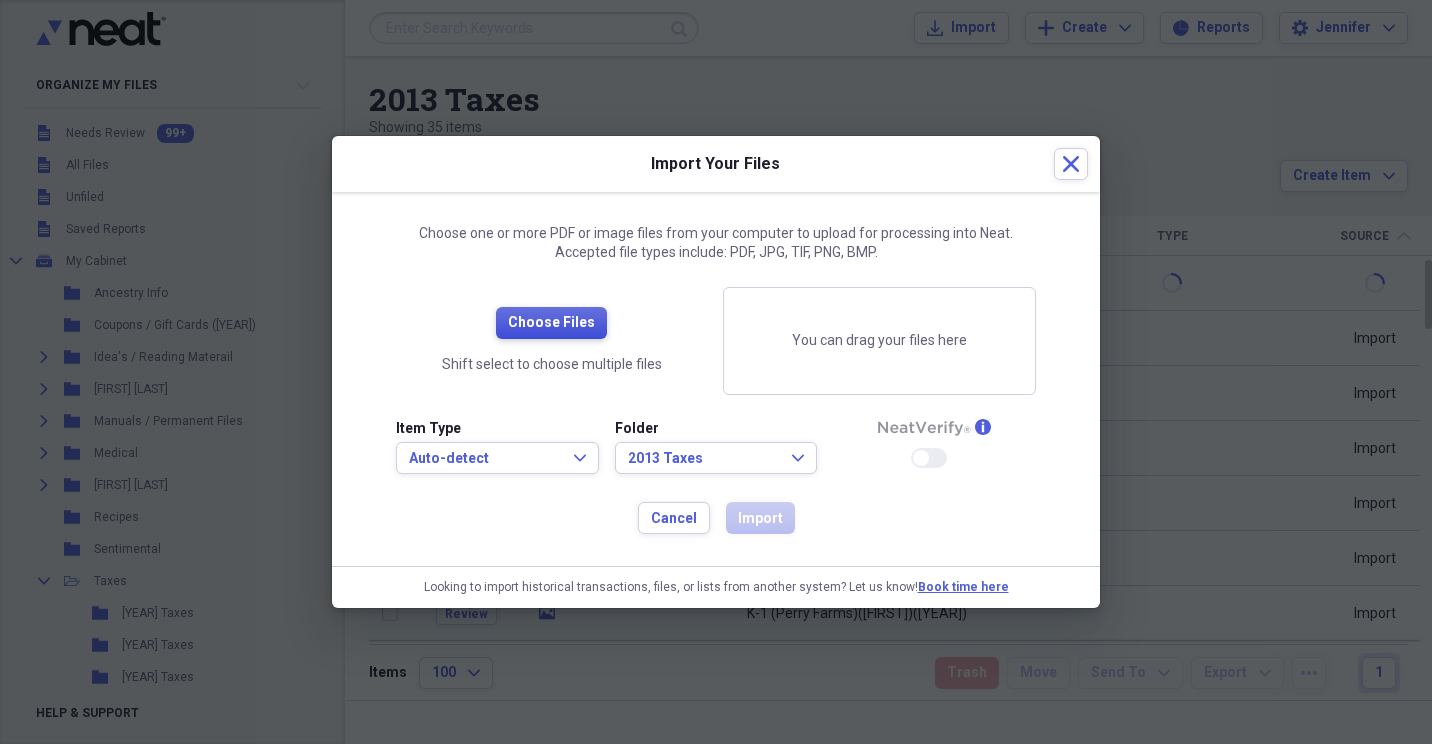 click on "Choose Files" at bounding box center [551, 323] 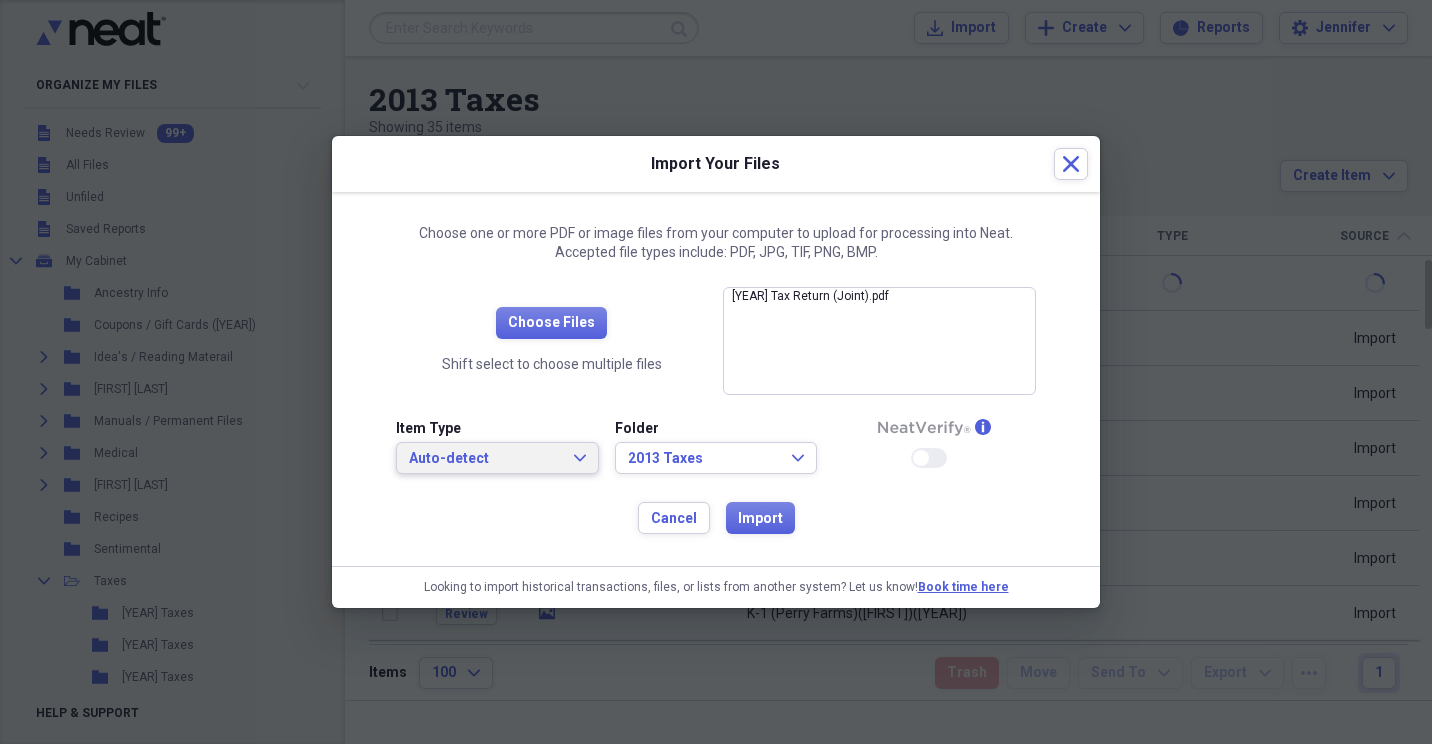 drag, startPoint x: 590, startPoint y: 461, endPoint x: 576, endPoint y: 456, distance: 14.866069 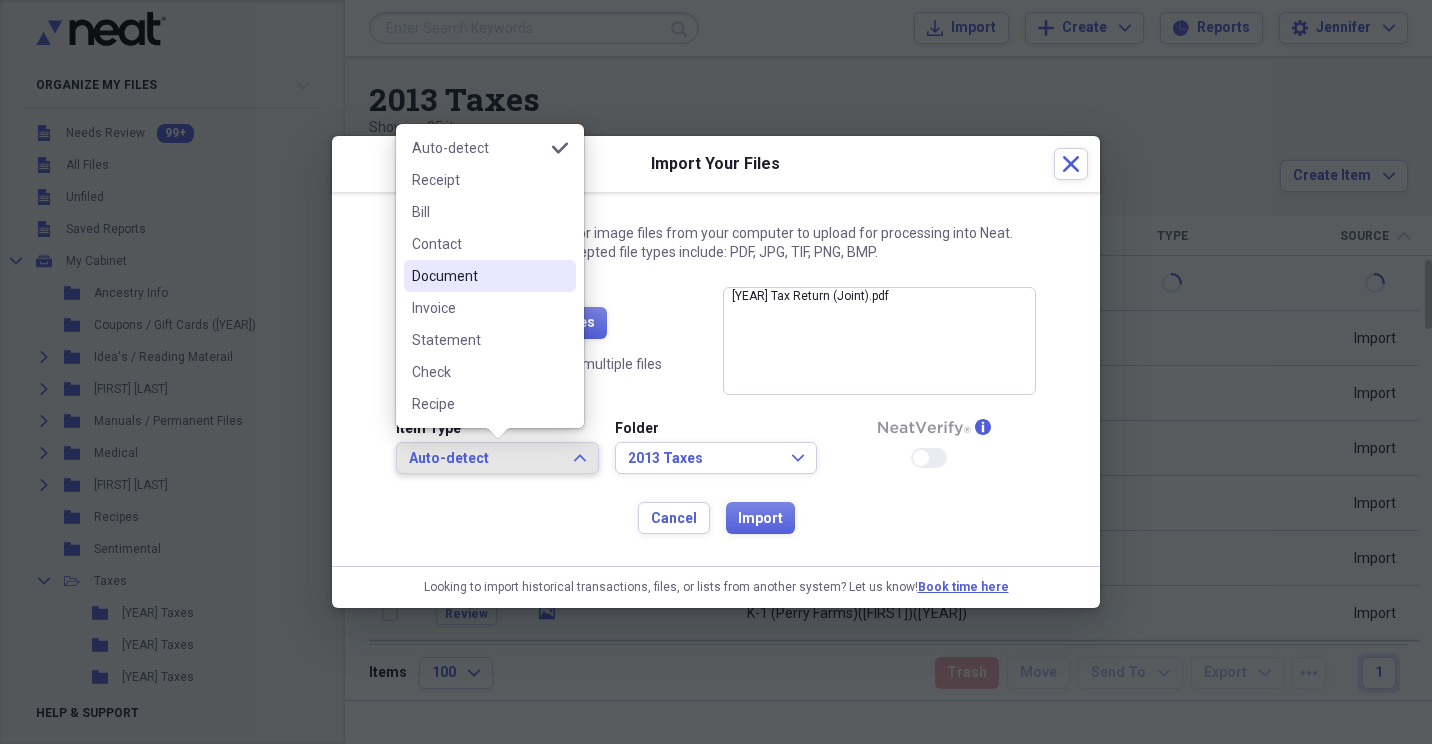 click on "Document" at bounding box center [490, 276] 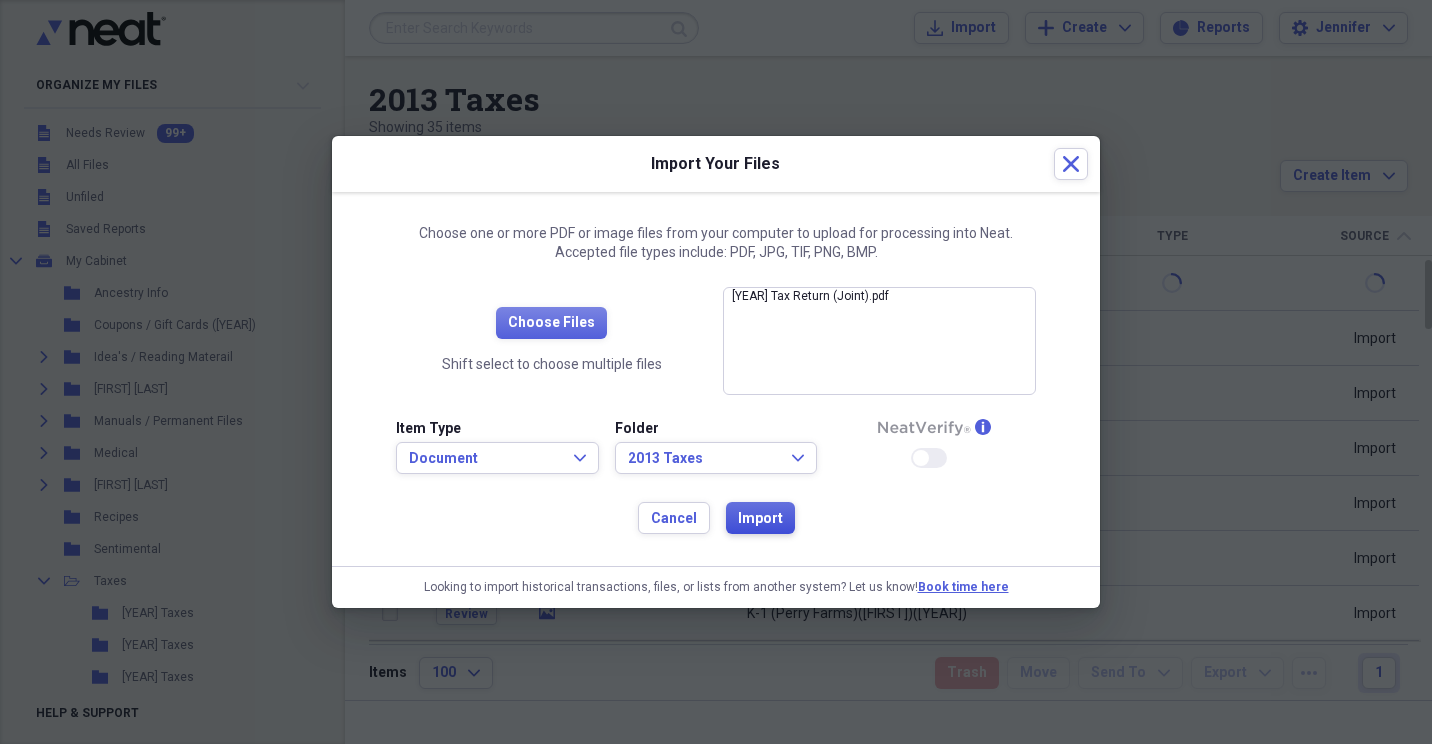 click on "Import" at bounding box center (760, 519) 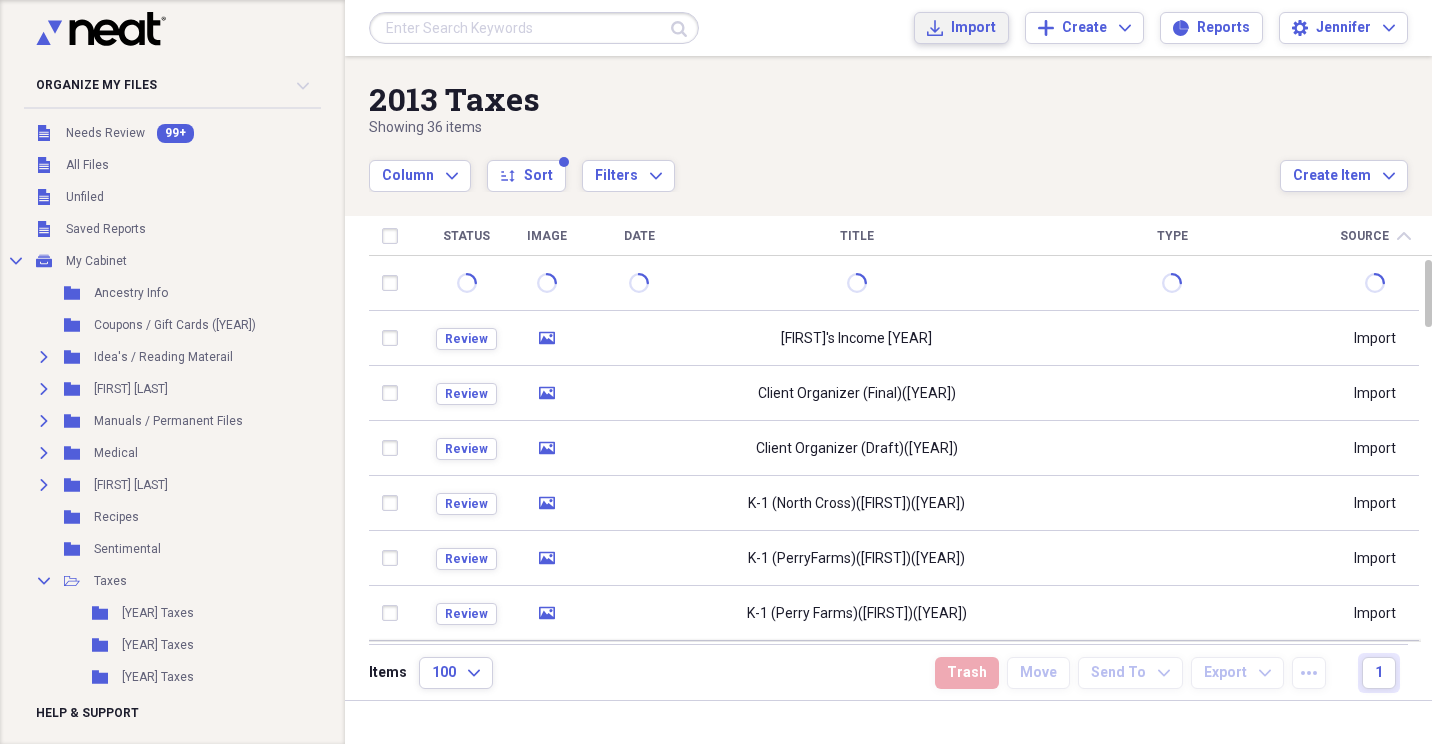 click on "Import" at bounding box center (973, 28) 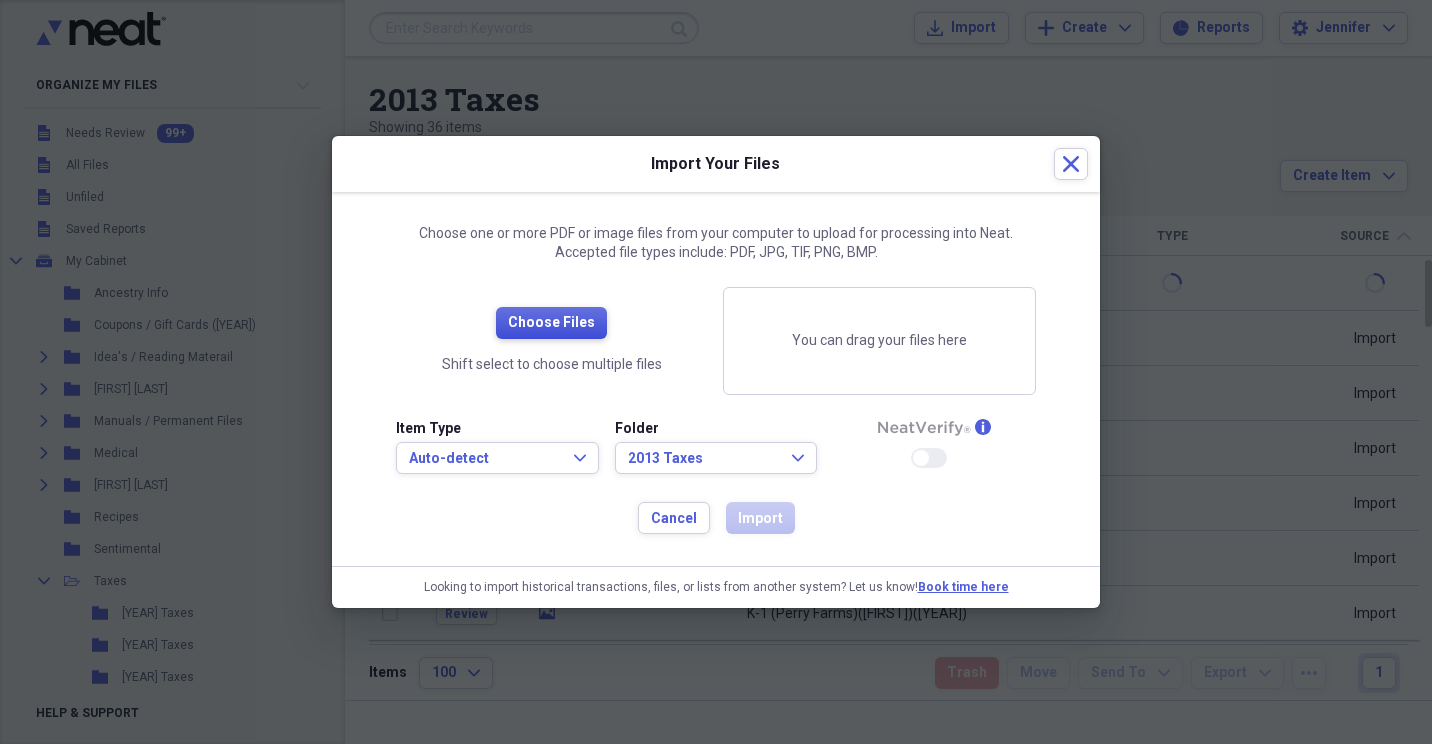 click on "Choose Files" at bounding box center (551, 323) 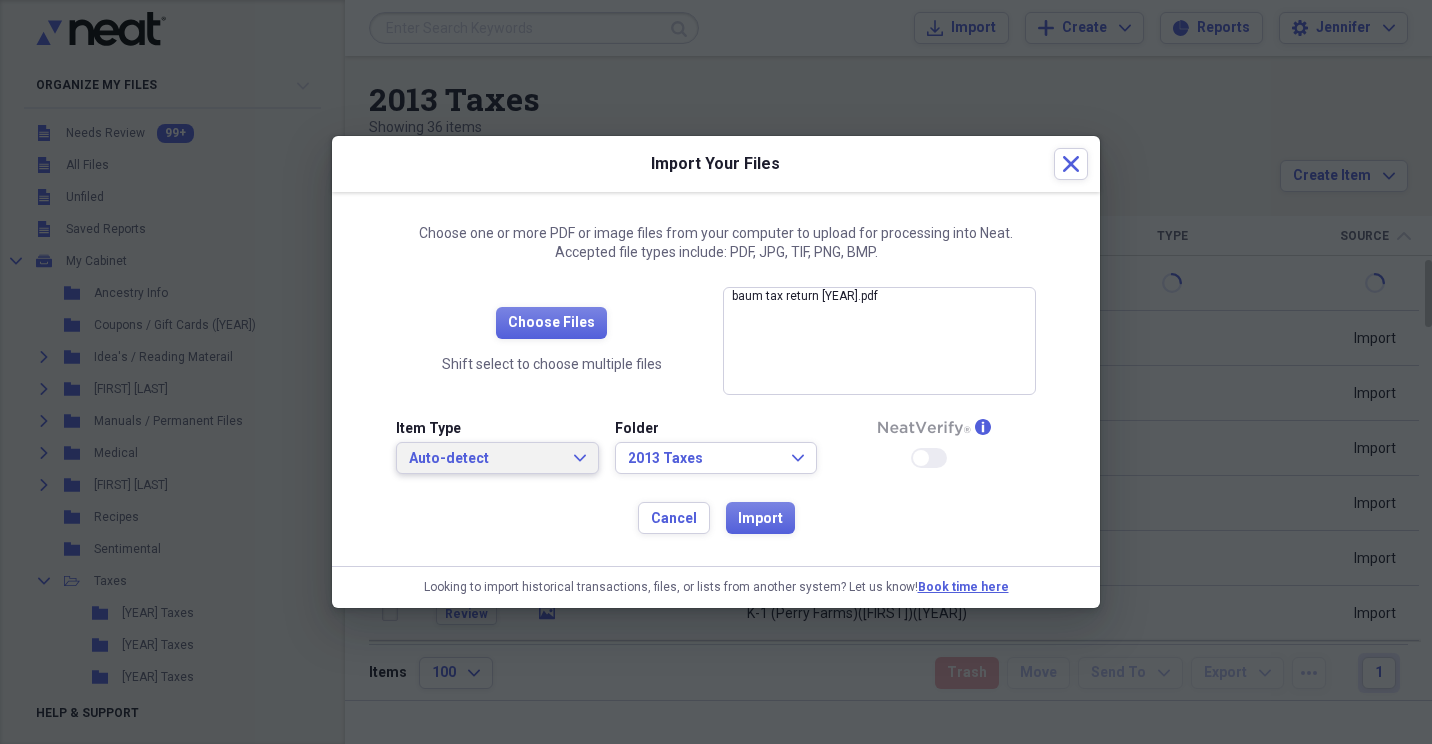 click on "Auto-detect Expand" at bounding box center (497, 458) 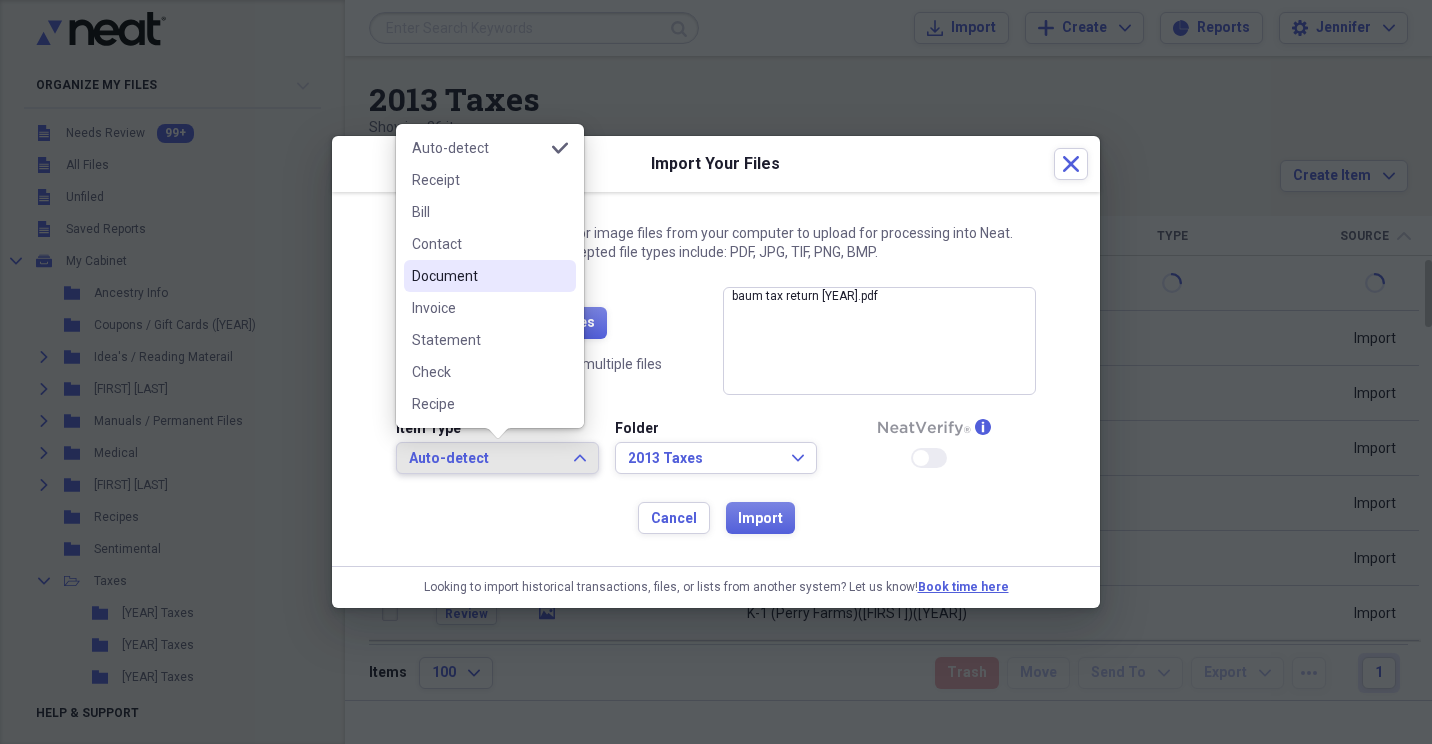 drag, startPoint x: 511, startPoint y: 299, endPoint x: 511, endPoint y: 275, distance: 24 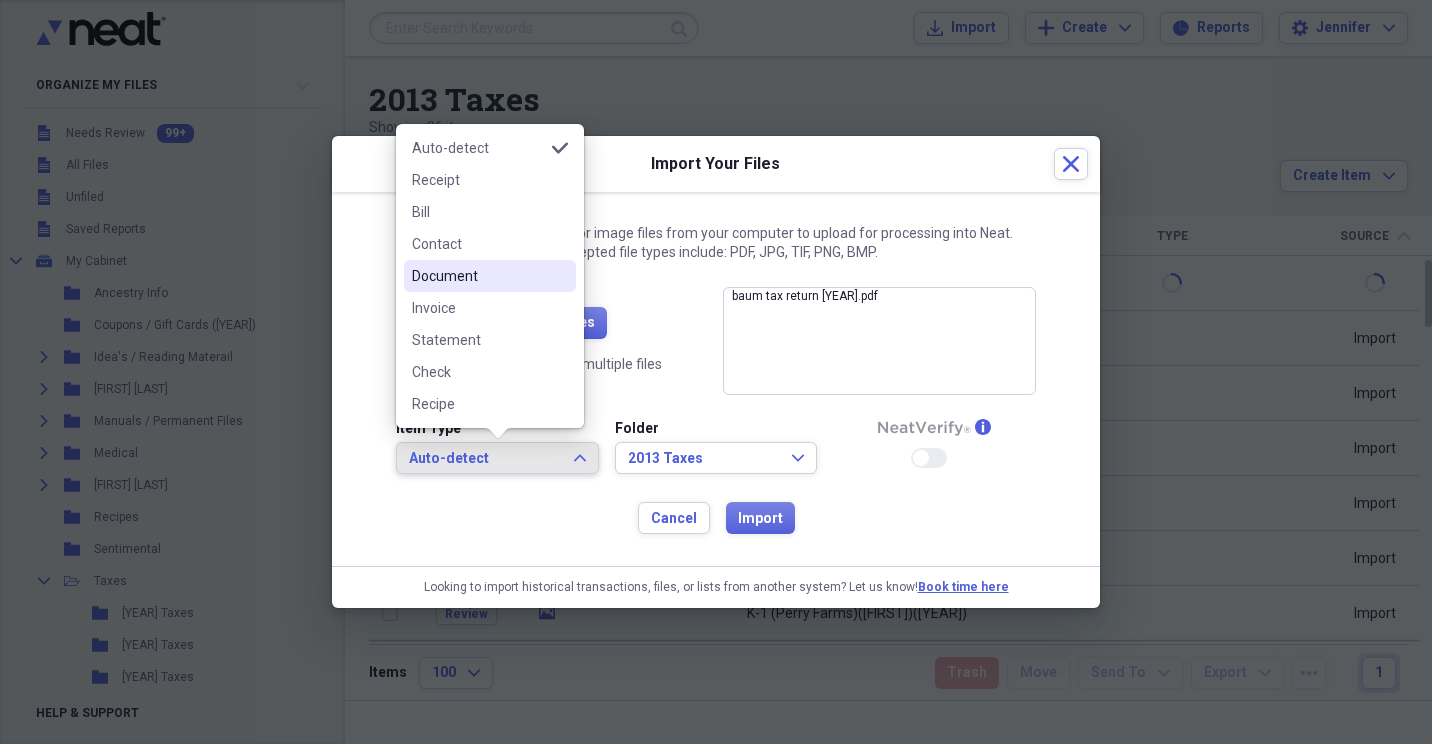 click on "Document" at bounding box center (478, 276) 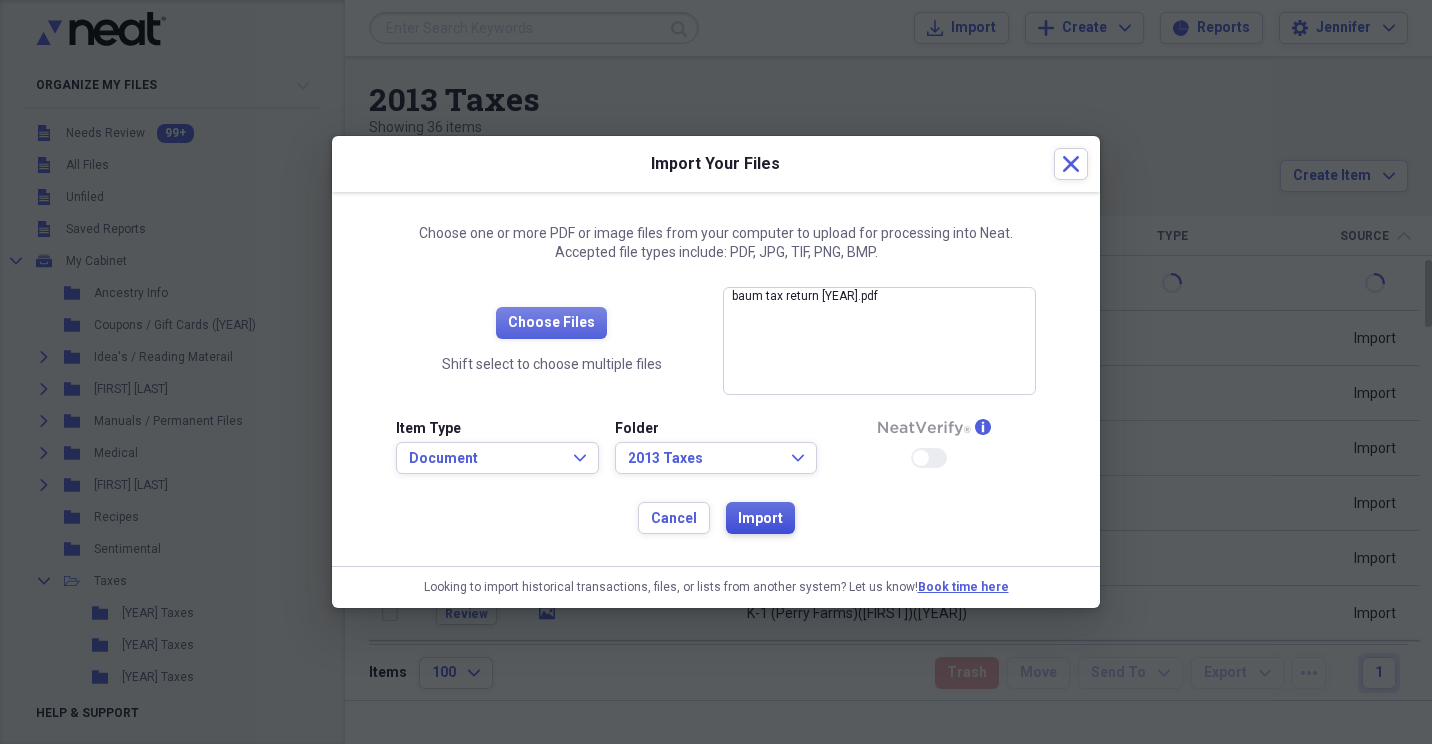 click on "Import" at bounding box center (760, 519) 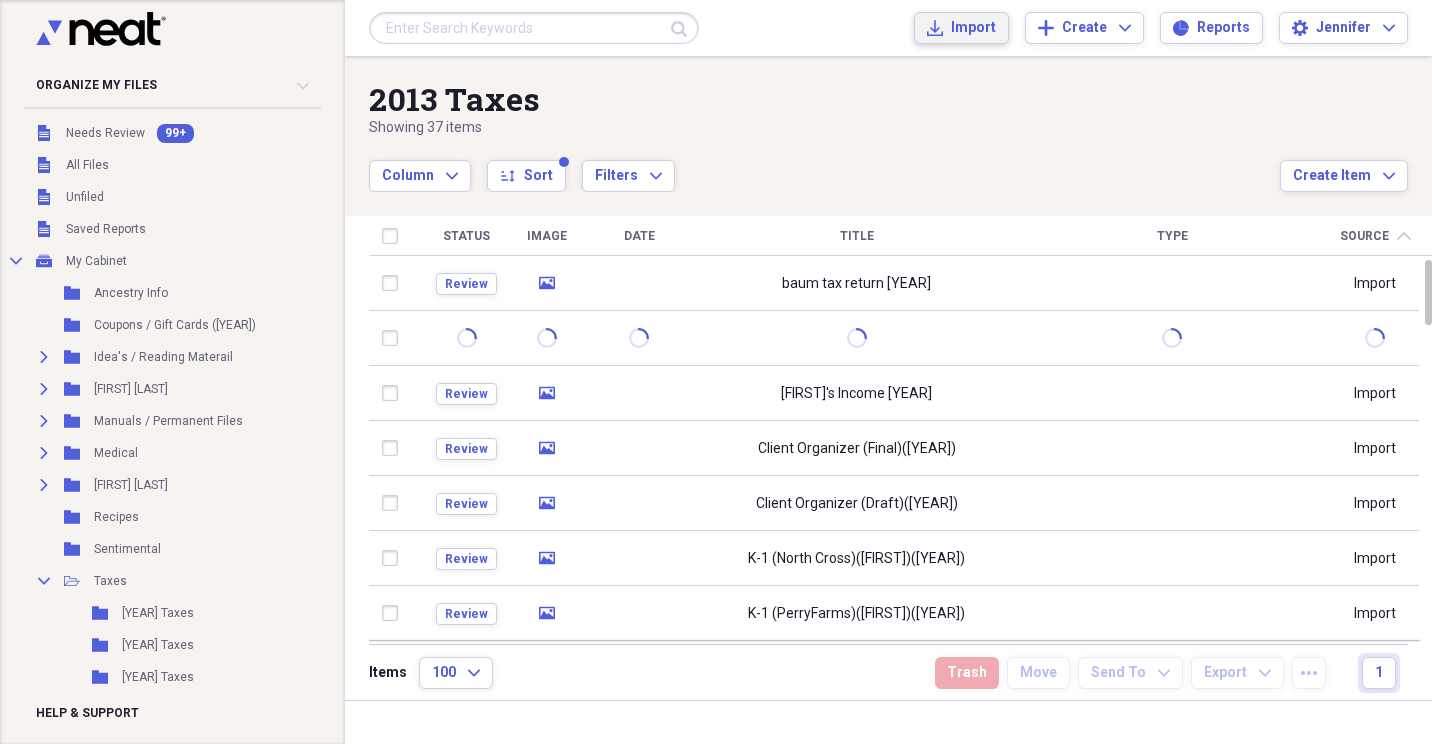 click on "Import" at bounding box center (973, 28) 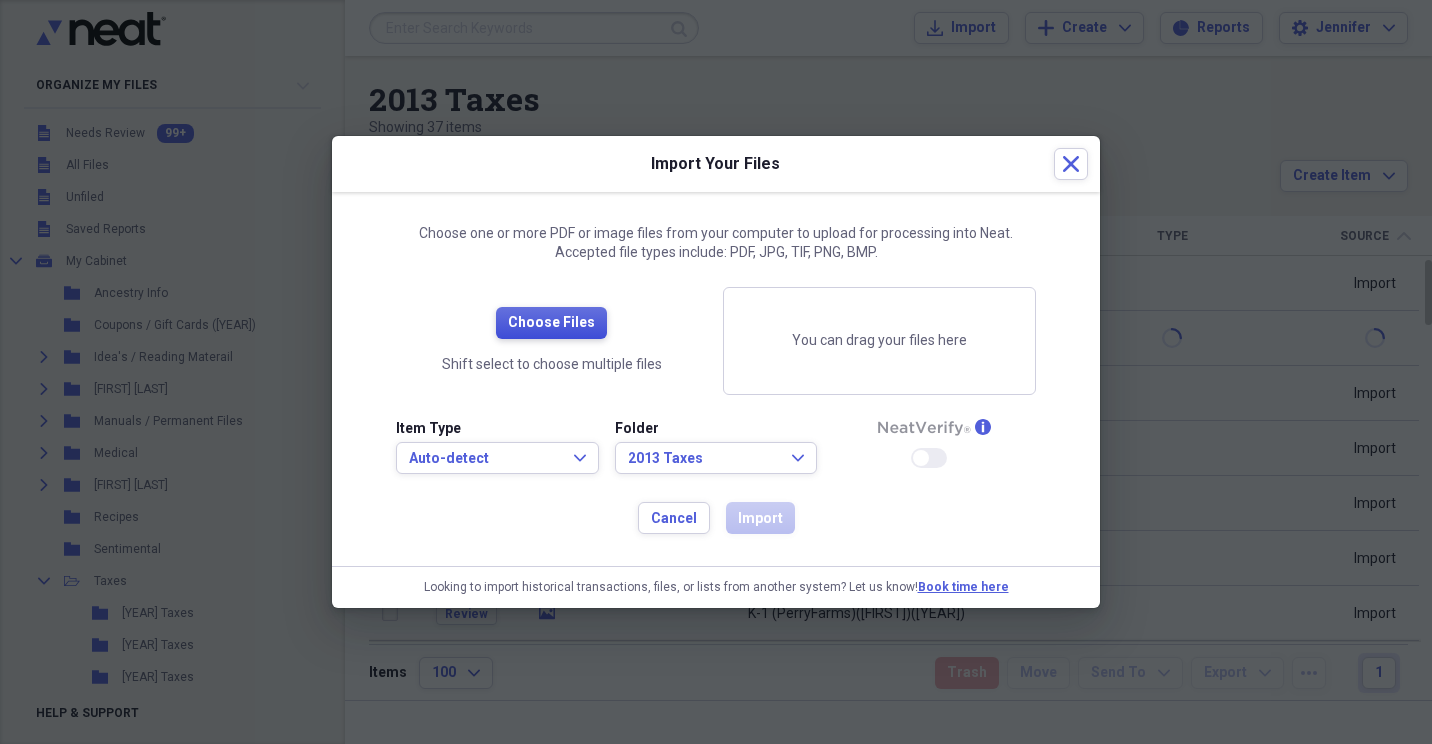 click on "Choose Files" at bounding box center [551, 323] 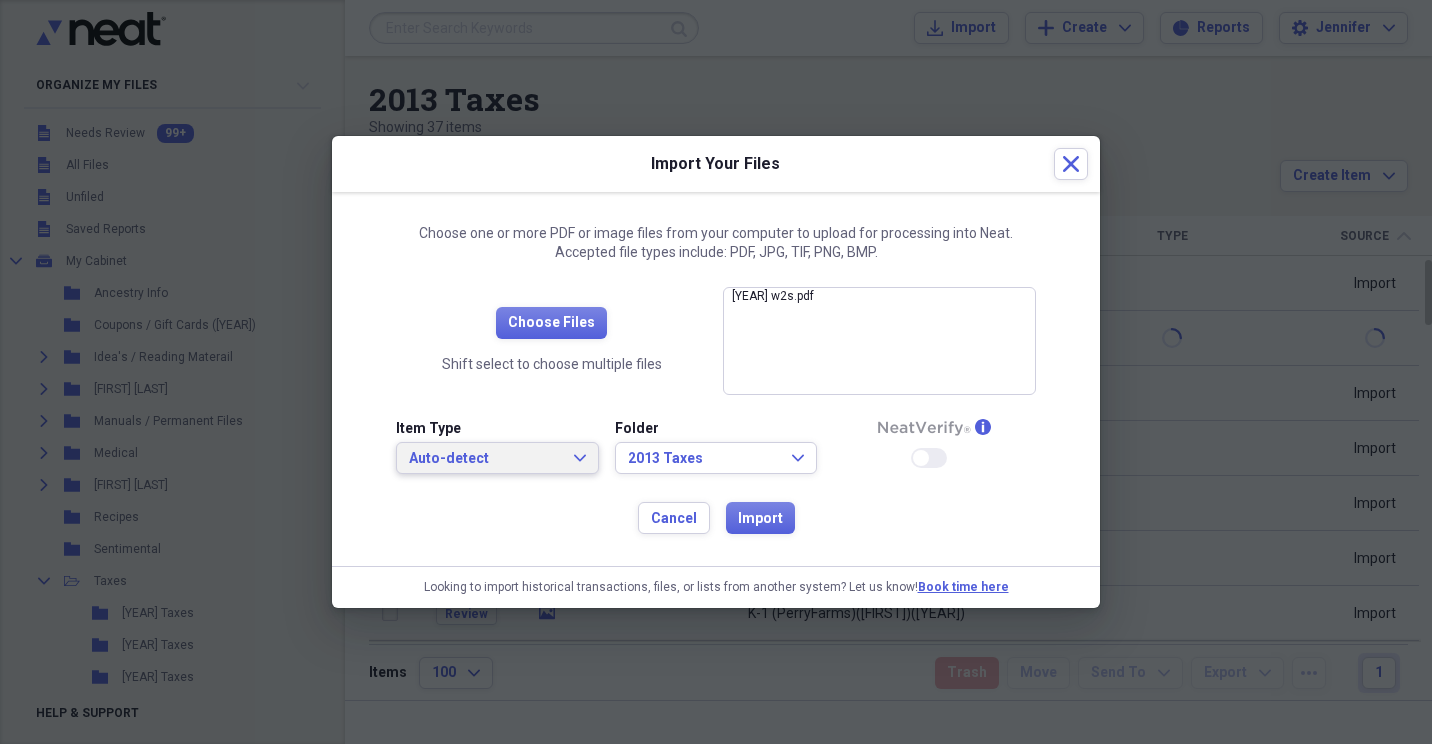 click 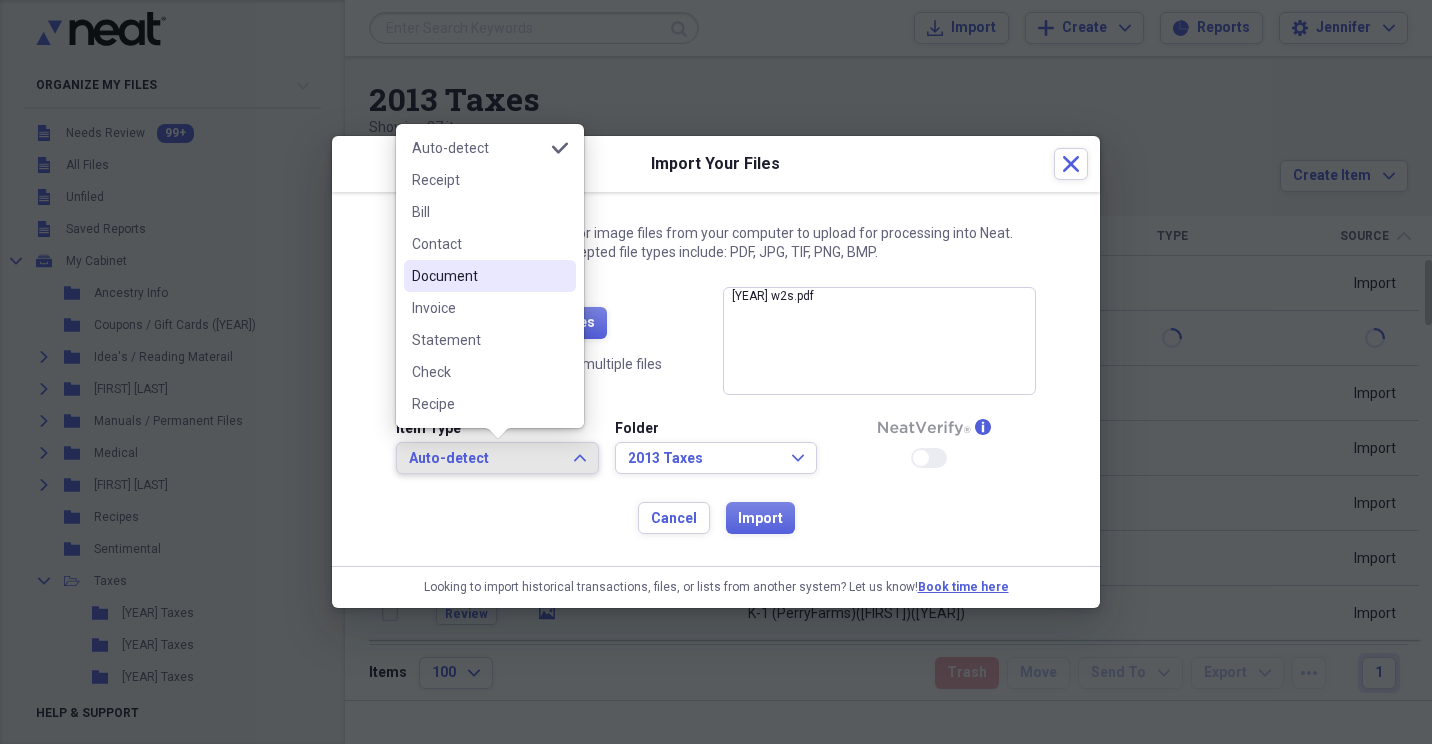 click on "Document" at bounding box center [478, 276] 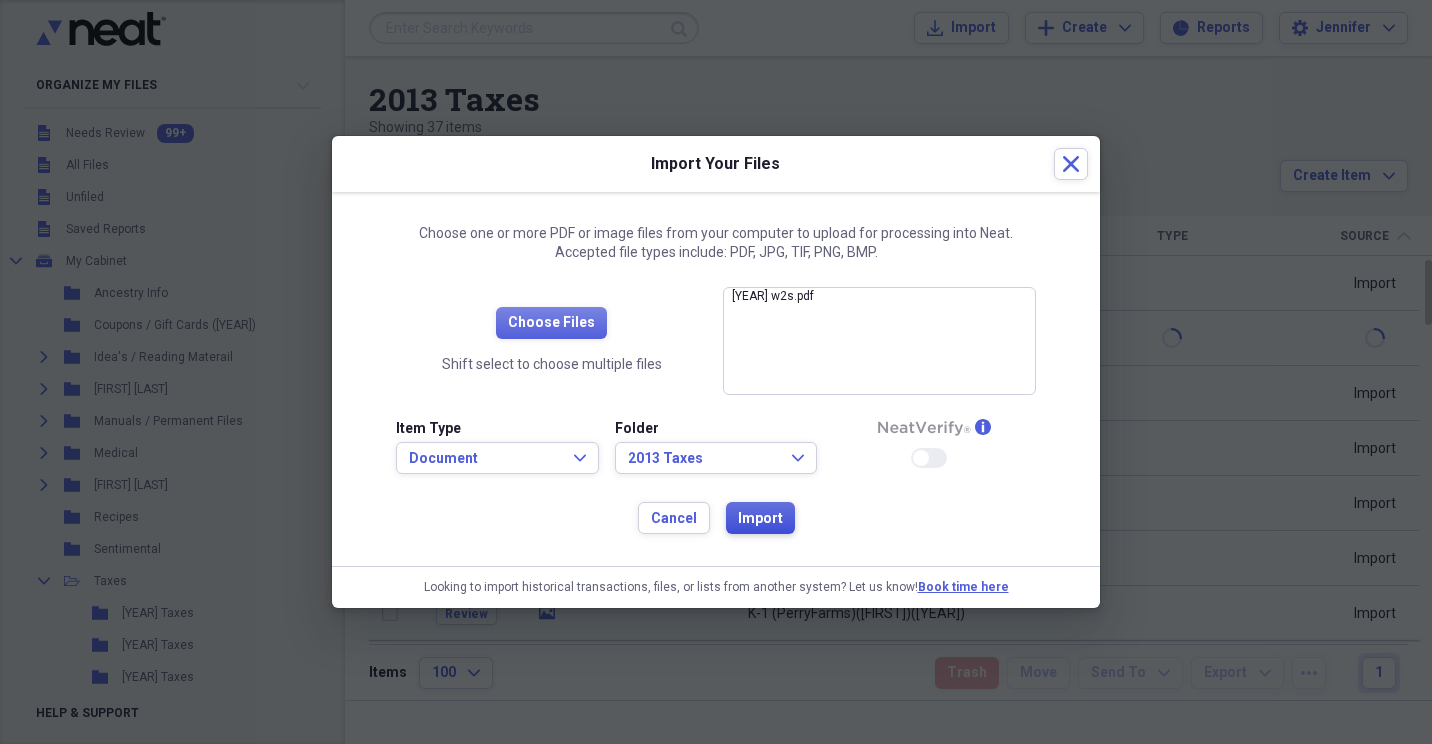 click on "Import" at bounding box center [760, 519] 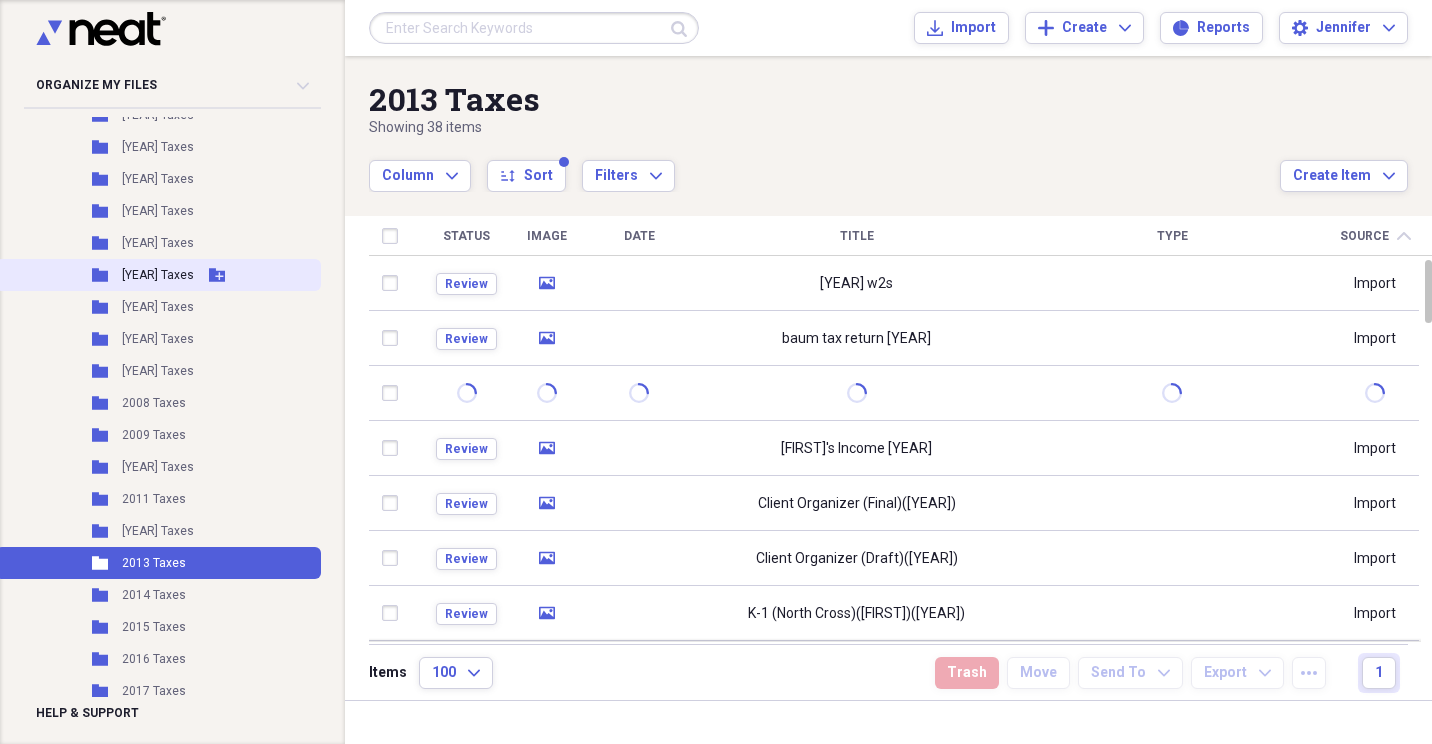 scroll, scrollTop: 800, scrollLeft: 0, axis: vertical 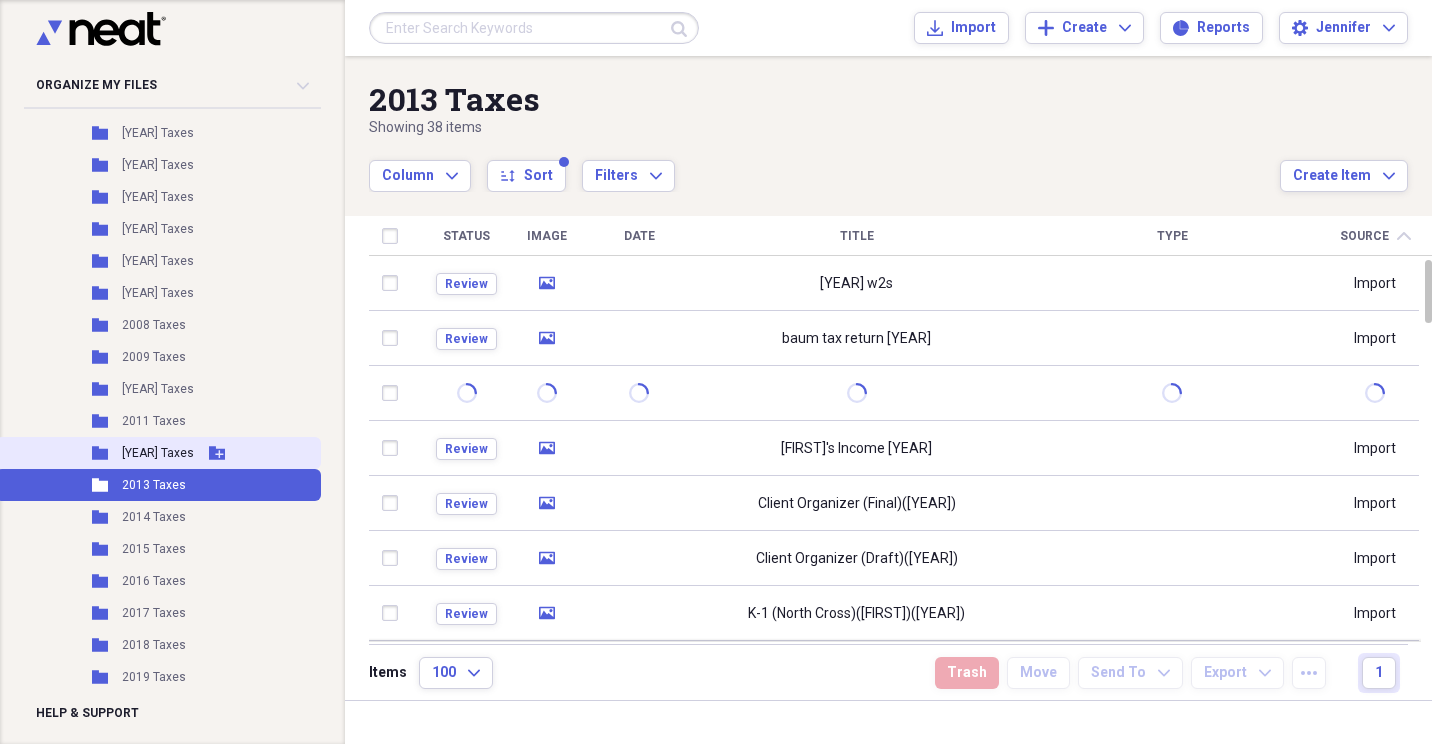 click on "Folder [YEAR] Taxes Add Folder" at bounding box center [158, 453] 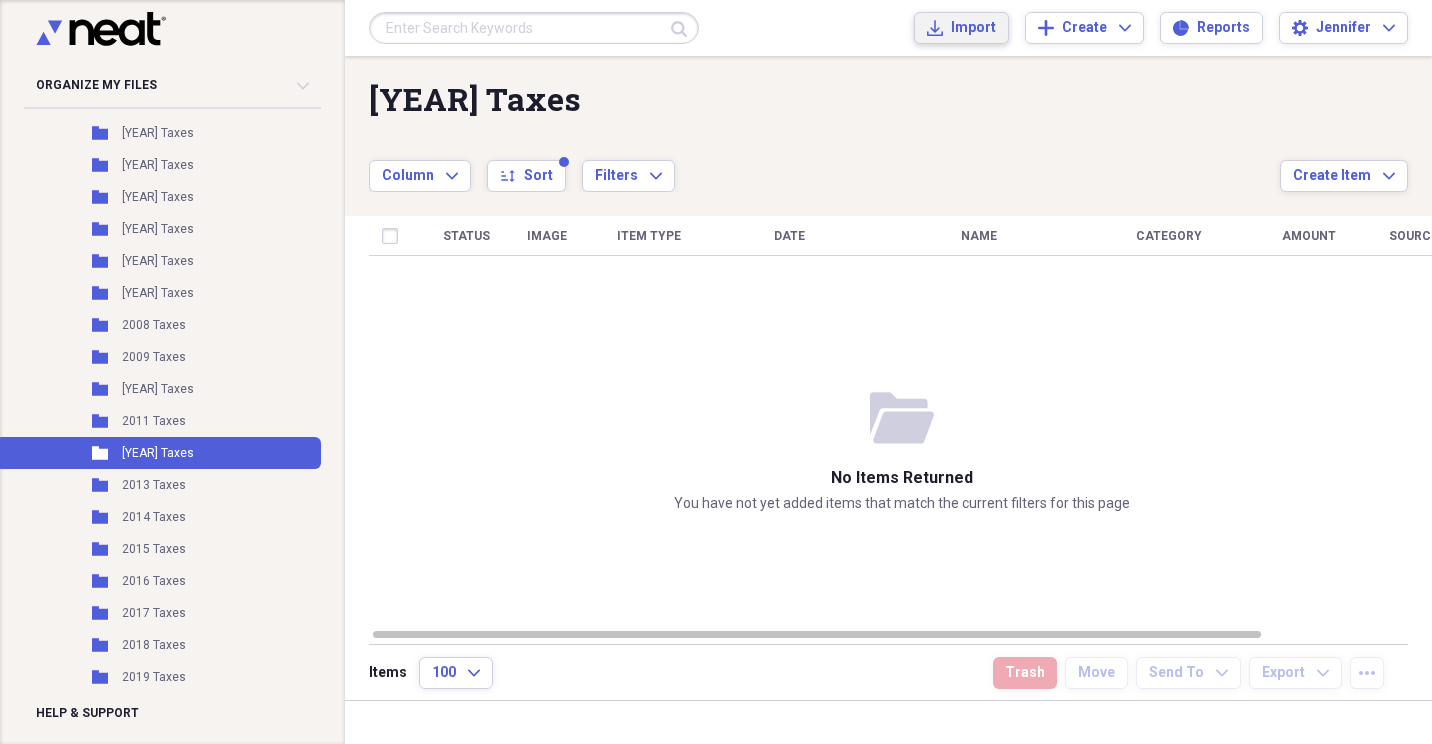click on "Import" at bounding box center (973, 28) 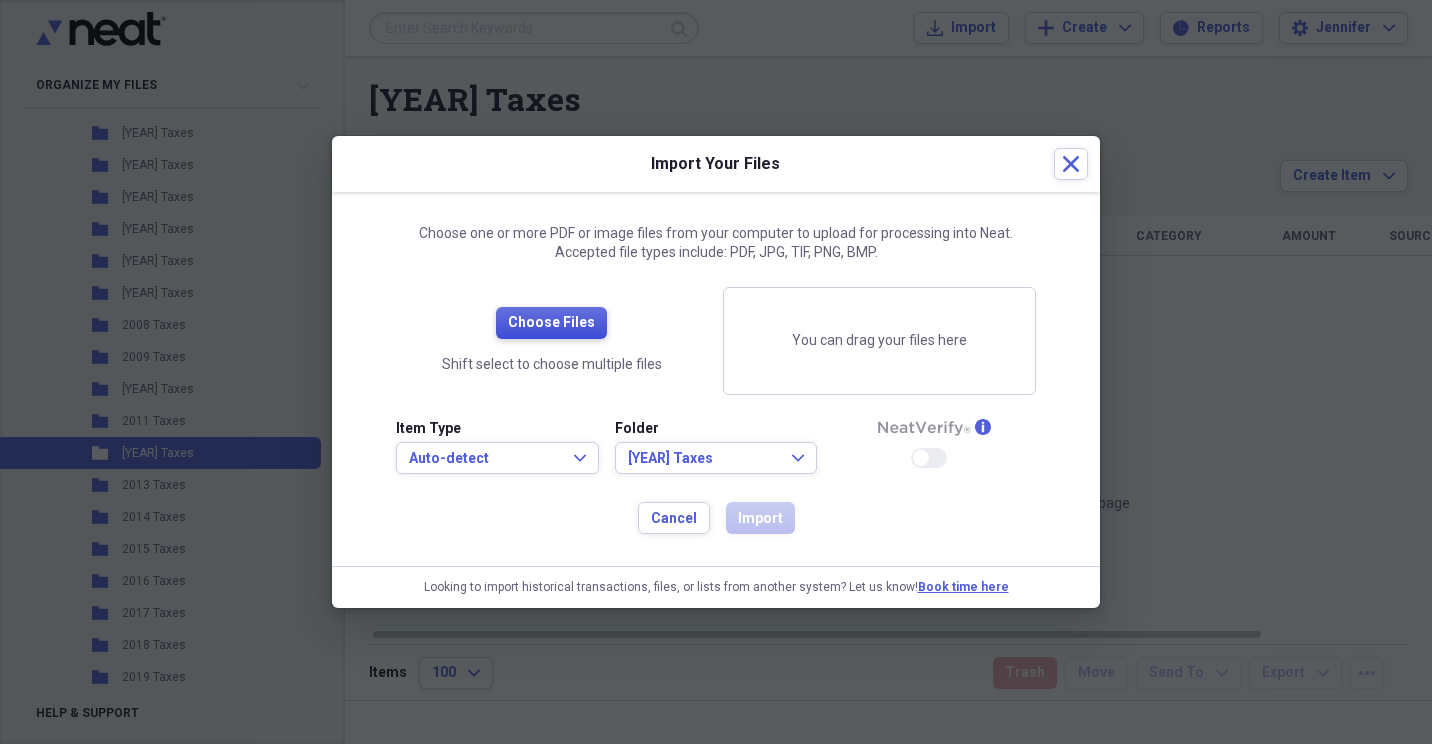 click on "Choose Files" at bounding box center [551, 323] 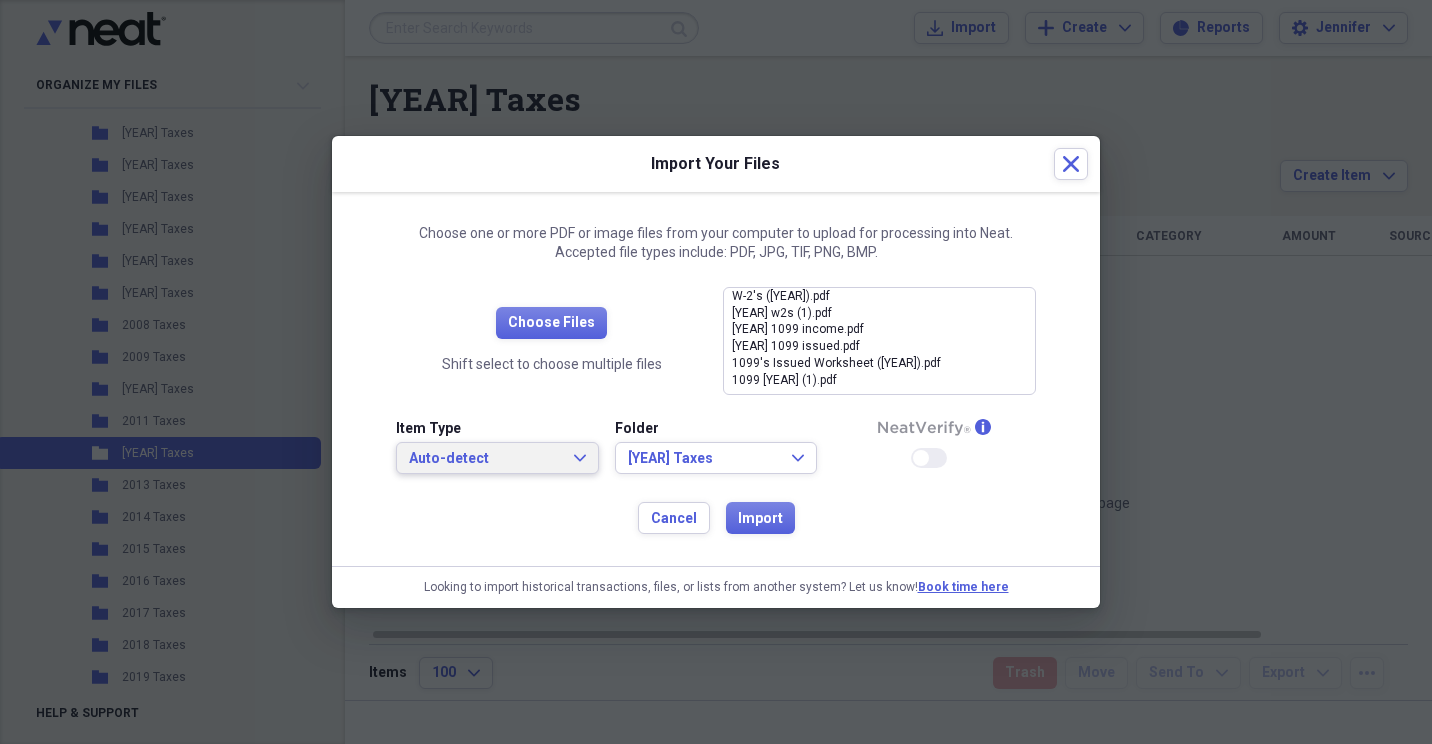 click on "Expand" 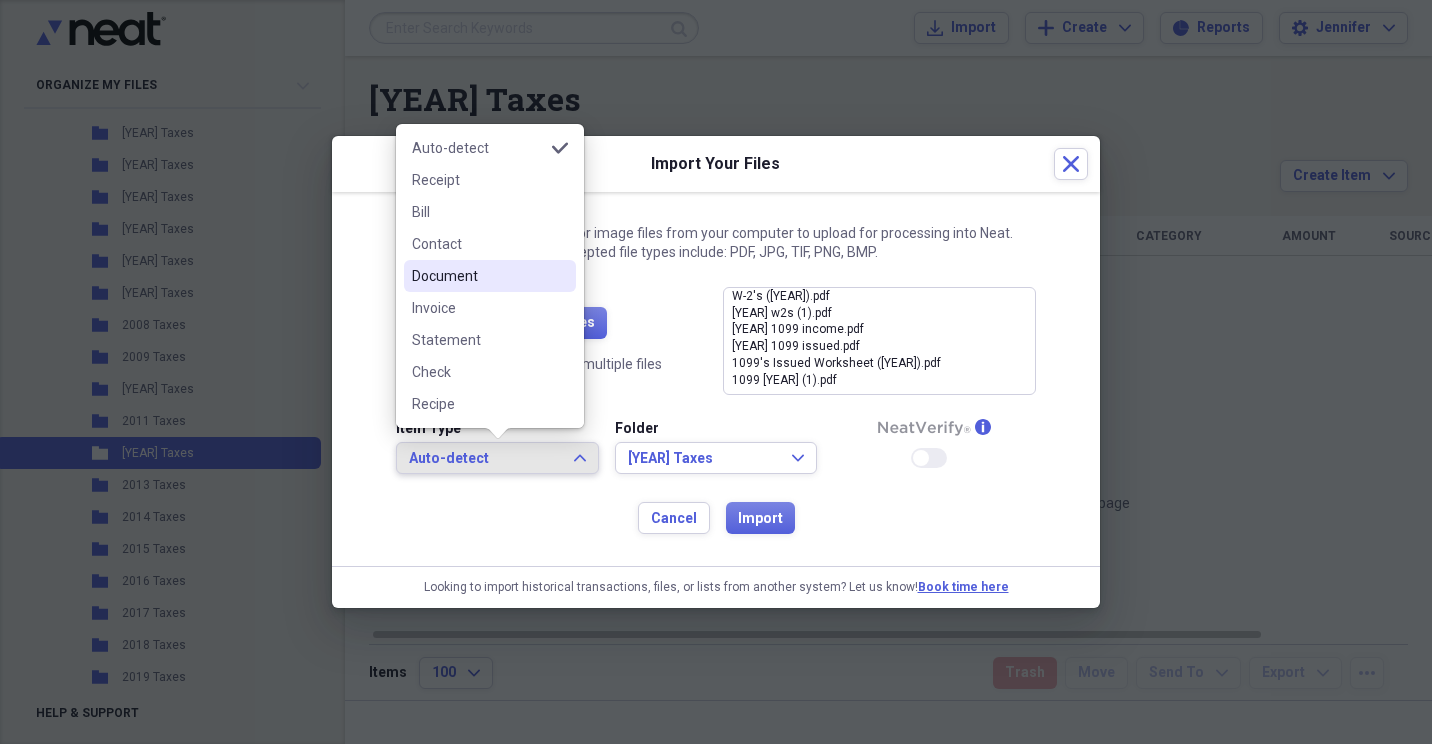 click on "Document" at bounding box center [478, 276] 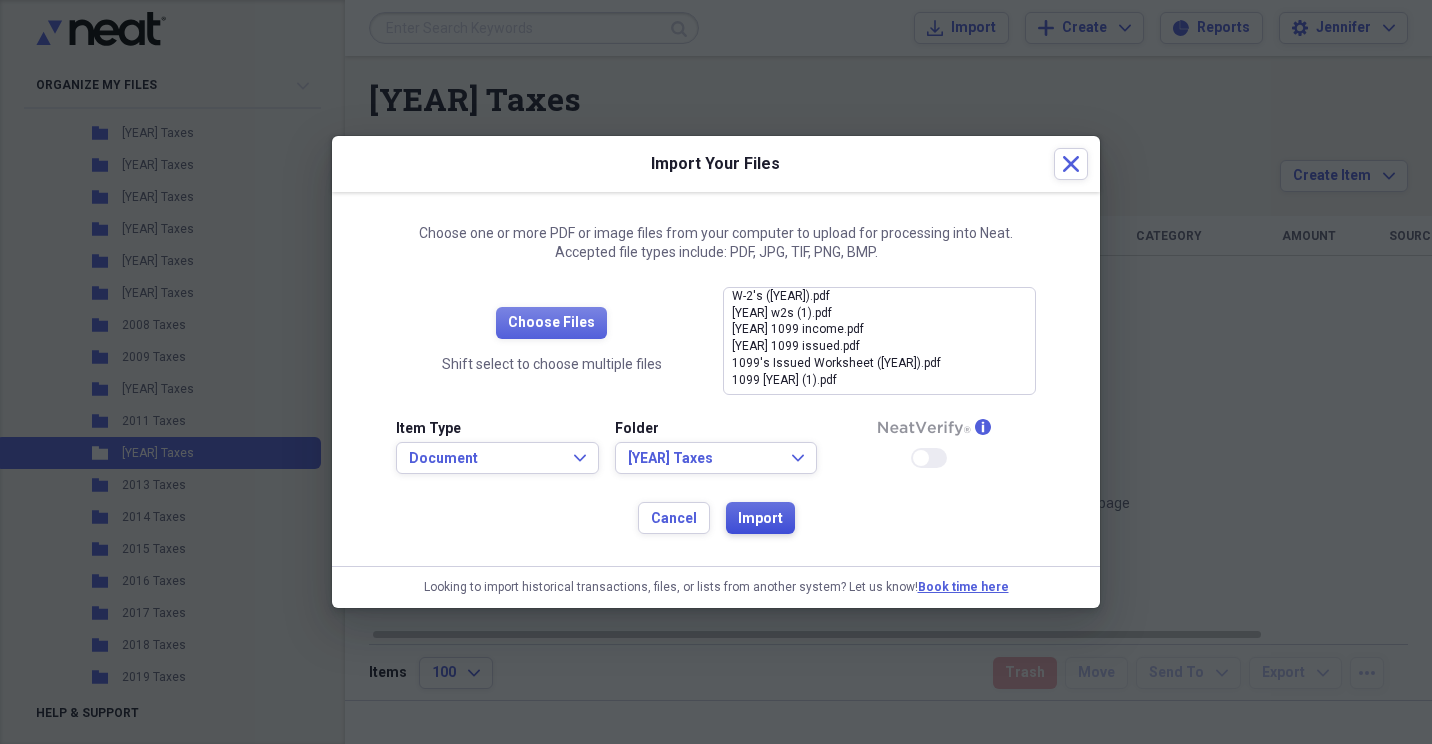 click on "Import" at bounding box center [760, 519] 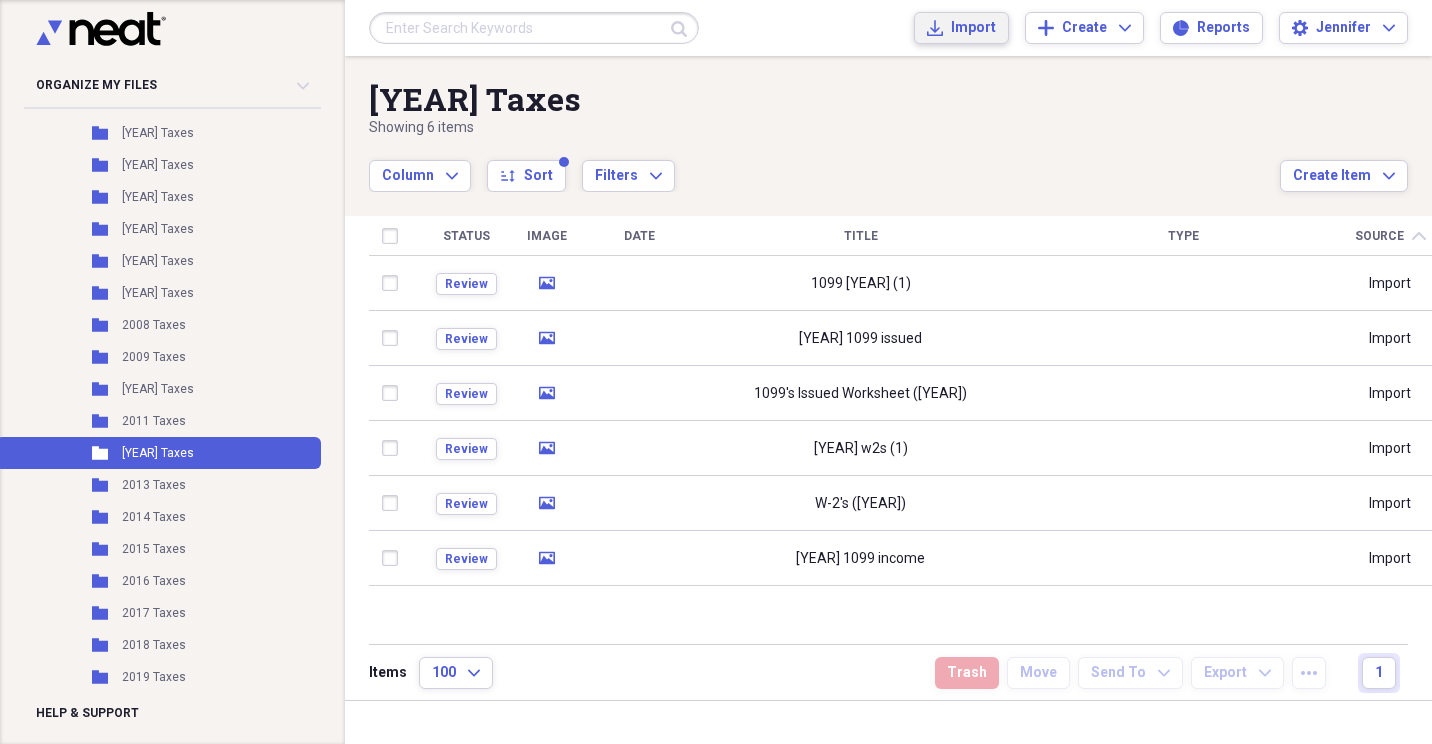 click on "Import Import" at bounding box center (961, 28) 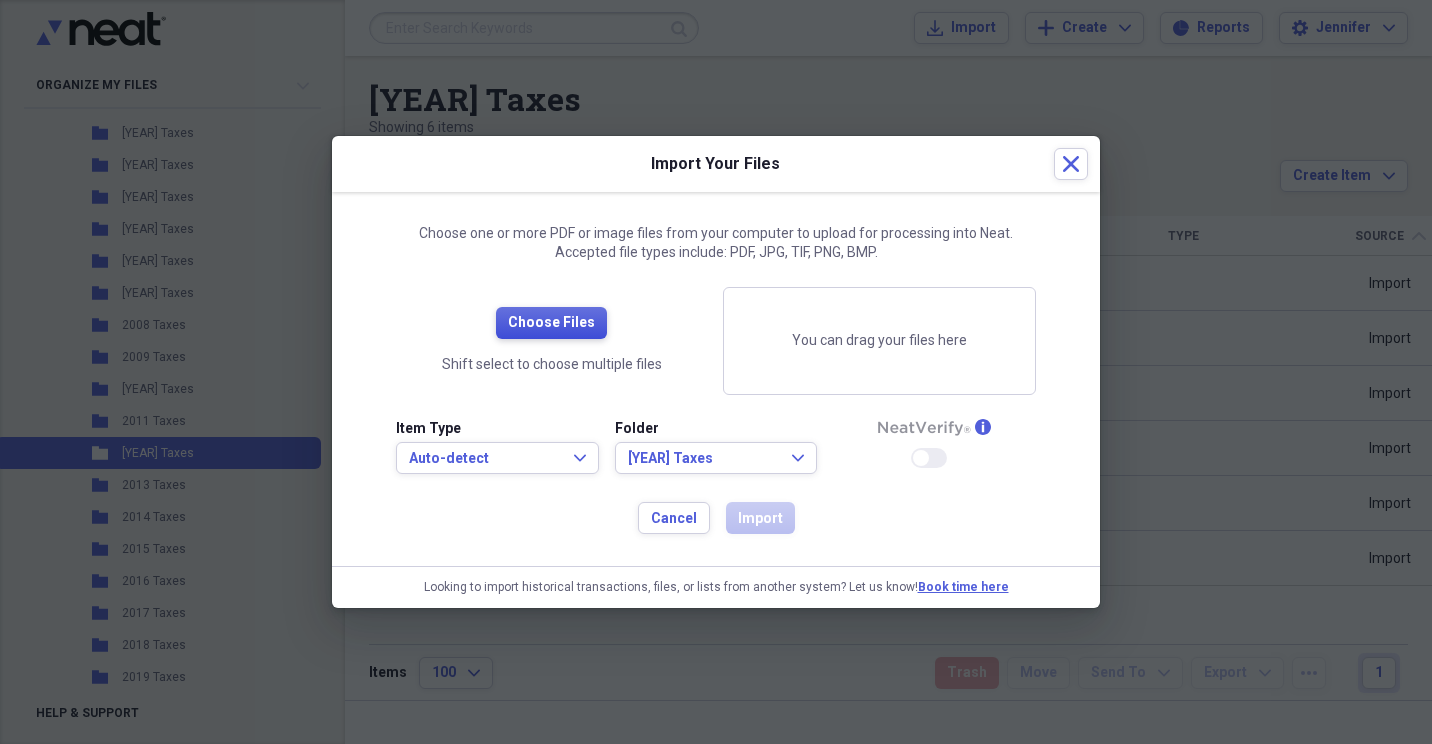 click on "Choose Files" at bounding box center [551, 323] 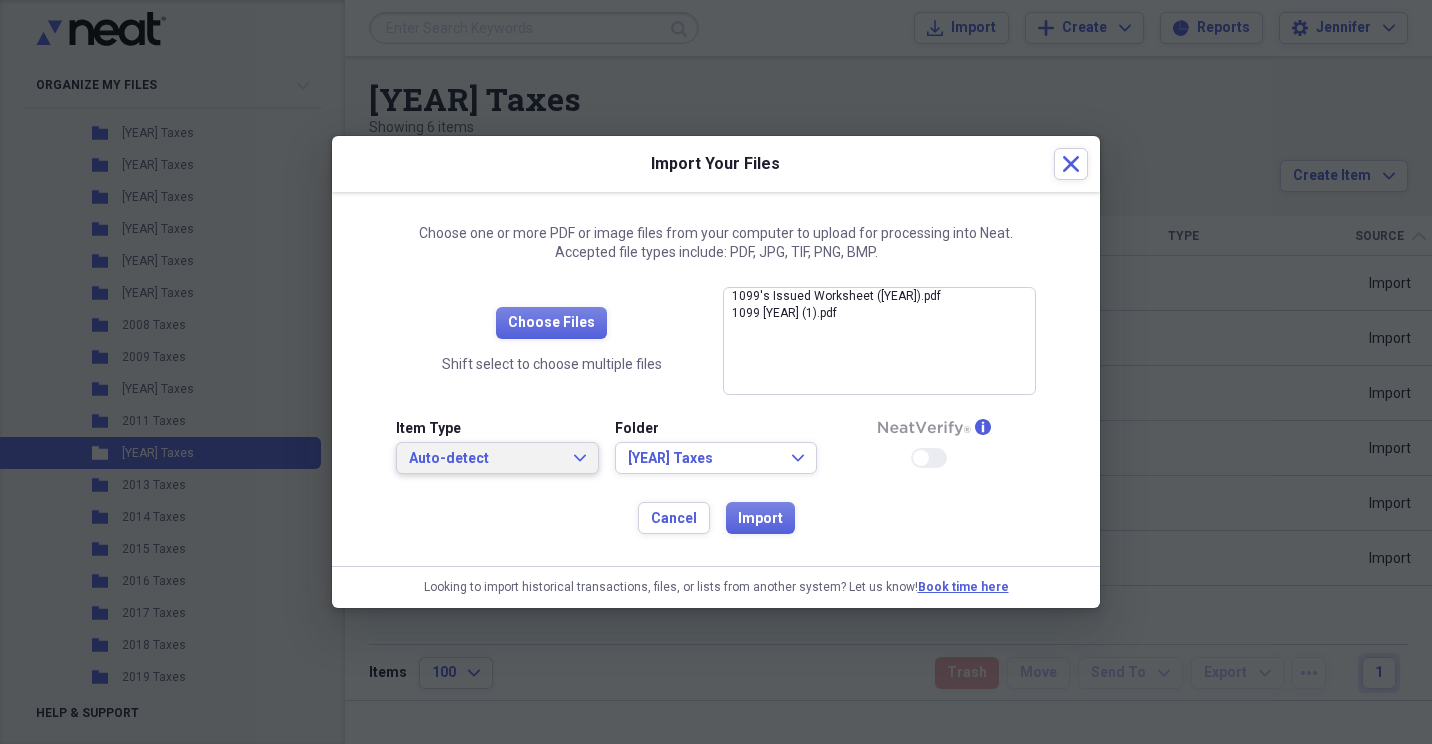 click on "Expand" 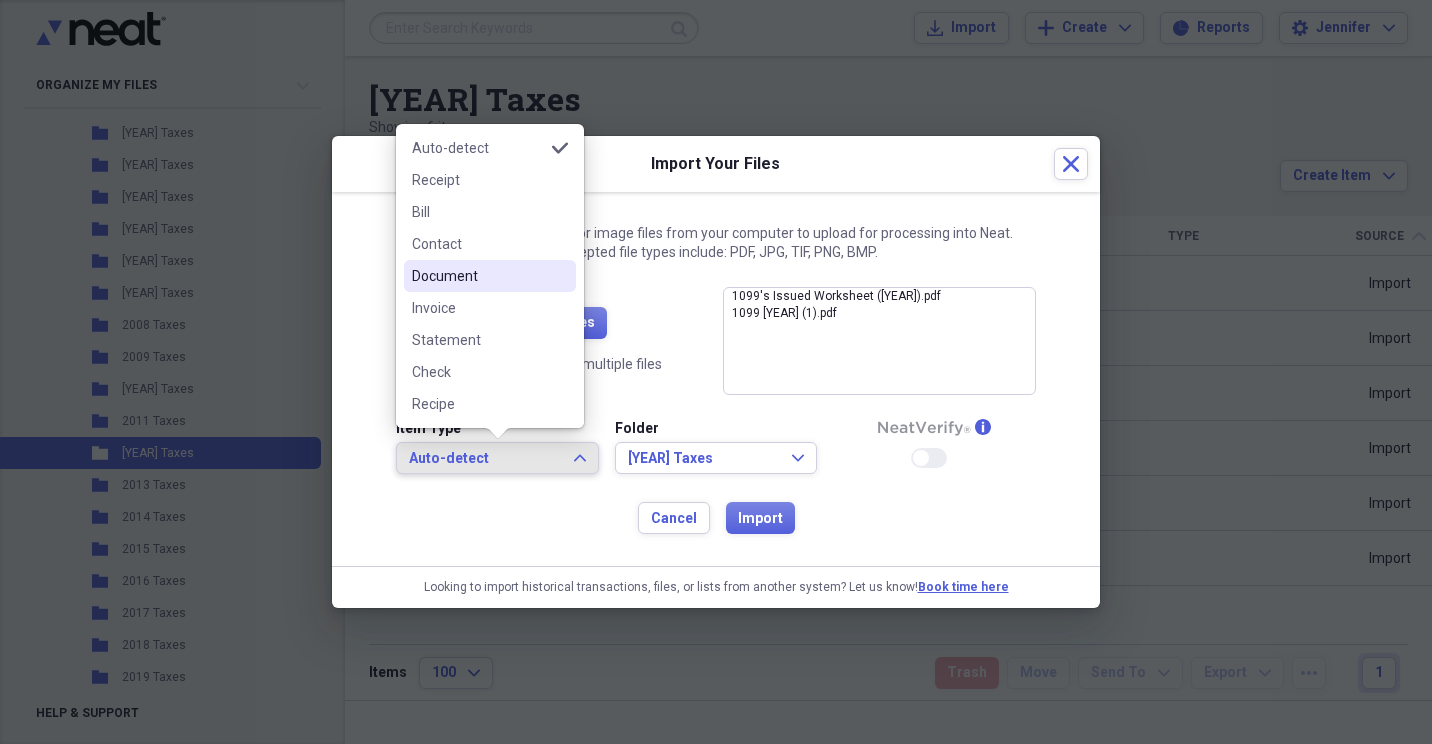 click on "Document" at bounding box center (478, 276) 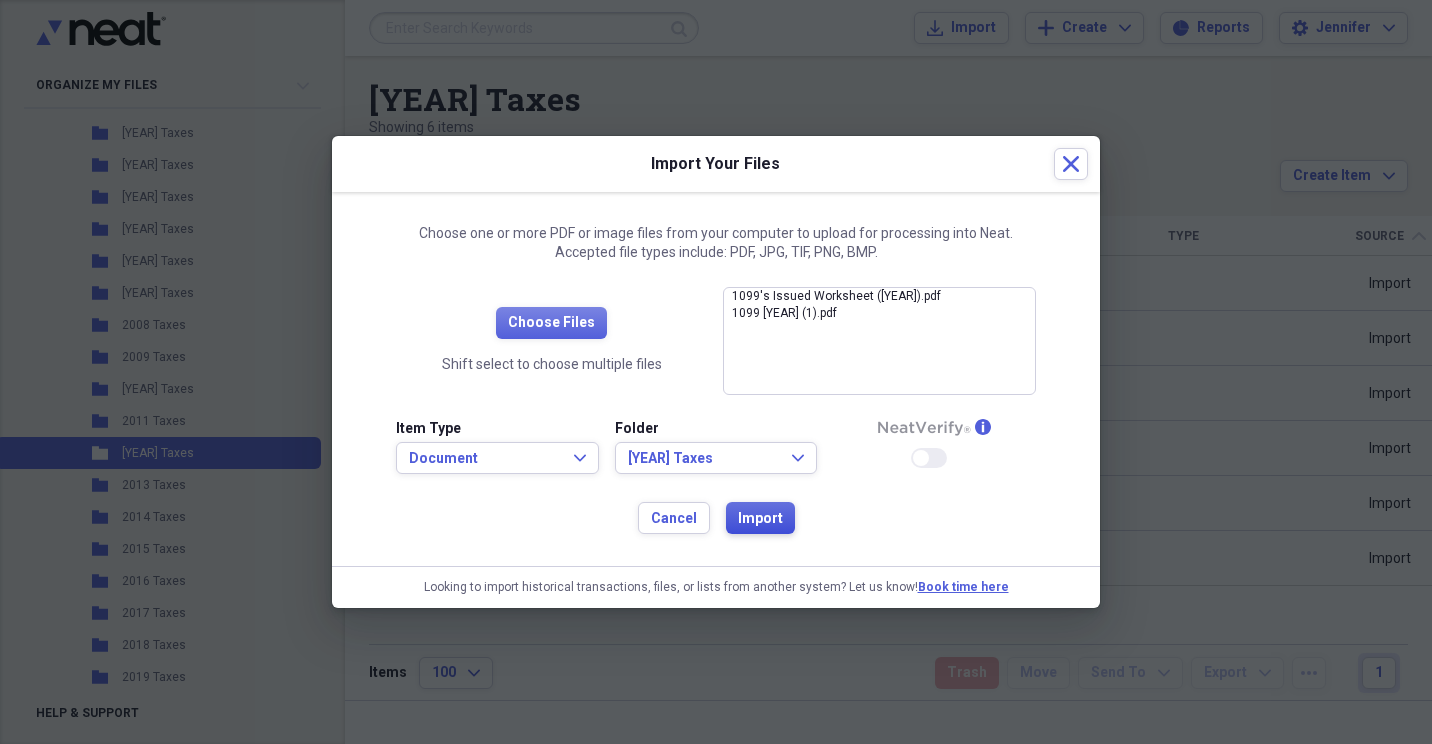 click on "Import" at bounding box center (760, 519) 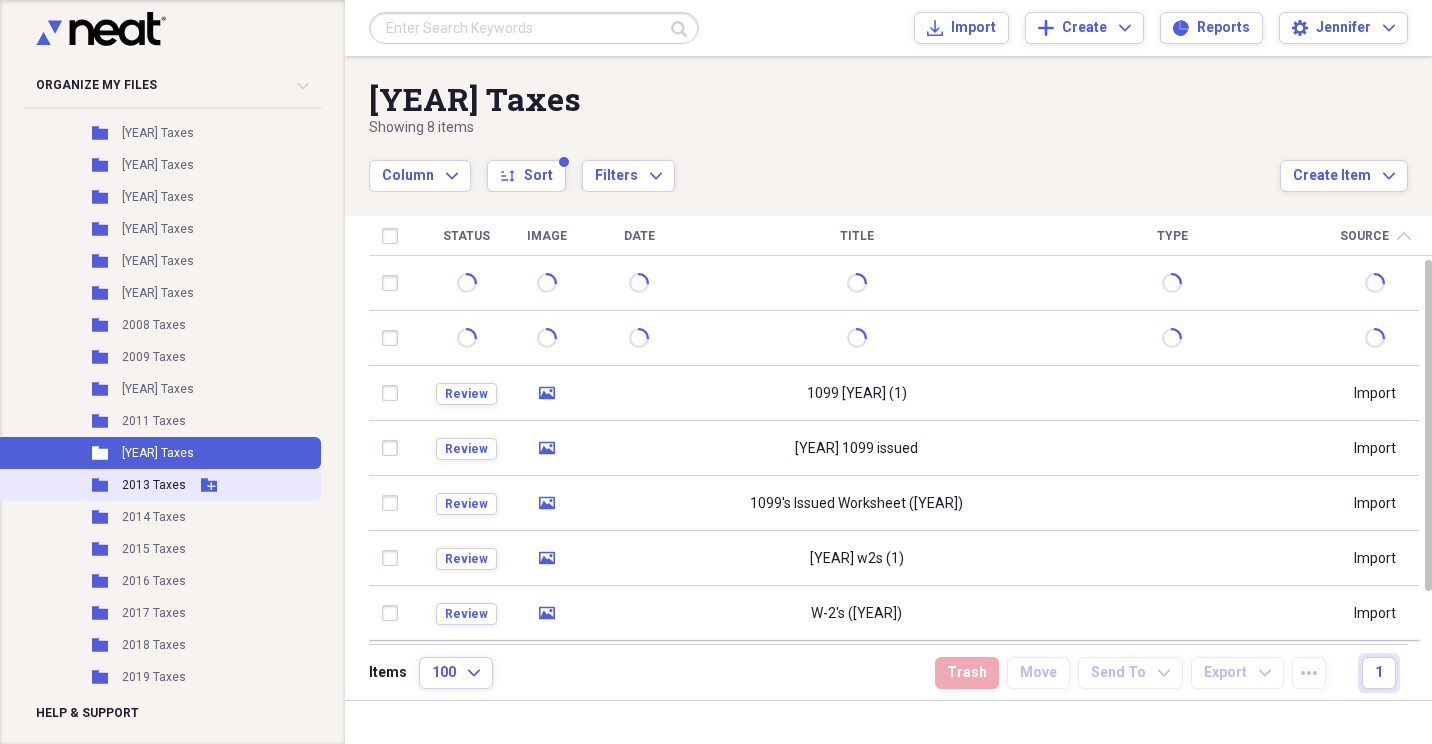 click on "Folder 2013 Taxes Add Folder" at bounding box center (158, 485) 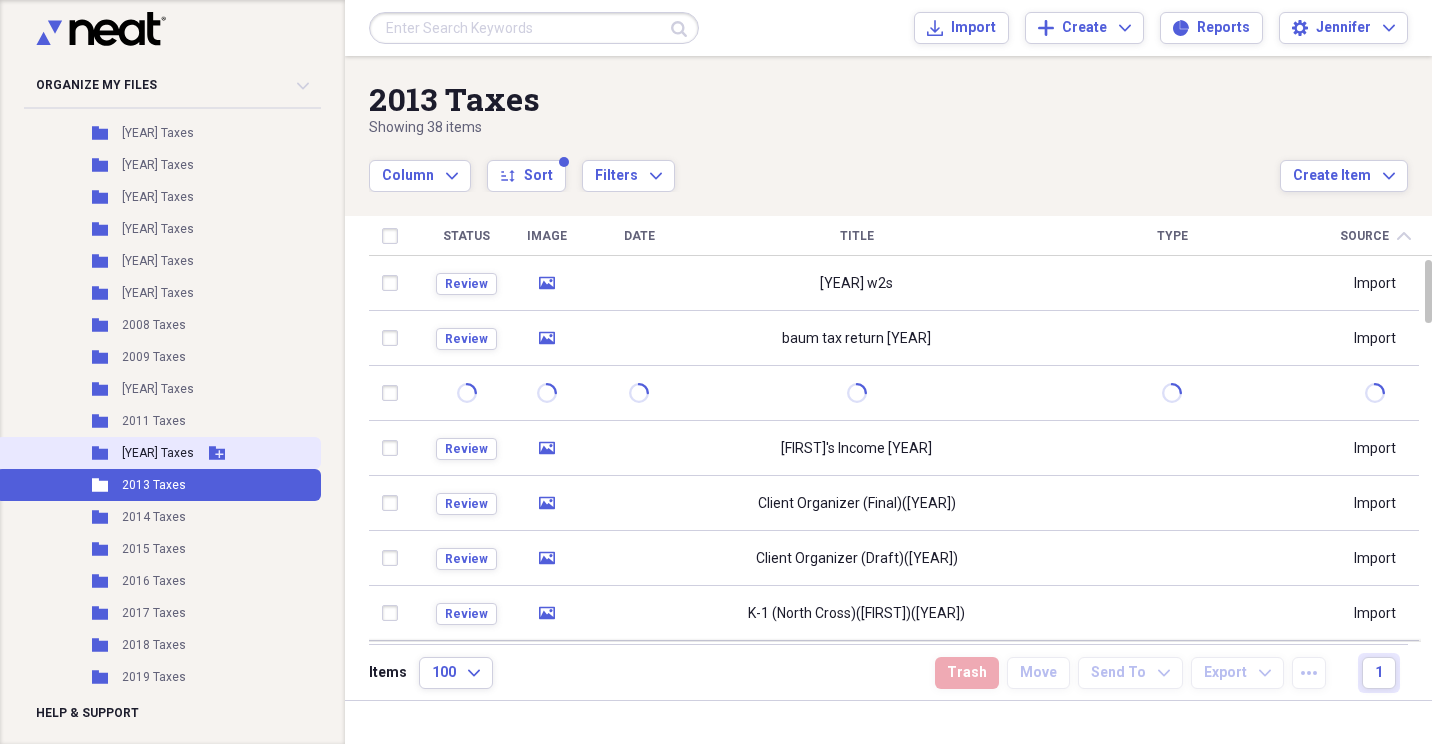 click on "[YEAR] Taxes" at bounding box center (158, 453) 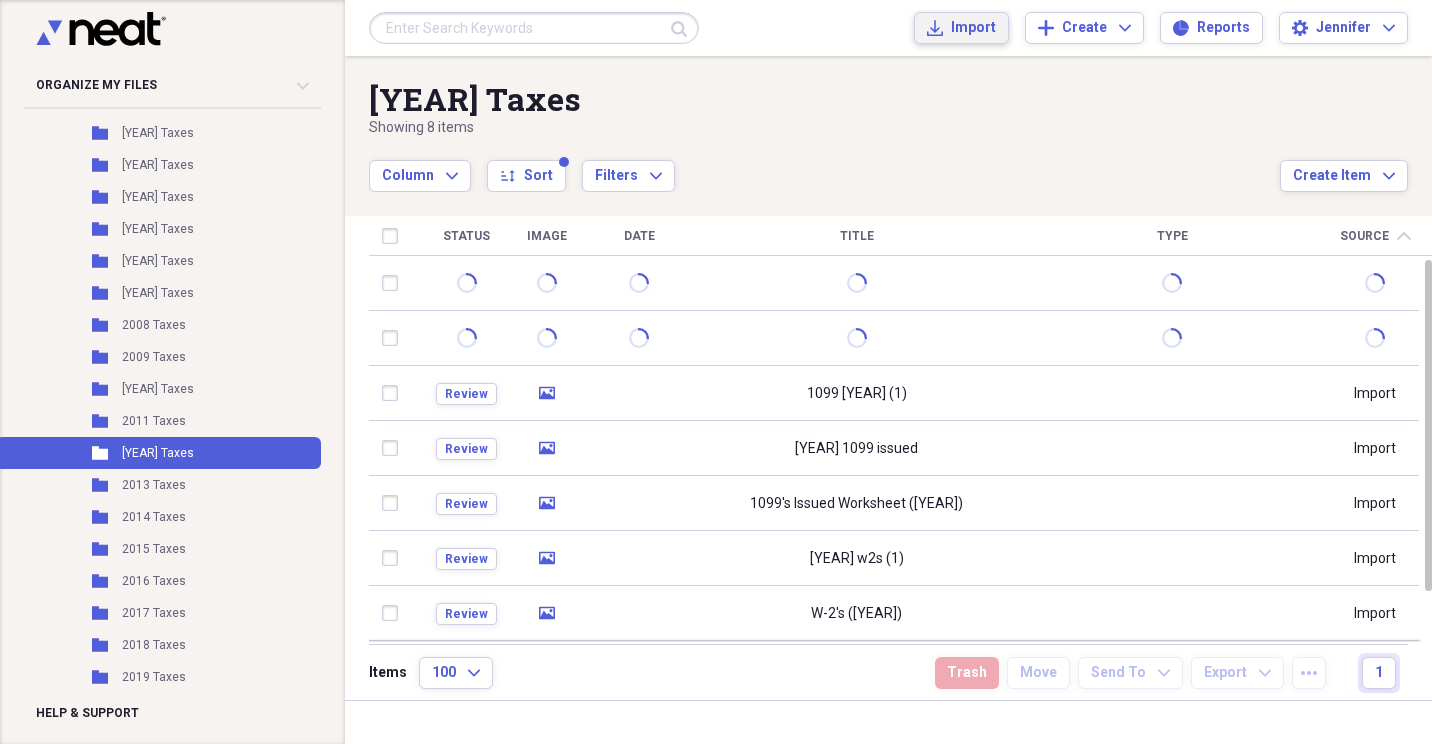 click on "Import" at bounding box center [973, 28] 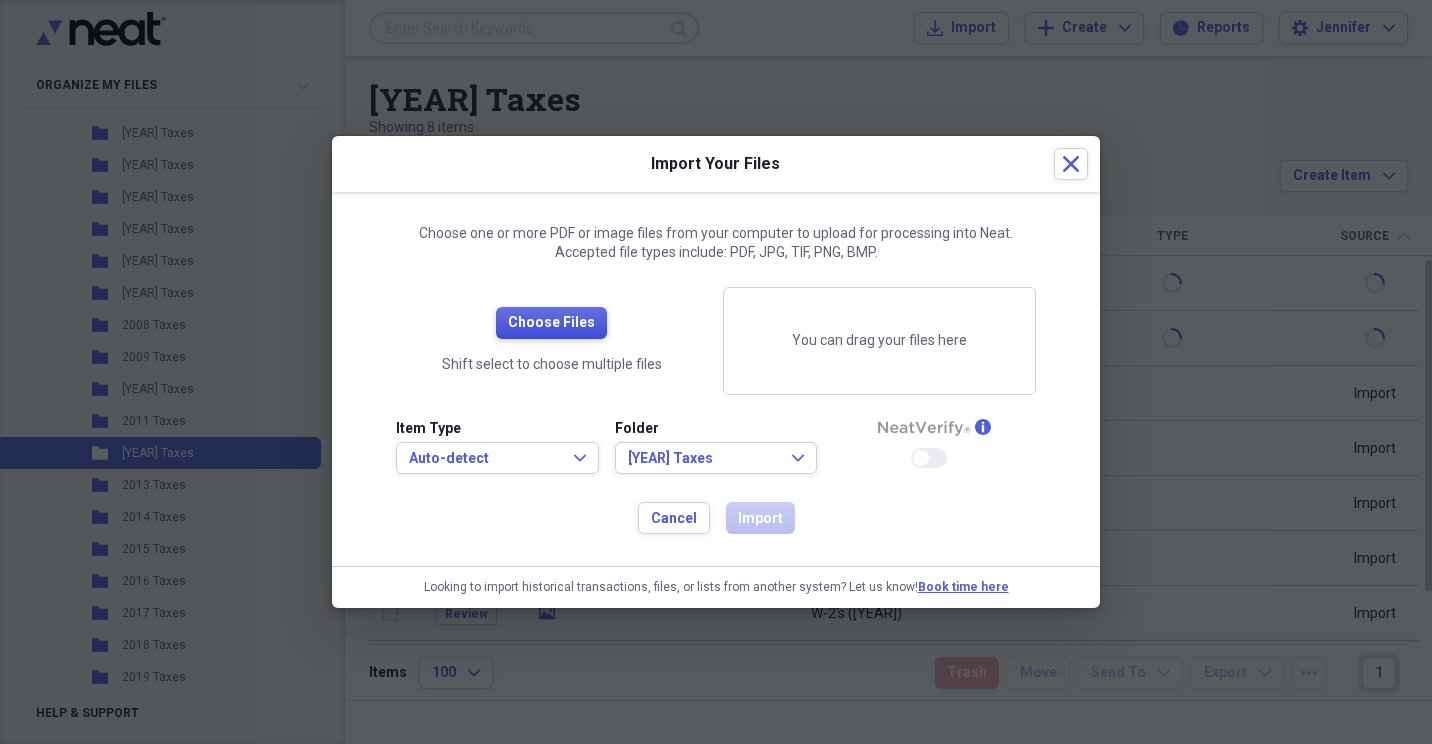 click on "Choose Files" at bounding box center (551, 323) 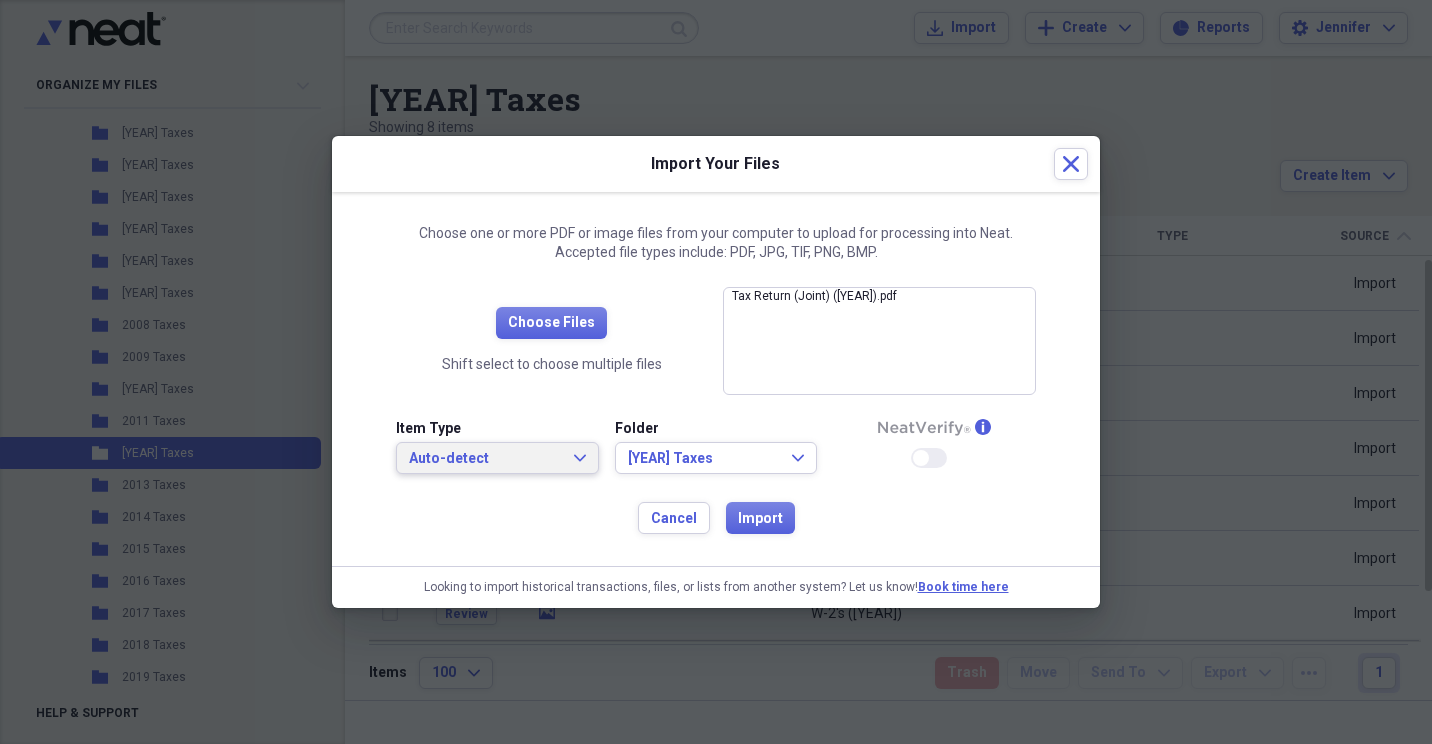 click on "Auto-detect Expand" at bounding box center (497, 459) 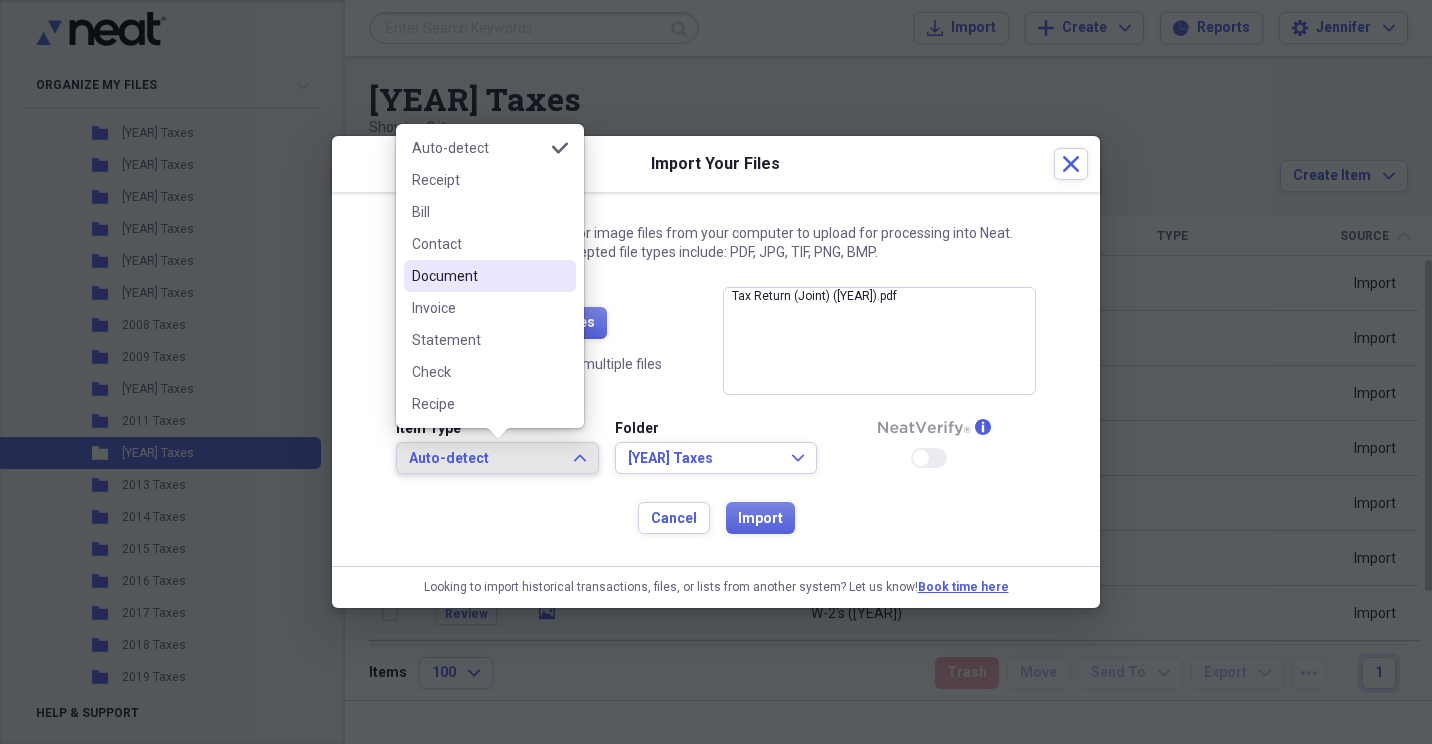click on "Document" at bounding box center [478, 276] 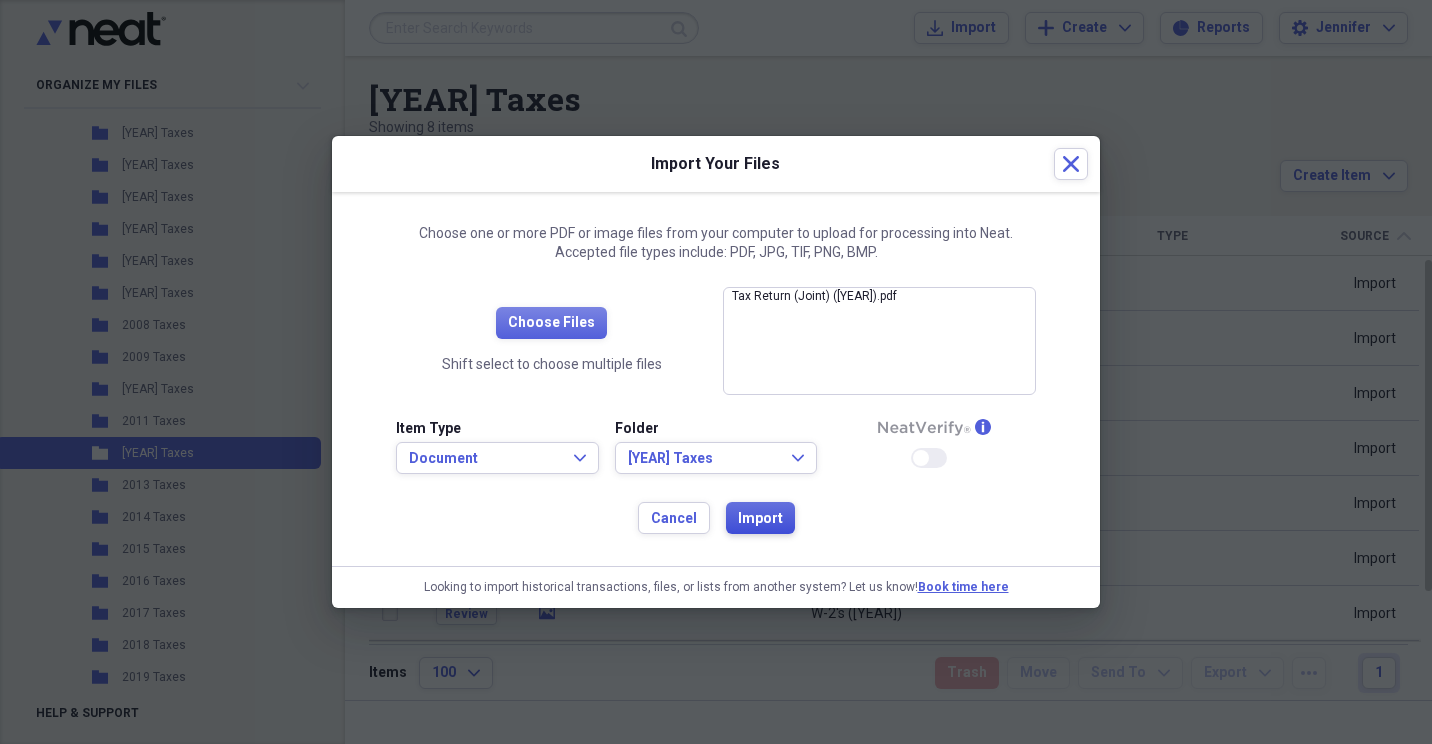 click on "Import" at bounding box center [760, 519] 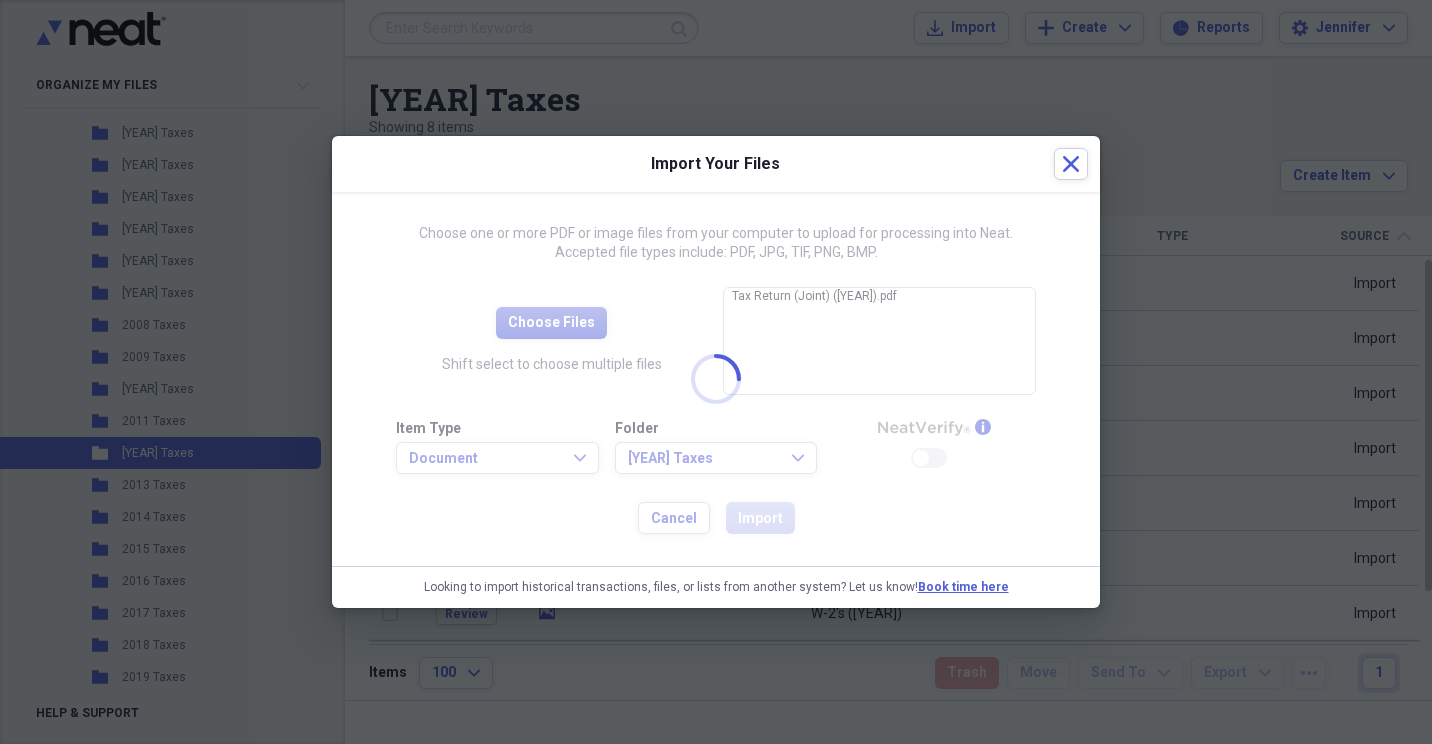 click at bounding box center [716, 372] 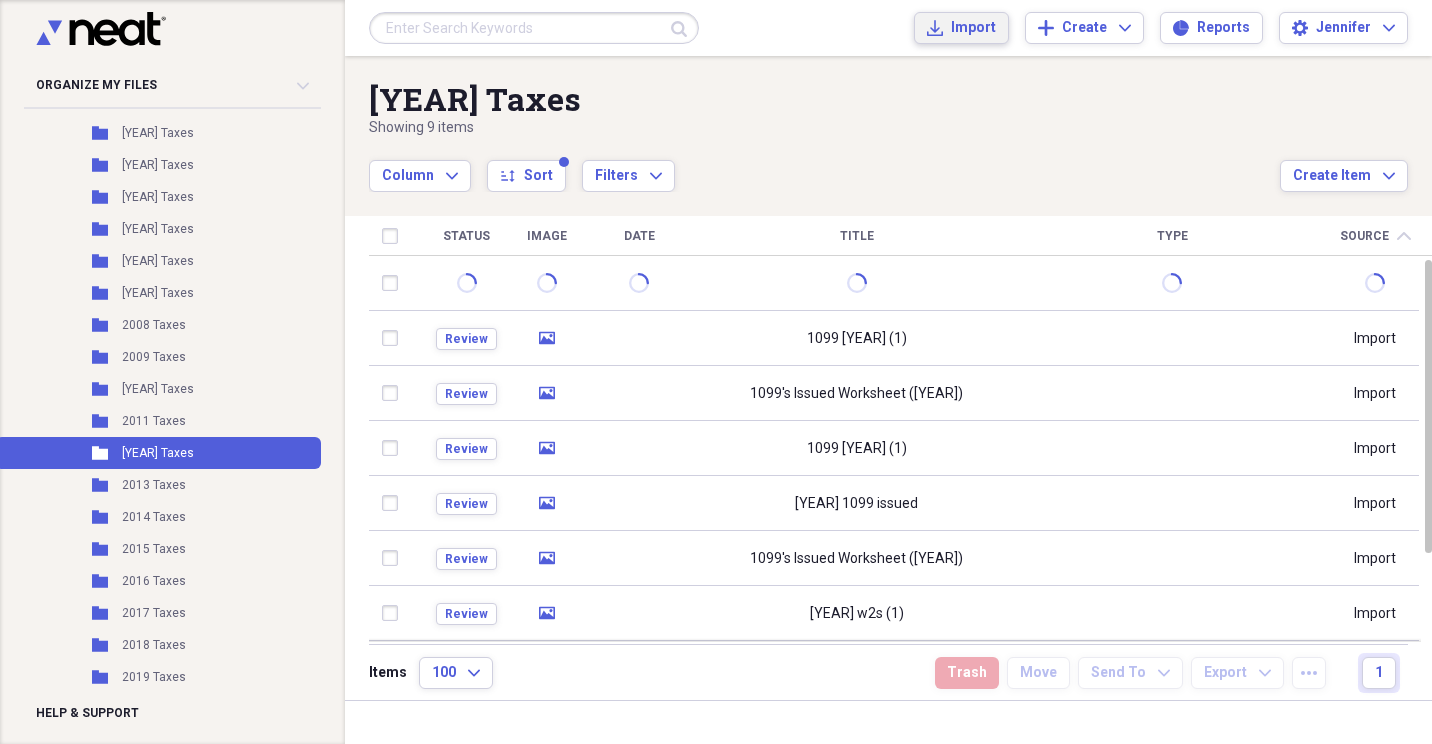 click on "Import Import" at bounding box center (961, 28) 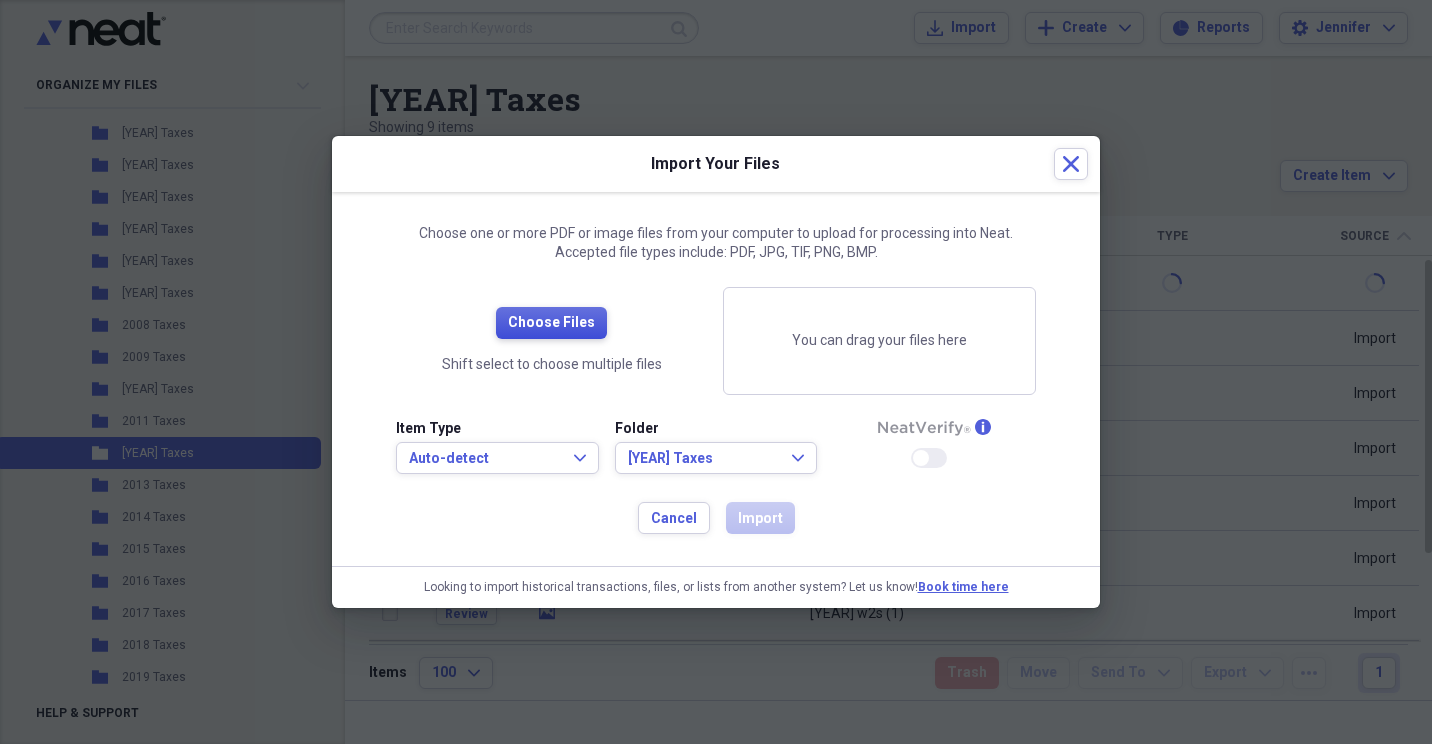 click on "Choose Files" at bounding box center [551, 323] 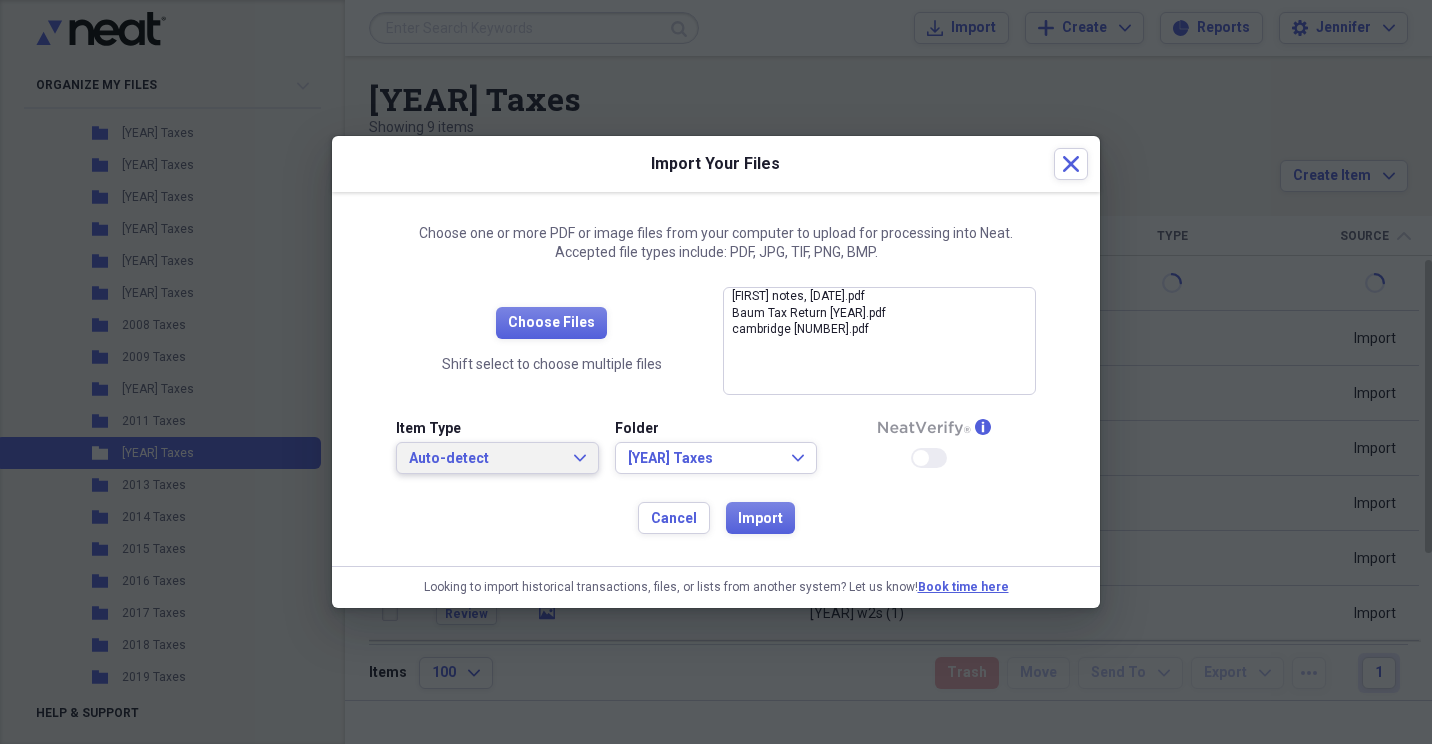 click on "Expand" 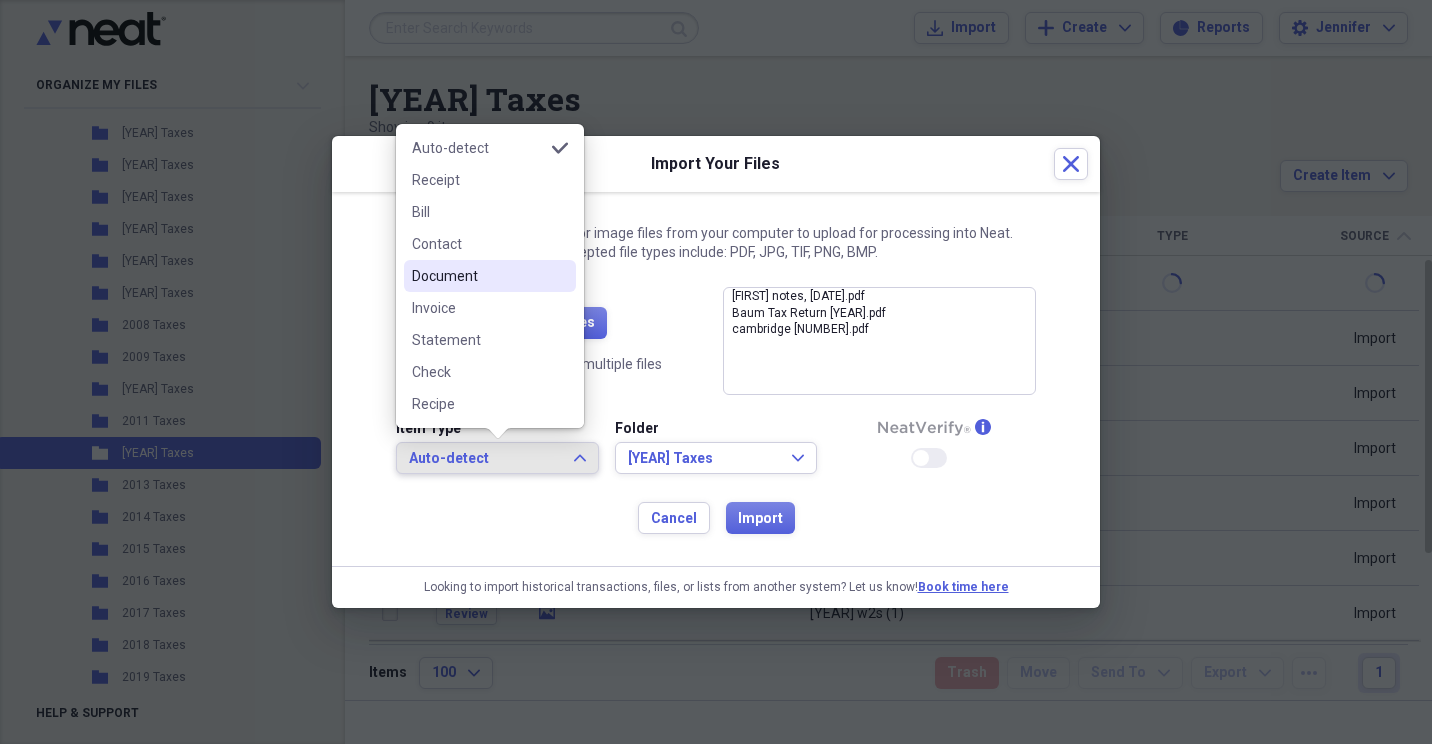 click on "Document" at bounding box center [478, 276] 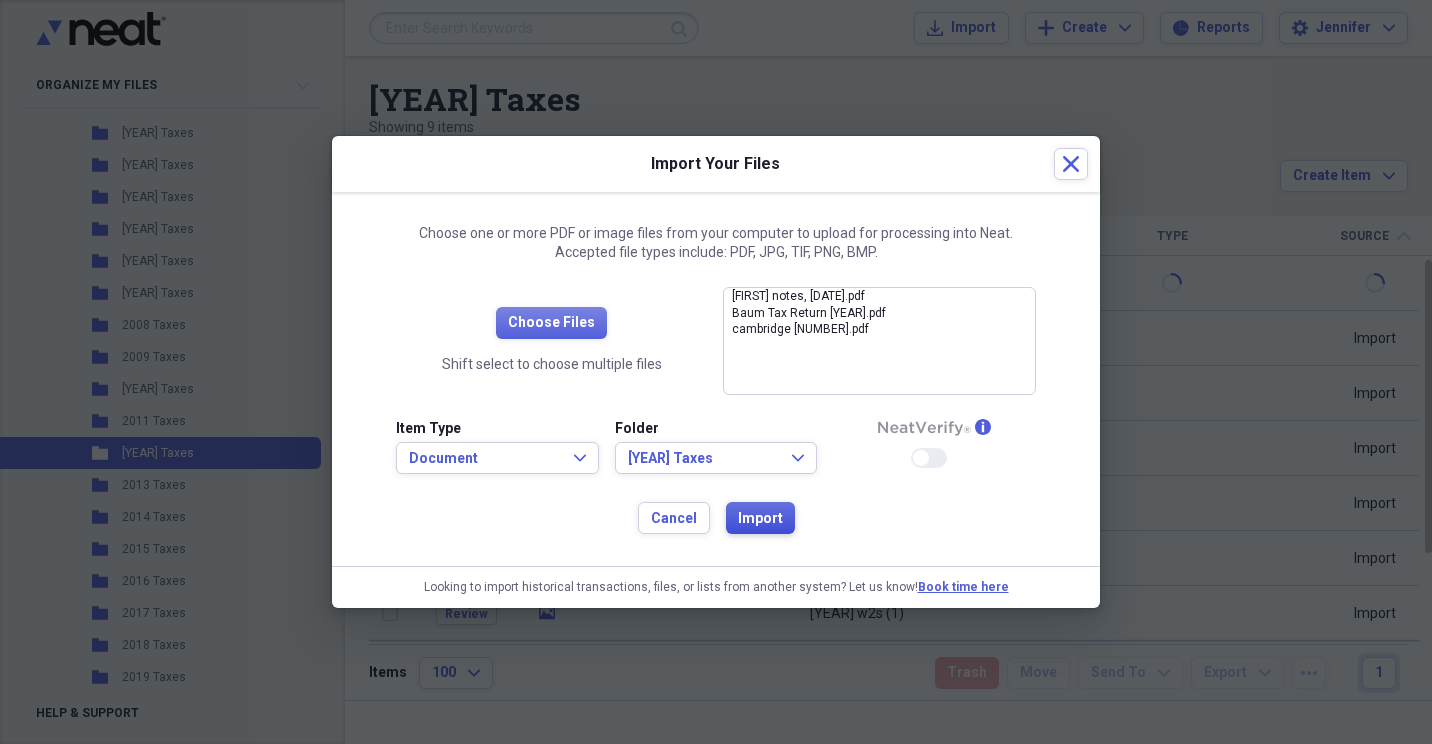 click on "Import" at bounding box center [760, 519] 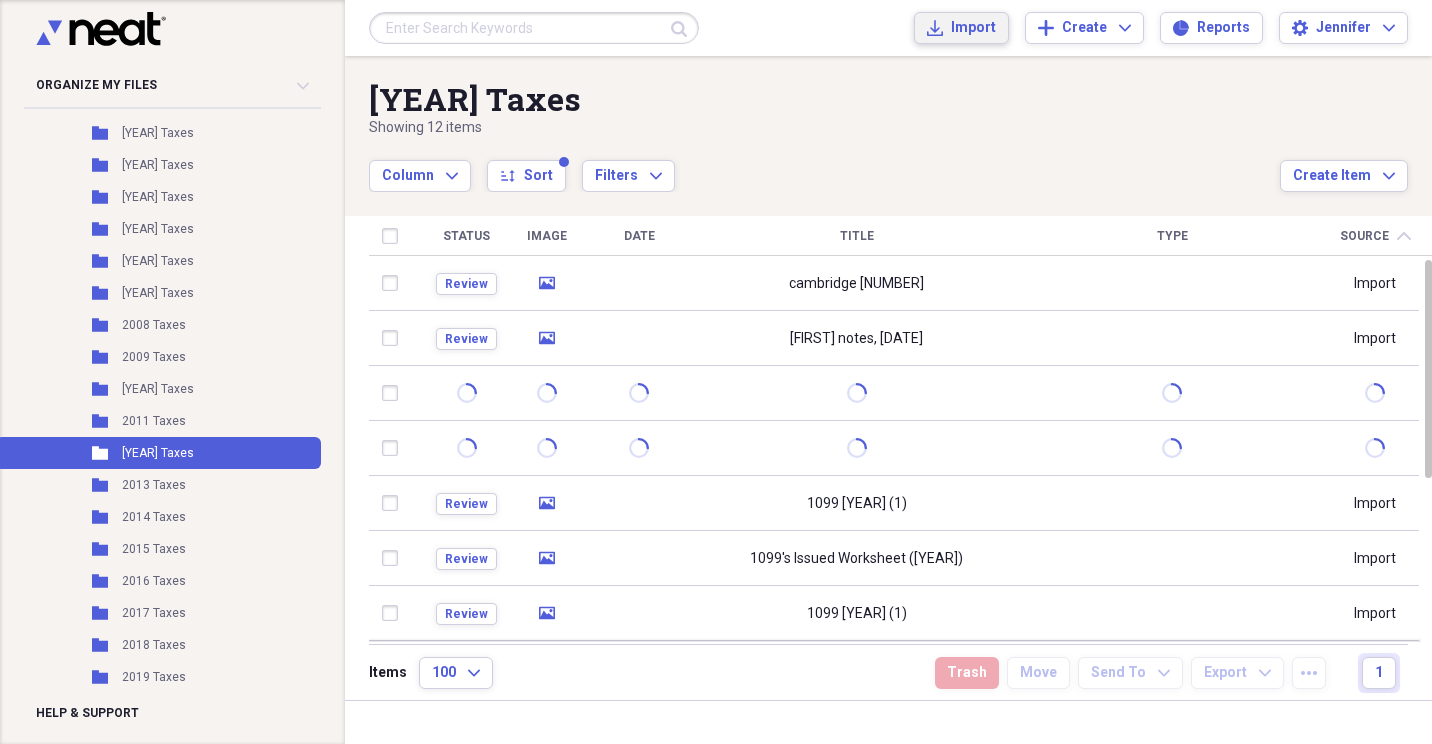 click on "Import Import" at bounding box center [961, 28] 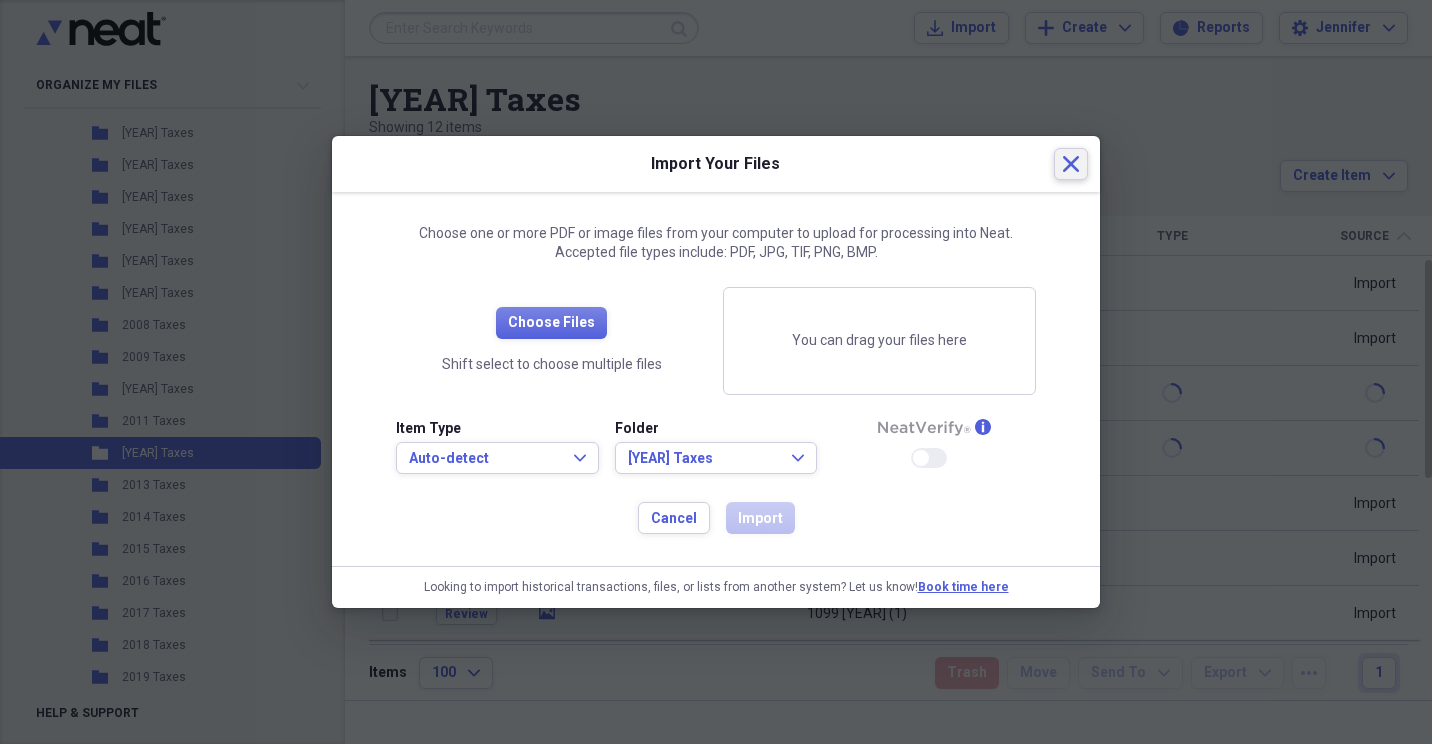 click on "Close" at bounding box center [1071, 164] 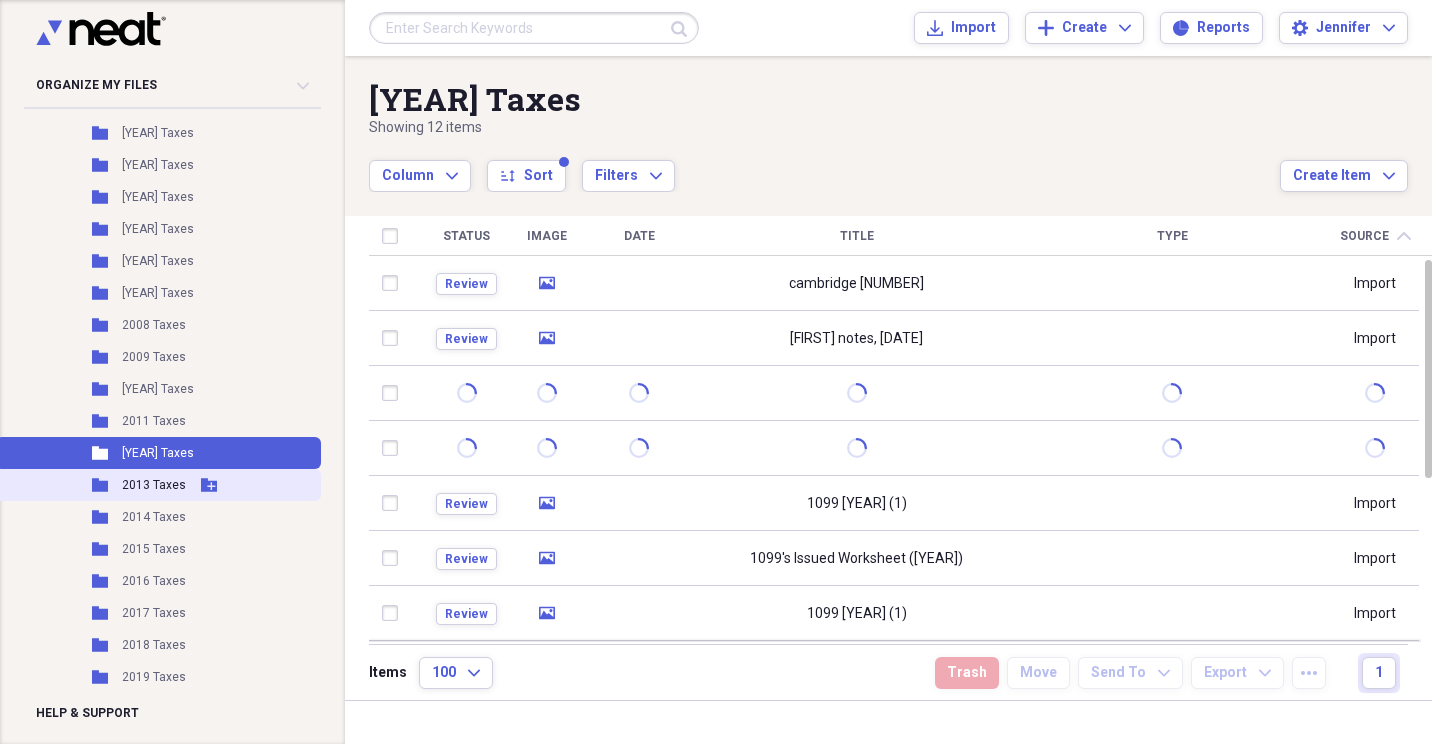 click on "Folder 2013 Taxes Add Folder" at bounding box center [158, 485] 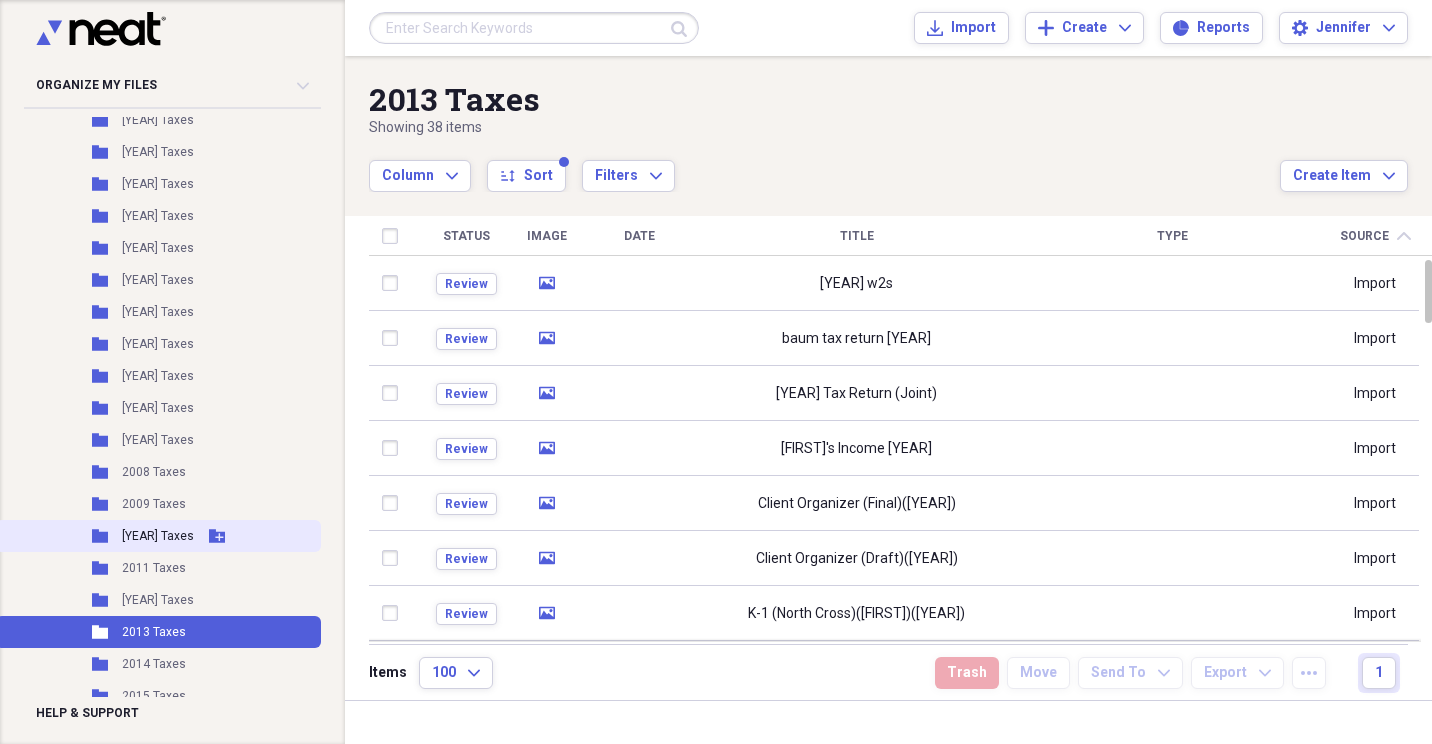 scroll, scrollTop: 700, scrollLeft: 0, axis: vertical 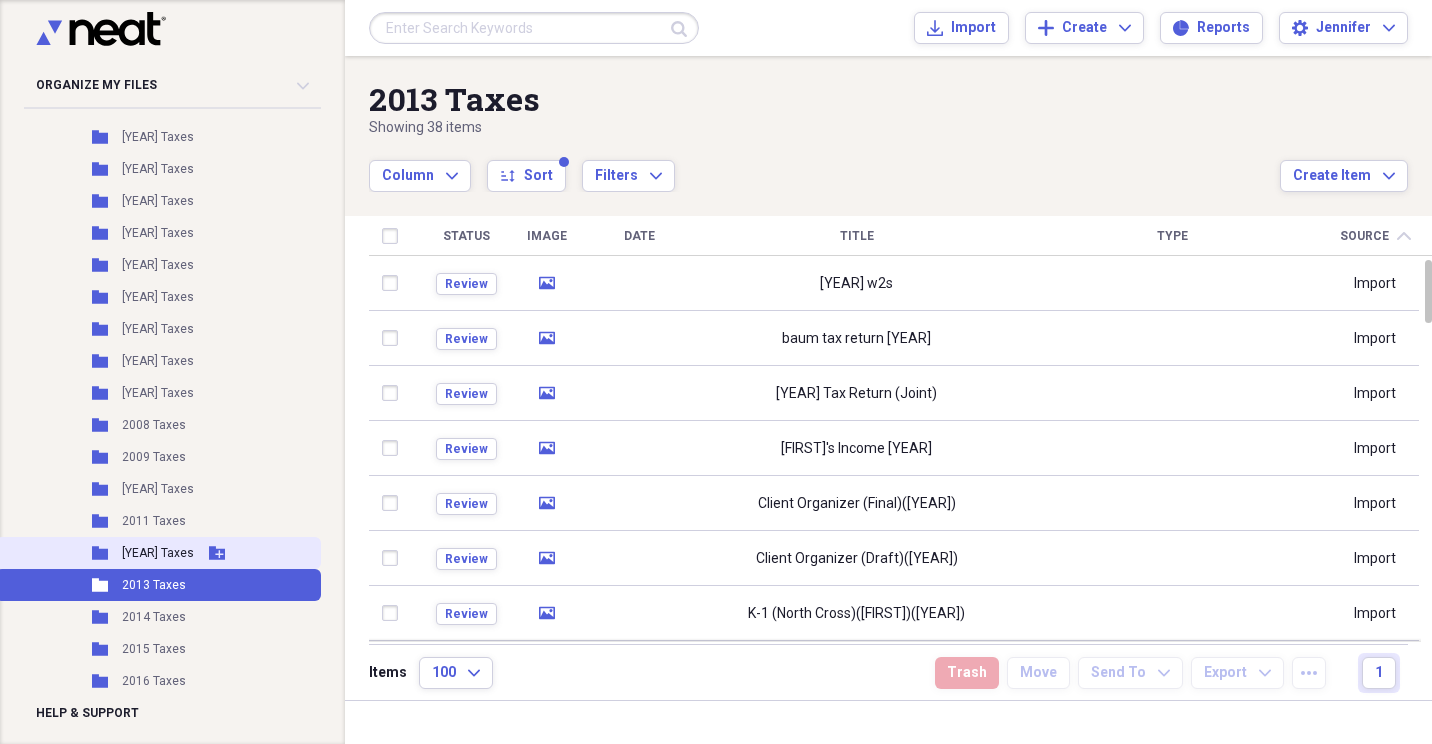 click on "[YEAR] Taxes" at bounding box center (158, 553) 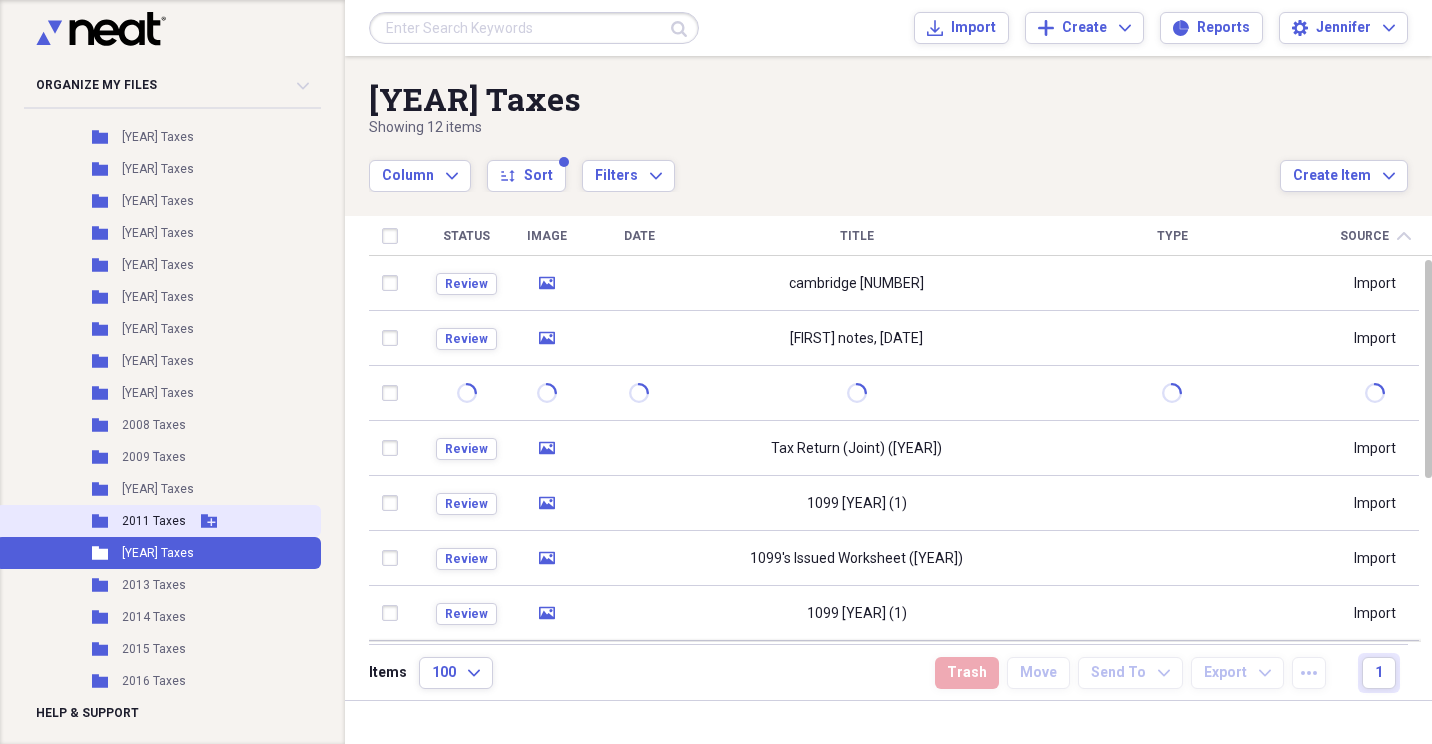 click on "2011 Taxes" at bounding box center (154, 521) 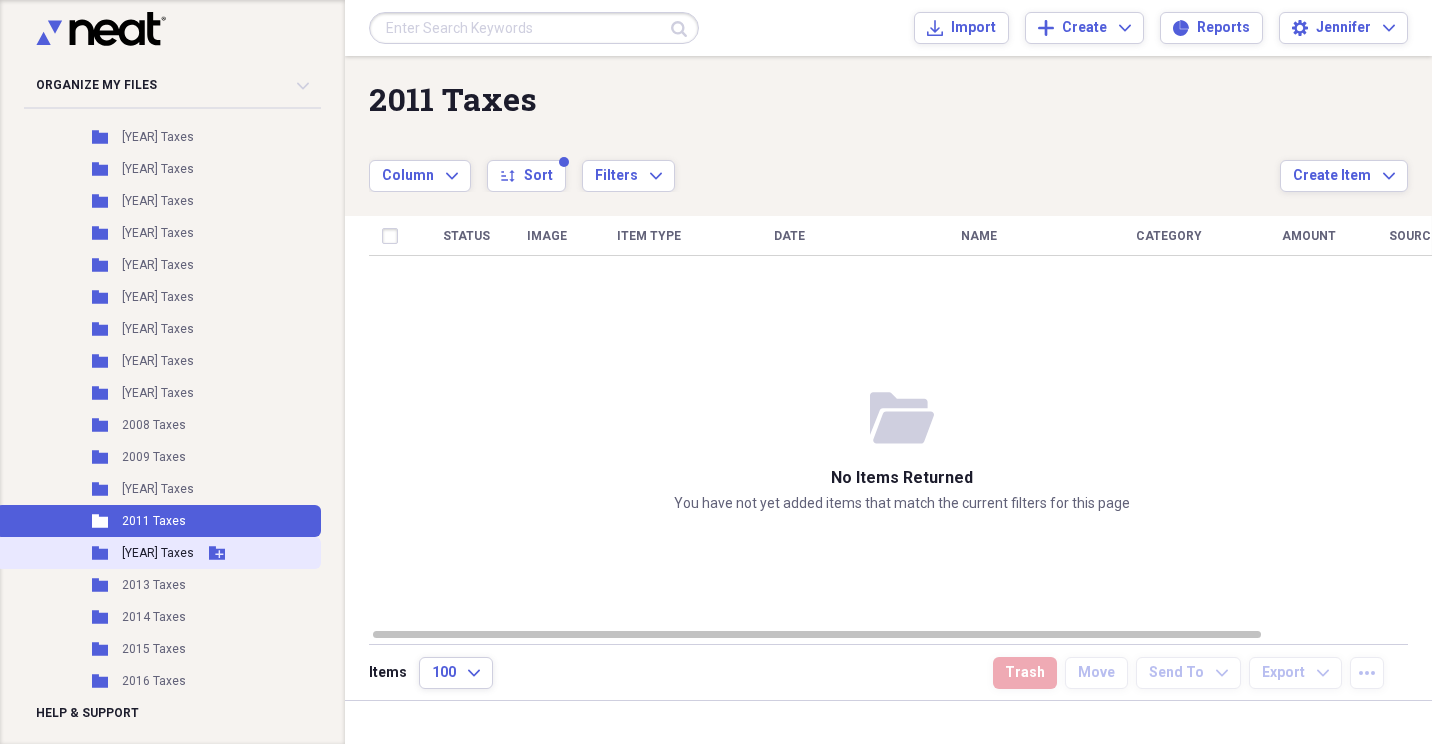 click on "[YEAR] Taxes" at bounding box center (158, 553) 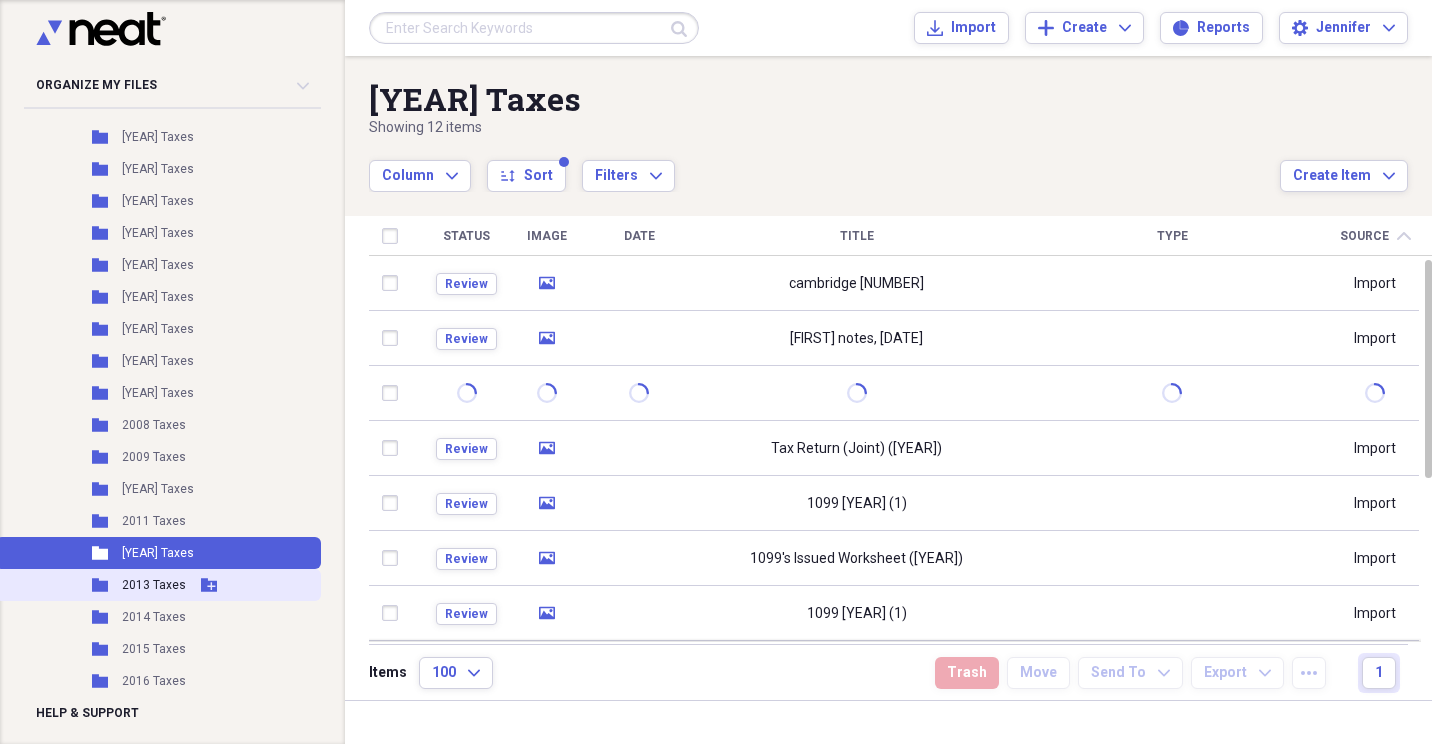 click on "2013 Taxes" at bounding box center (154, 585) 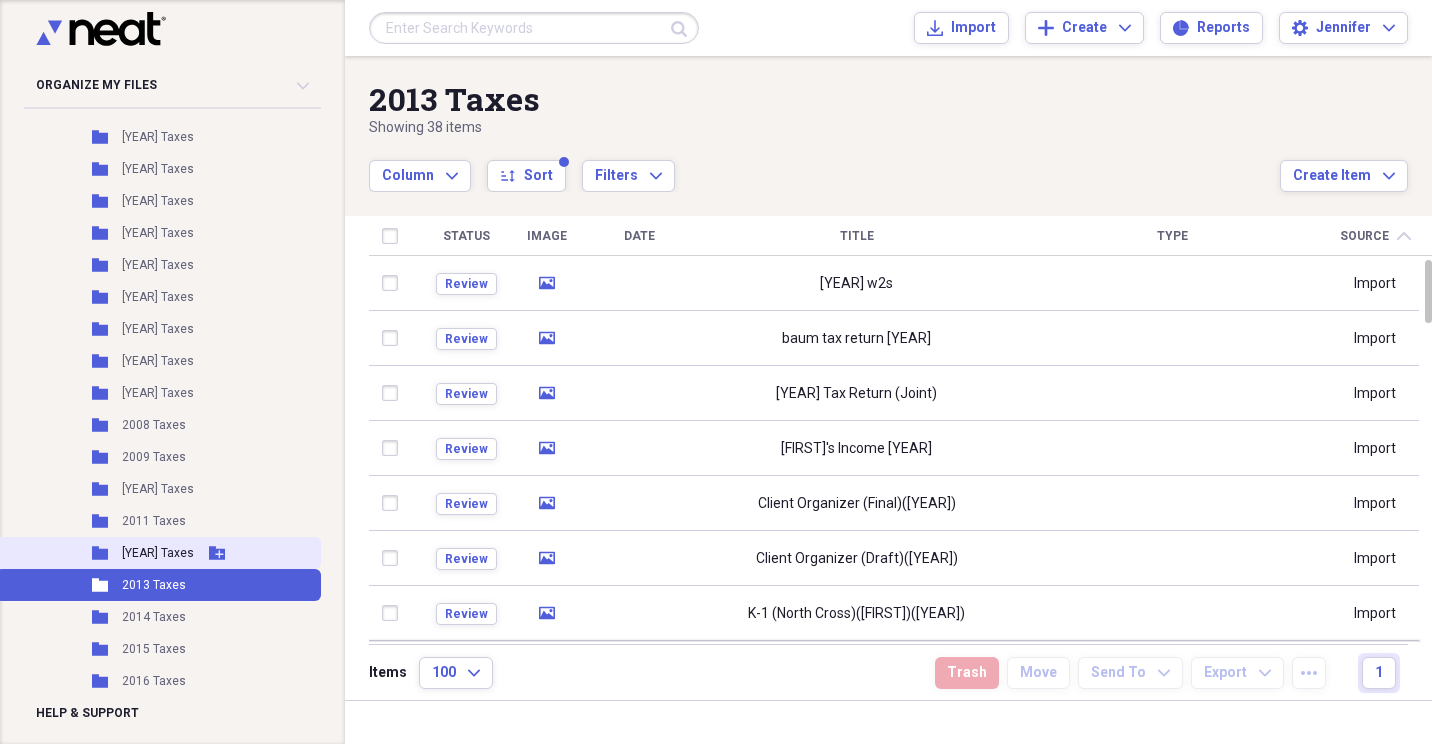 click on "[YEAR] Taxes" at bounding box center (158, 553) 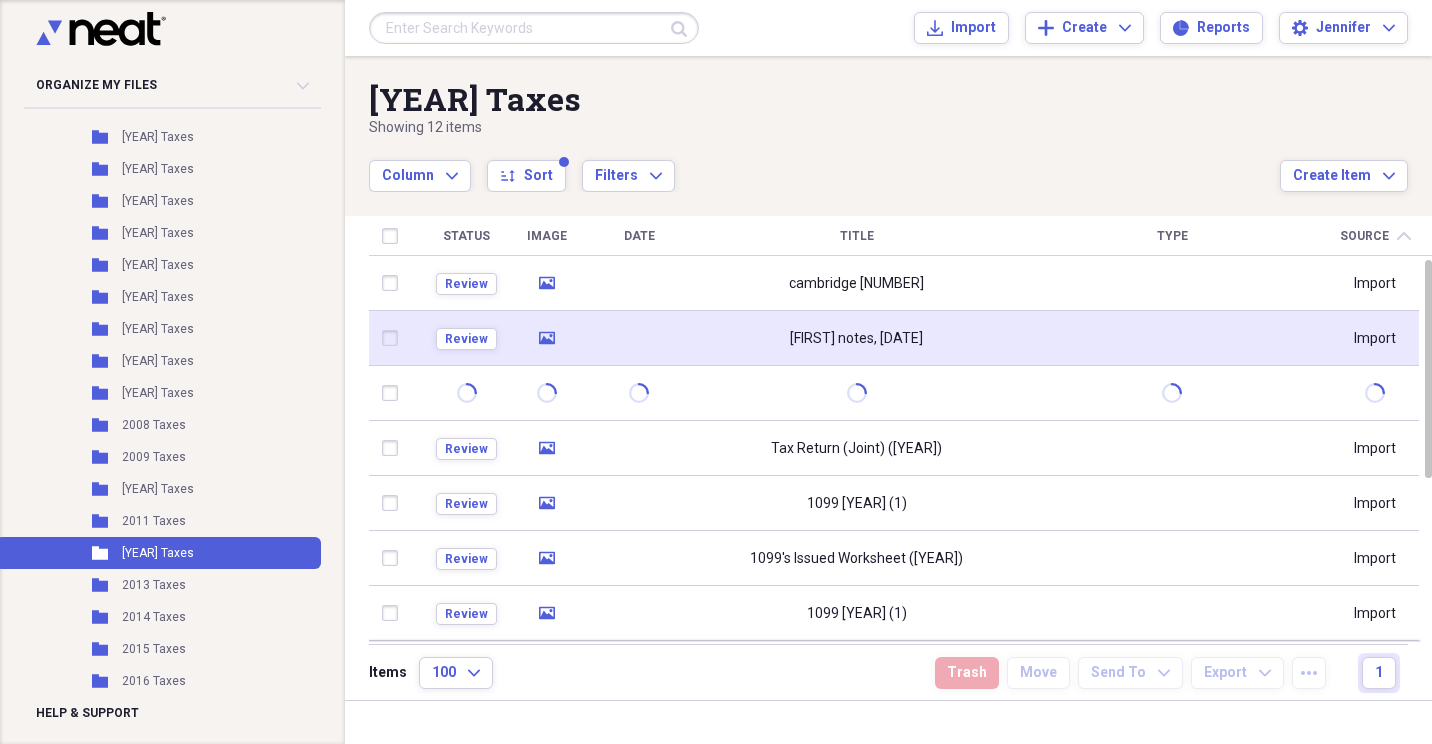 click at bounding box center [639, 338] 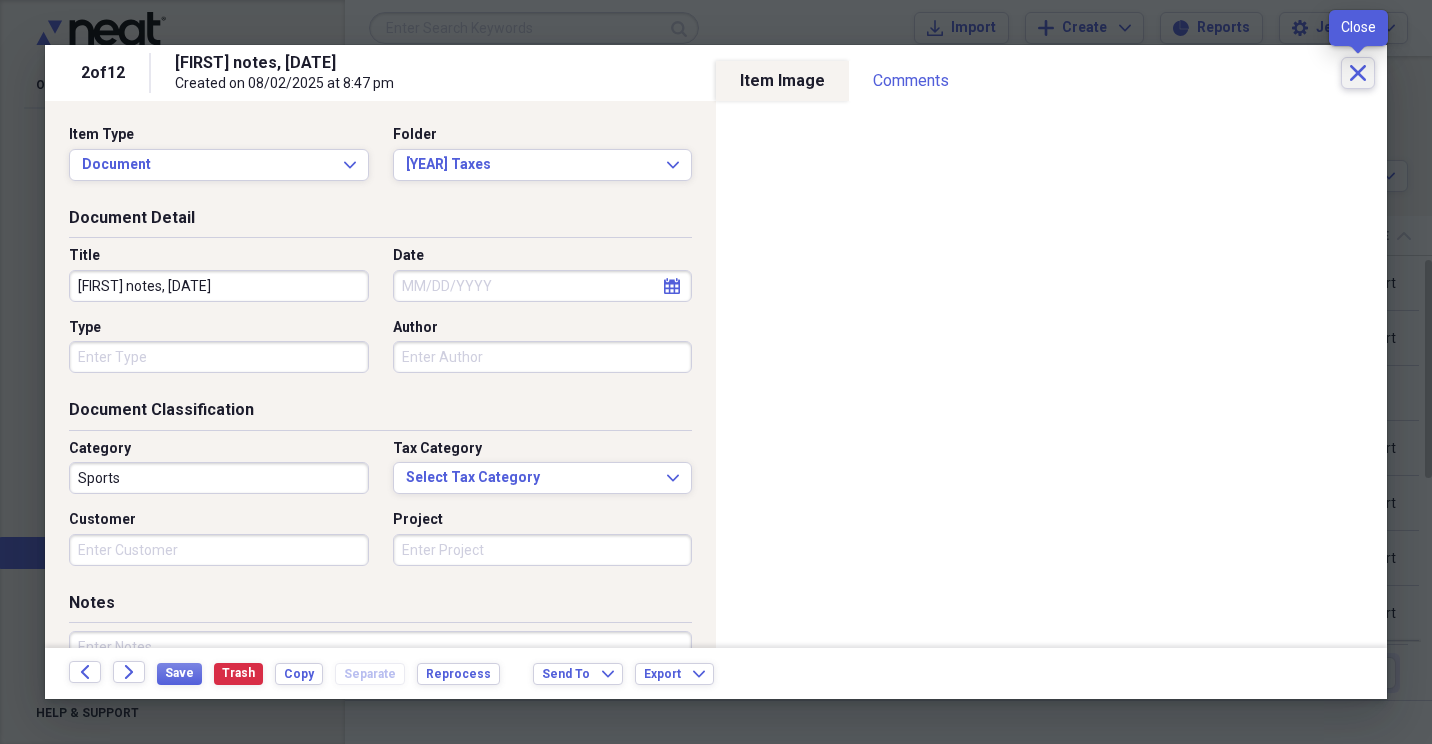 click on "Close" 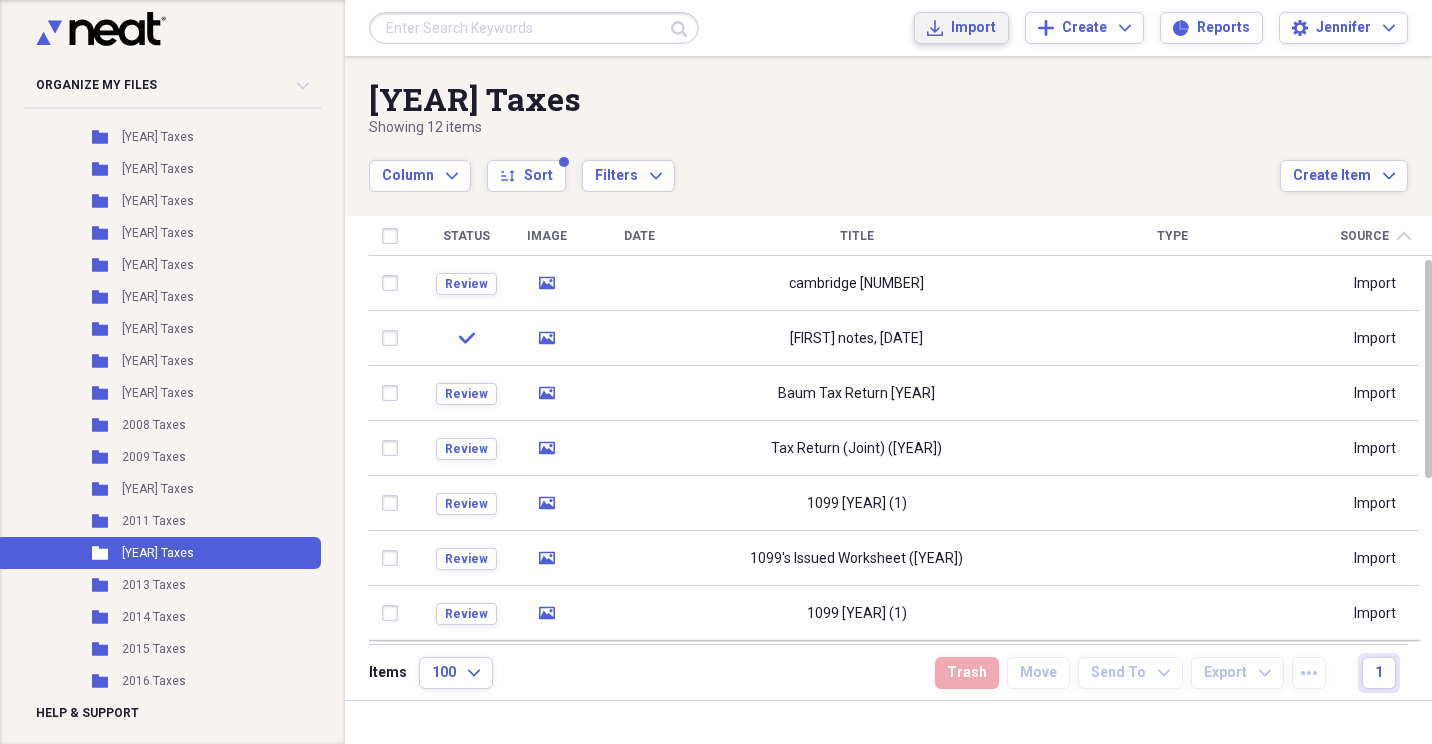 click on "Import" at bounding box center [973, 28] 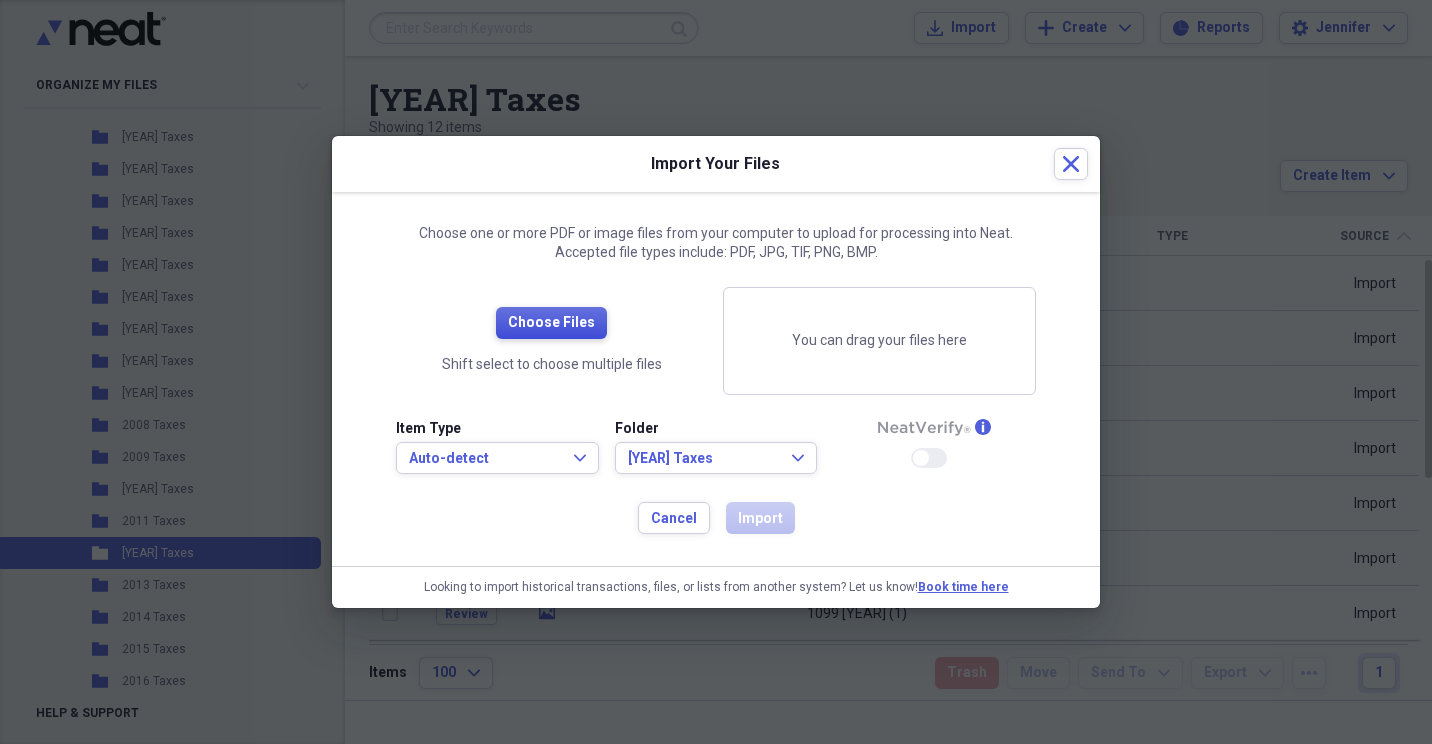 click on "Choose Files" at bounding box center (551, 323) 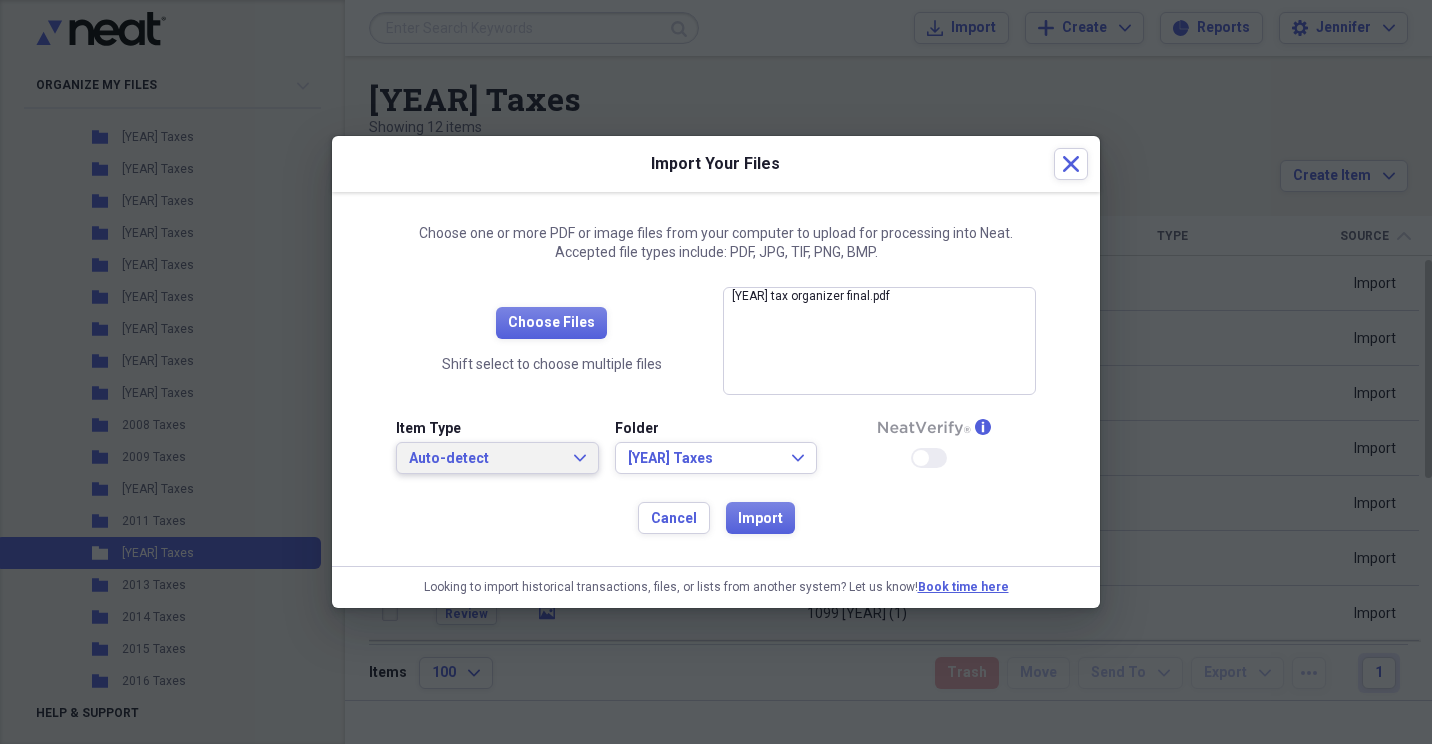 click on "Expand" 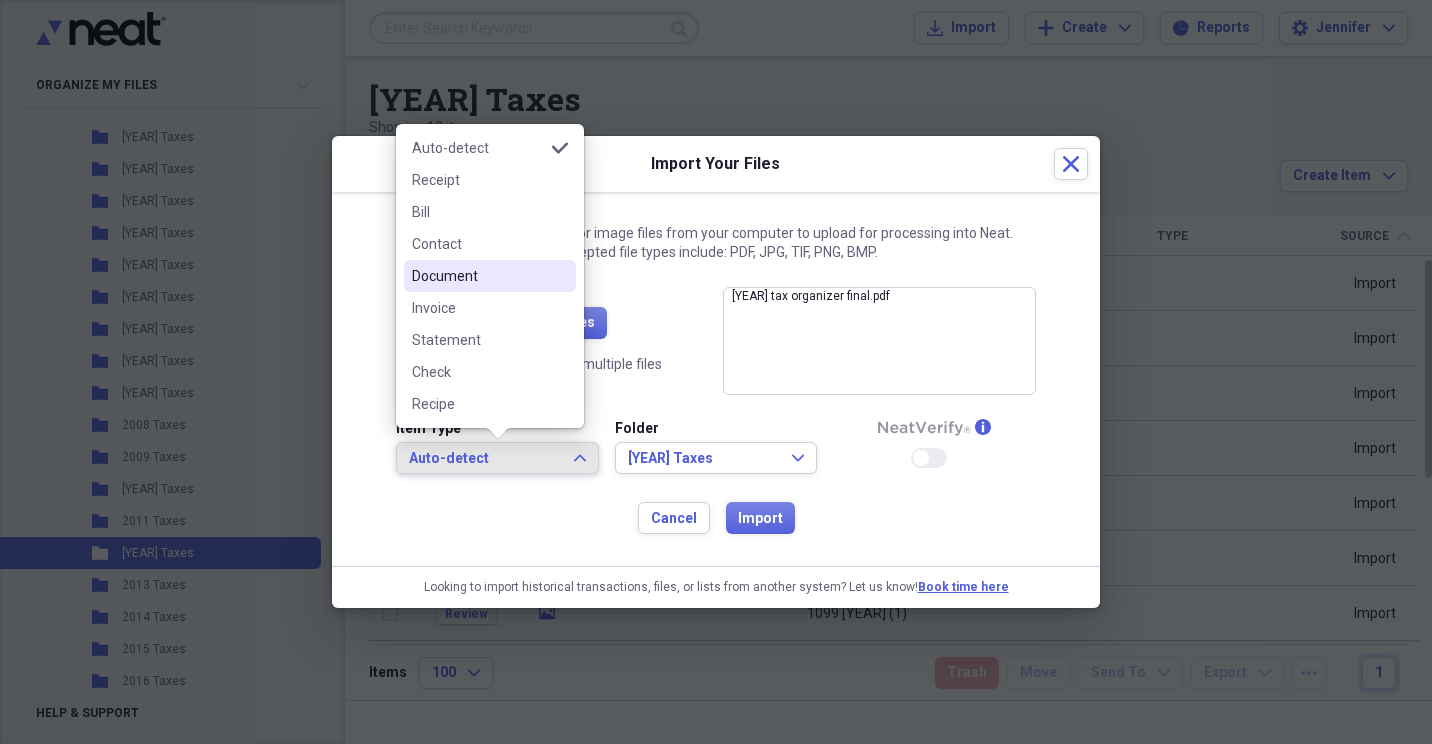 click on "Document" at bounding box center (490, 276) 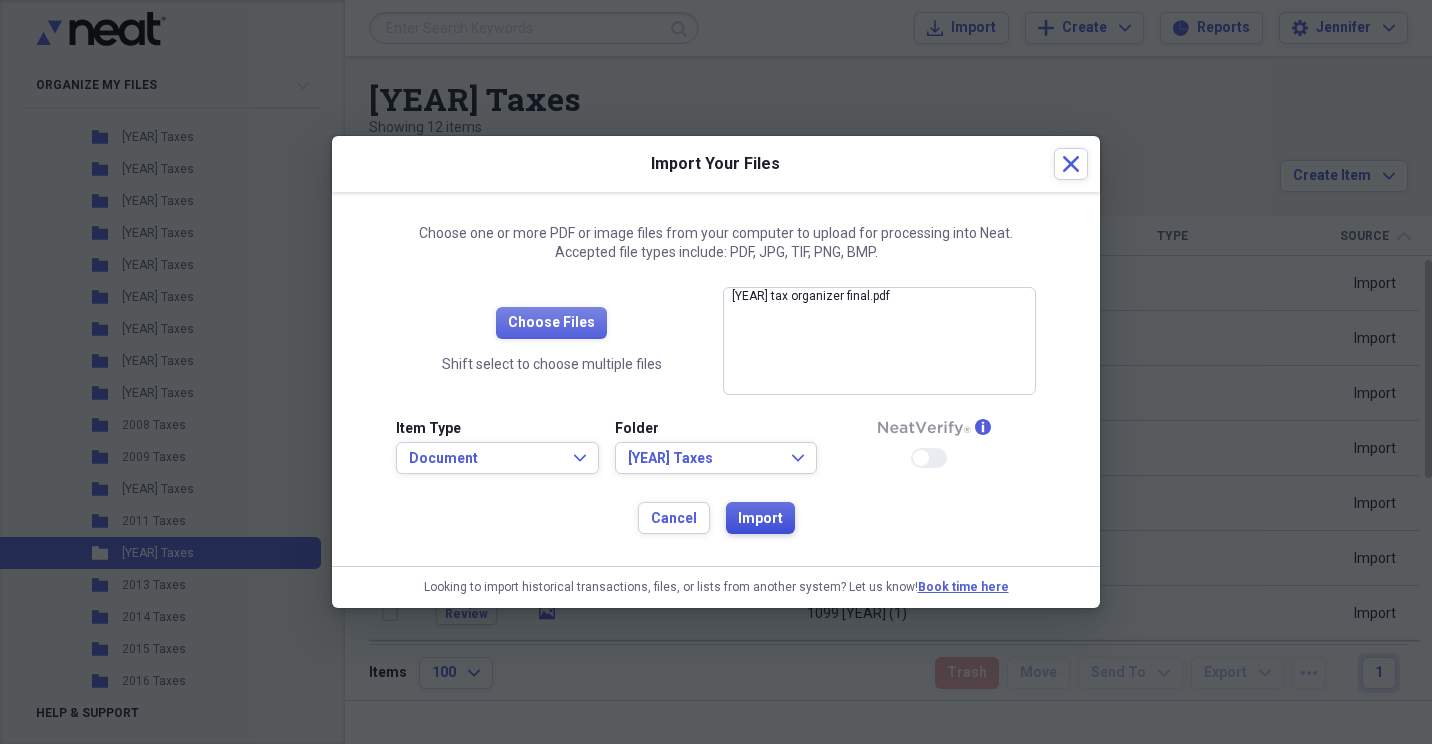 click on "Import" at bounding box center (760, 519) 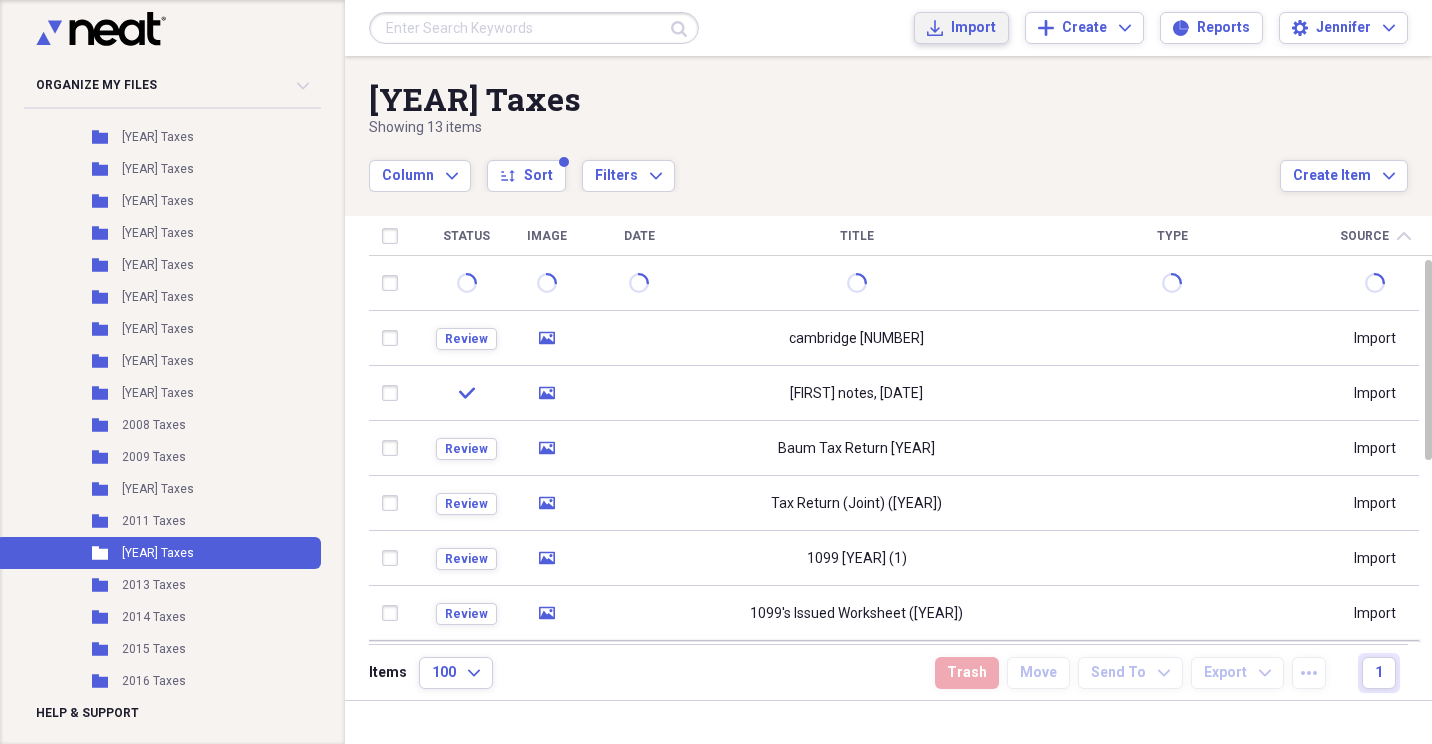 click on "Import" at bounding box center [973, 28] 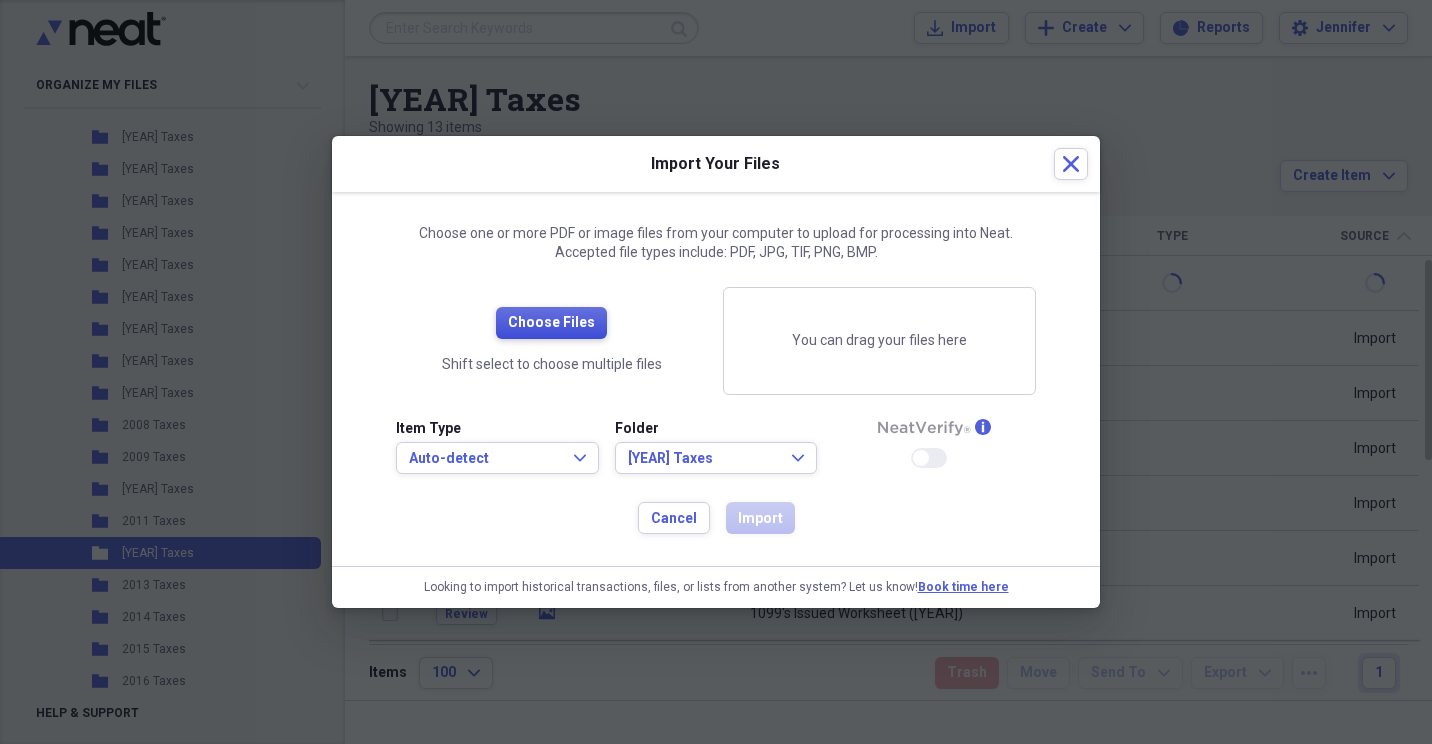 click on "Choose Files" at bounding box center (551, 323) 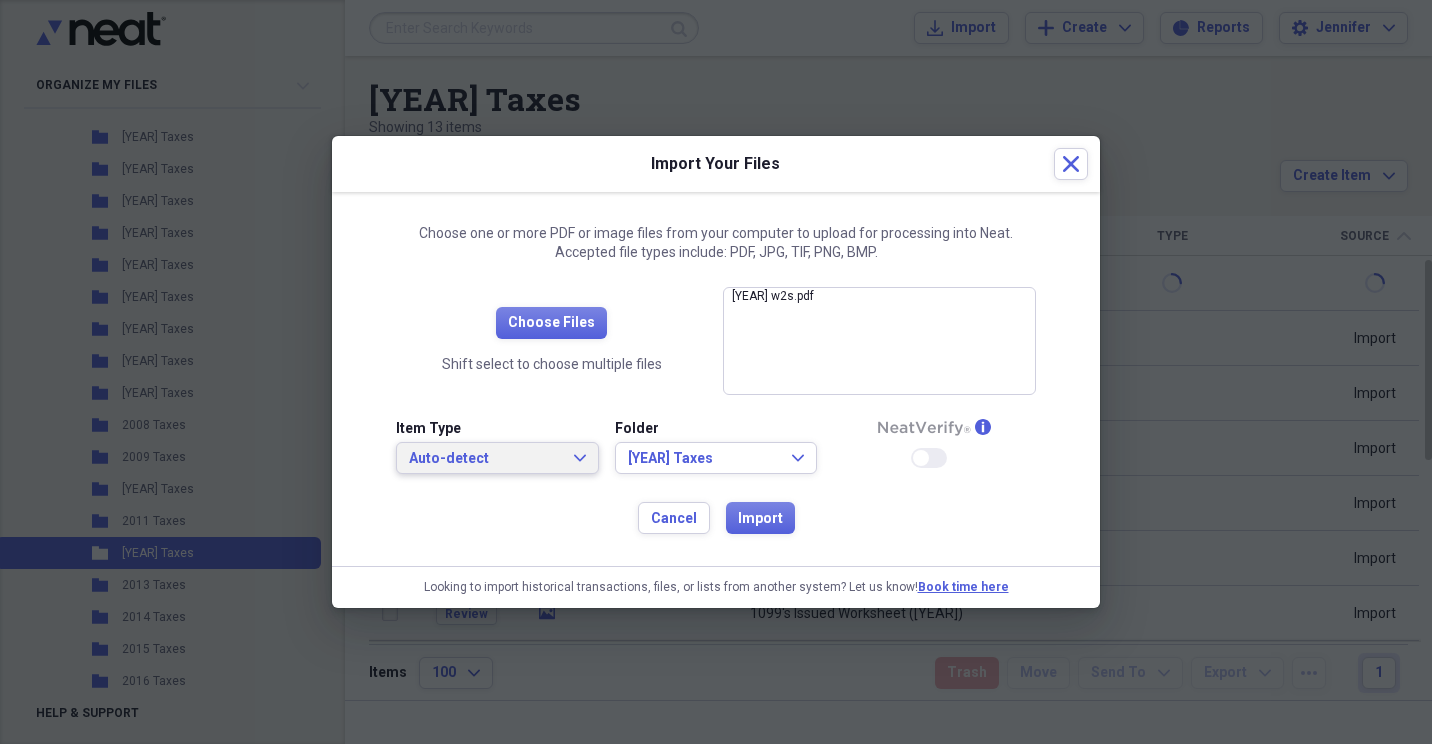 click 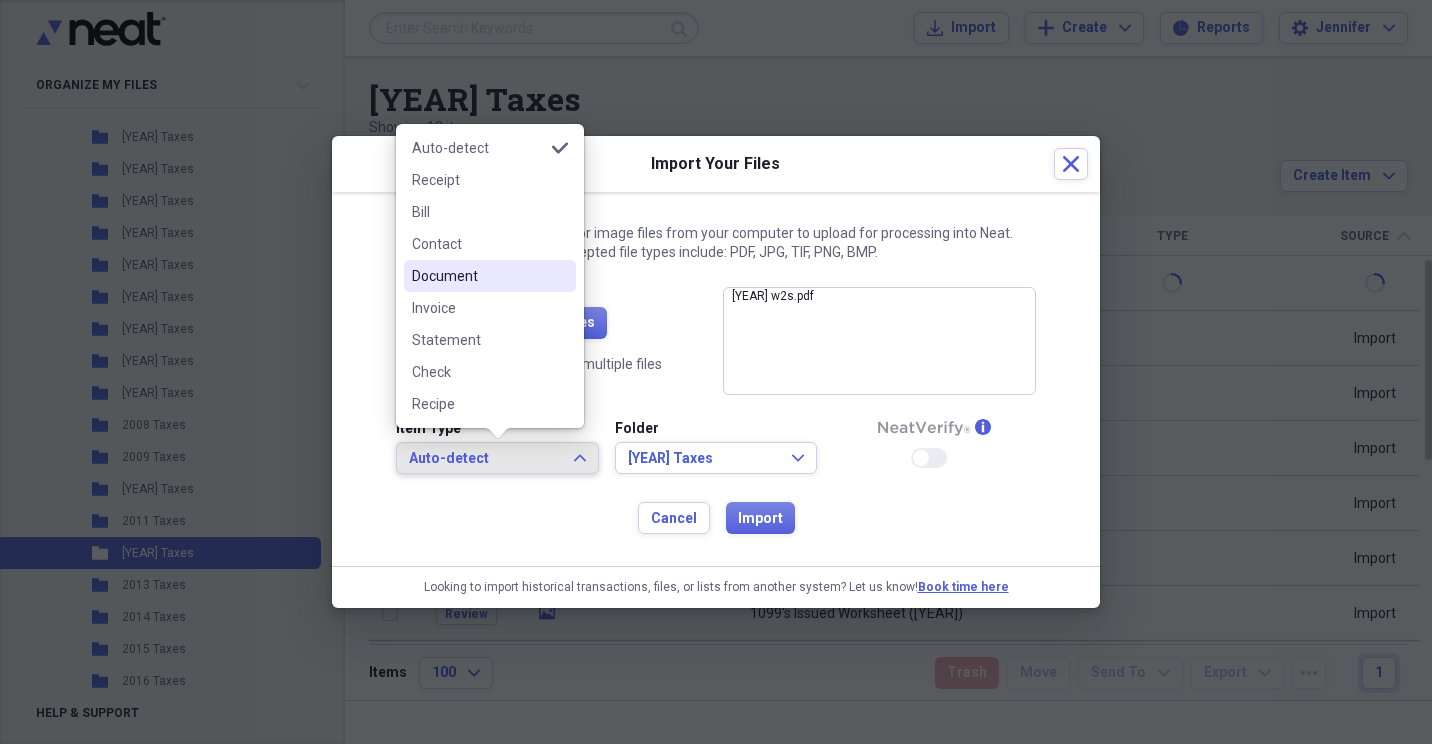 click on "Document" at bounding box center [478, 276] 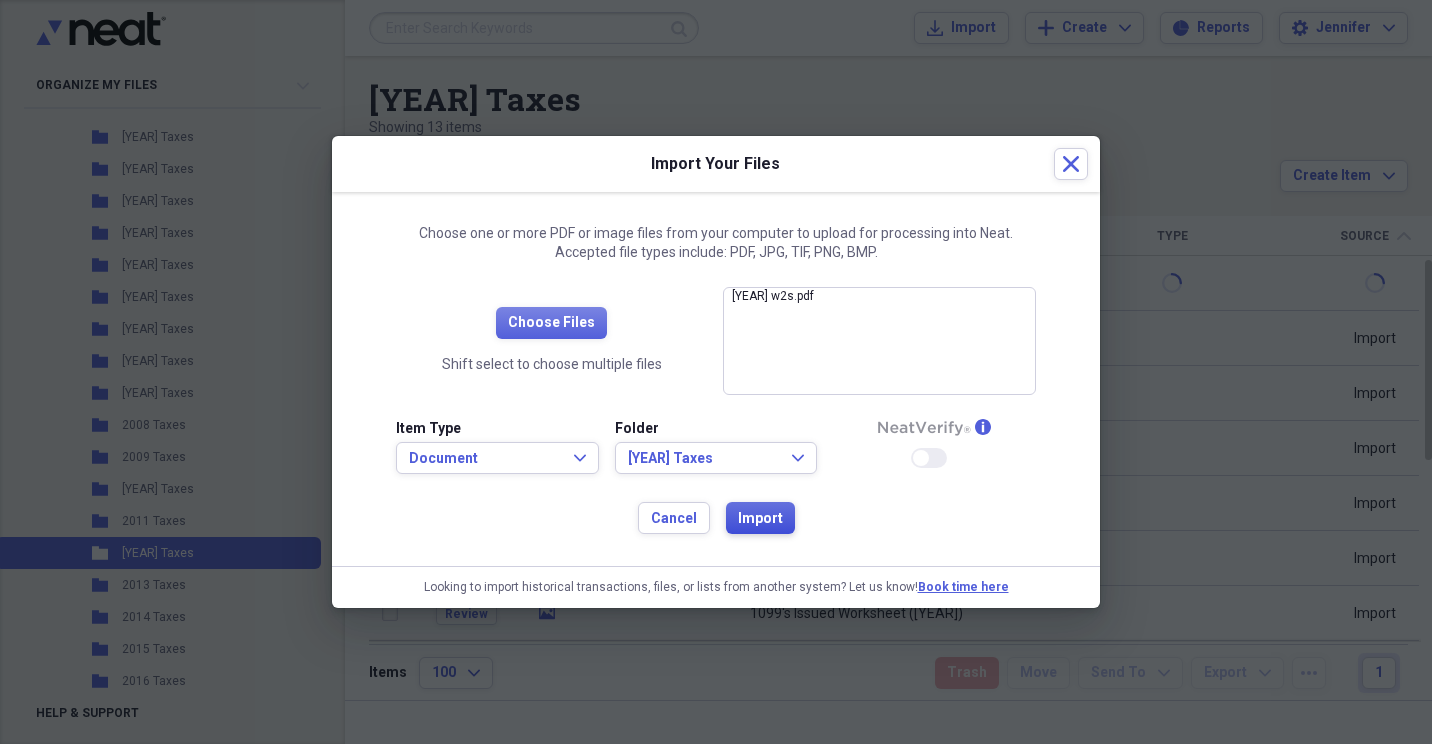 click on "Import" at bounding box center (760, 519) 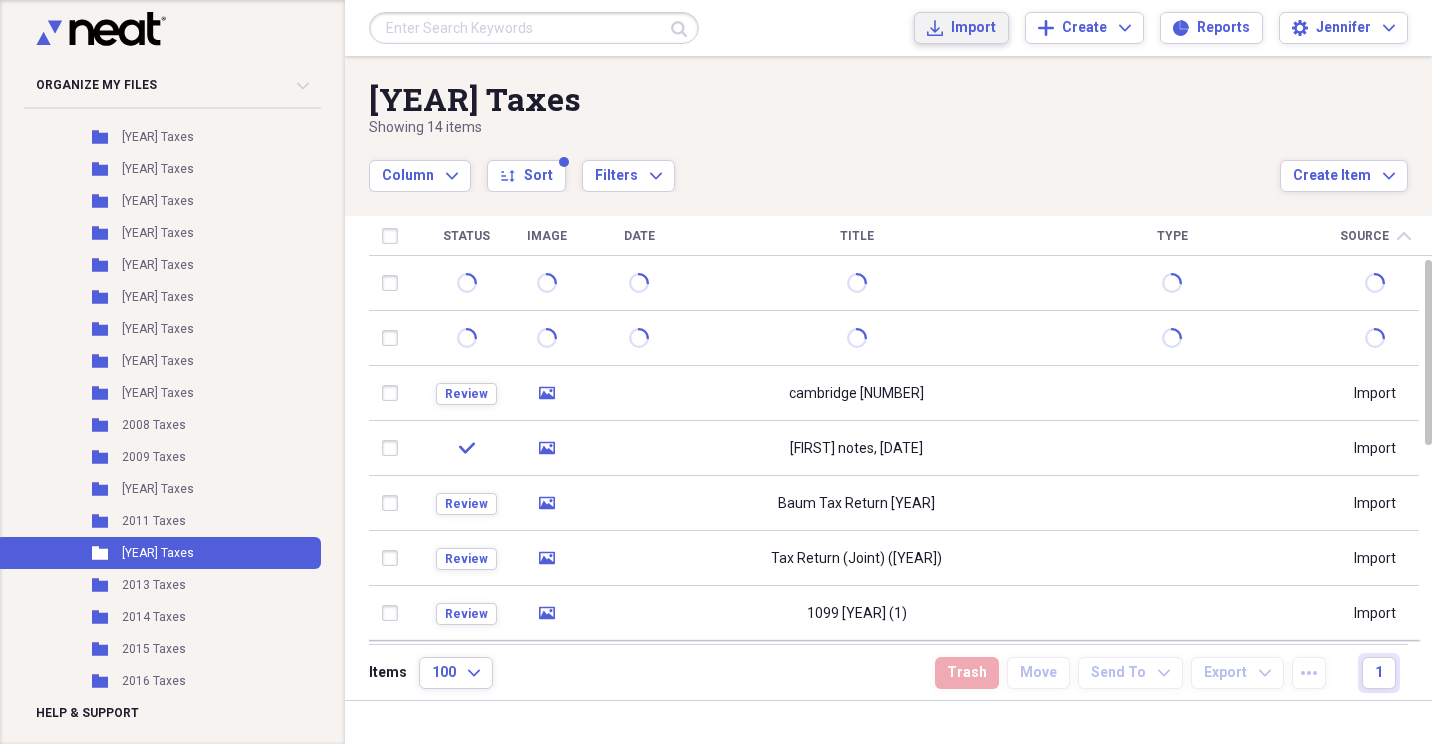 click on "Import Import" at bounding box center [961, 28] 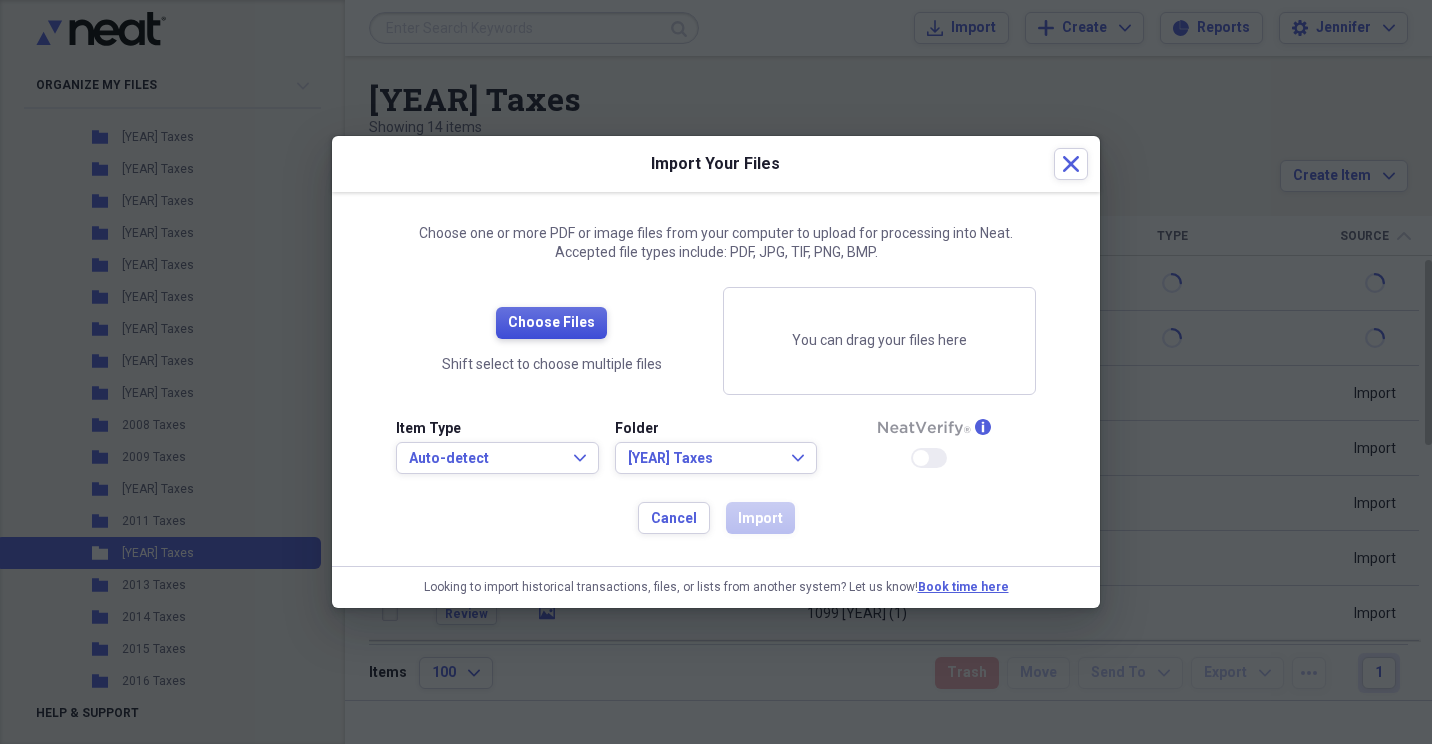 click on "Choose Files" at bounding box center [551, 323] 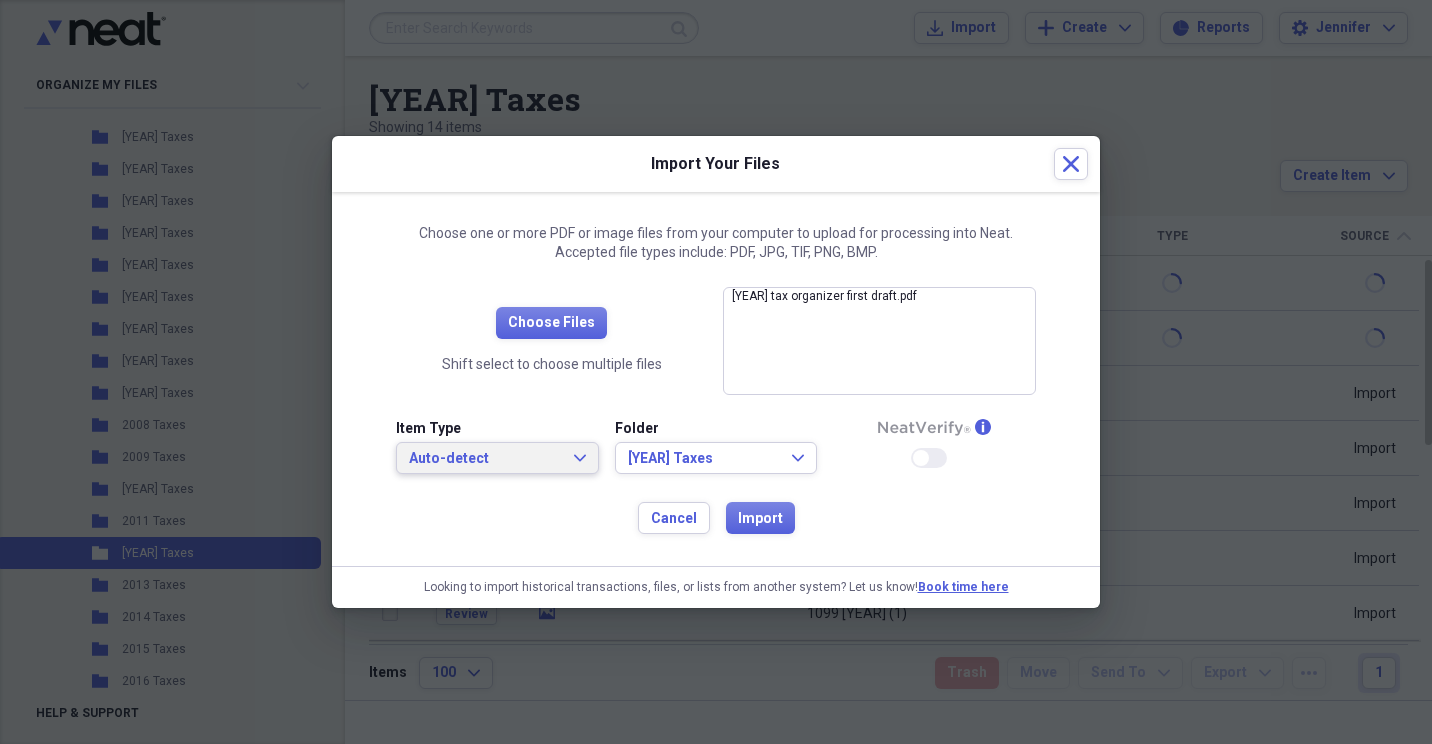 click on "Auto-detect Expand" at bounding box center [497, 458] 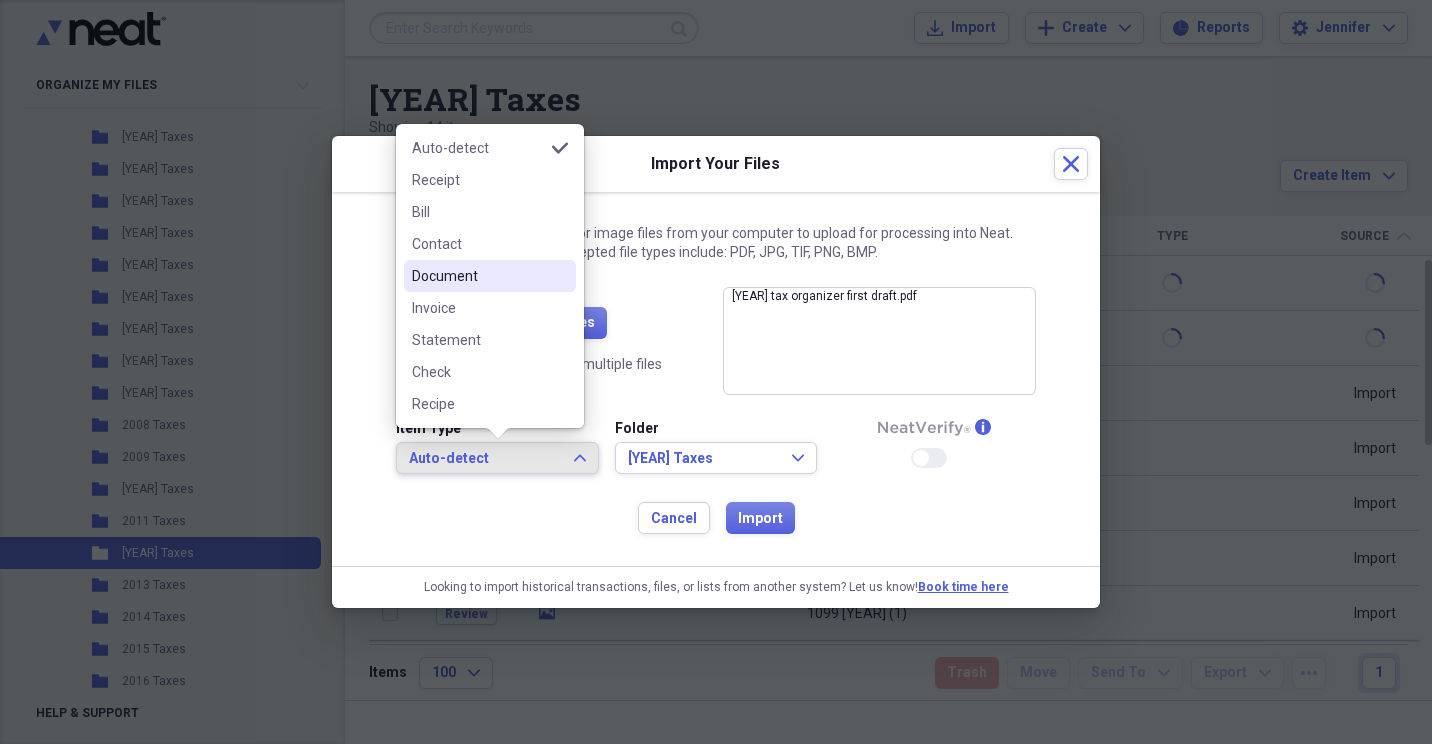 click on "Document" at bounding box center [478, 276] 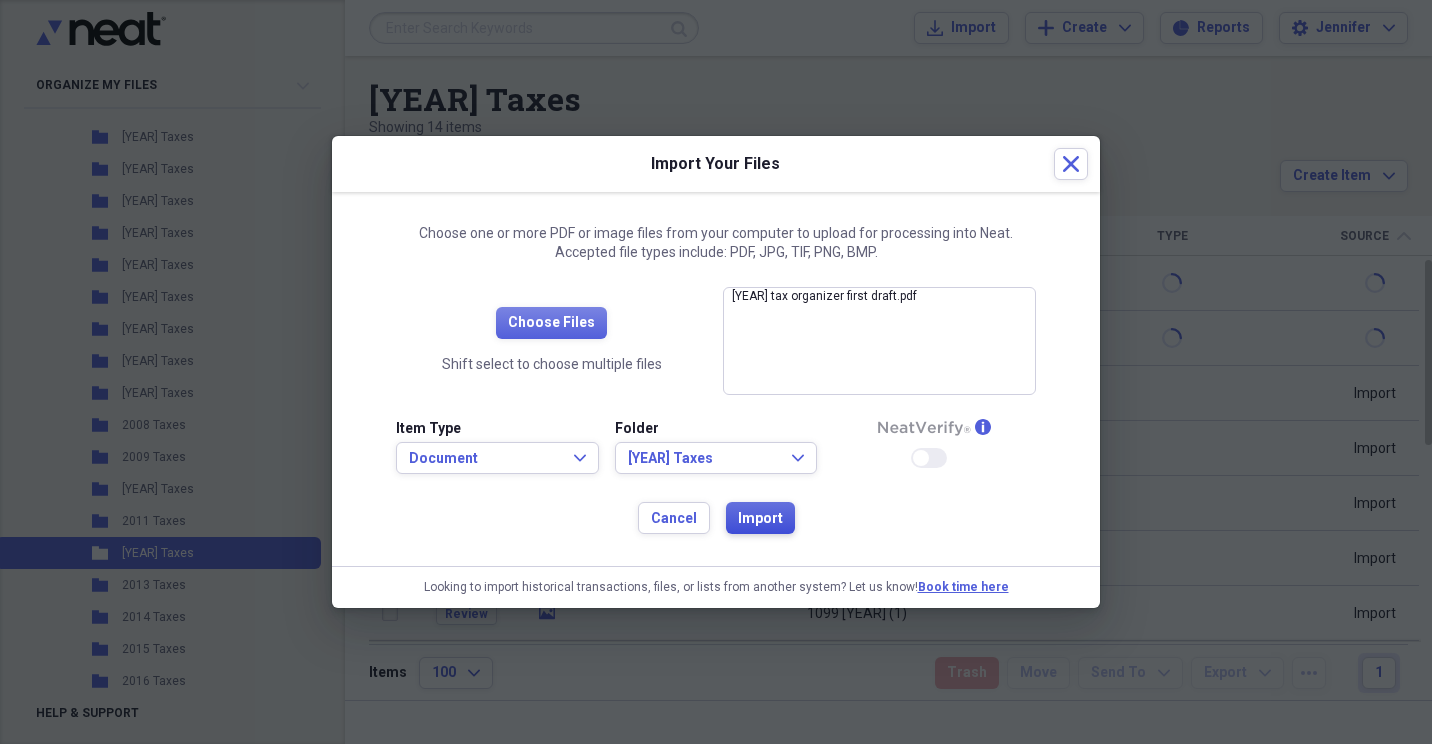 click on "Import" at bounding box center (760, 519) 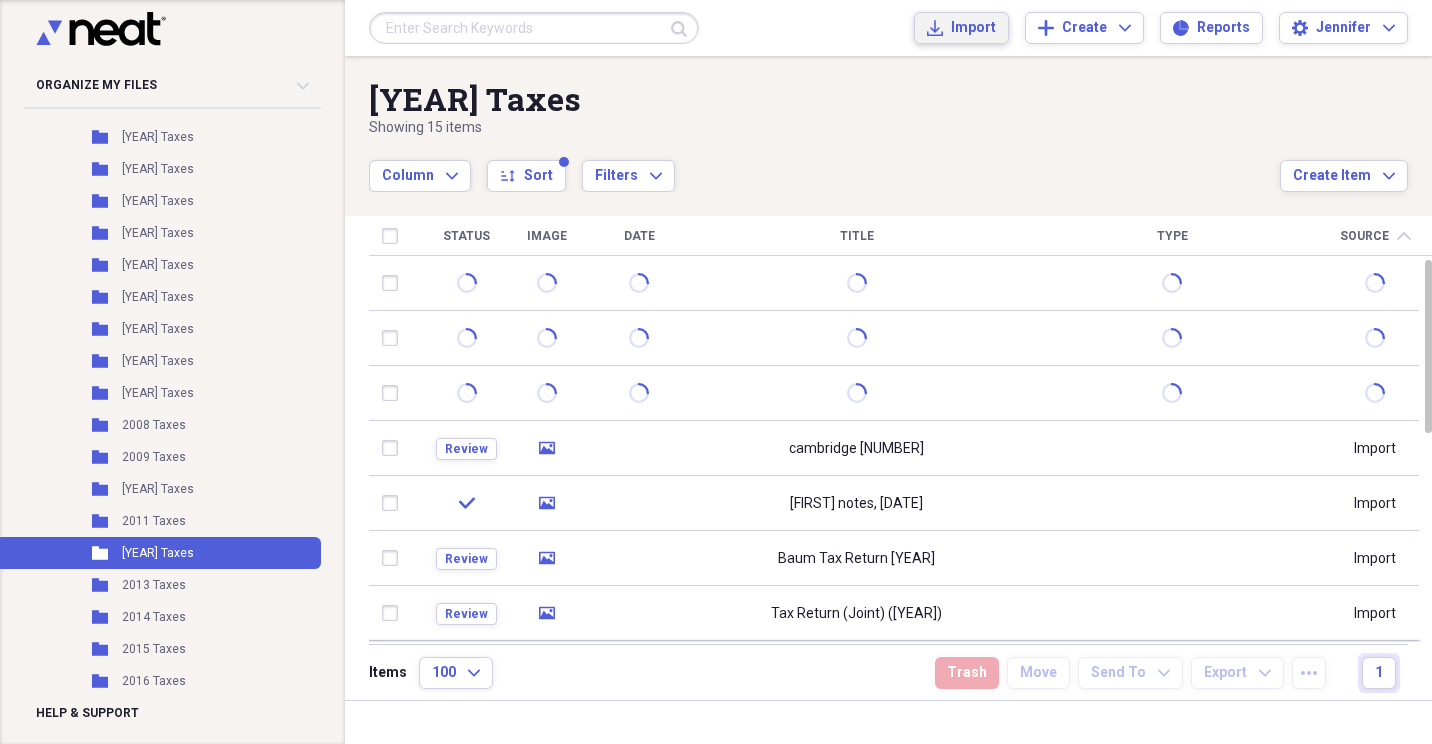 click on "Import" at bounding box center (973, 28) 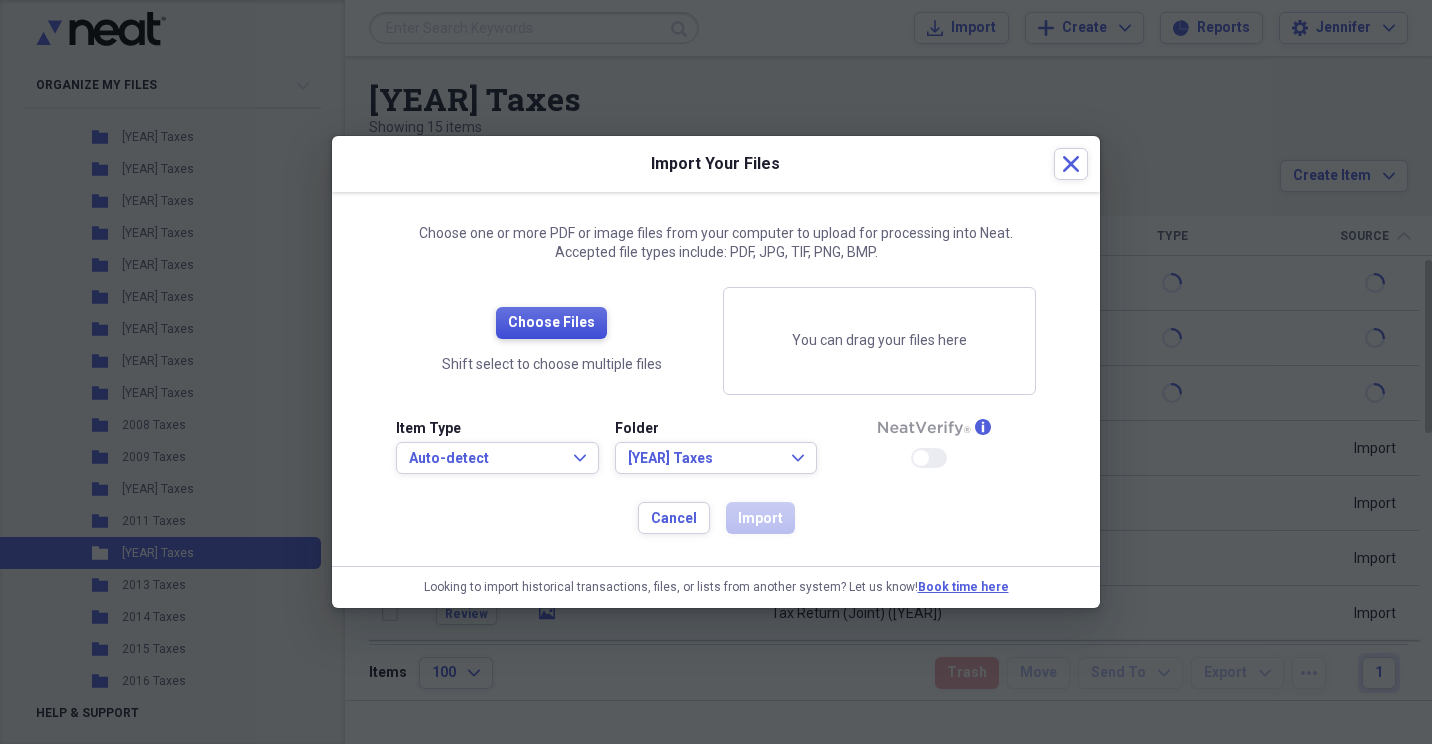 click on "Choose Files" at bounding box center [551, 323] 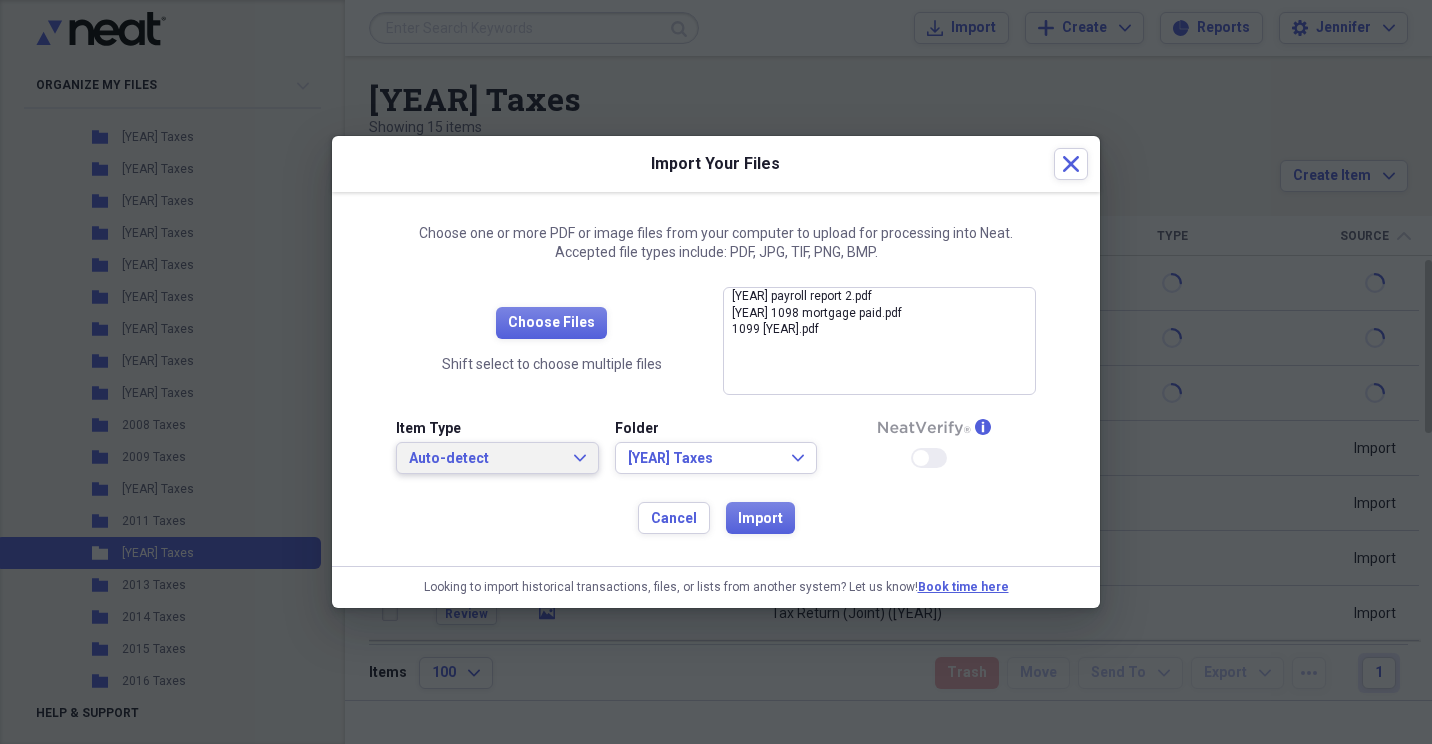 click 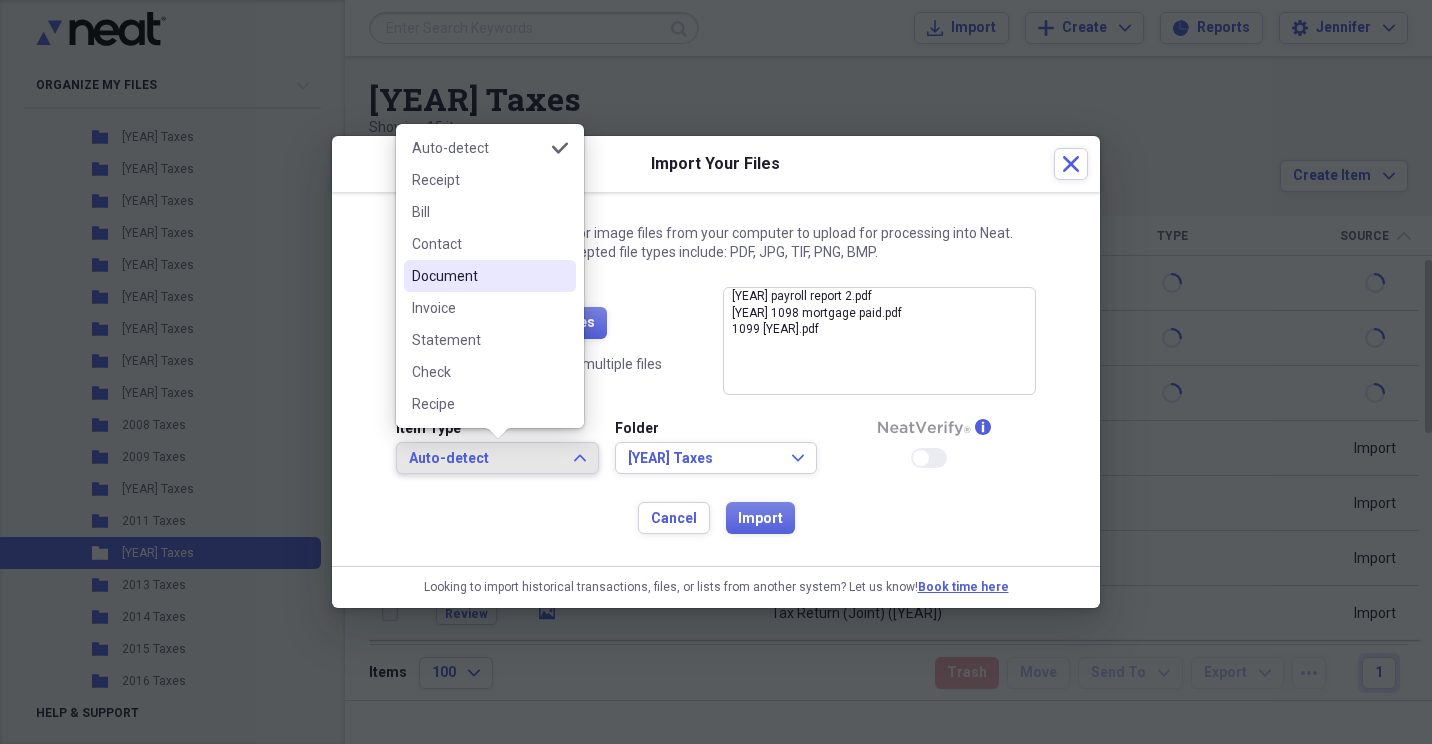 click on "Document" at bounding box center (478, 276) 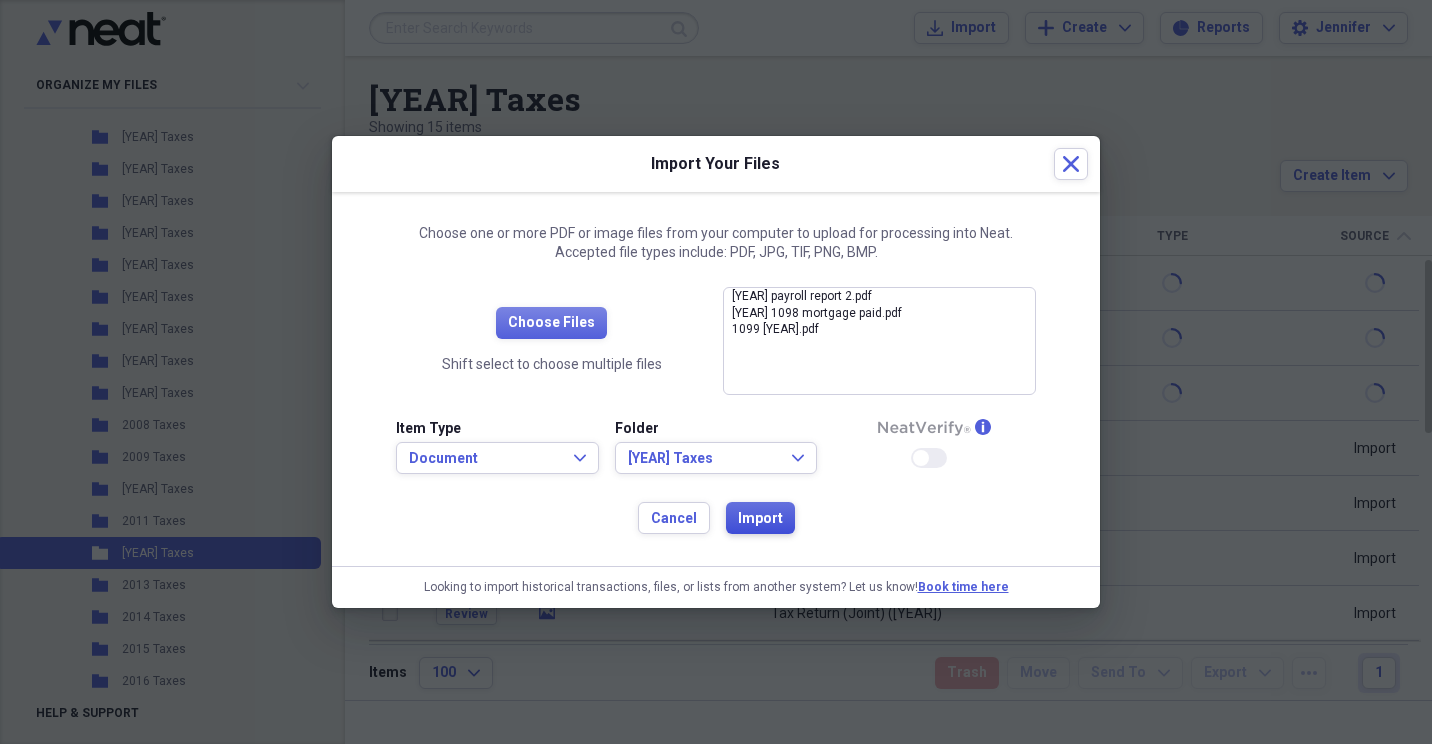 click on "Import" at bounding box center (760, 518) 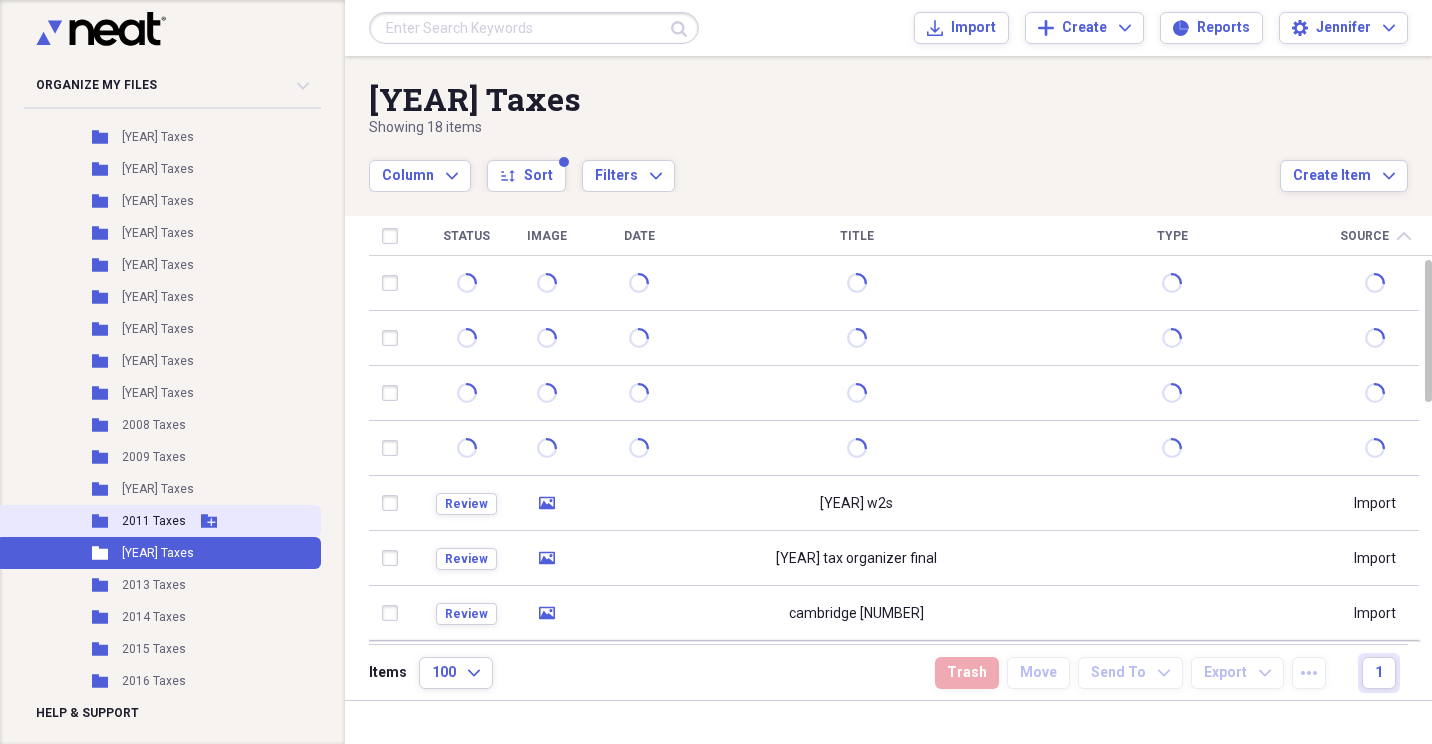 click on "2011 Taxes" at bounding box center [154, 521] 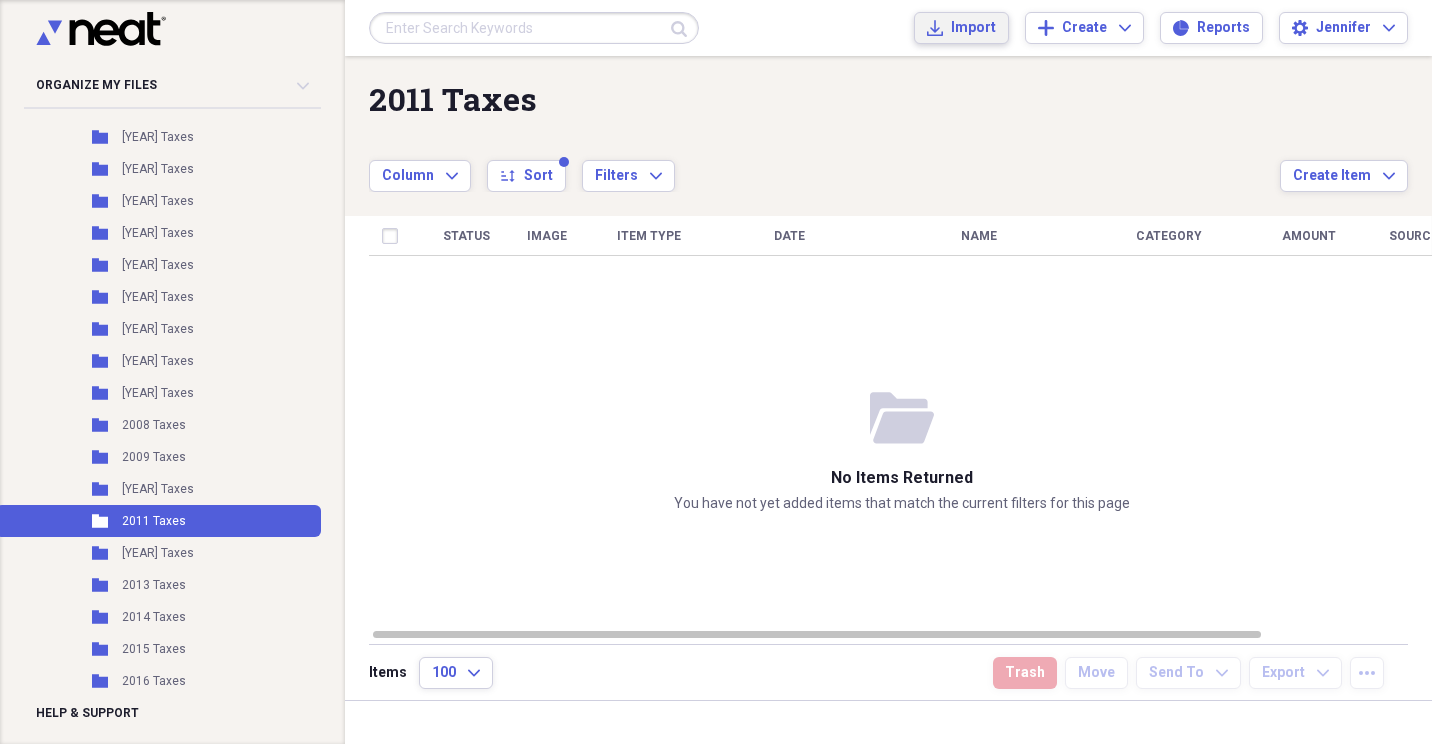 click on "Import" at bounding box center [973, 28] 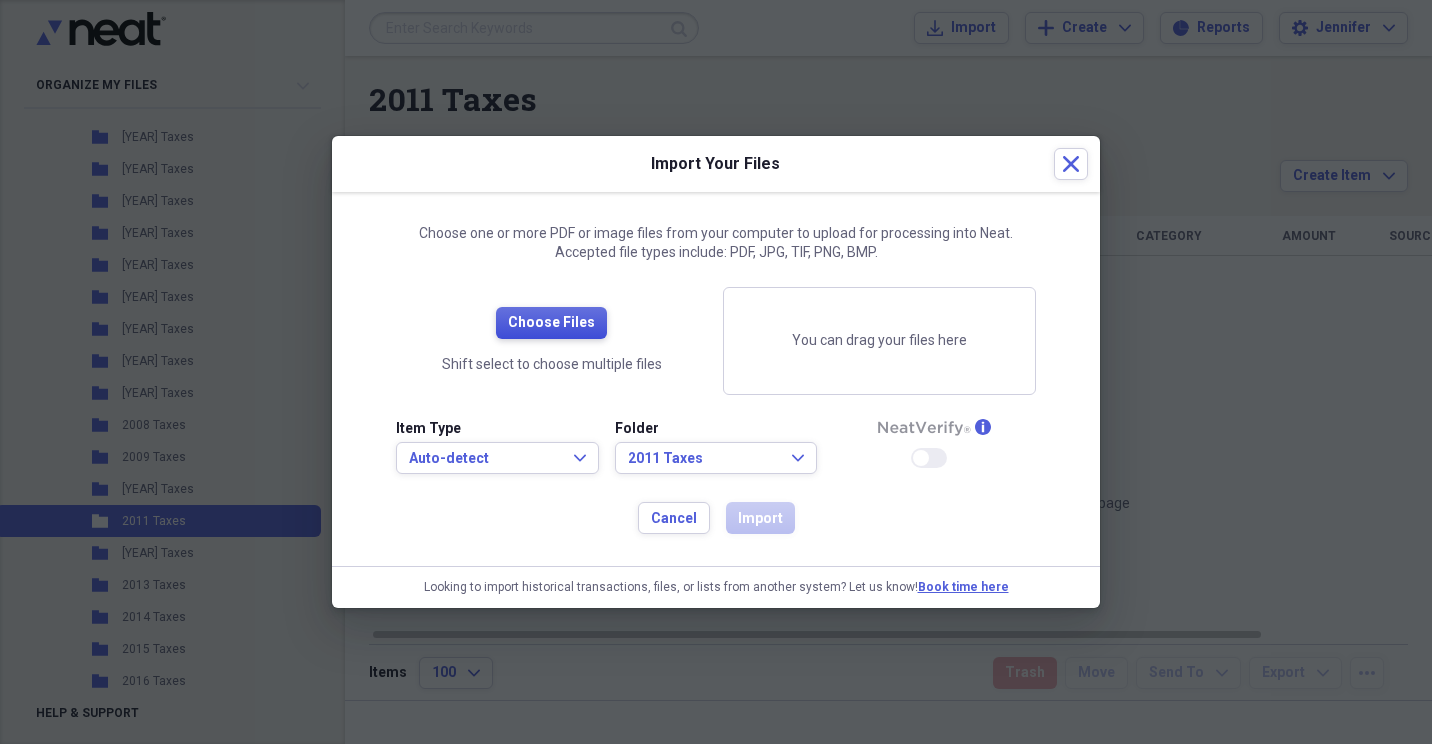 click on "Choose Files" at bounding box center (551, 323) 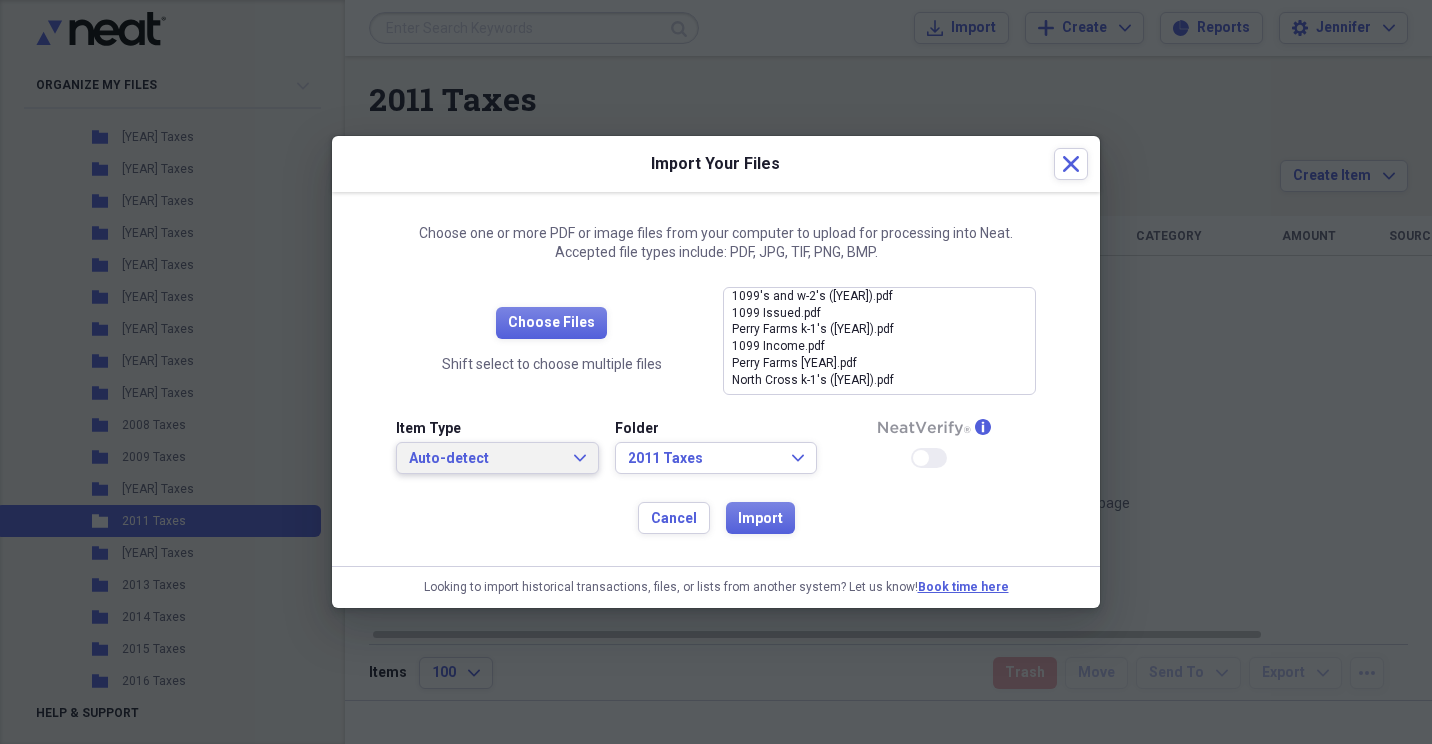 click on "Auto-detect Expand" at bounding box center (497, 459) 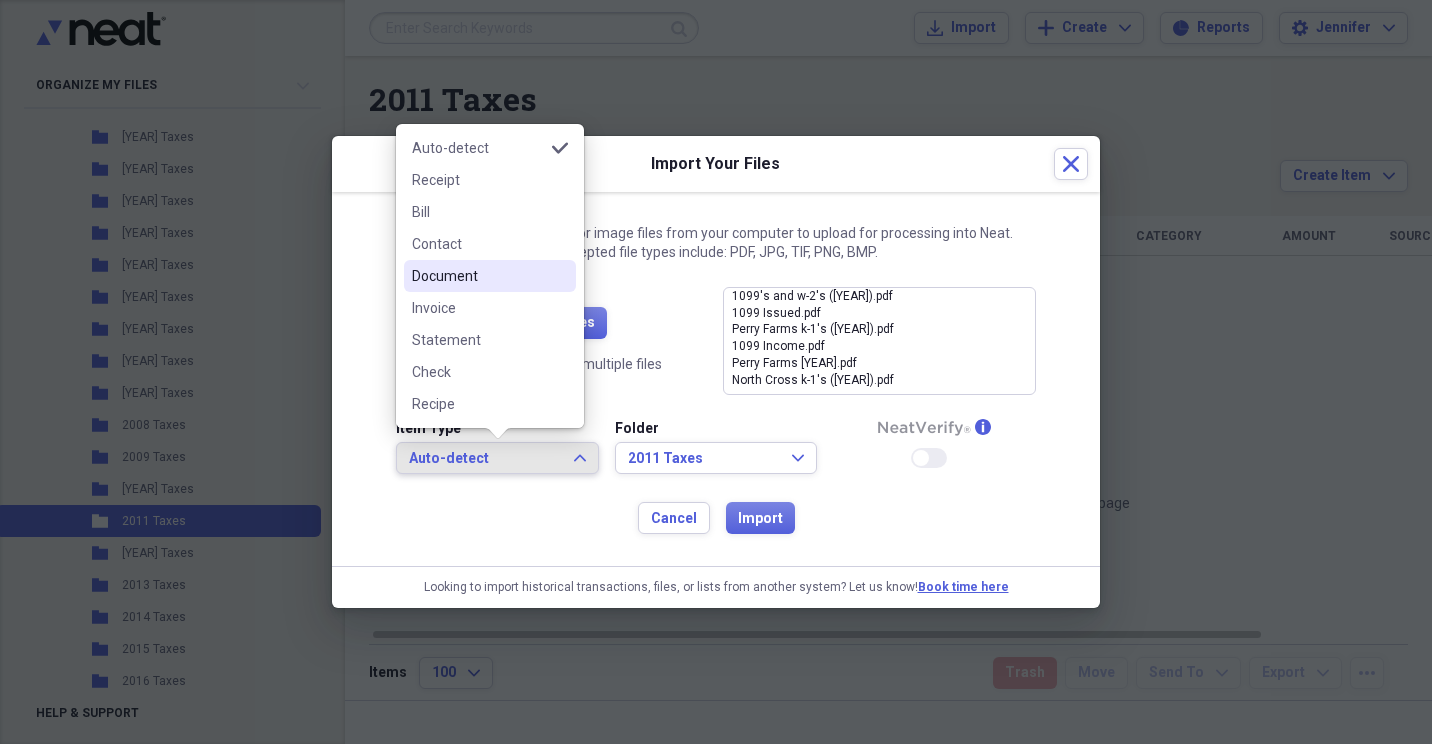 click on "Document" at bounding box center (478, 276) 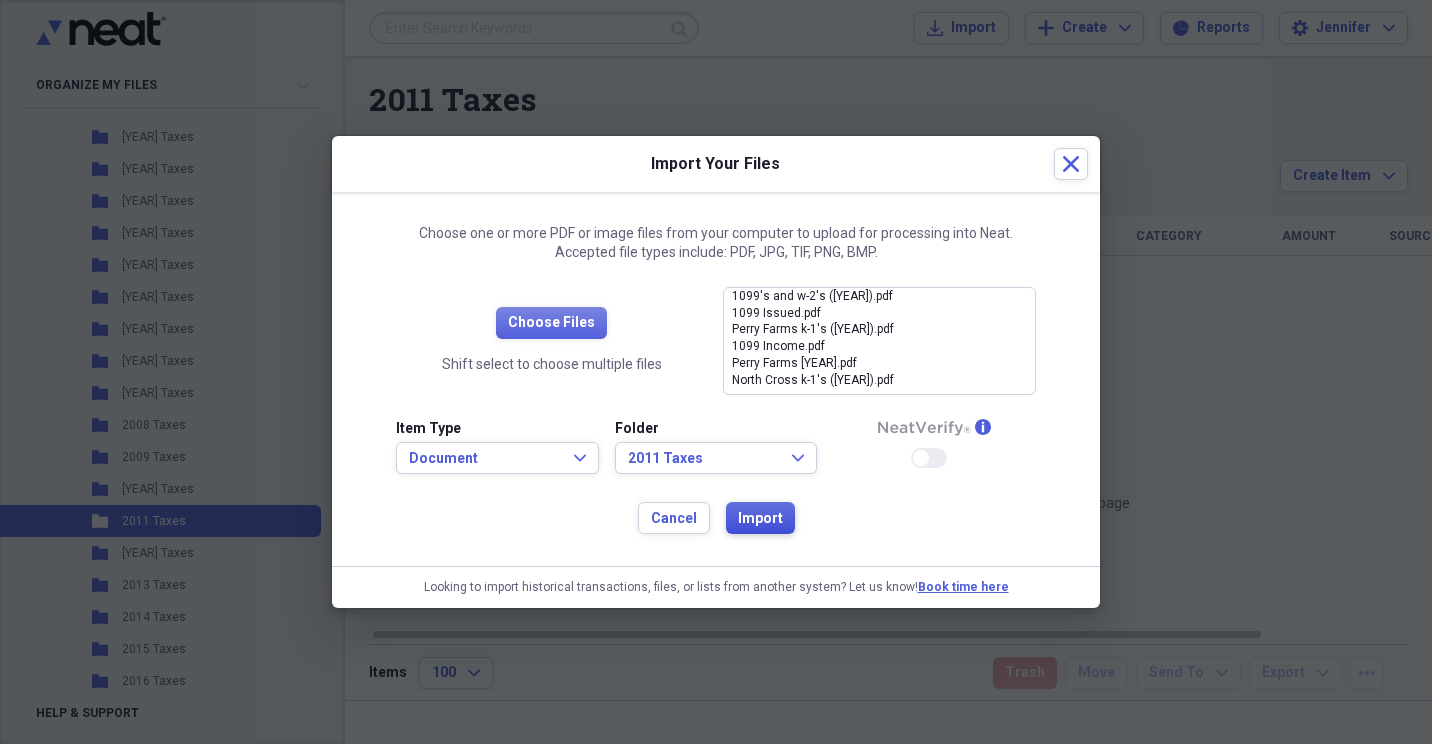 click on "Import" at bounding box center (760, 518) 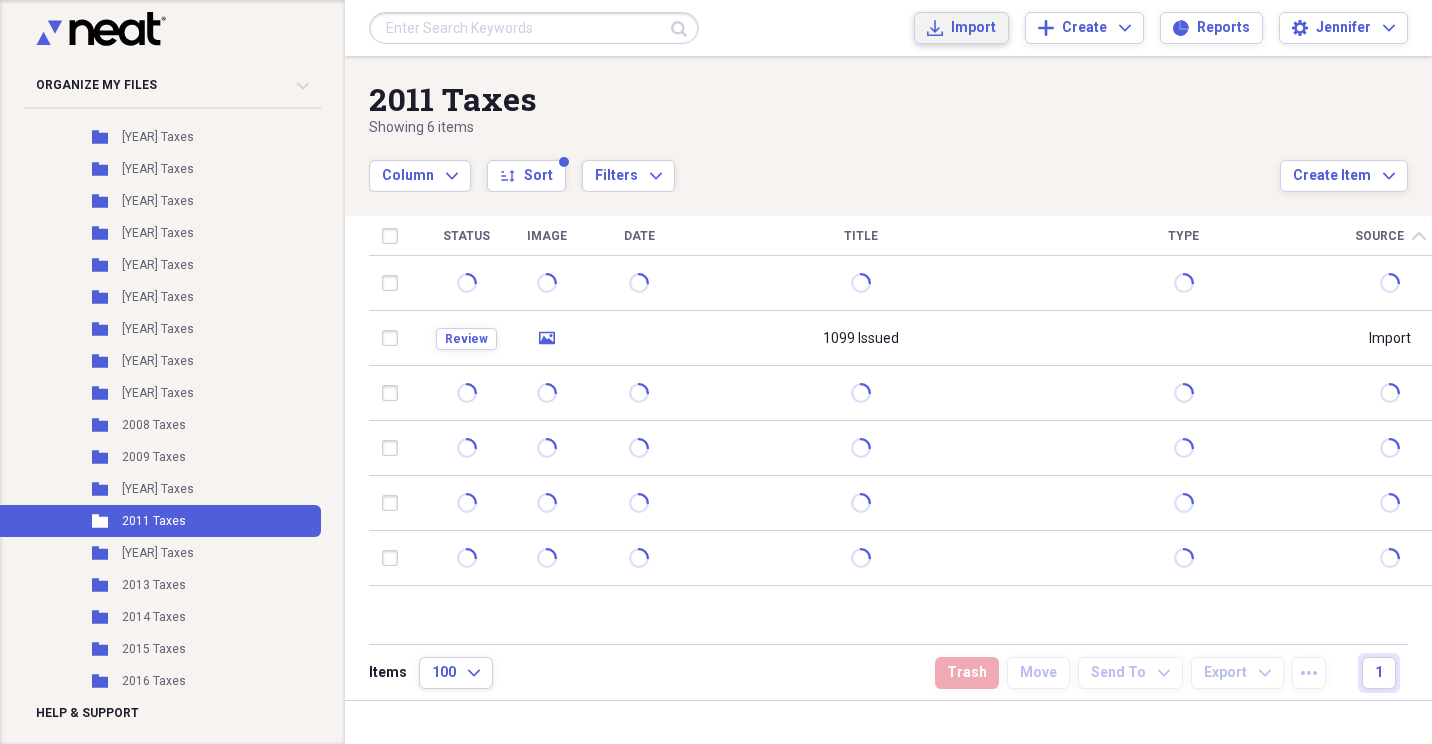 click on "Import" at bounding box center (973, 28) 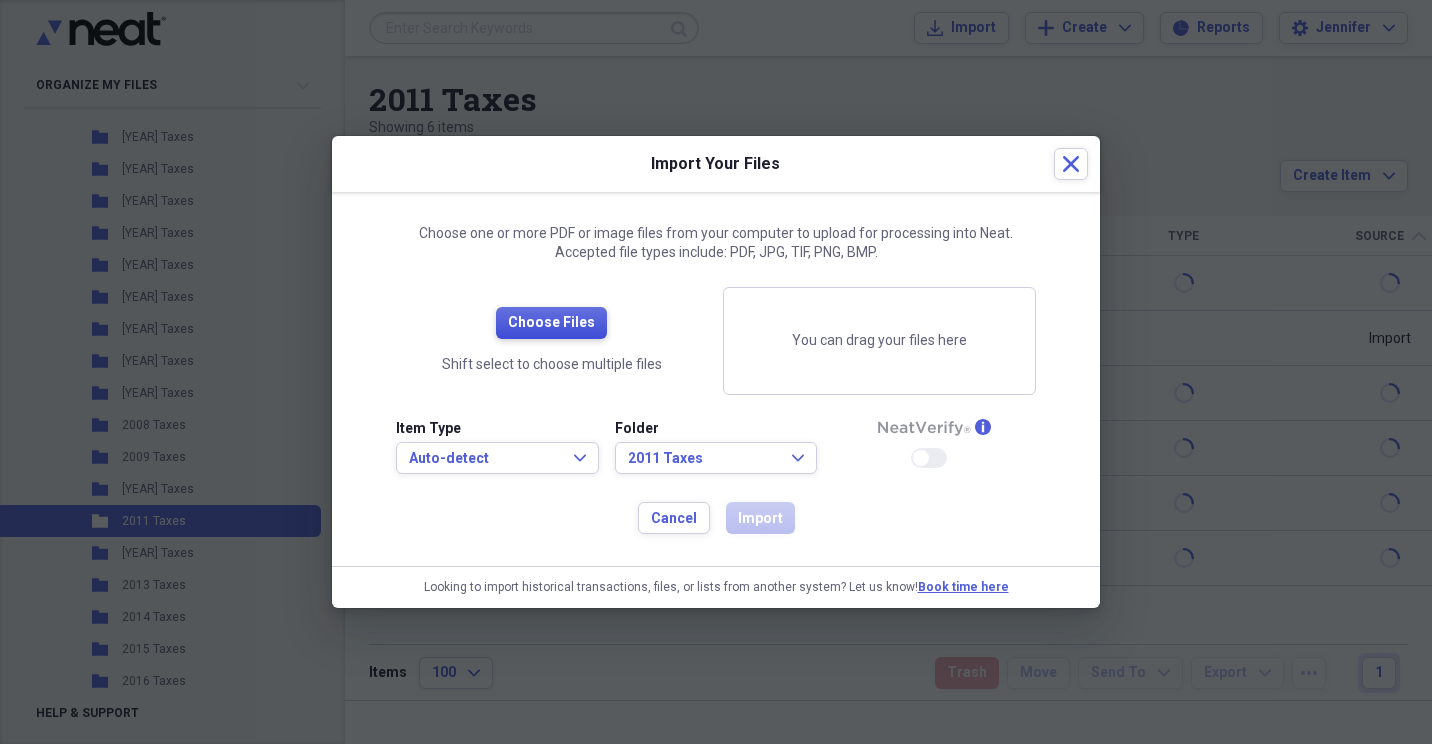 click on "Choose Files" at bounding box center [551, 323] 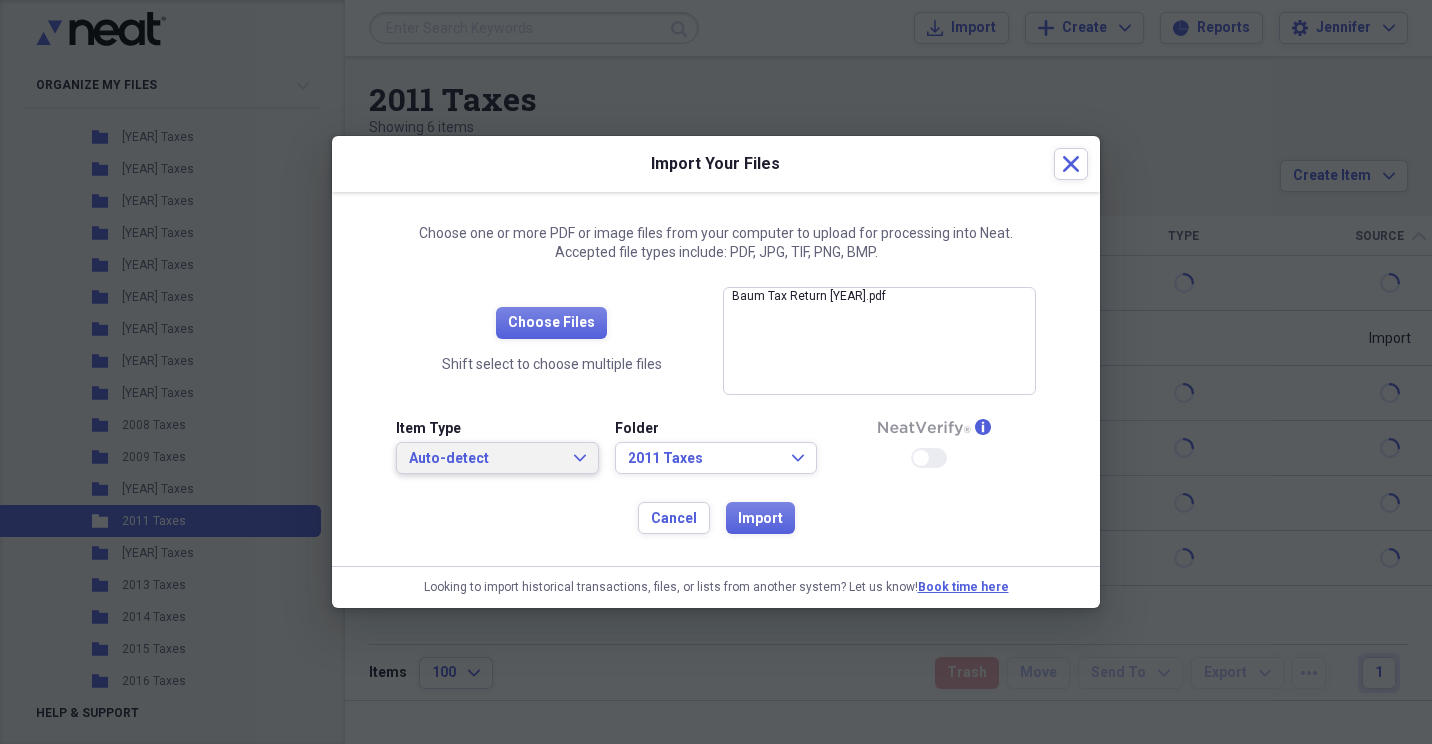 click on "Auto-detect Expand" at bounding box center (497, 458) 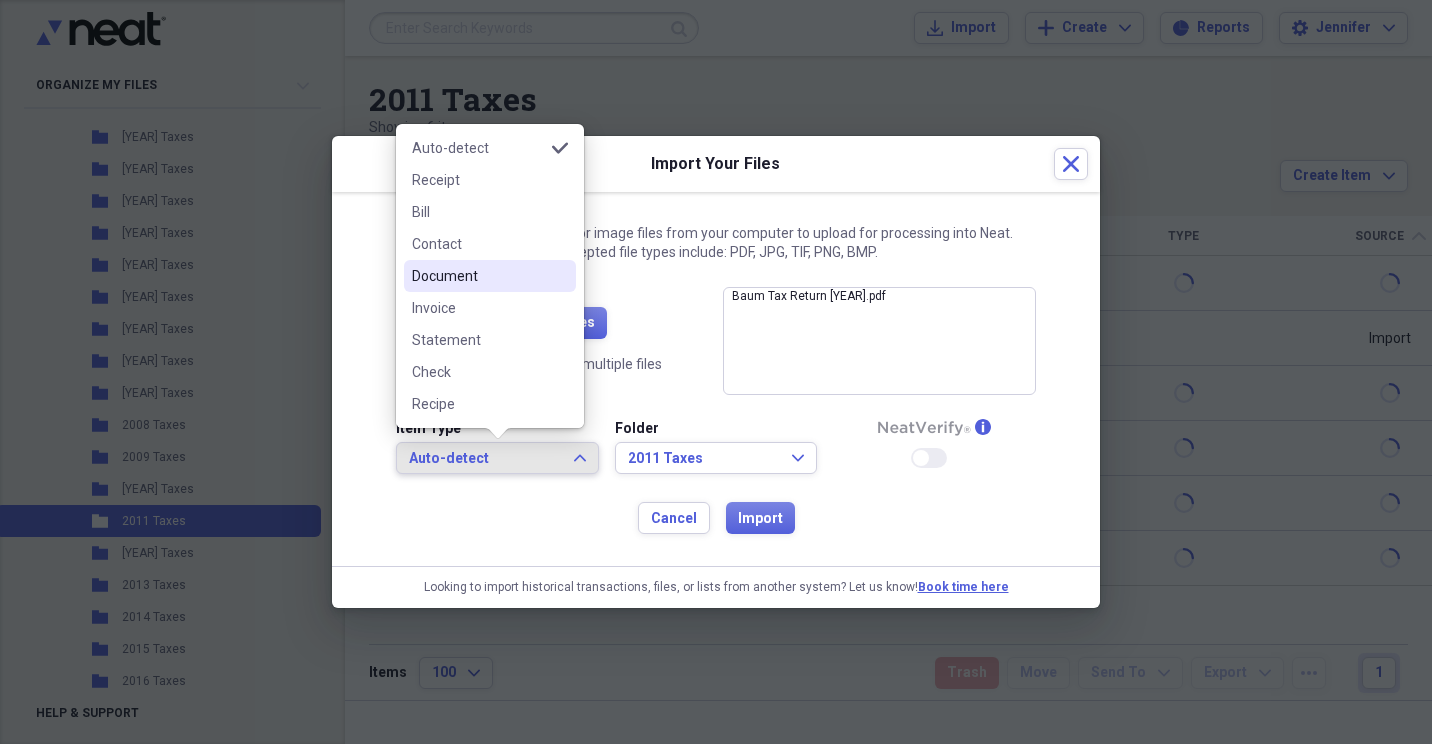 click on "Document" at bounding box center (478, 276) 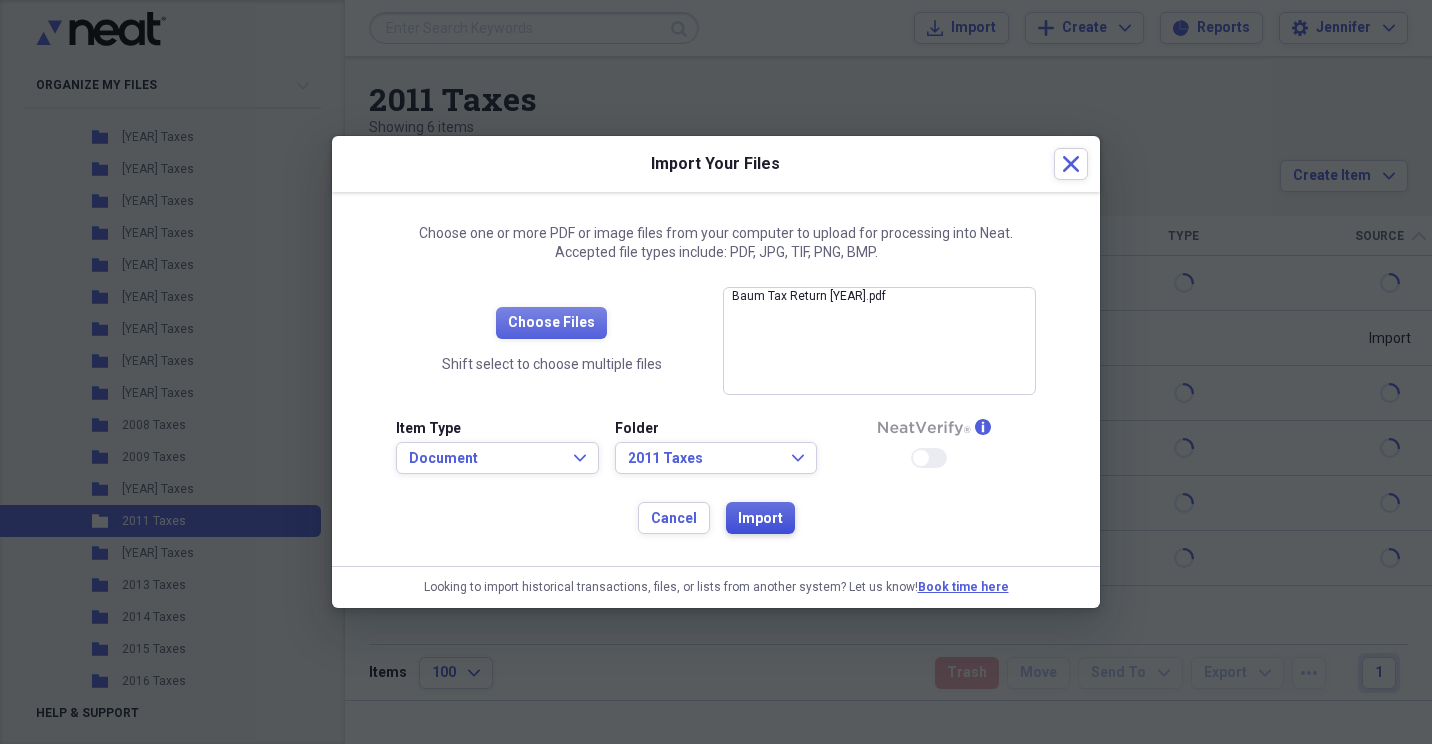 click on "Import" at bounding box center (760, 519) 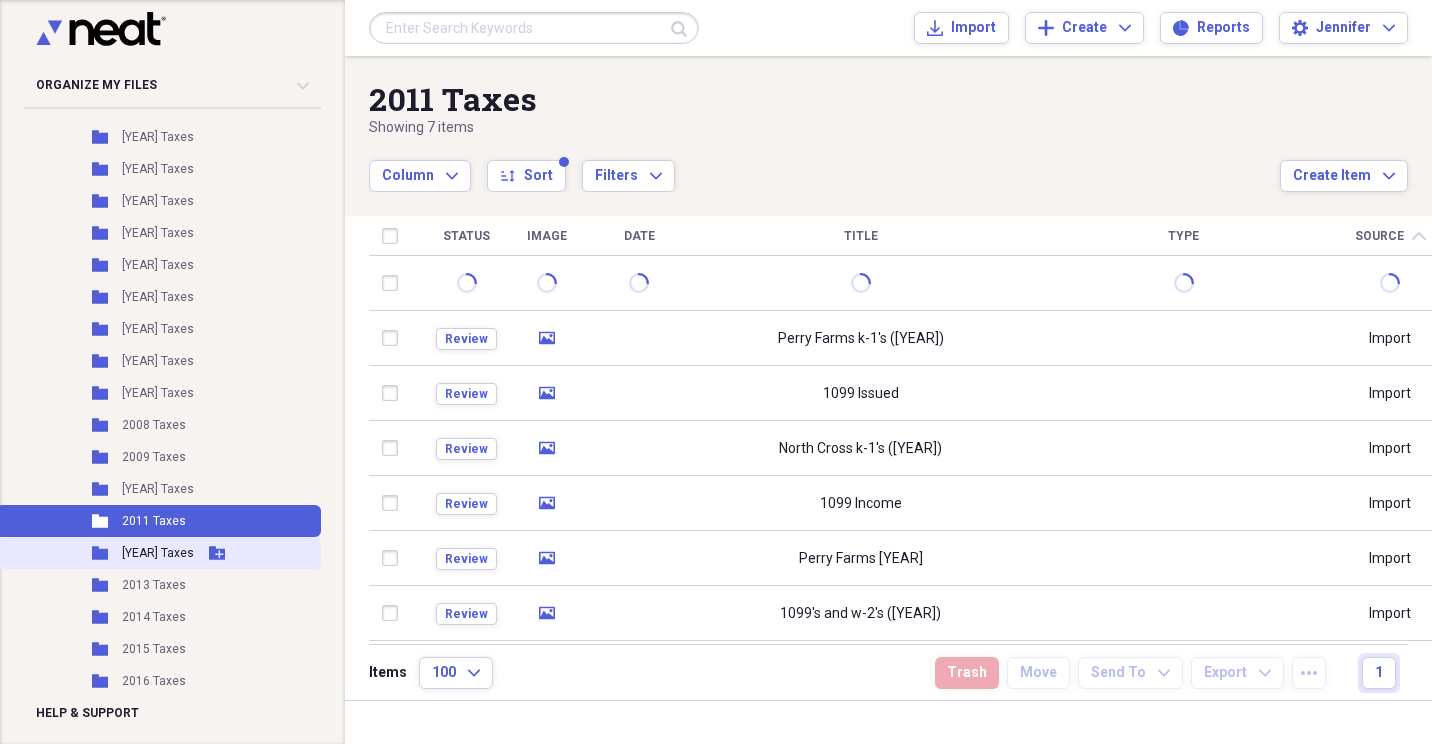 click on "Folder [YEAR] Taxes Add Folder" at bounding box center [158, 553] 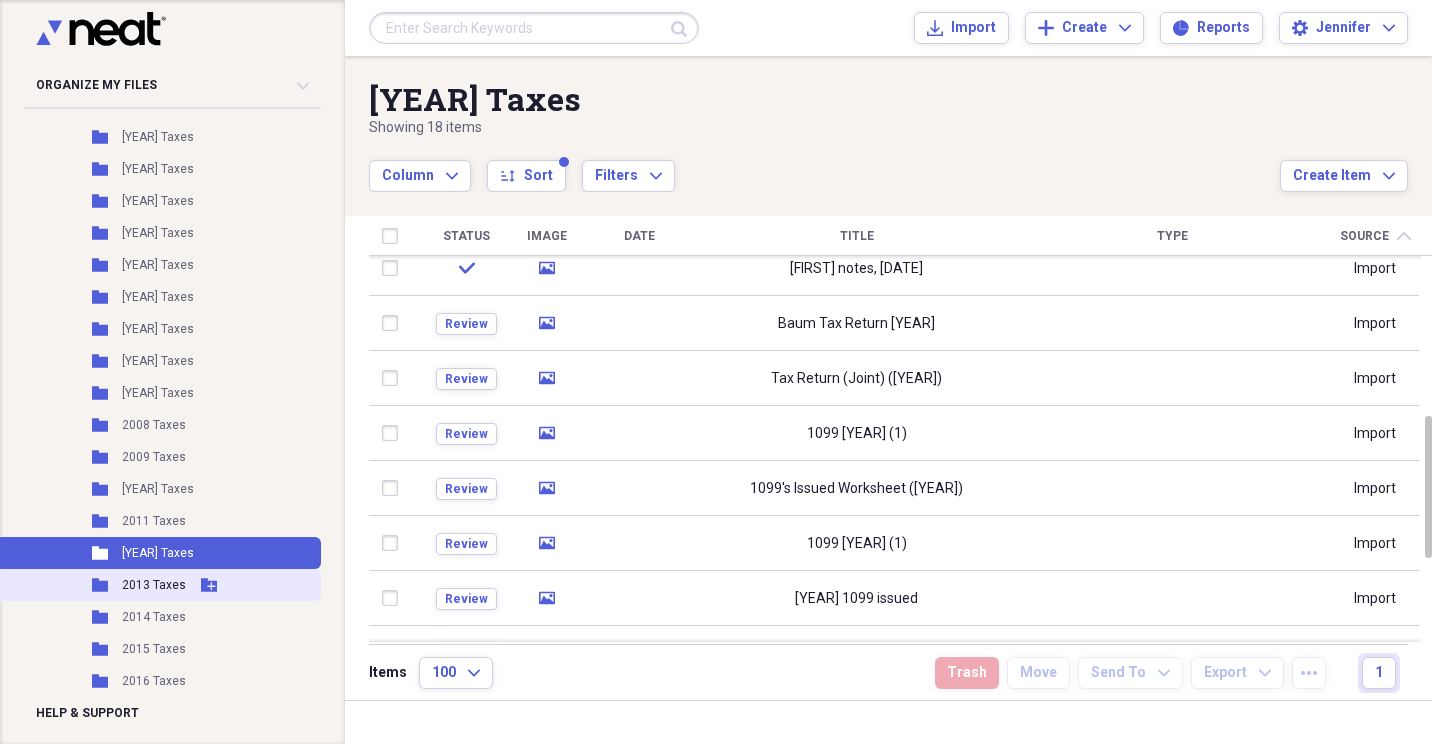 click on "2013 Taxes" at bounding box center [154, 585] 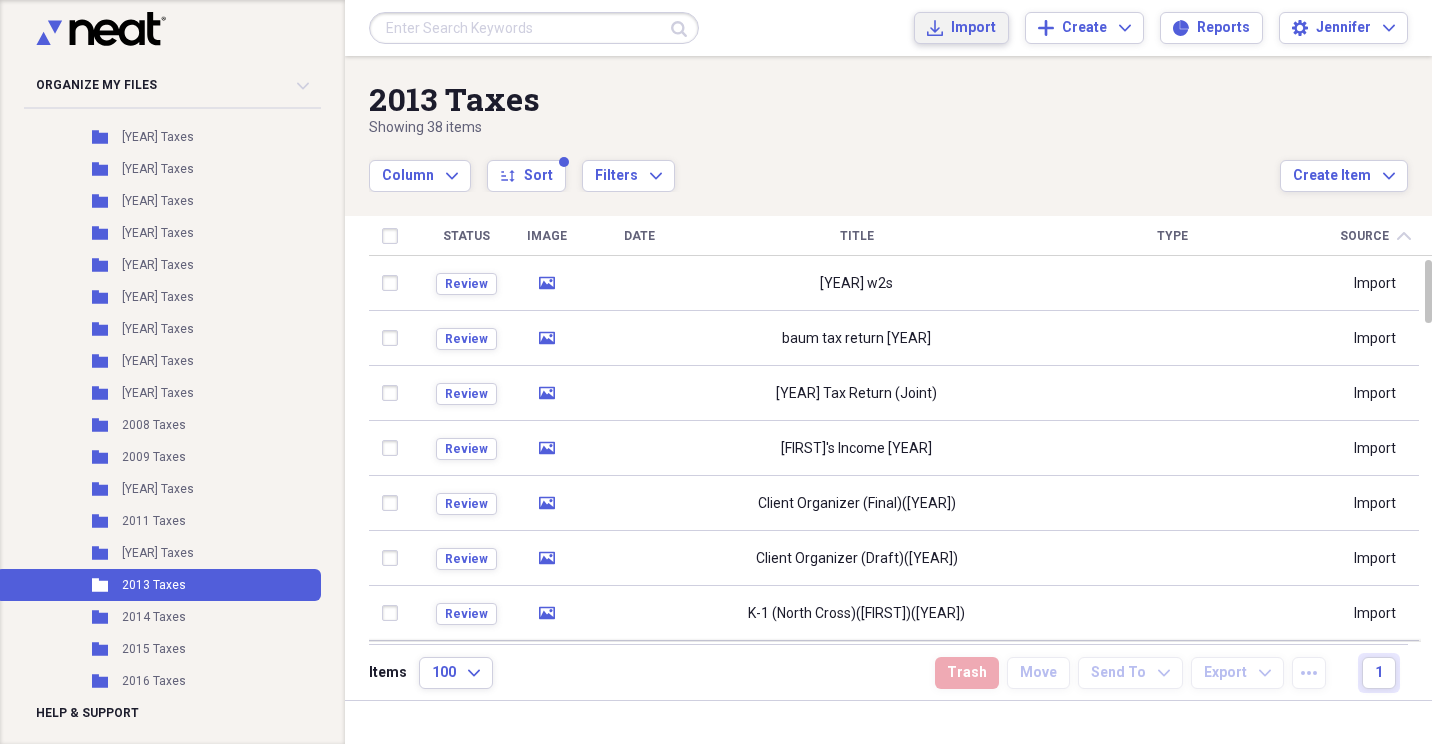 click on "Import" at bounding box center (973, 28) 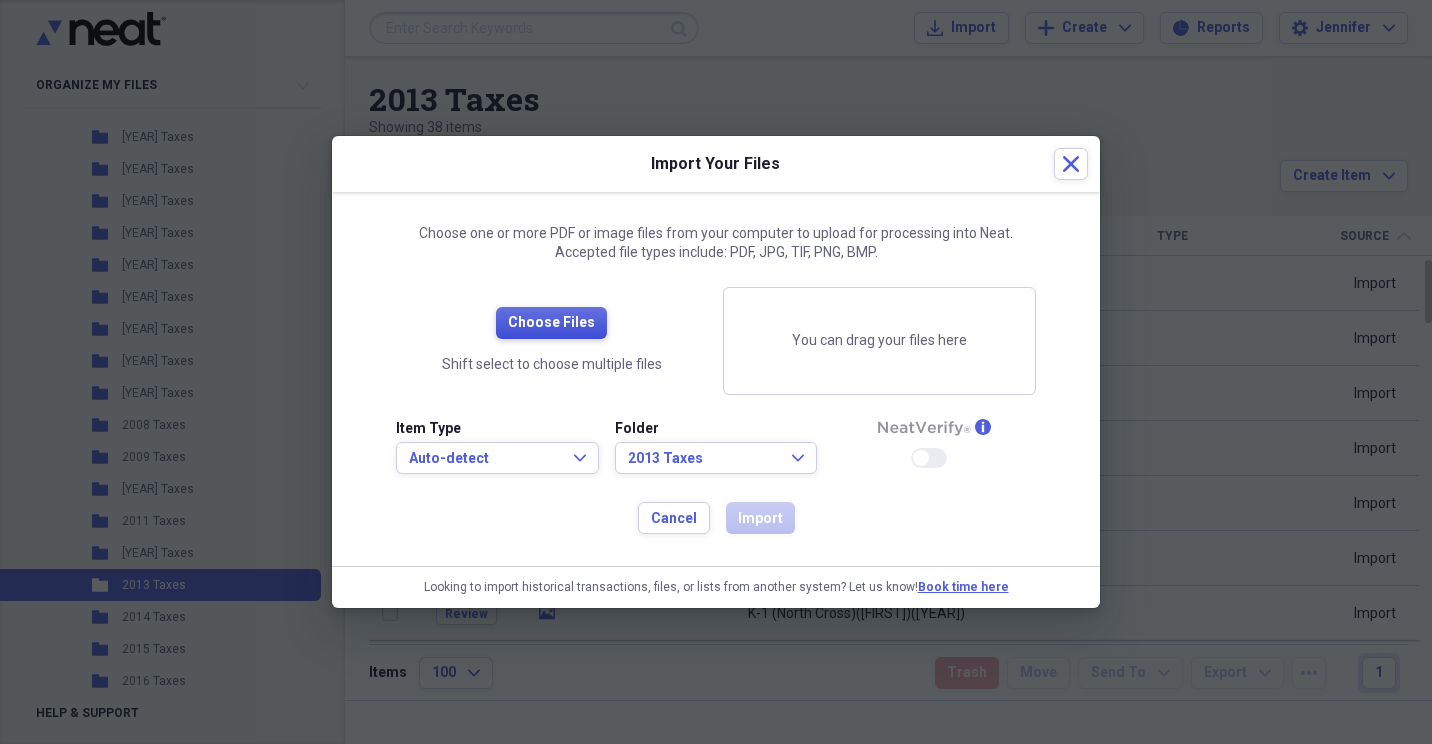 click on "Choose Files" at bounding box center (551, 323) 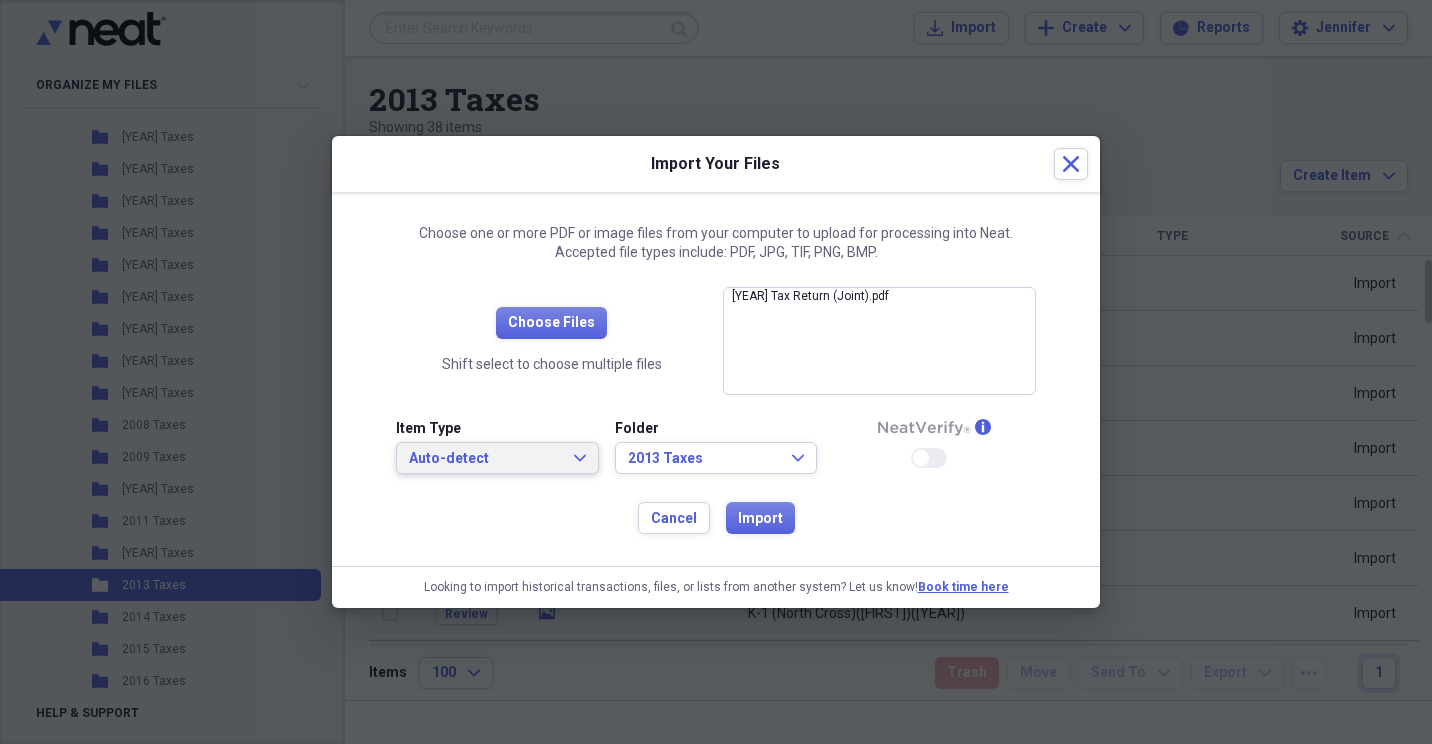 click on "Auto-detect Expand" at bounding box center [497, 459] 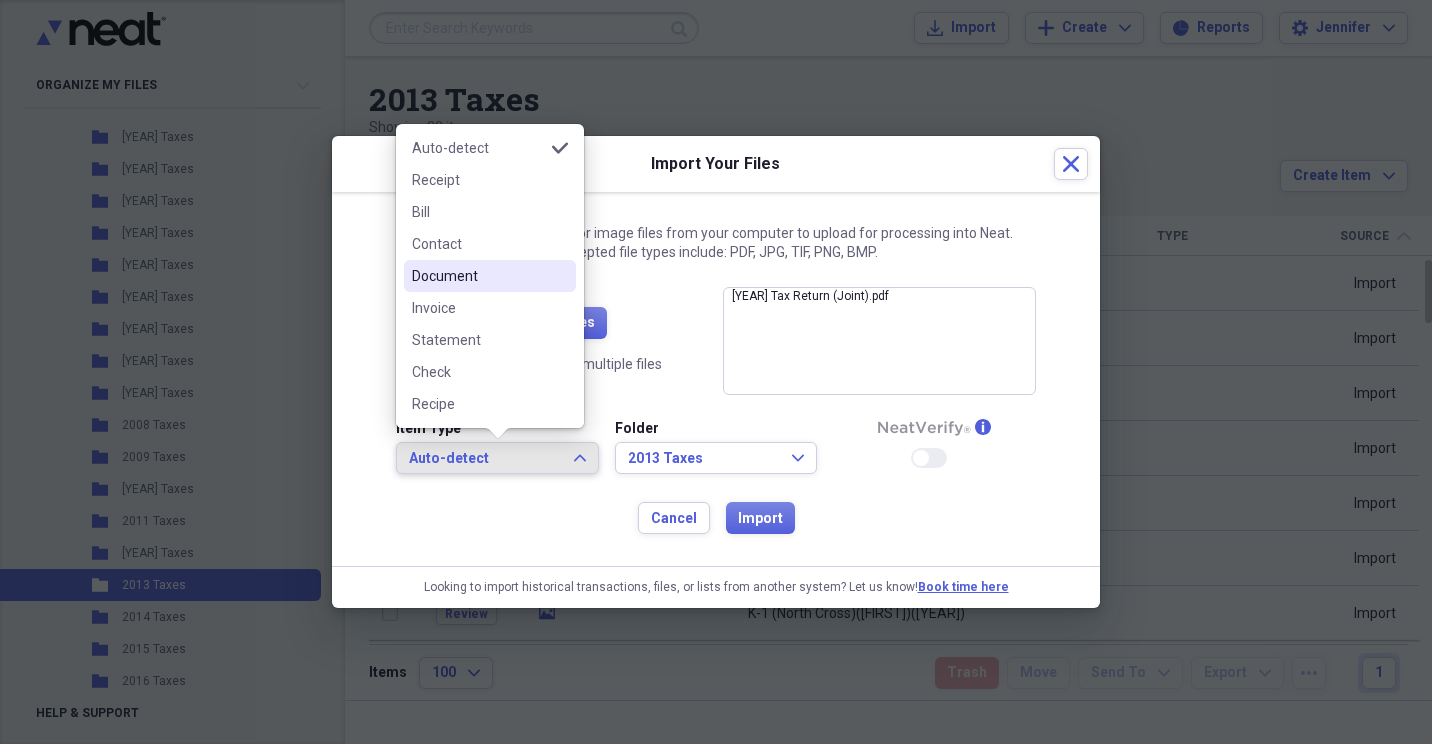 drag, startPoint x: 452, startPoint y: 273, endPoint x: 717, endPoint y: 478, distance: 335.03732 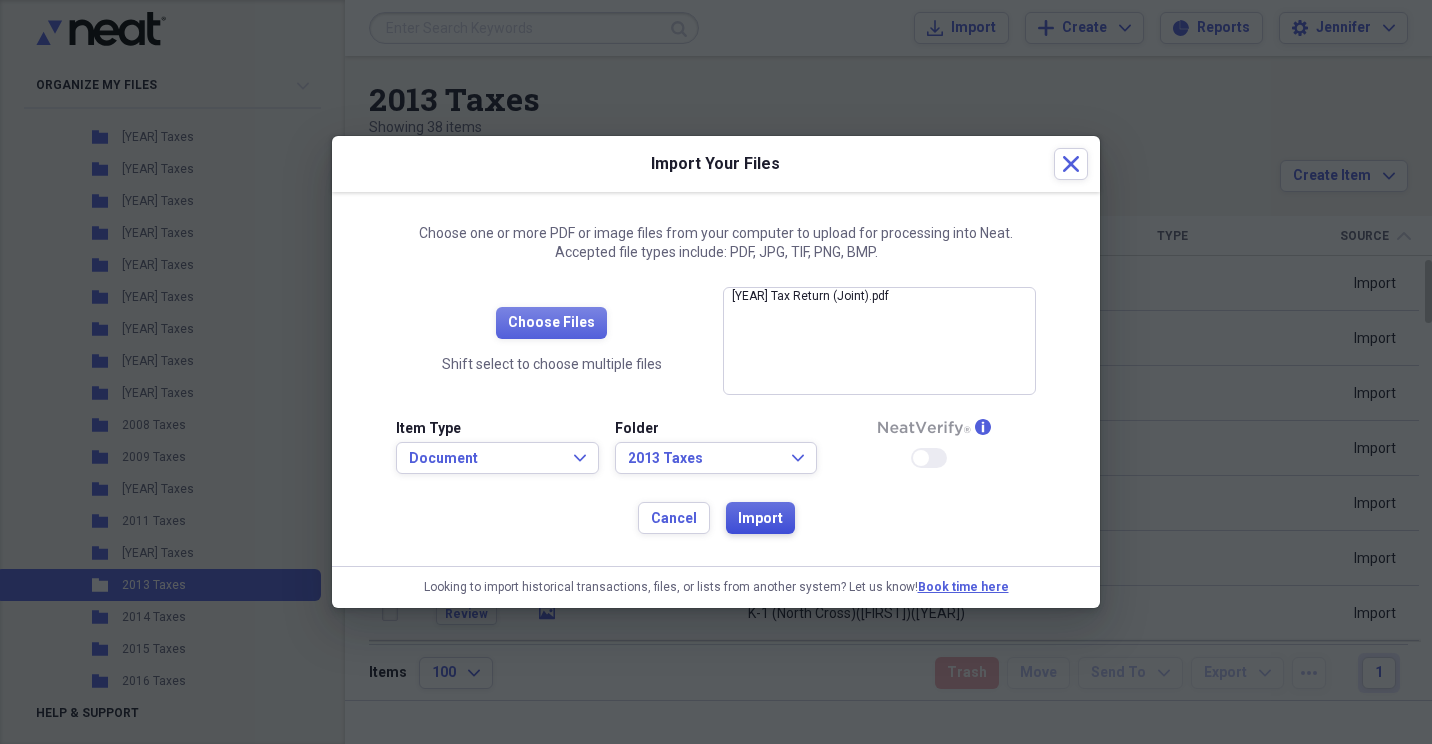 click on "Import" at bounding box center (760, 519) 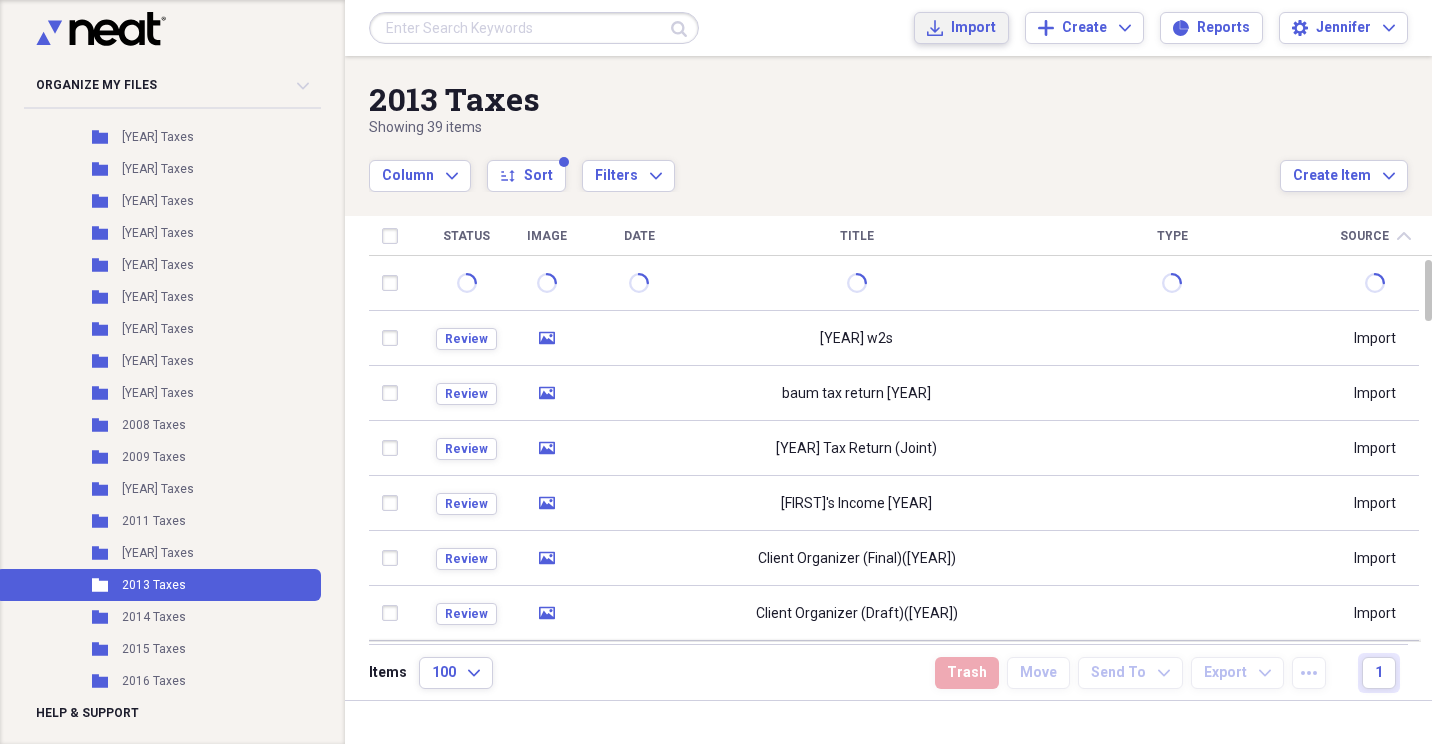click on "Import" at bounding box center (973, 28) 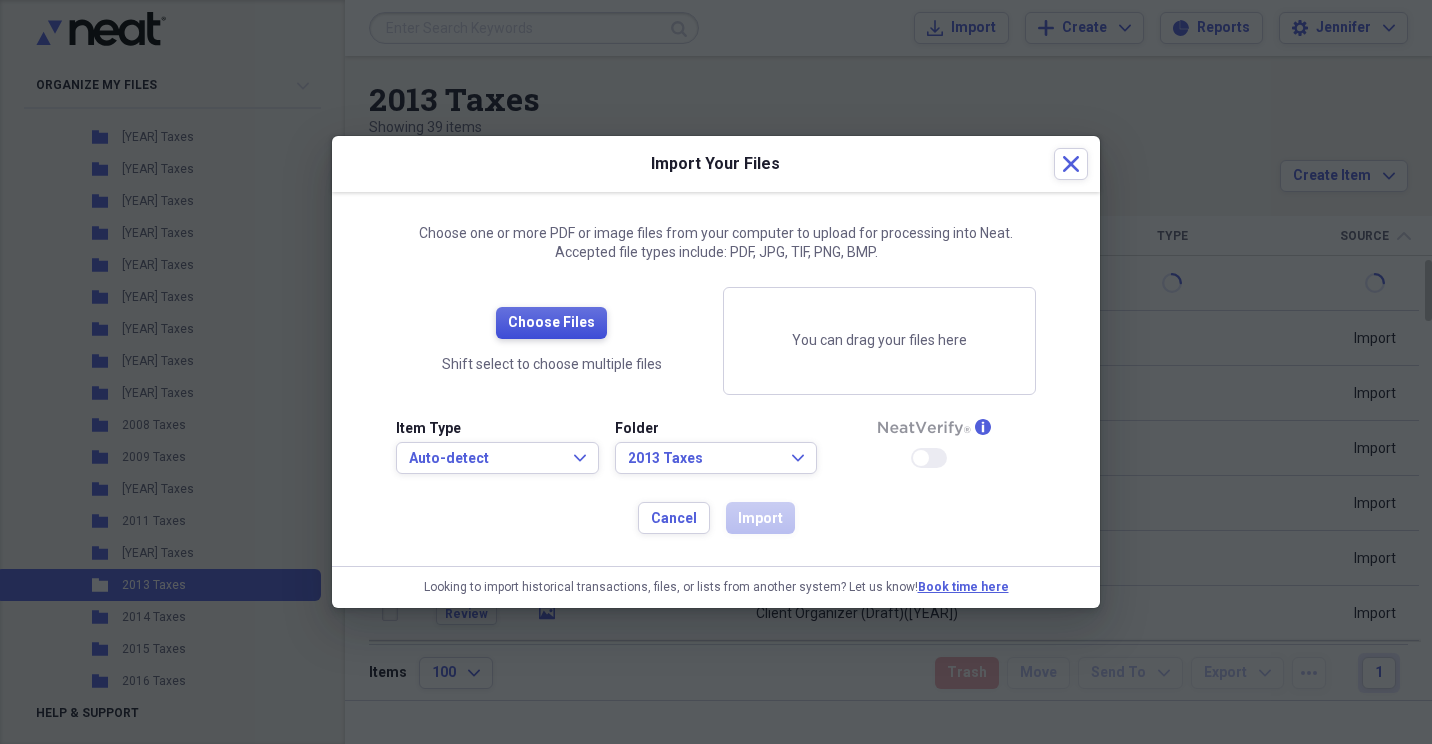 click on "Choose Files" at bounding box center (551, 323) 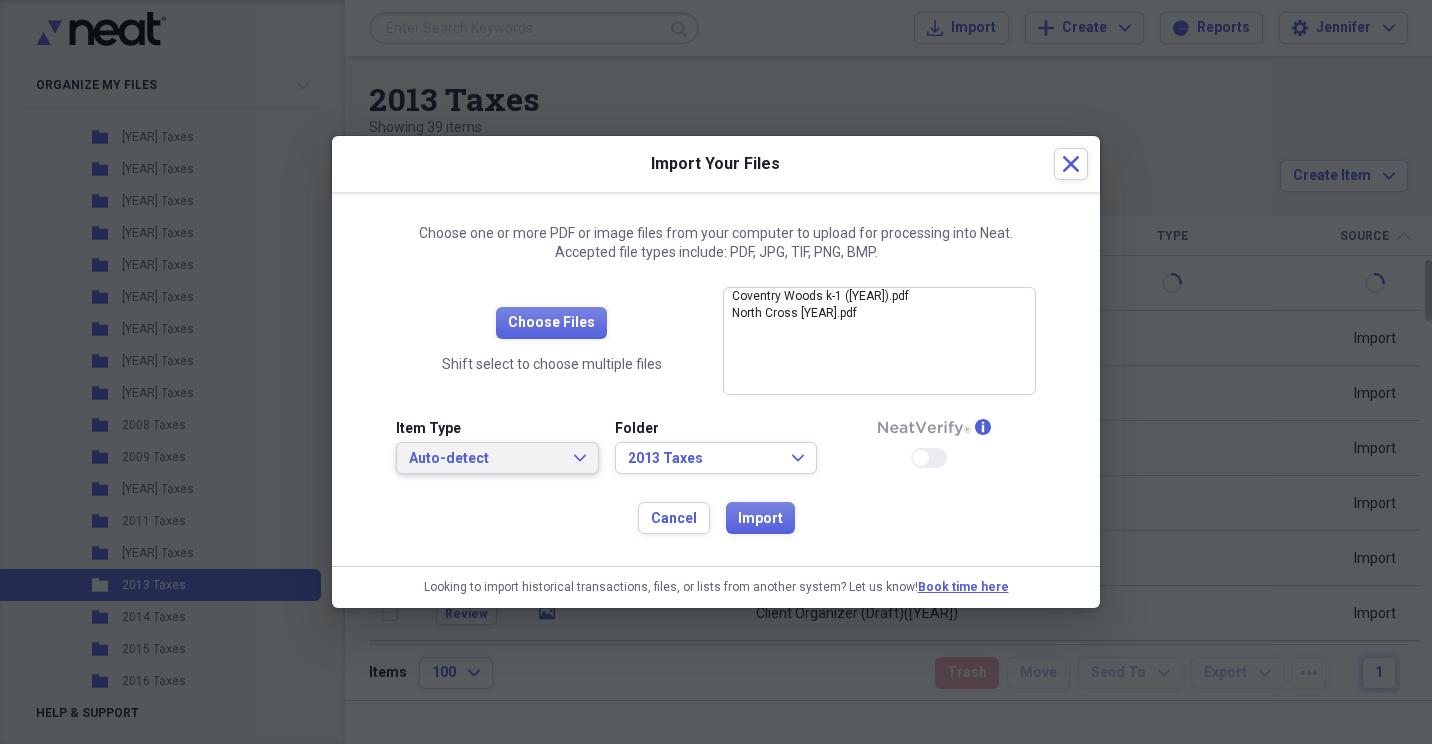 click on "Auto-detect Expand" at bounding box center (497, 459) 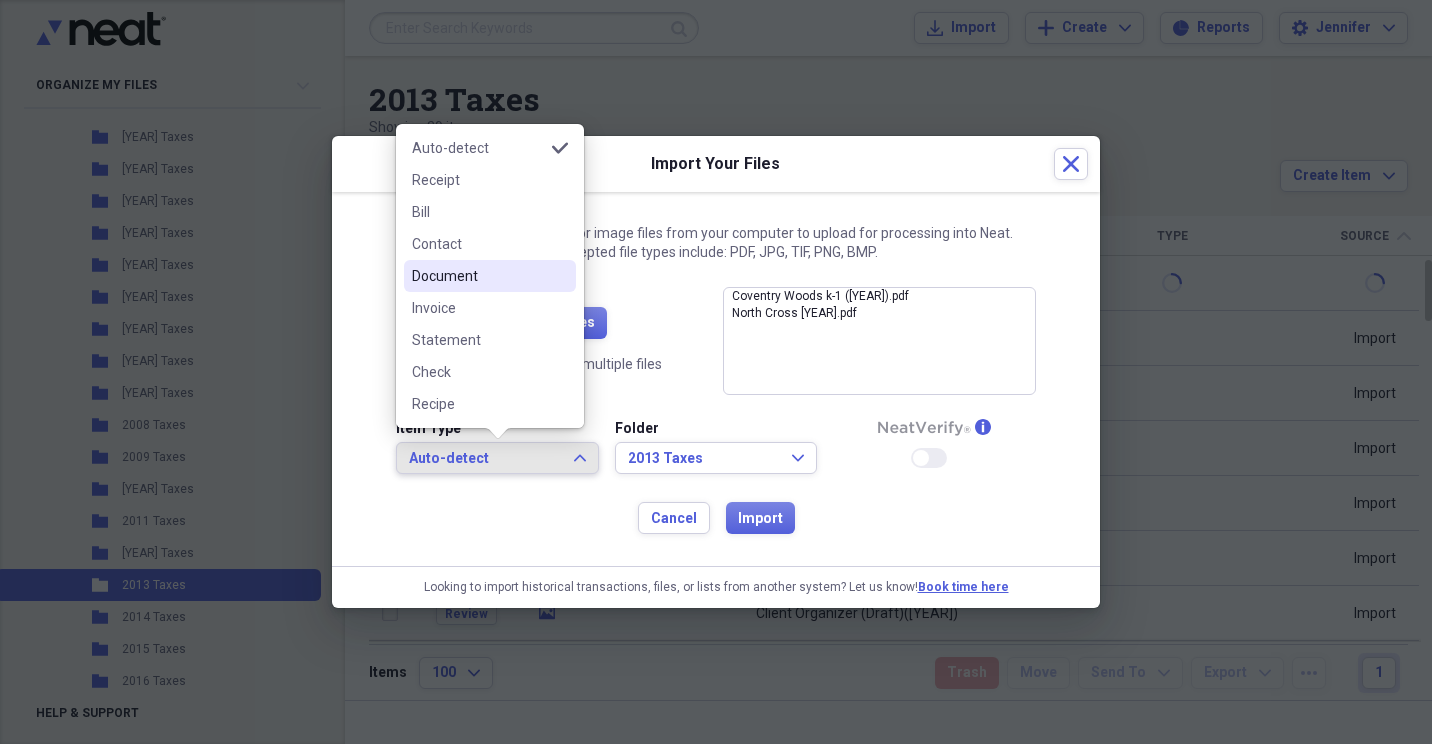 click on "Document" at bounding box center [478, 276] 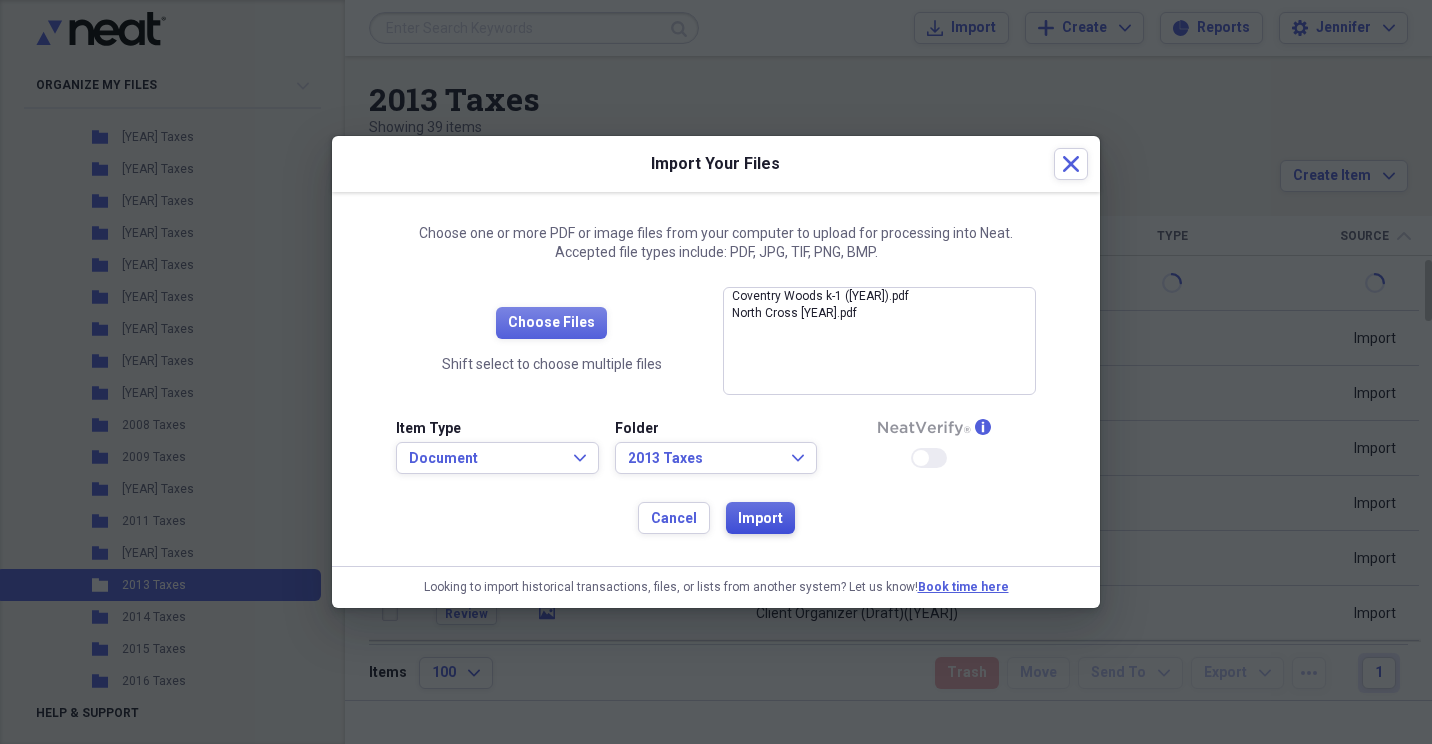 click on "Import" at bounding box center (760, 519) 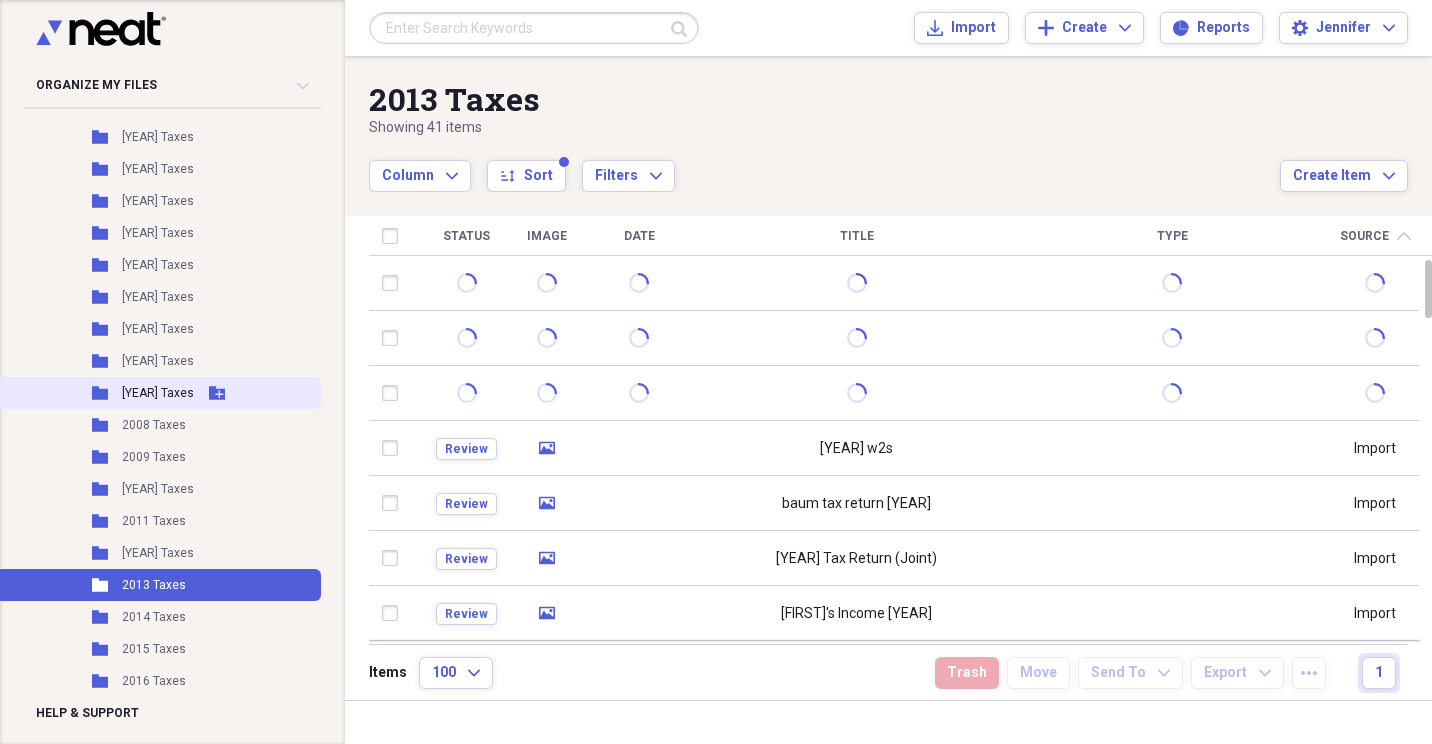 click on "[YEAR] Taxes" at bounding box center [158, 393] 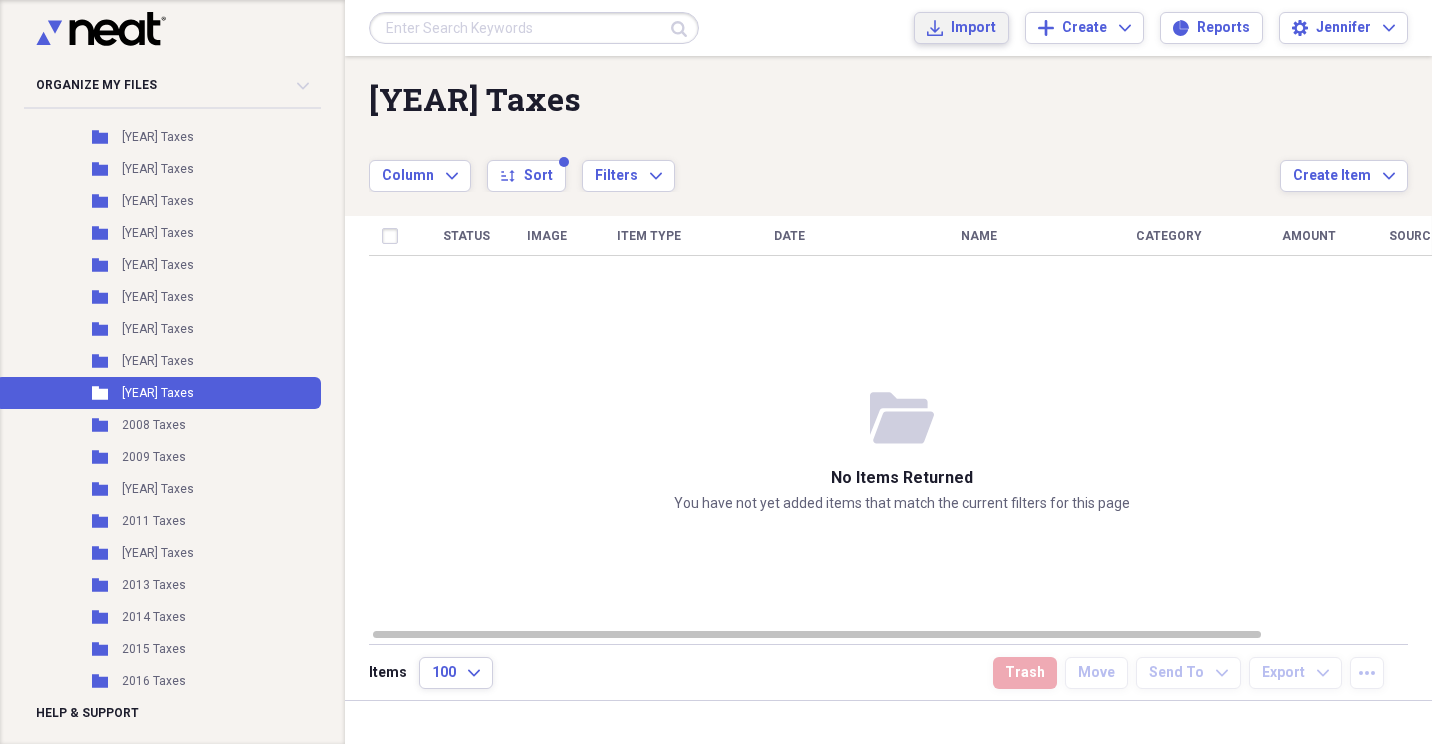 click on "Import" at bounding box center (973, 28) 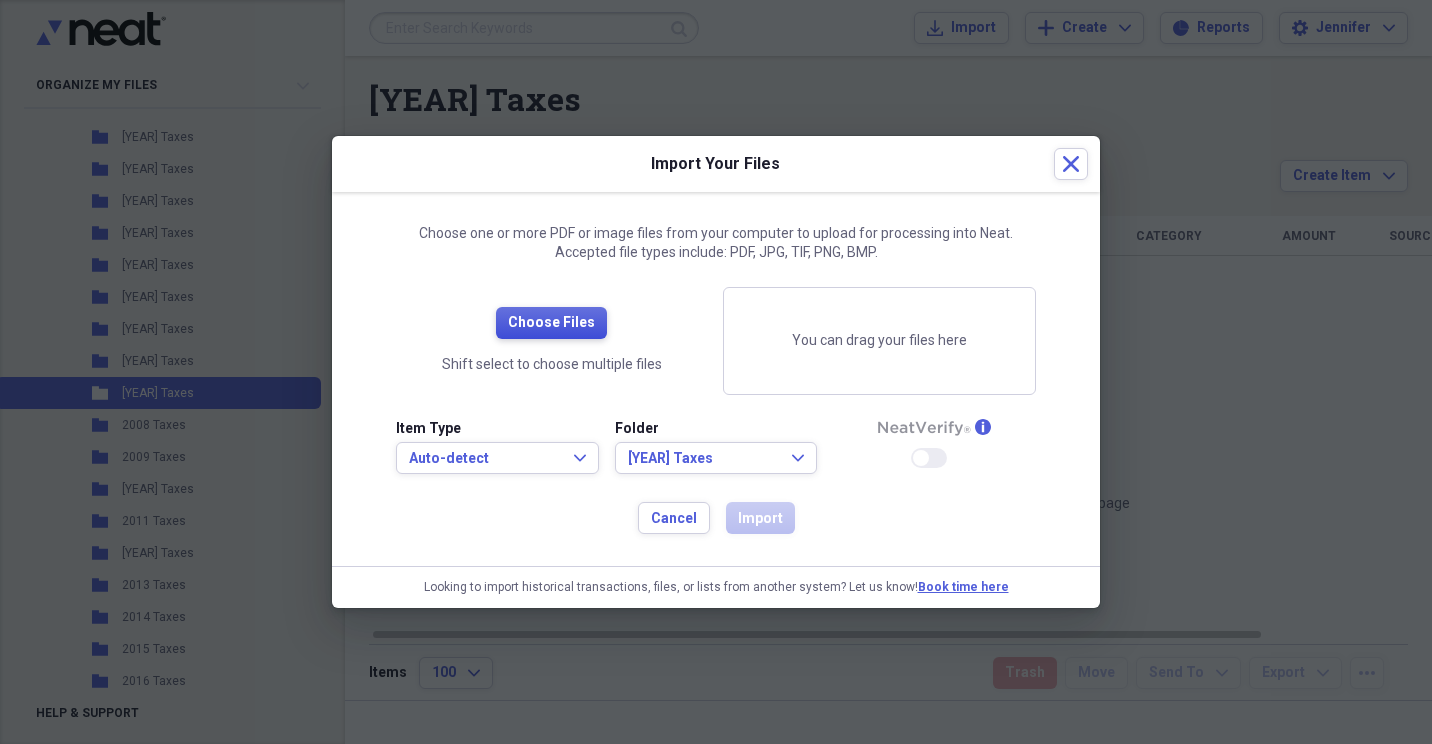 click on "Choose Files" at bounding box center (551, 323) 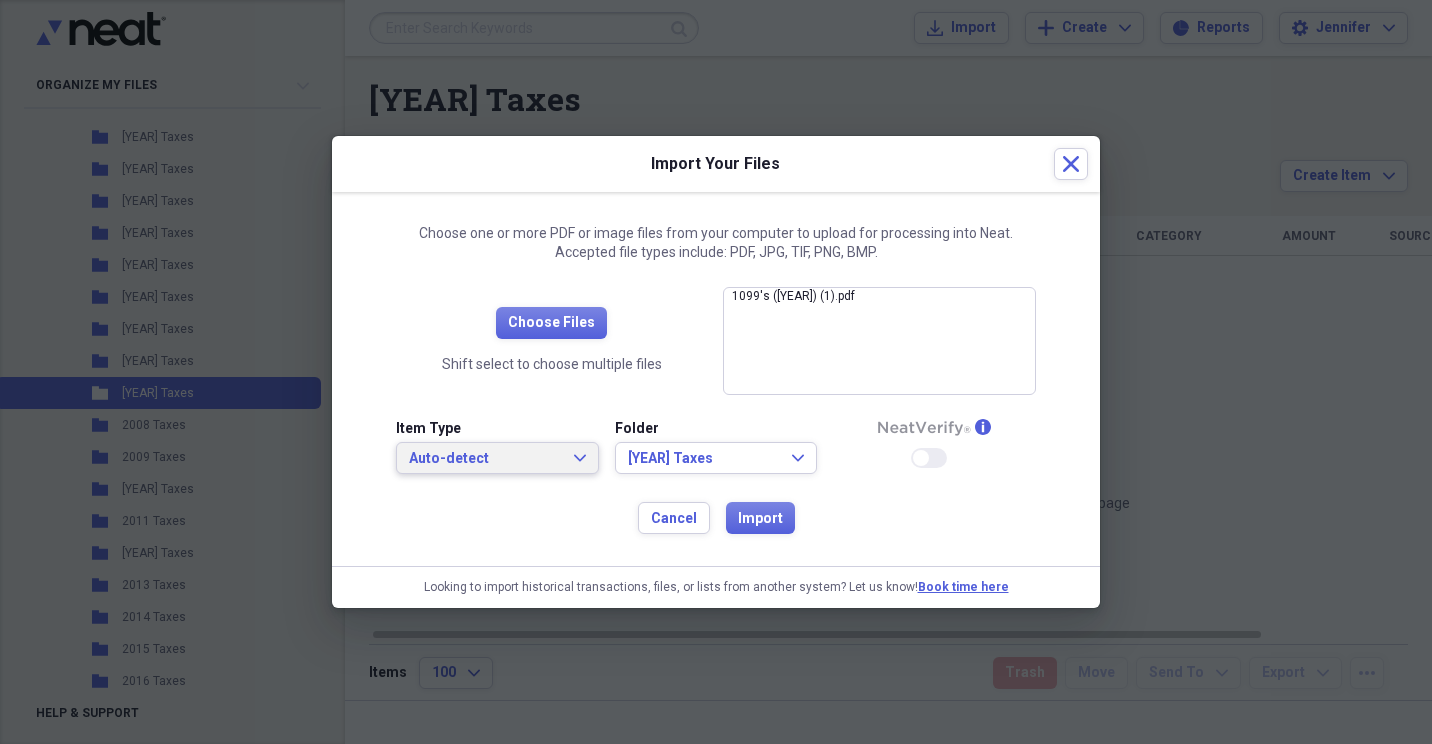 click 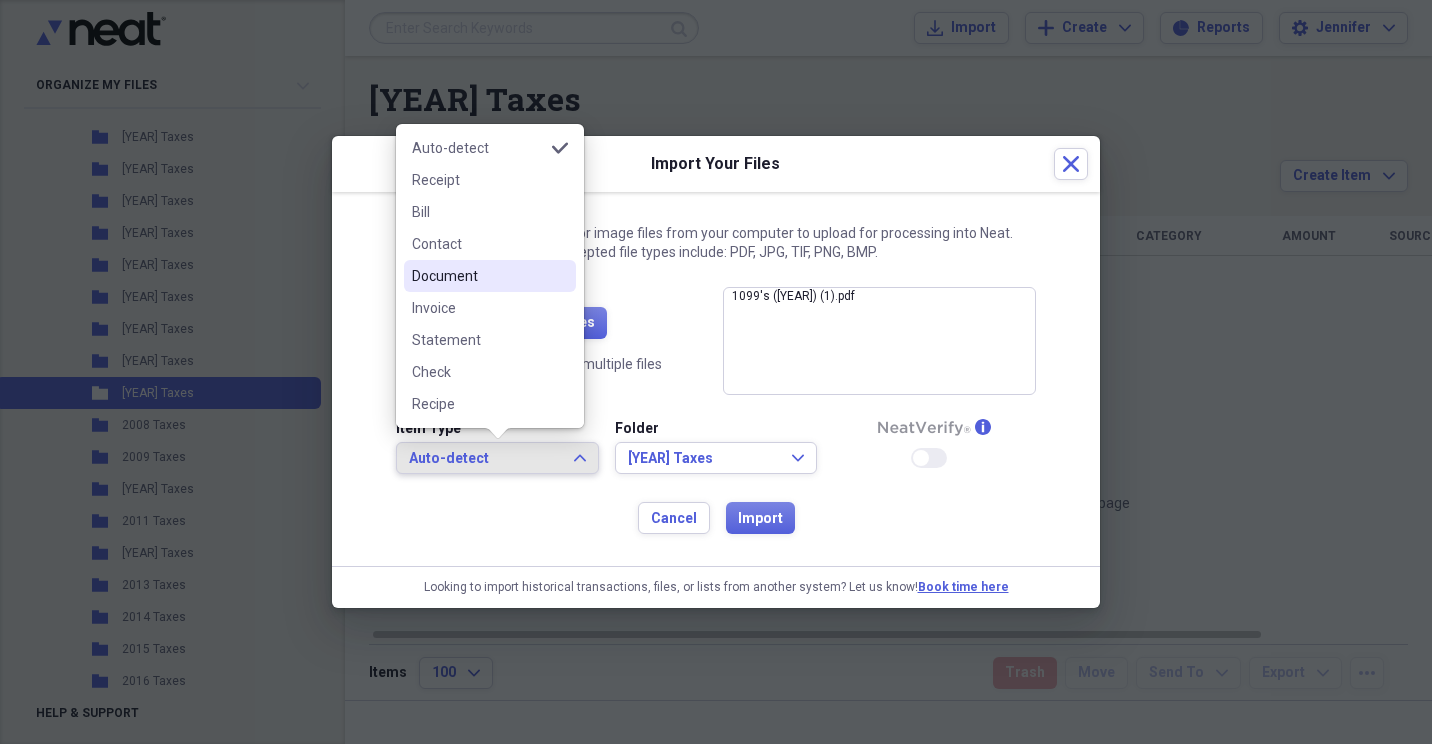 click on "Document" at bounding box center (478, 276) 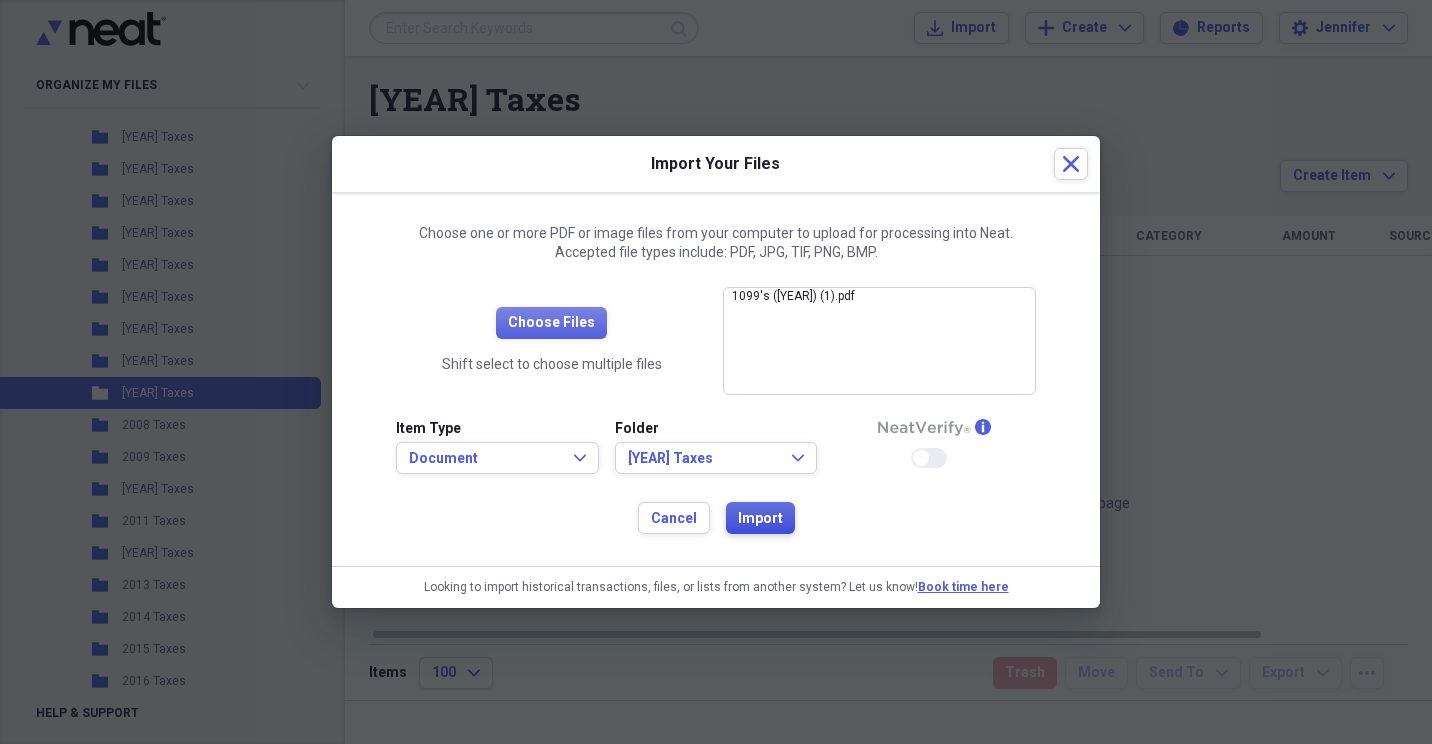 click on "Import" at bounding box center (760, 518) 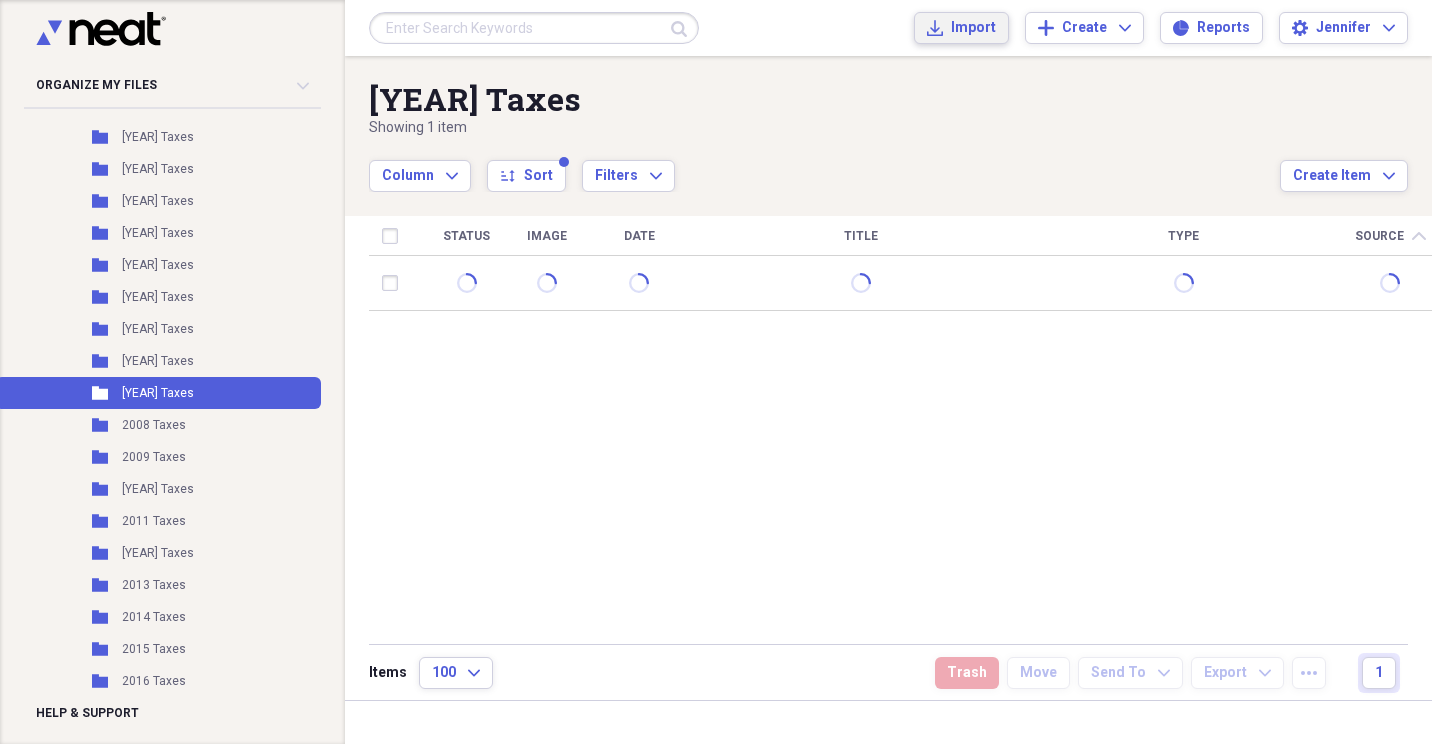 click on "Import" at bounding box center [973, 28] 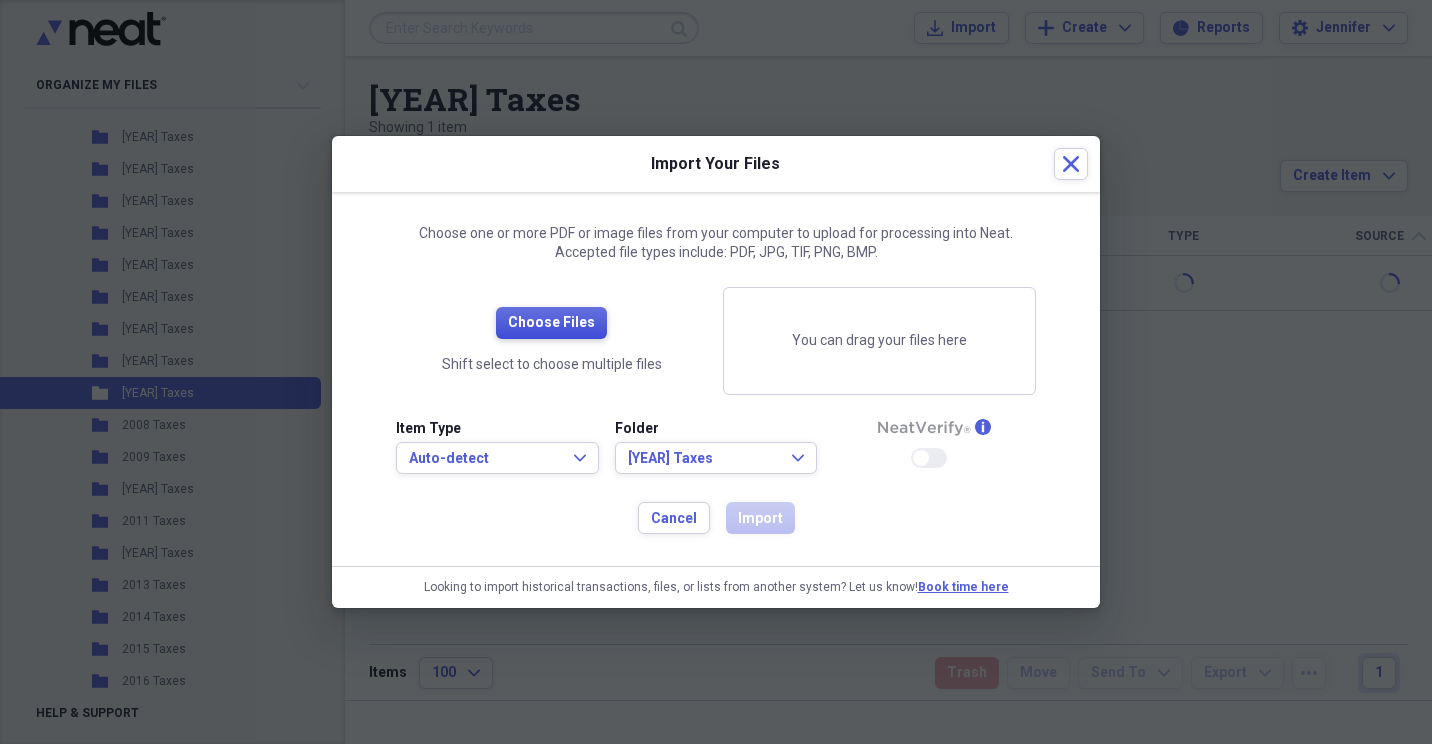 click on "Choose Files" at bounding box center (551, 323) 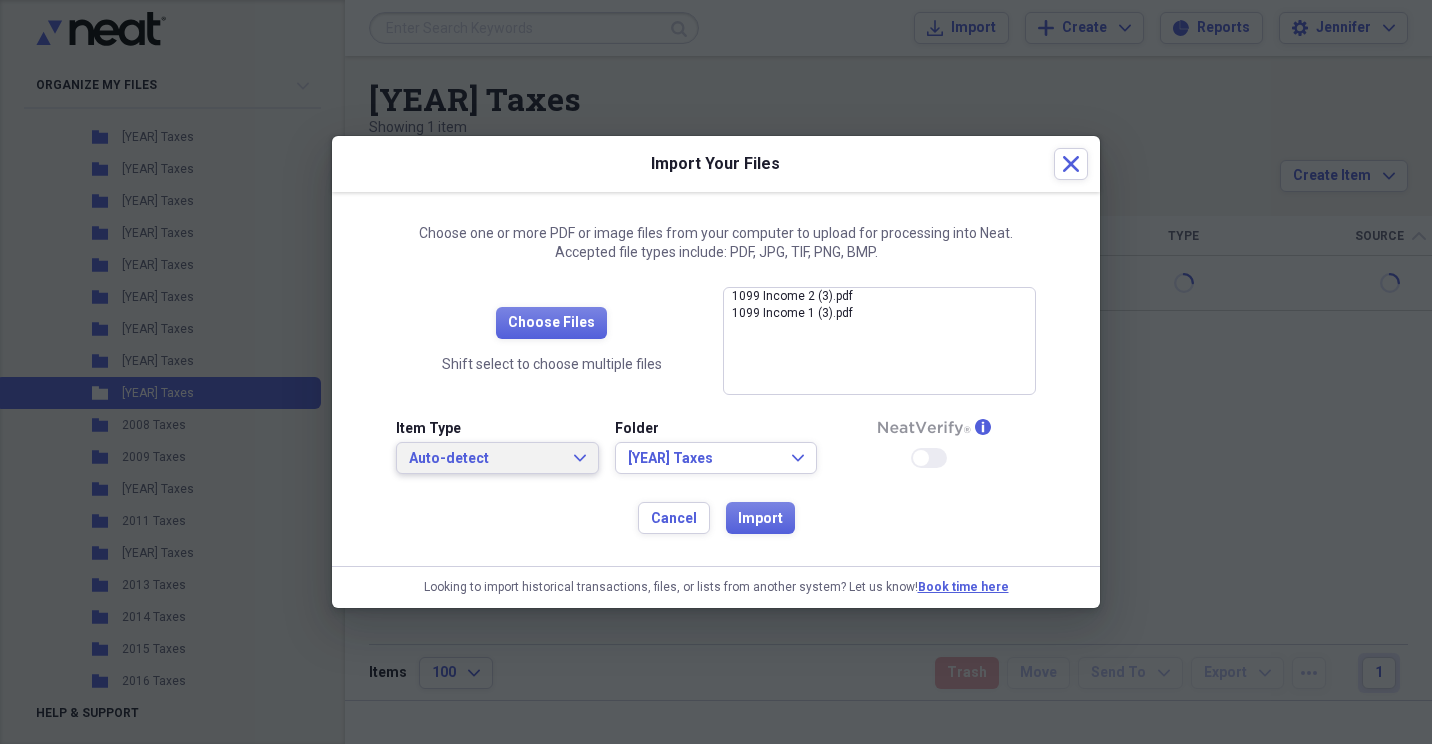 click on "Auto-detect Expand" at bounding box center (497, 458) 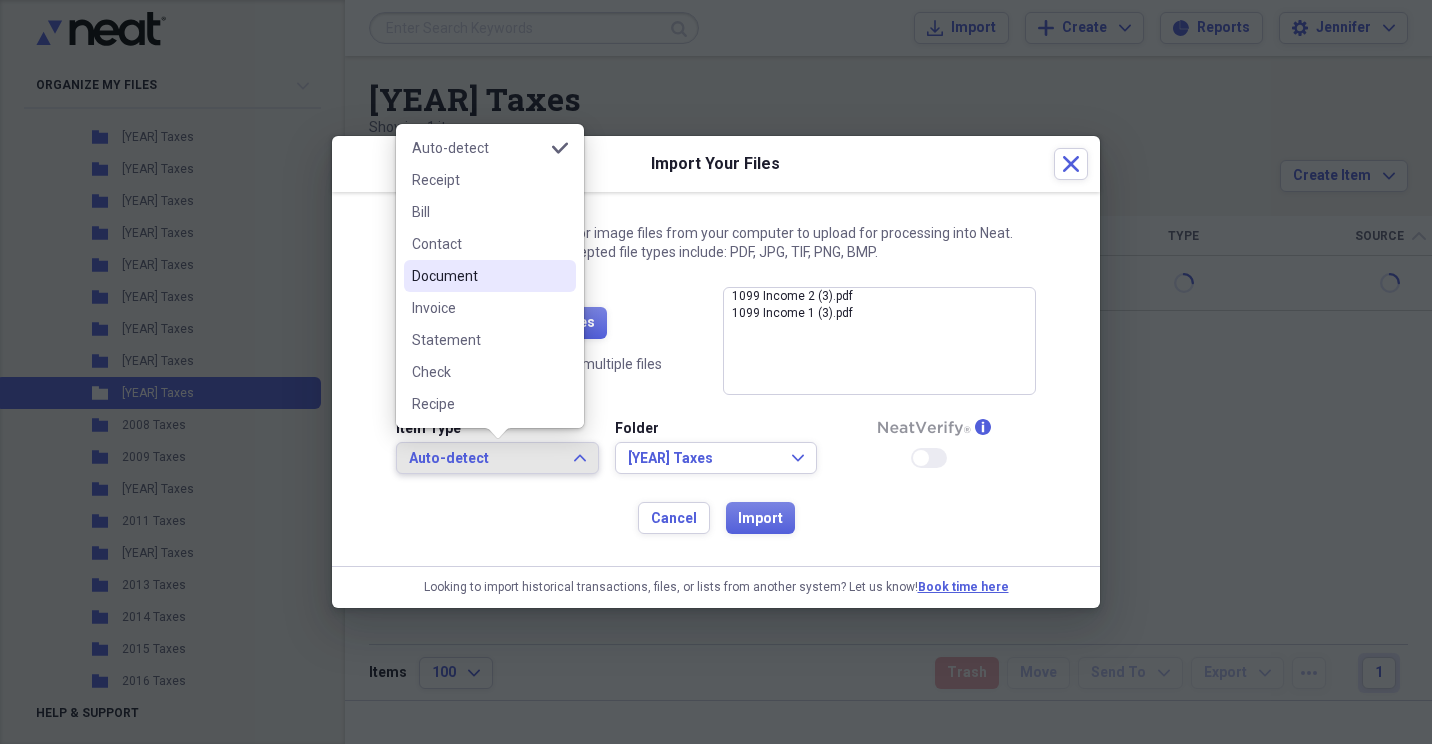 click on "Document" at bounding box center (478, 276) 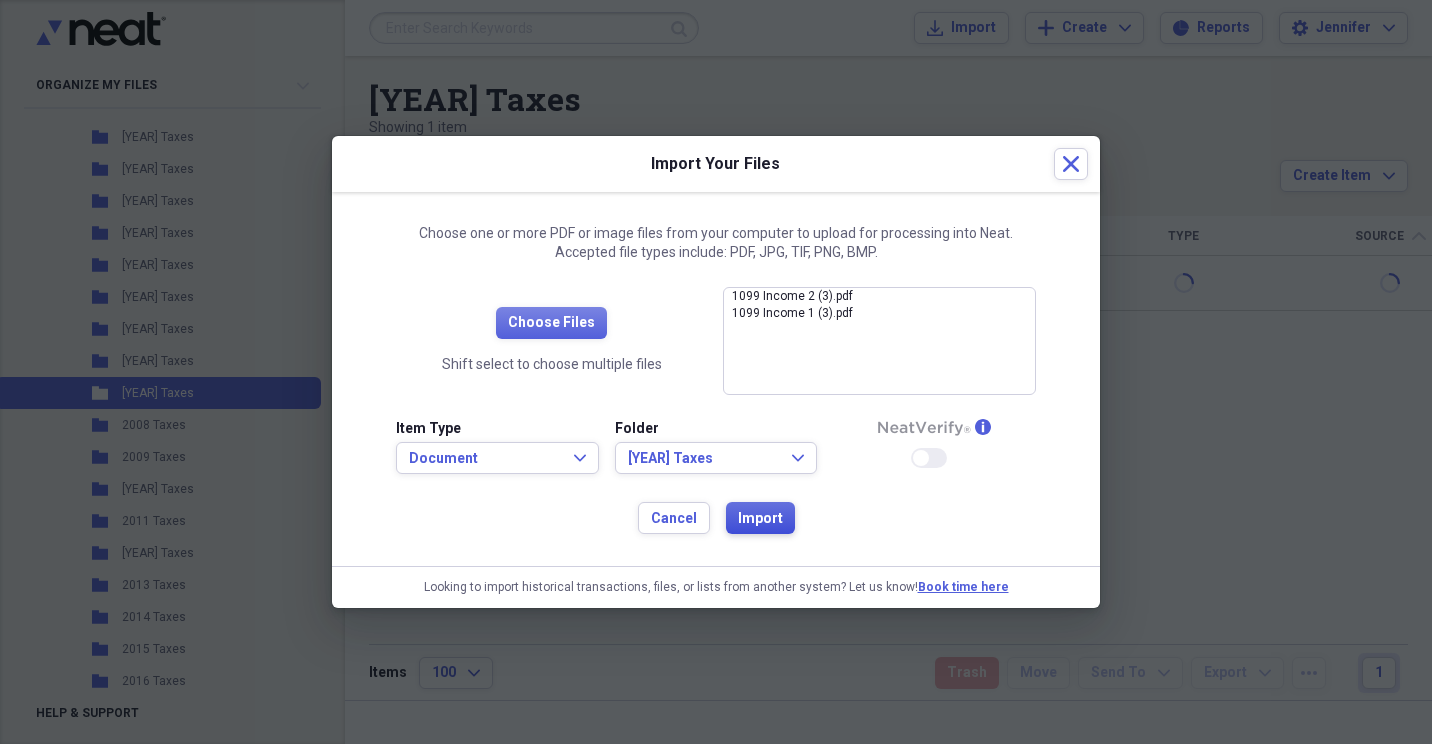 click on "Import" at bounding box center (760, 519) 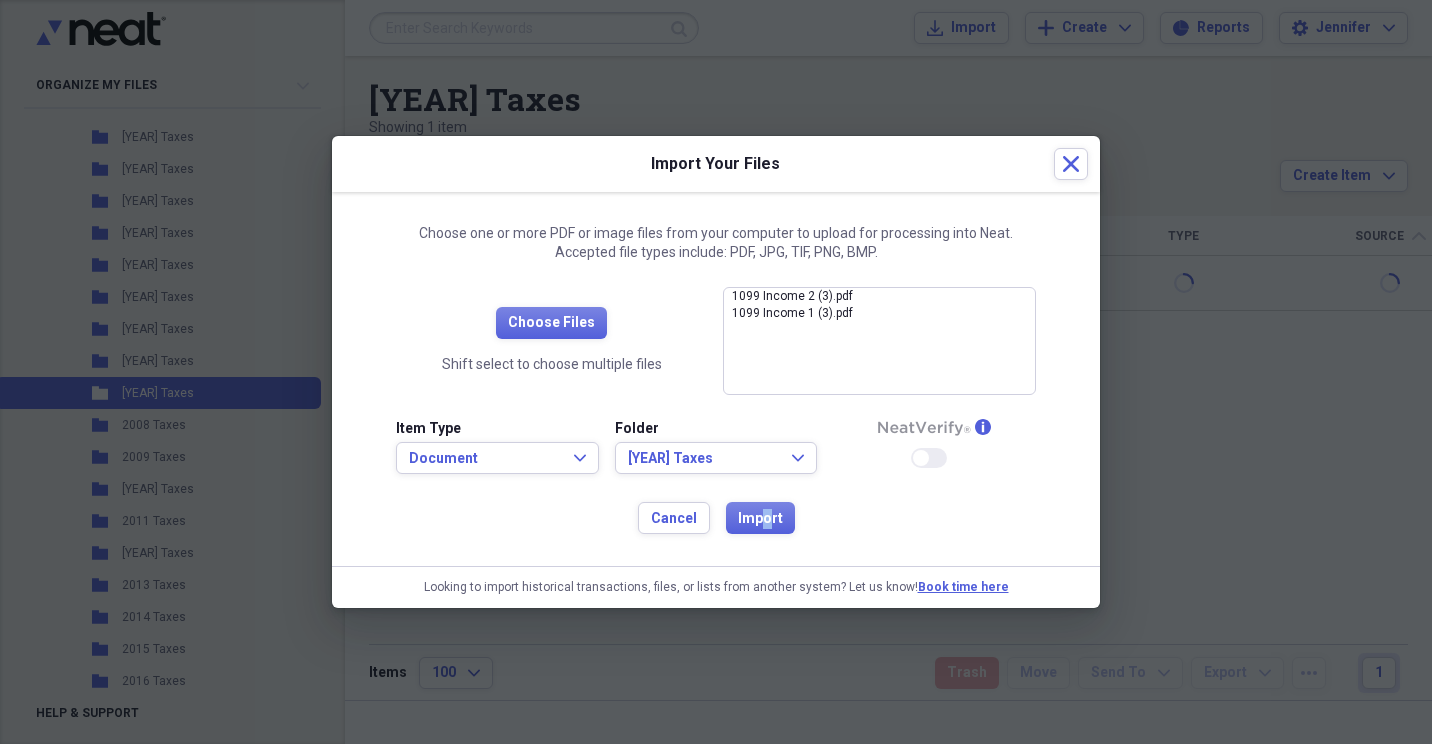 click at bounding box center [716, 372] 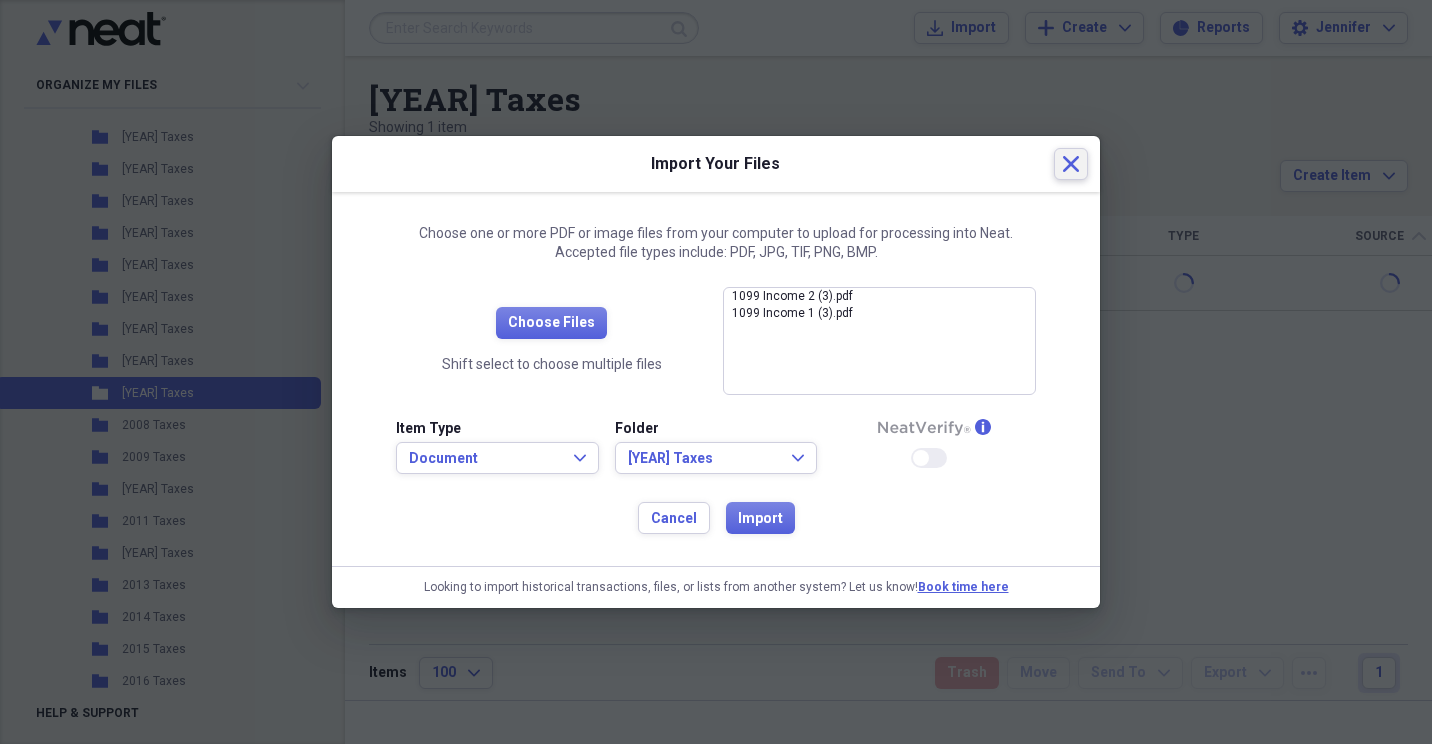 click on "Close" 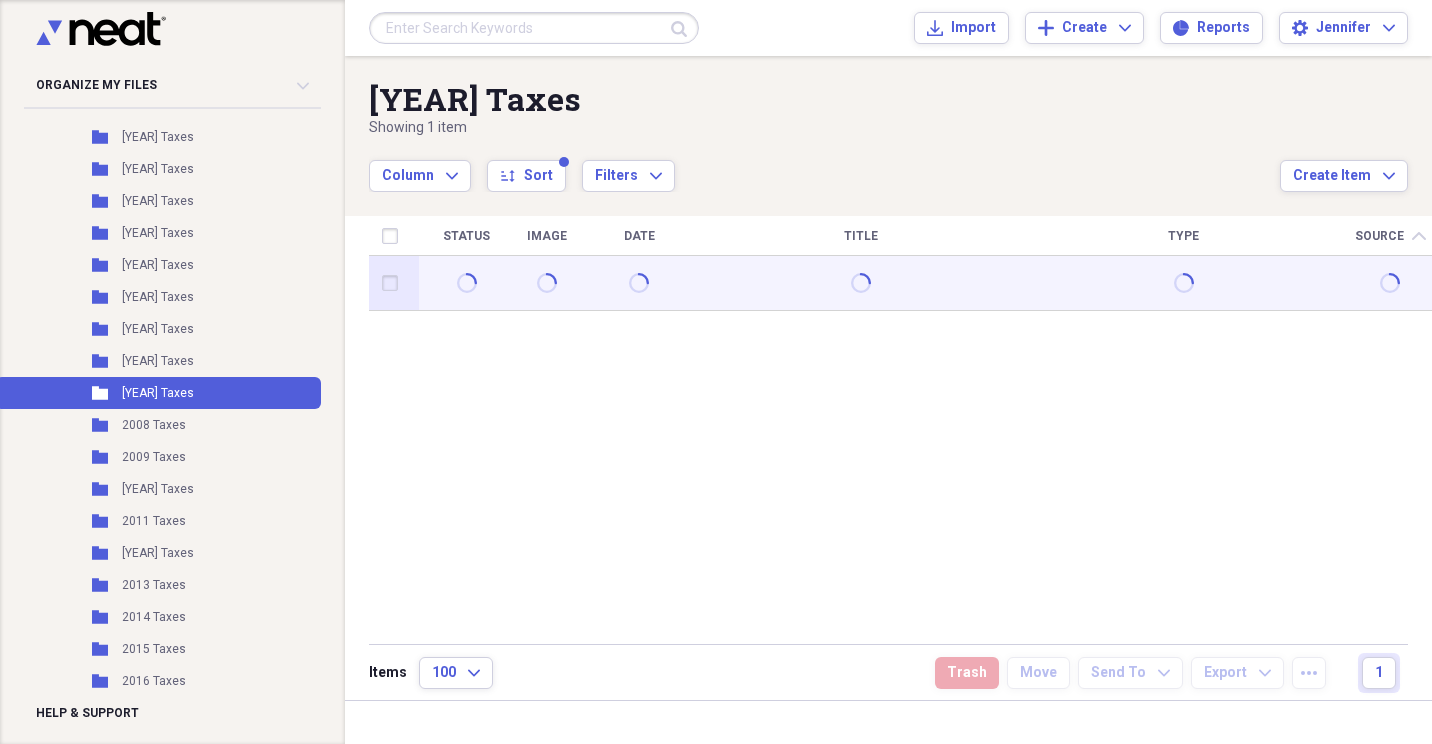 click at bounding box center (394, 283) 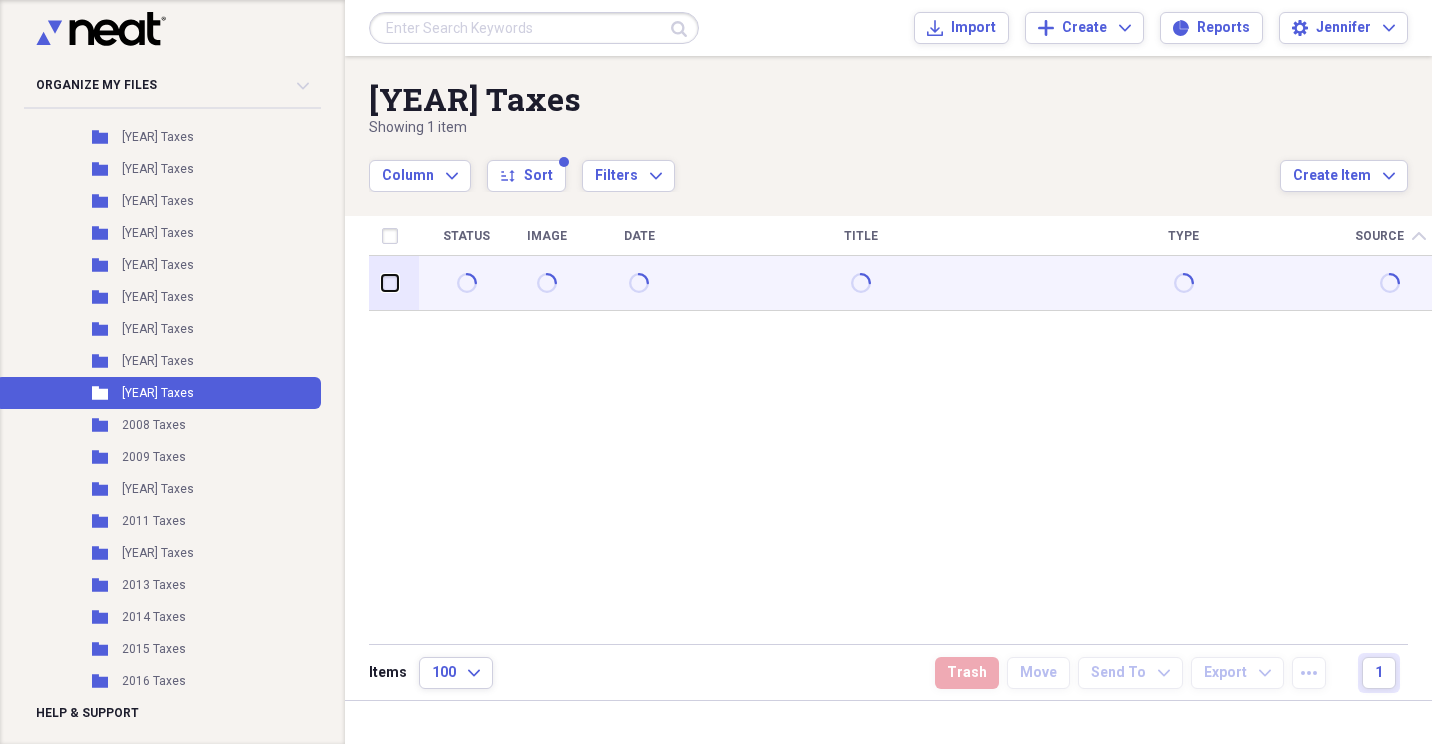 click at bounding box center (382, 283) 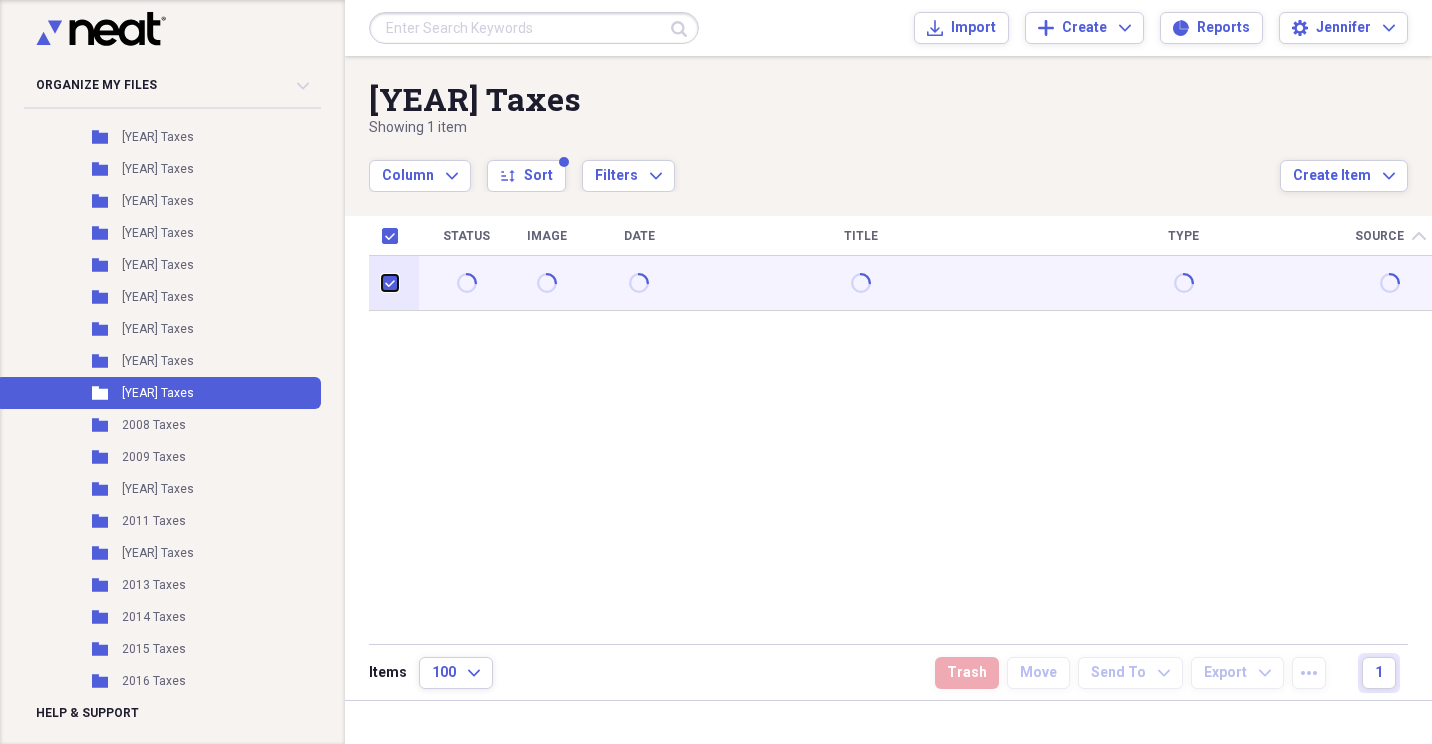 checkbox on "true" 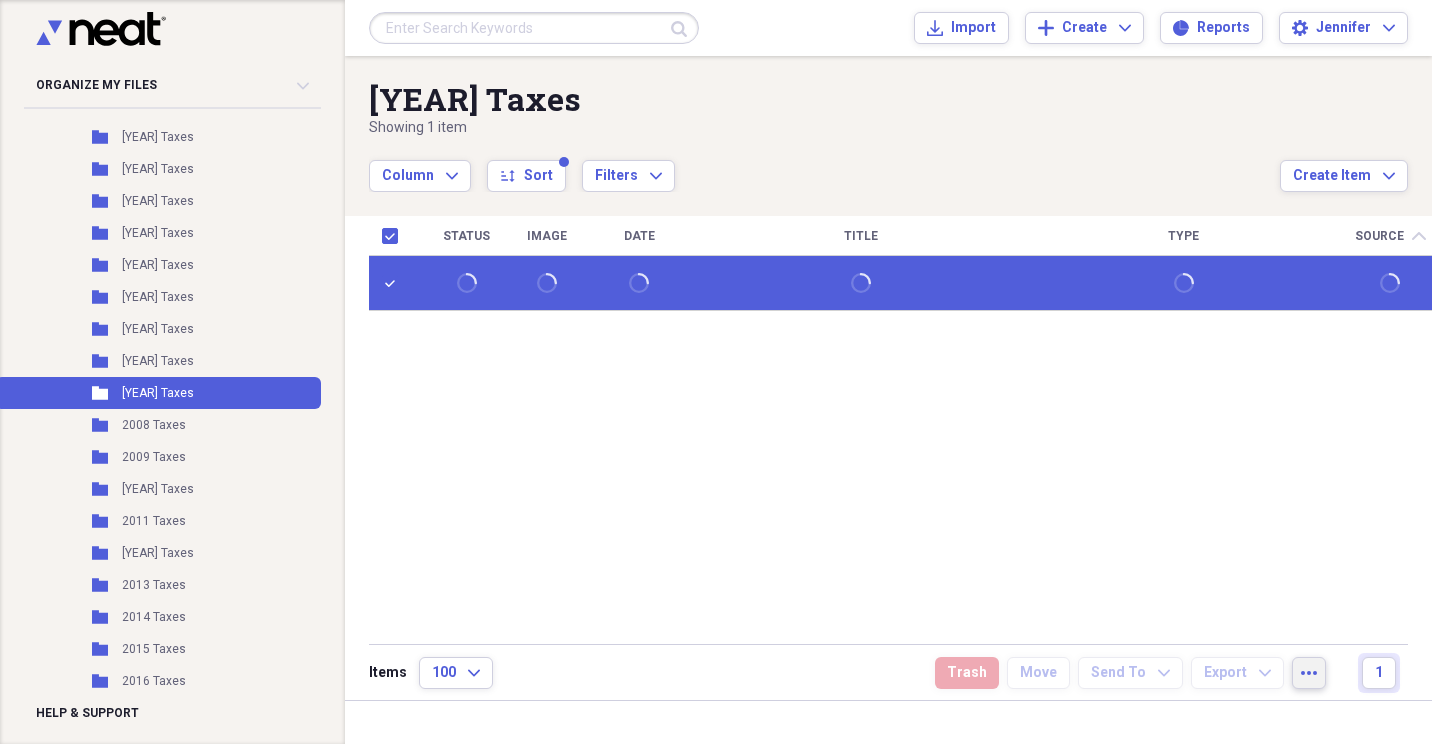click on "more" at bounding box center [1309, 673] 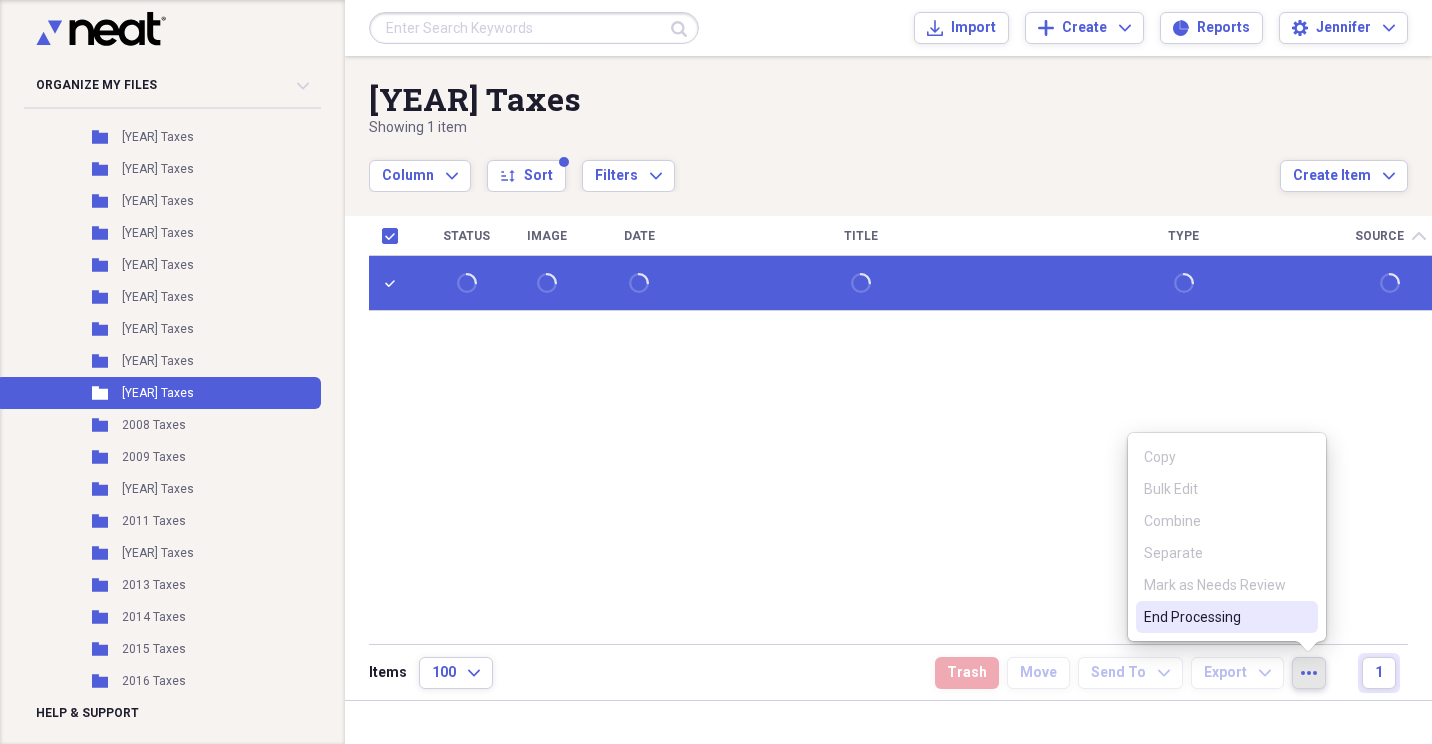 click on "End Processing" at bounding box center (1215, 617) 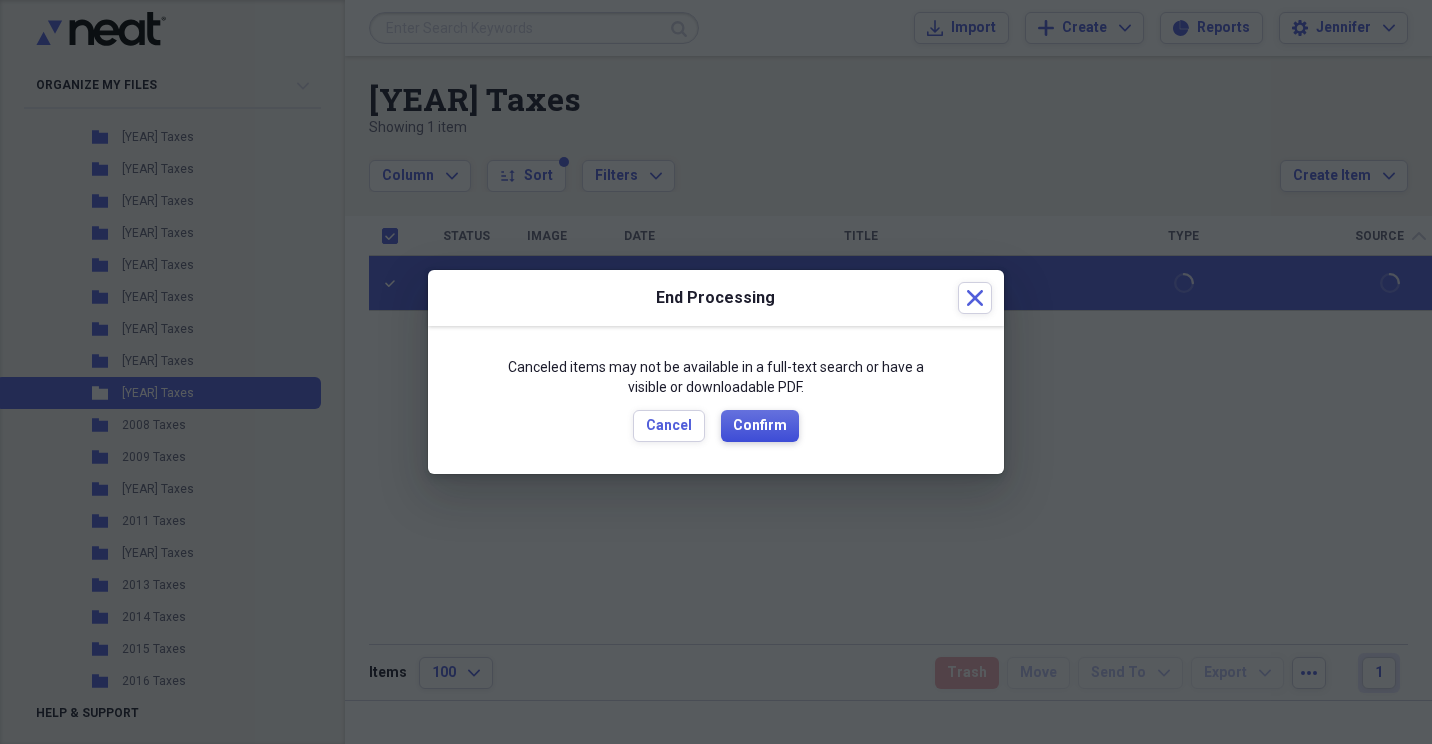 click on "Confirm" at bounding box center (760, 426) 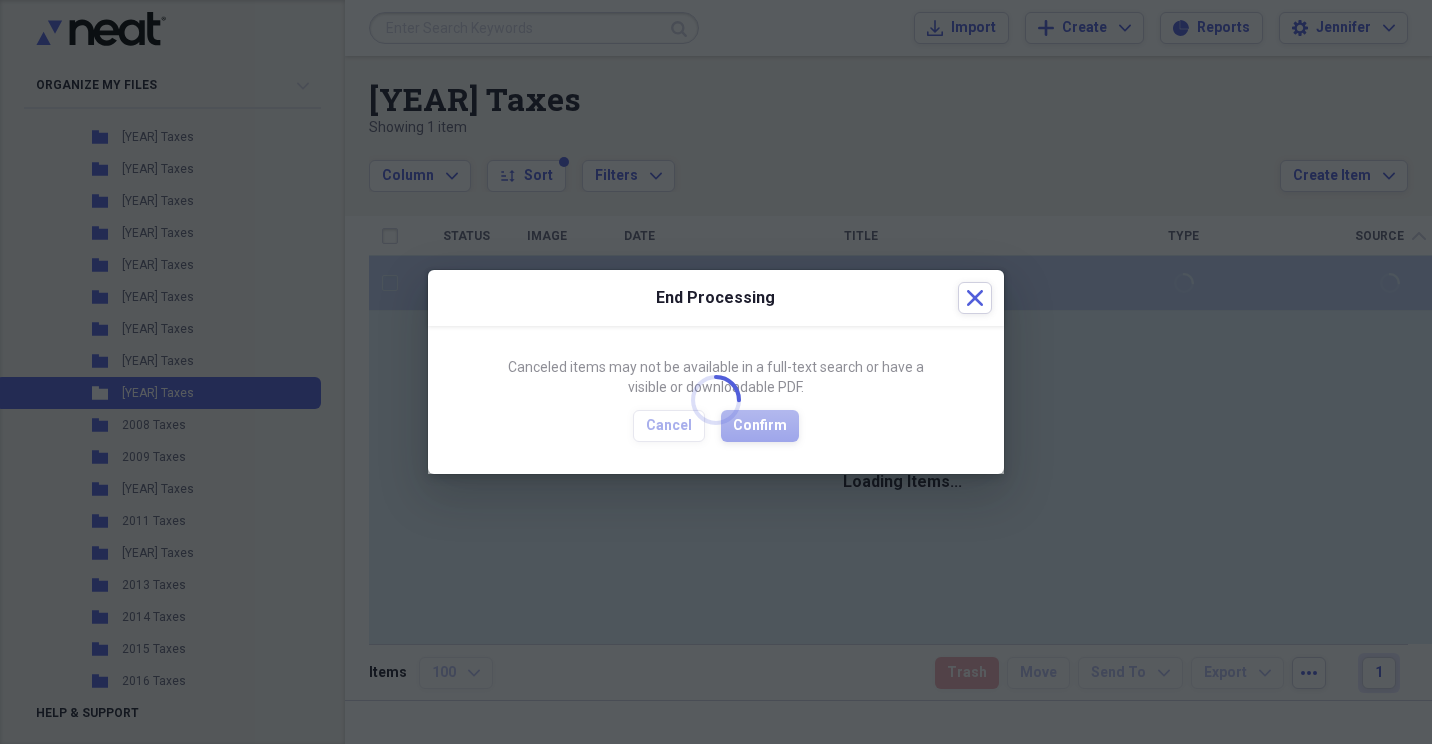 checkbox on "false" 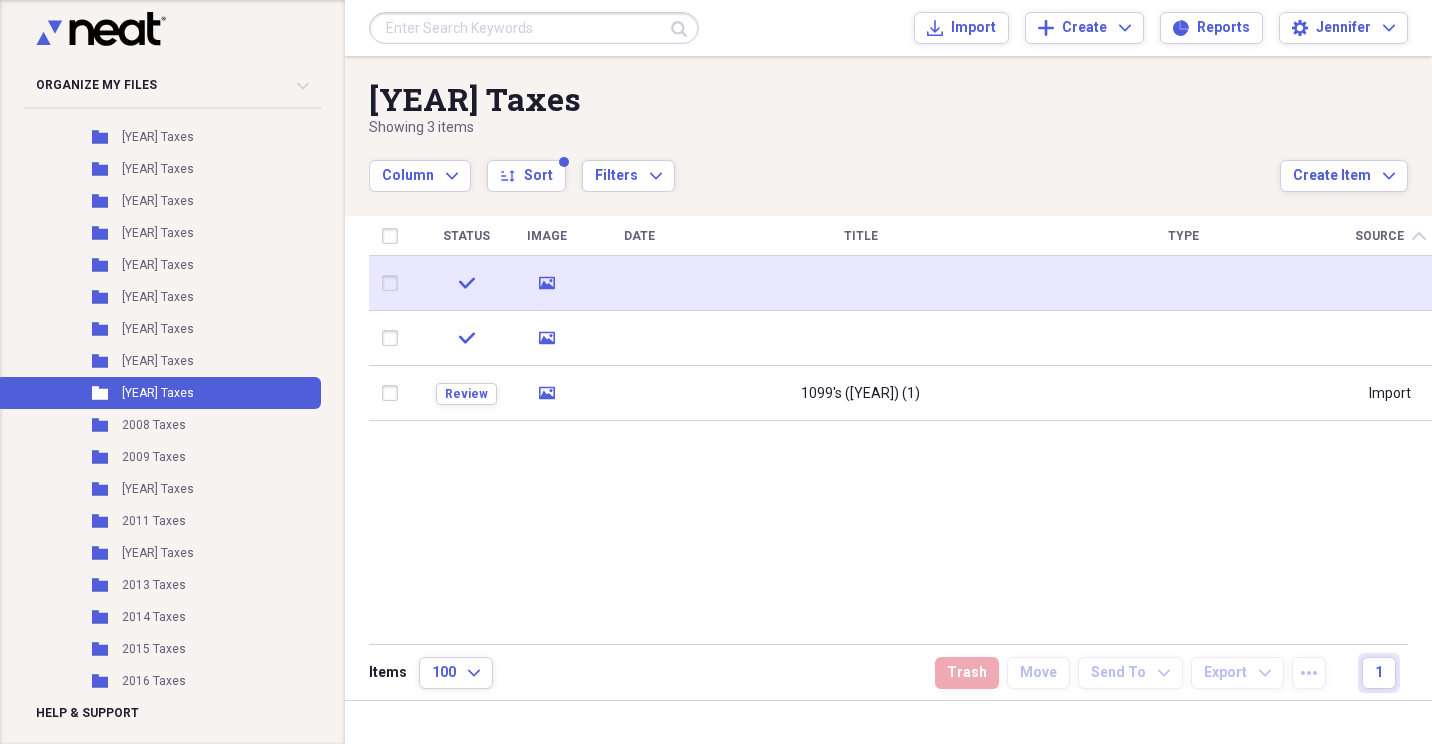click at bounding box center (394, 283) 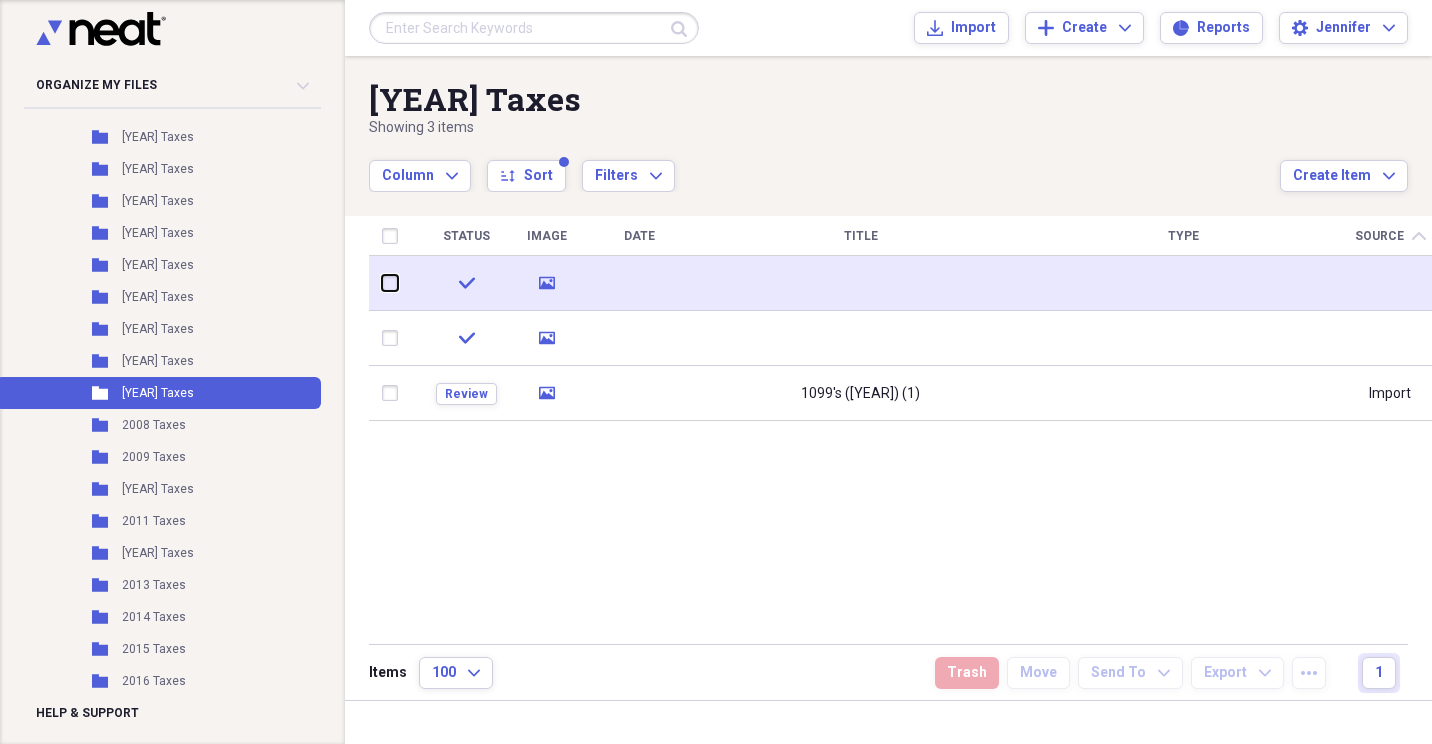 click at bounding box center (382, 283) 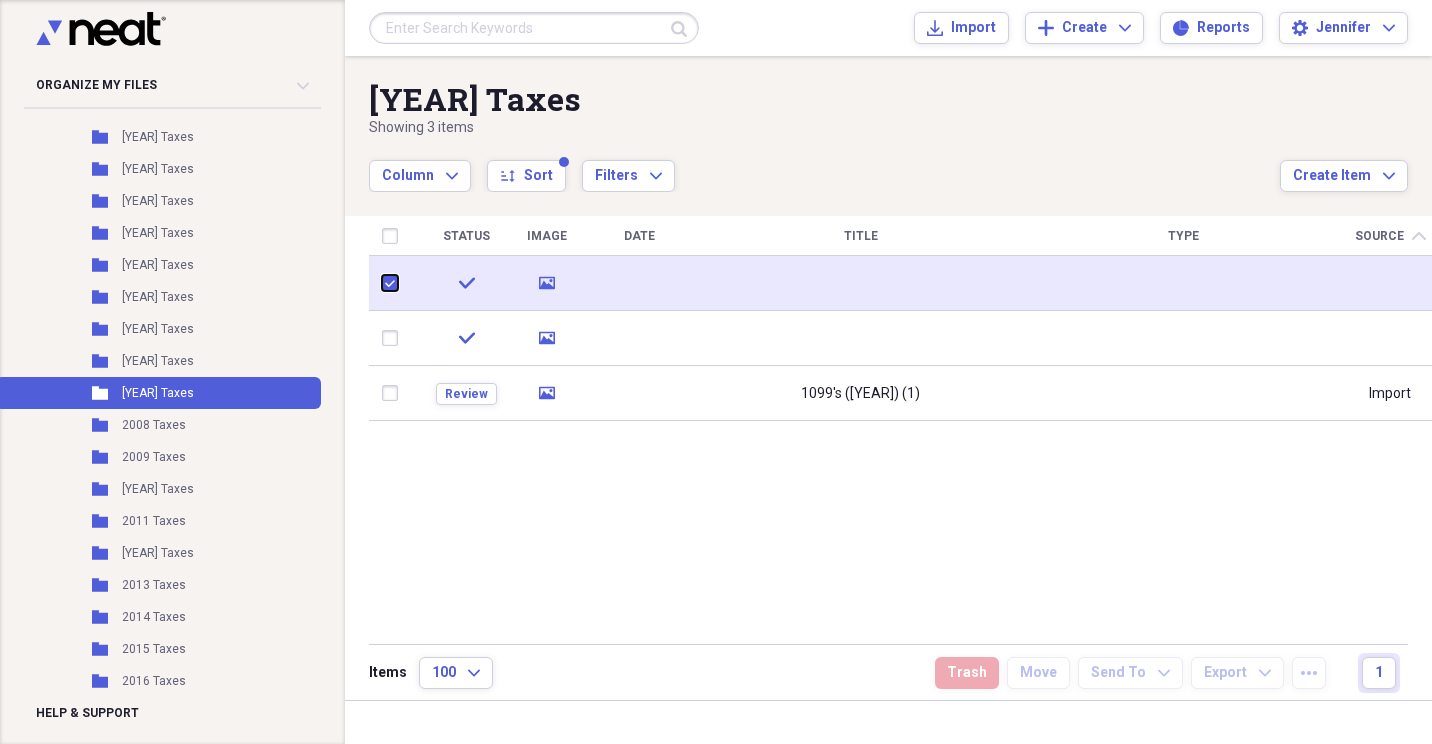 checkbox on "true" 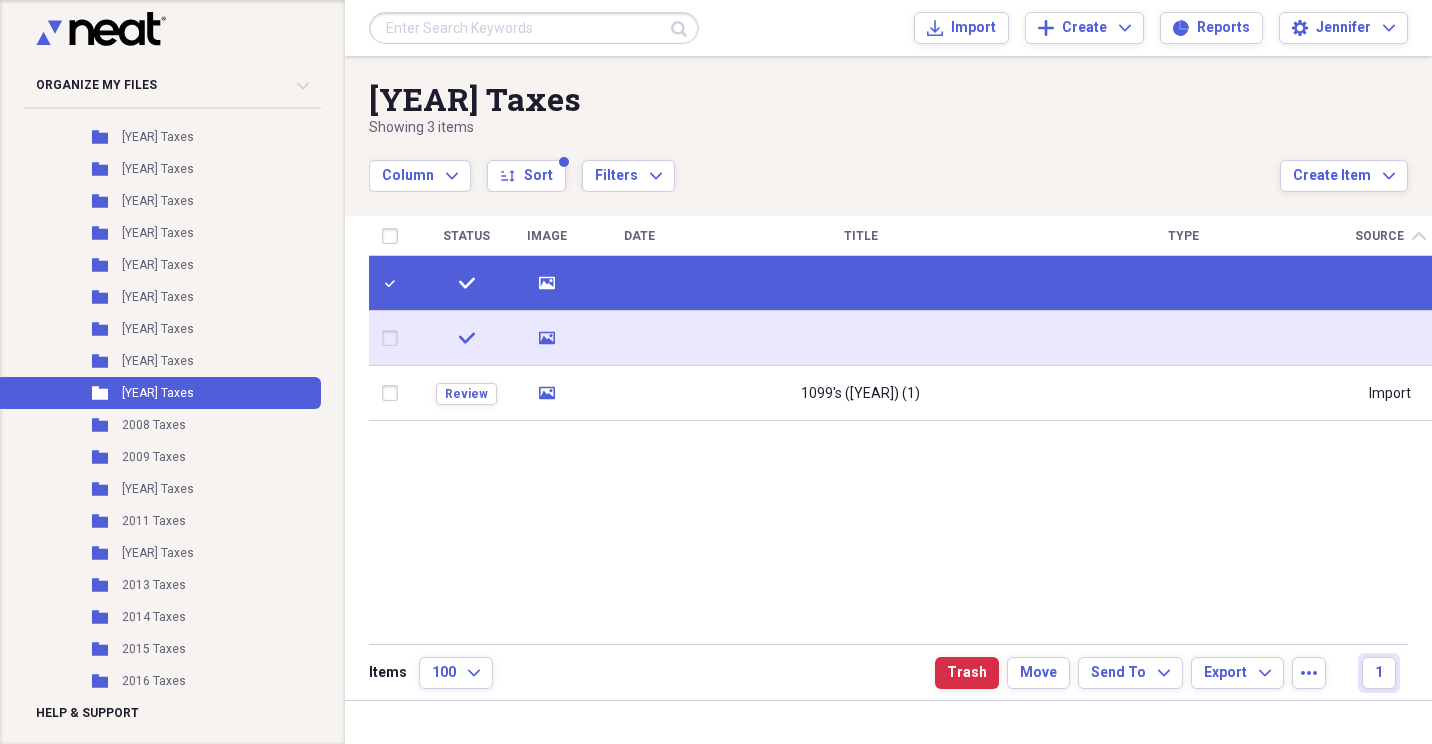 click at bounding box center (394, 338) 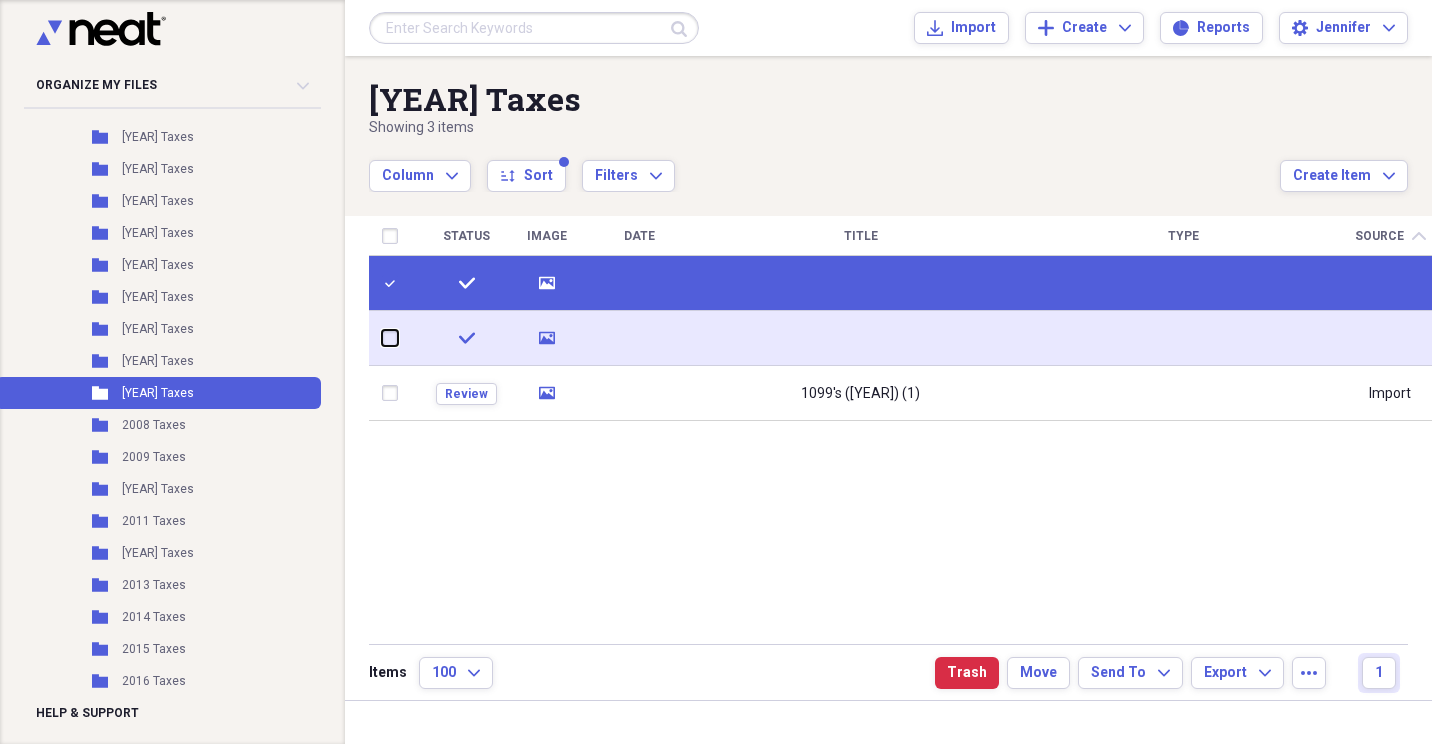 click at bounding box center [382, 338] 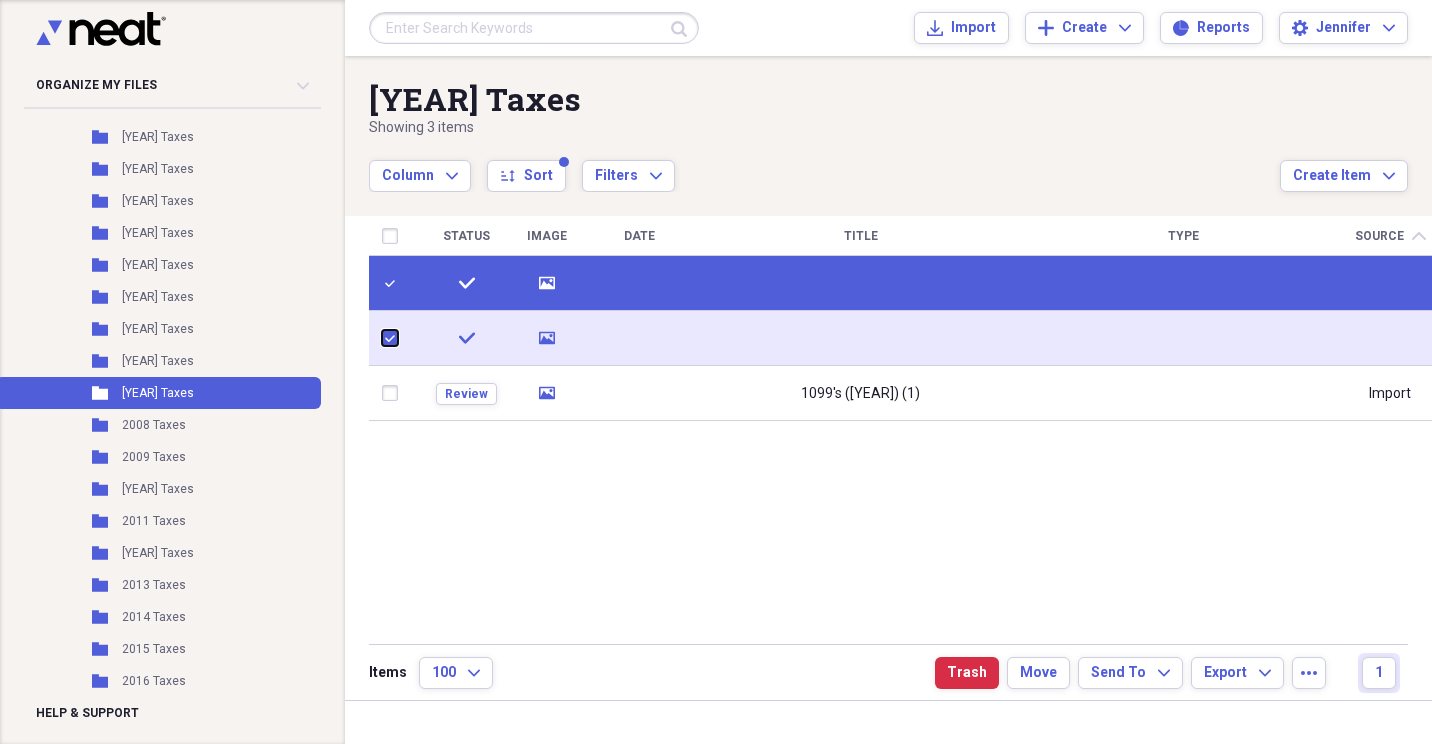 checkbox on "true" 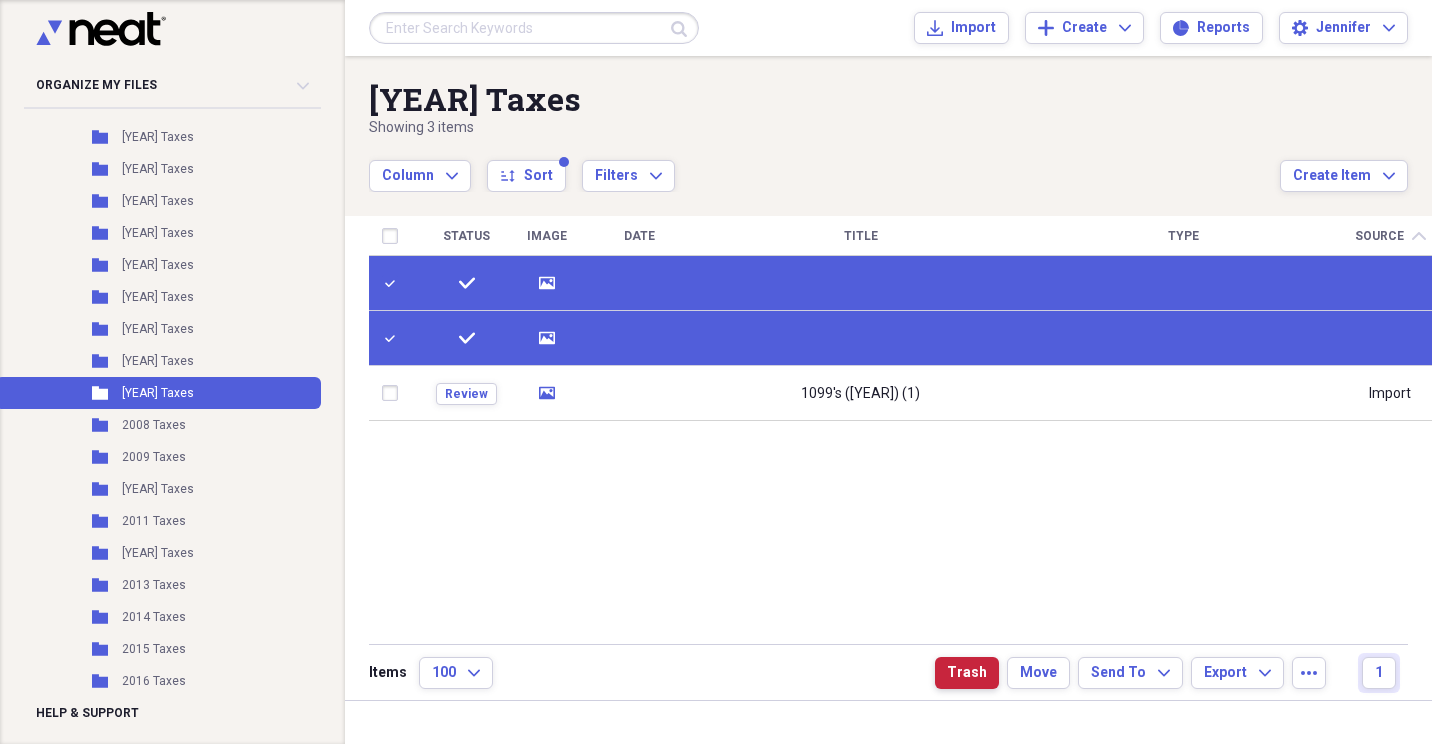 click on "Trash" at bounding box center (967, 673) 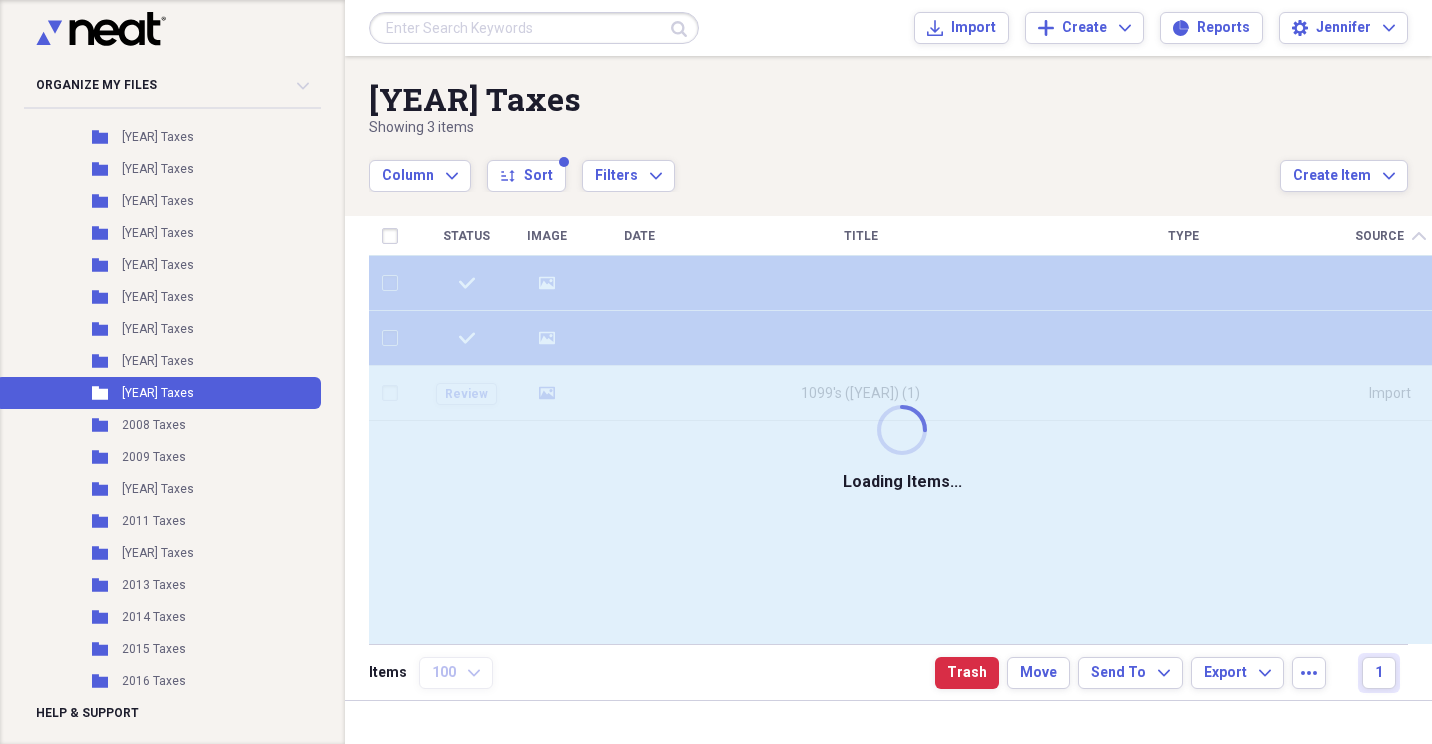 checkbox on "false" 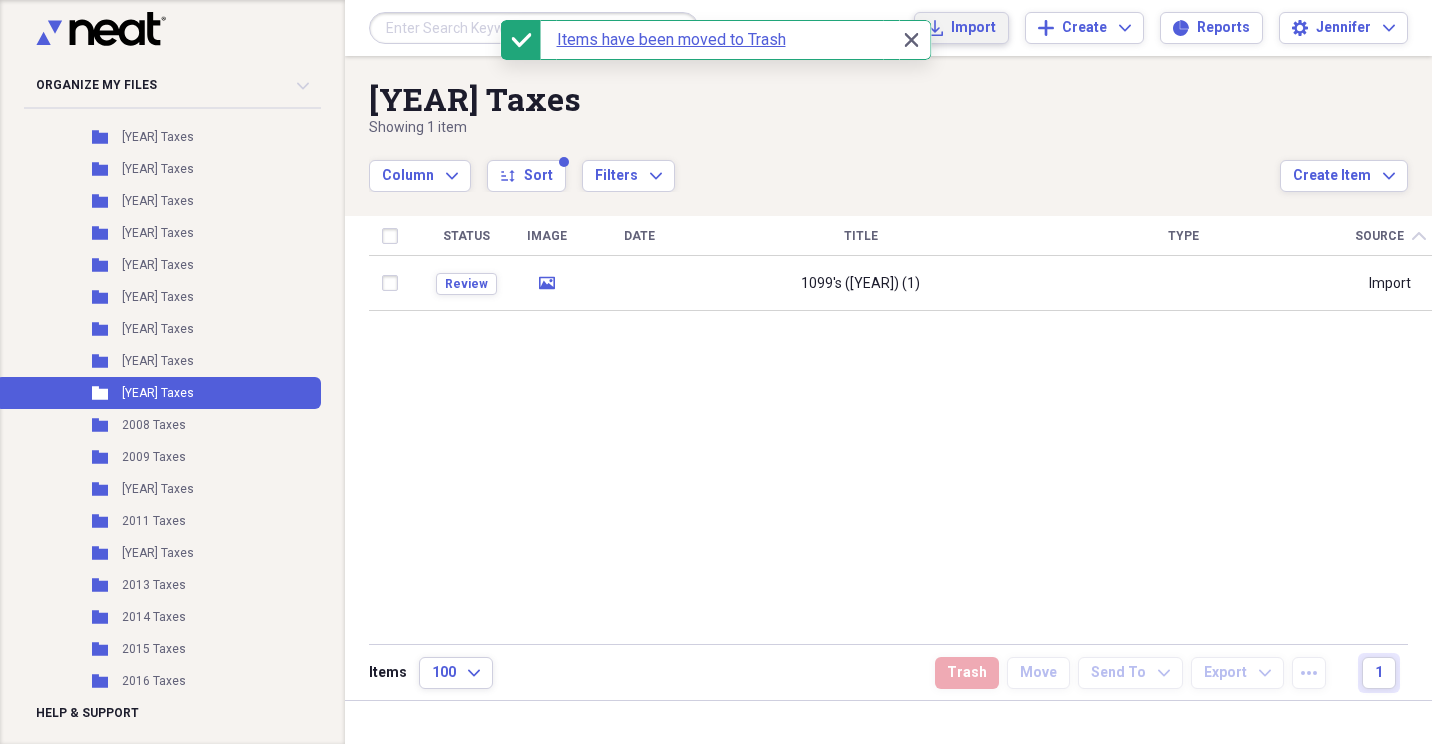 click on "Import" at bounding box center (973, 28) 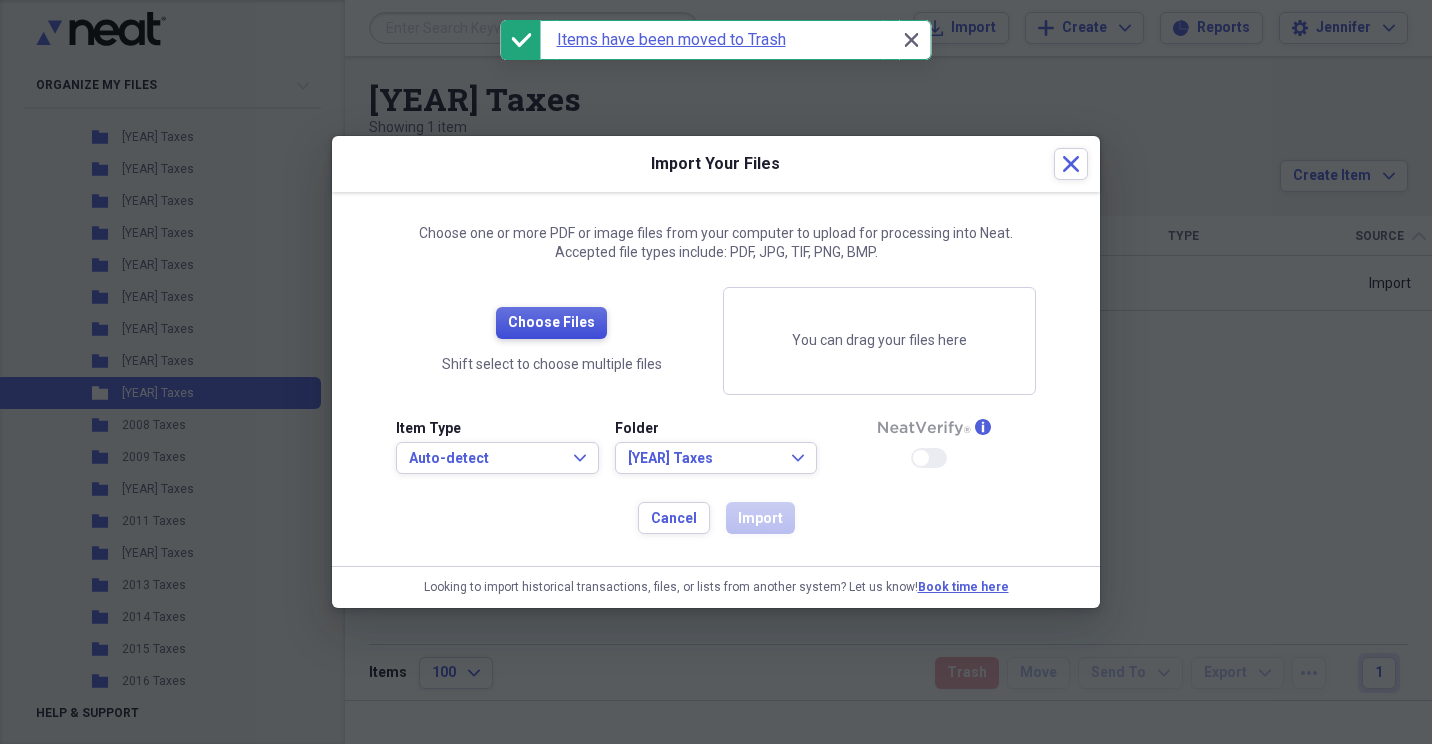 click on "Choose Files" at bounding box center [551, 323] 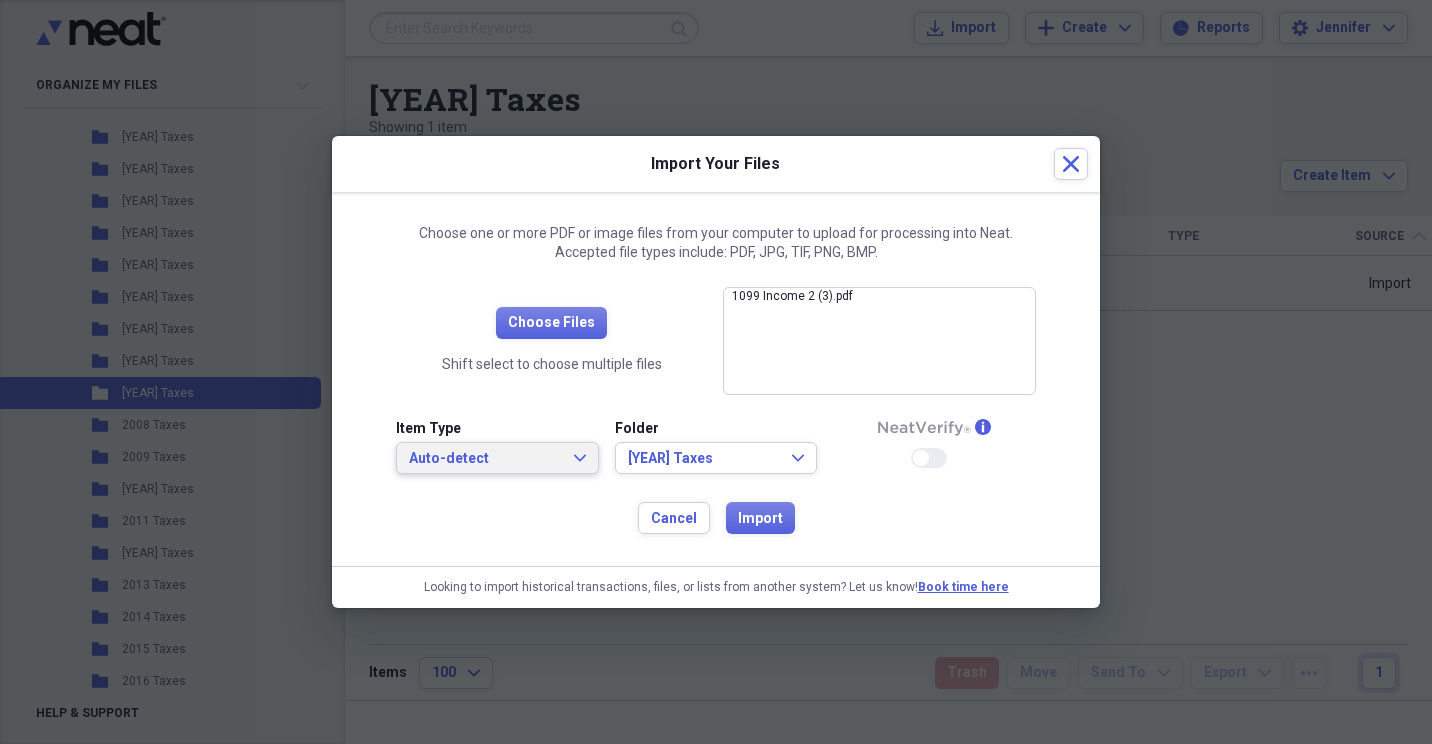click on "Expand" 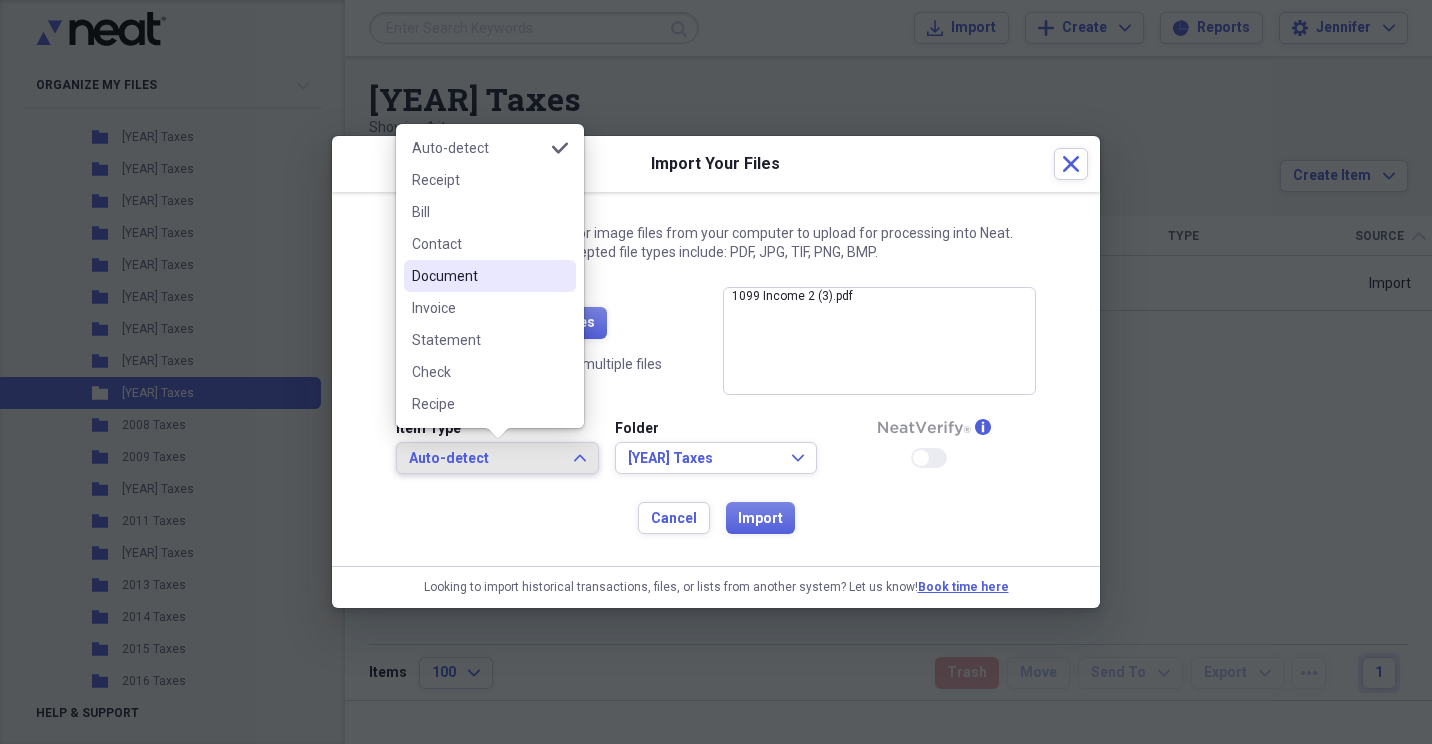 click on "Document" at bounding box center (478, 276) 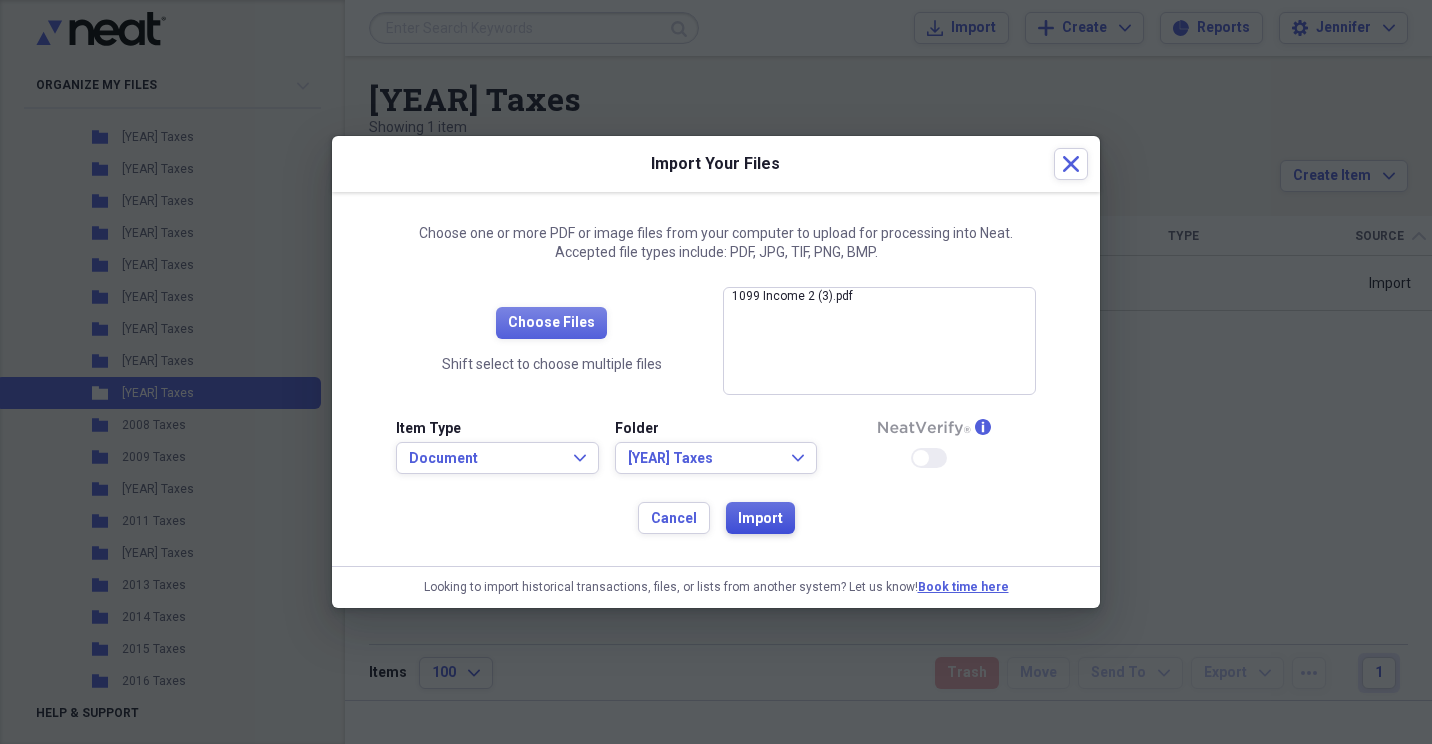 click on "Import" at bounding box center (760, 519) 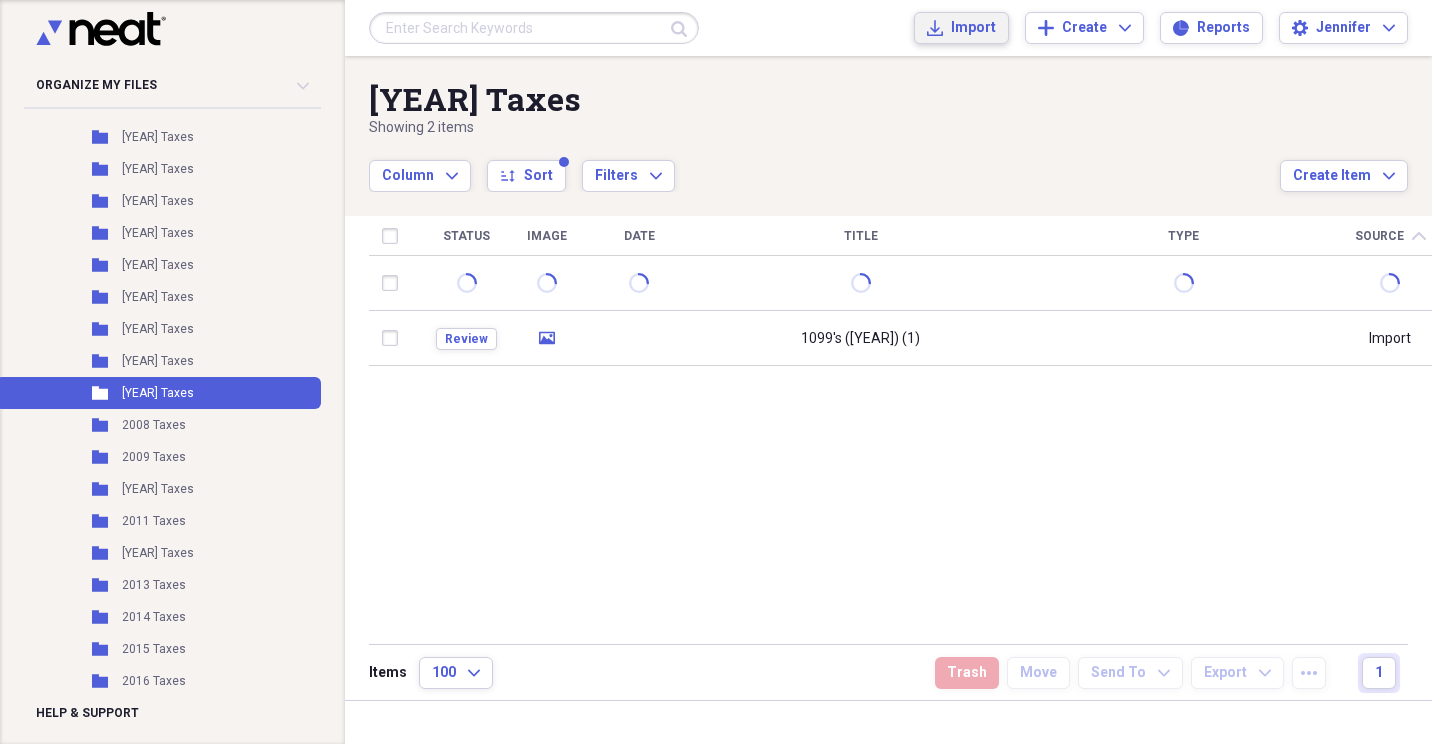 click on "Import" at bounding box center [973, 28] 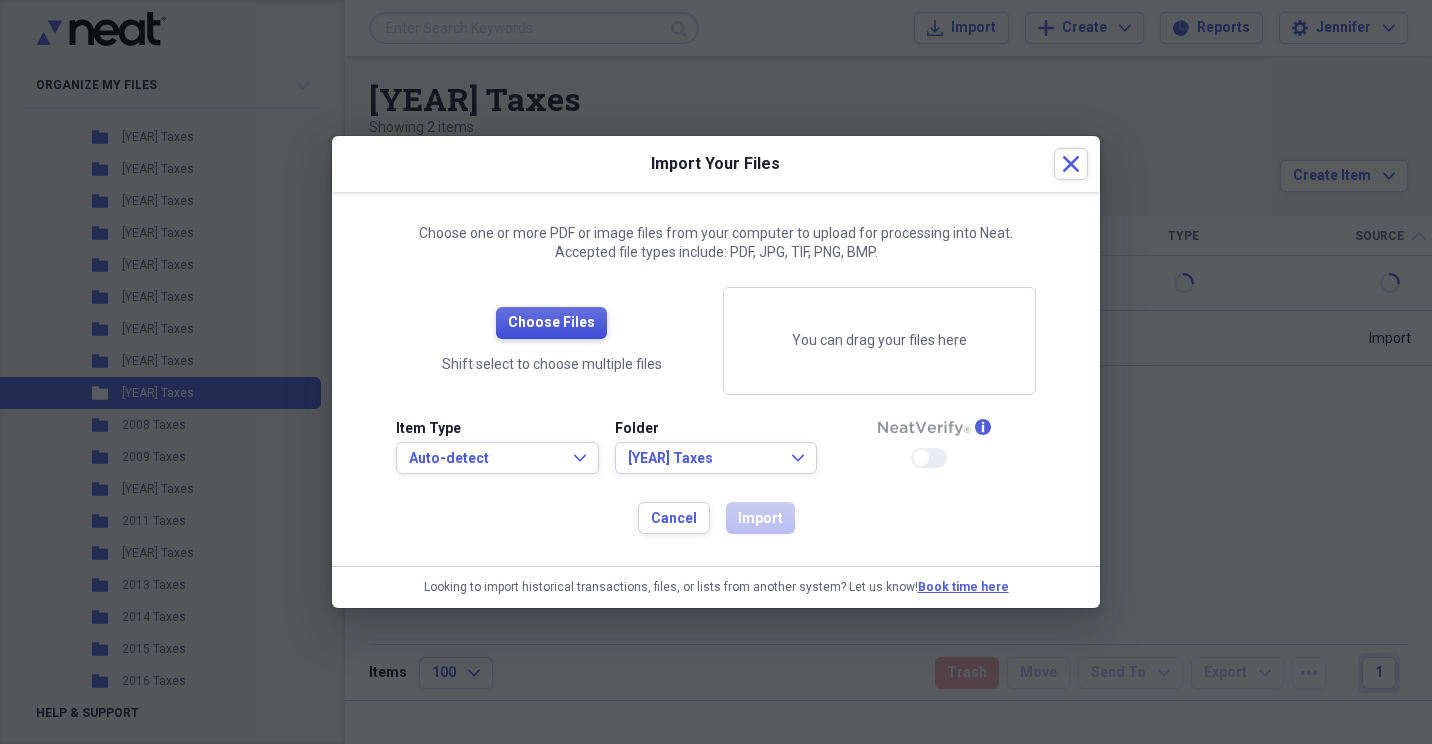click on "Choose Files" at bounding box center (551, 323) 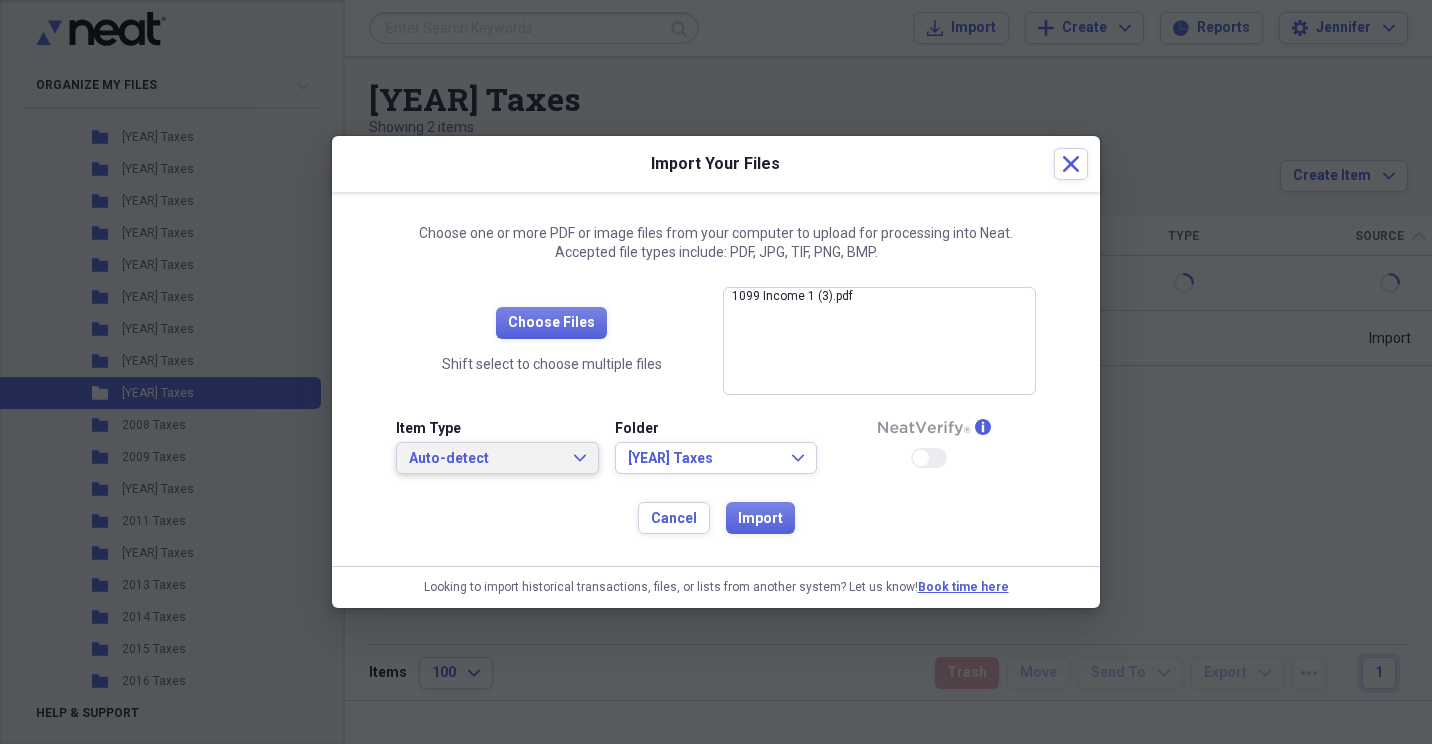 click on "Expand" 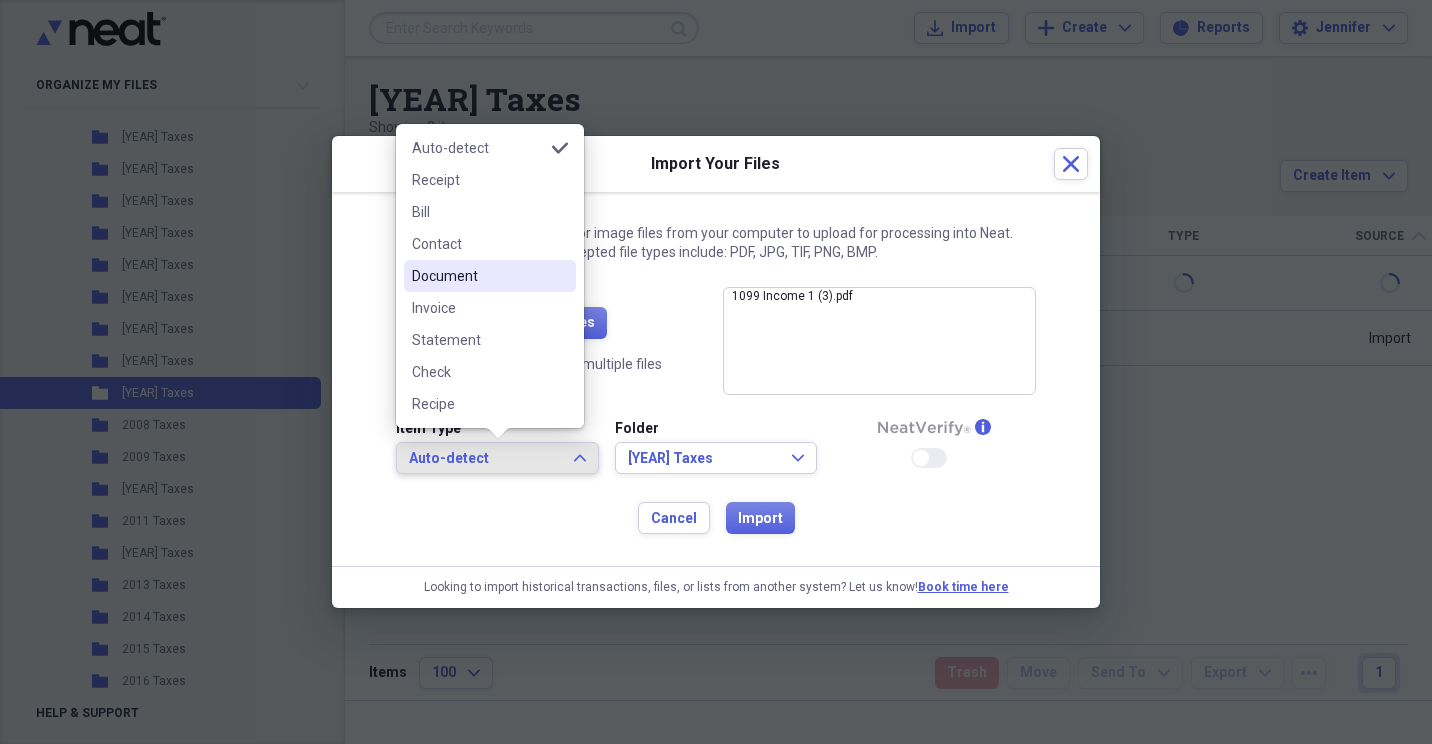 click on "Document" at bounding box center (478, 276) 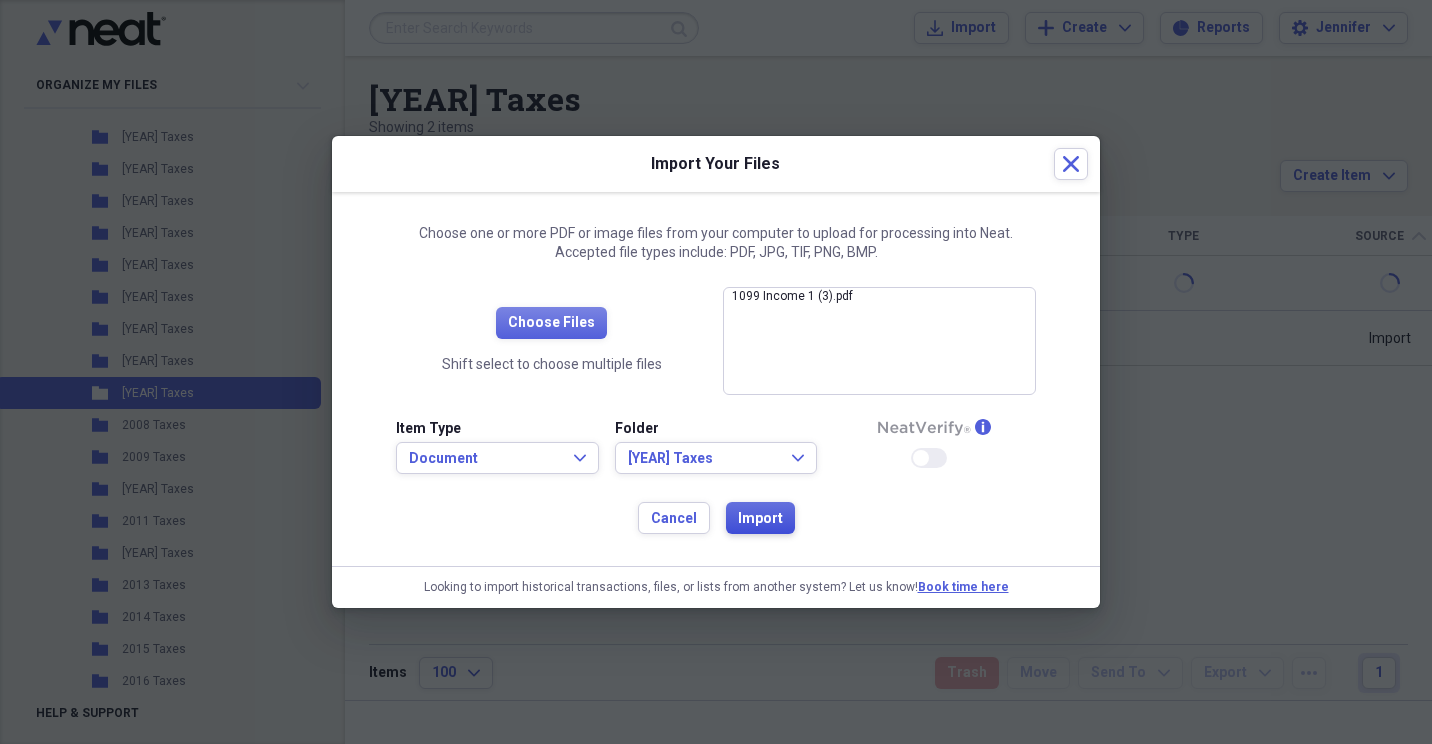 click on "Import" at bounding box center [760, 519] 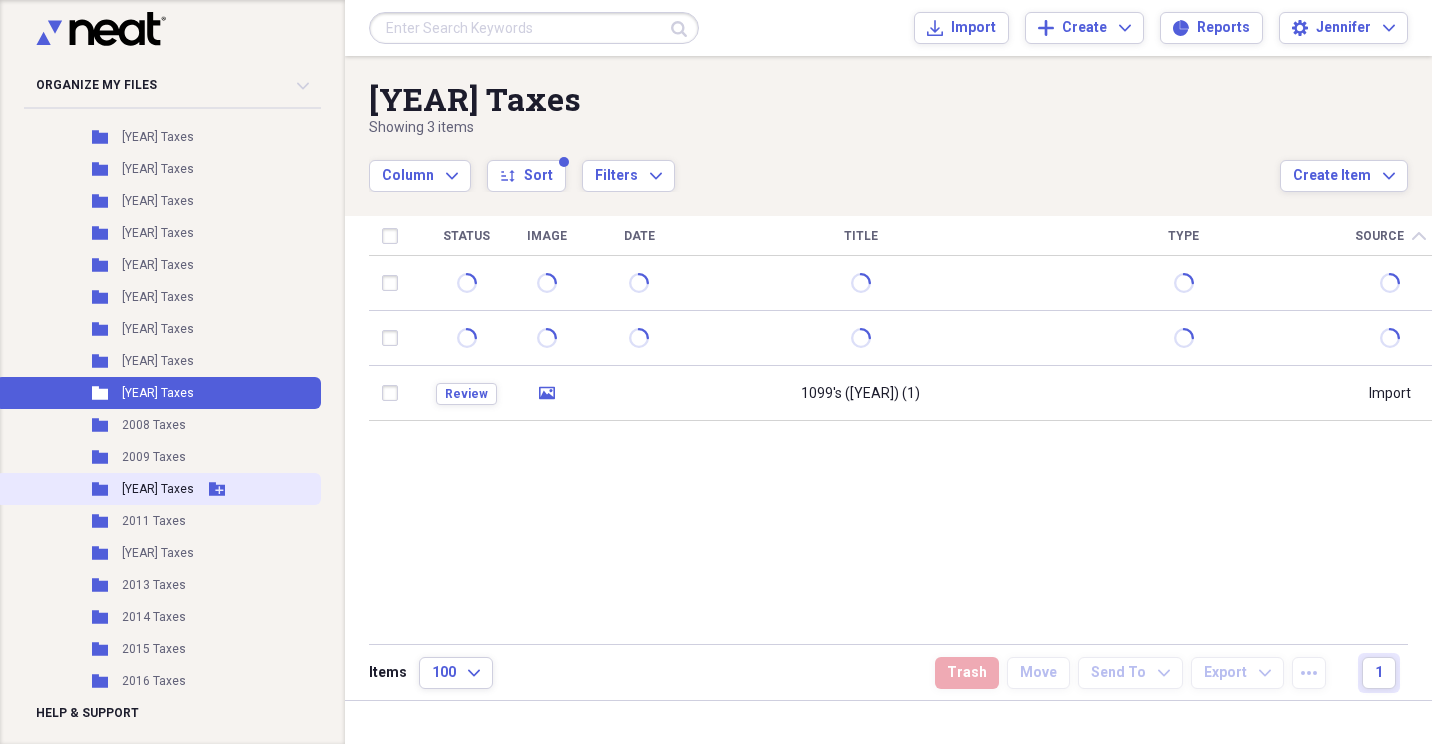 click on "[YEAR] Taxes" at bounding box center [158, 489] 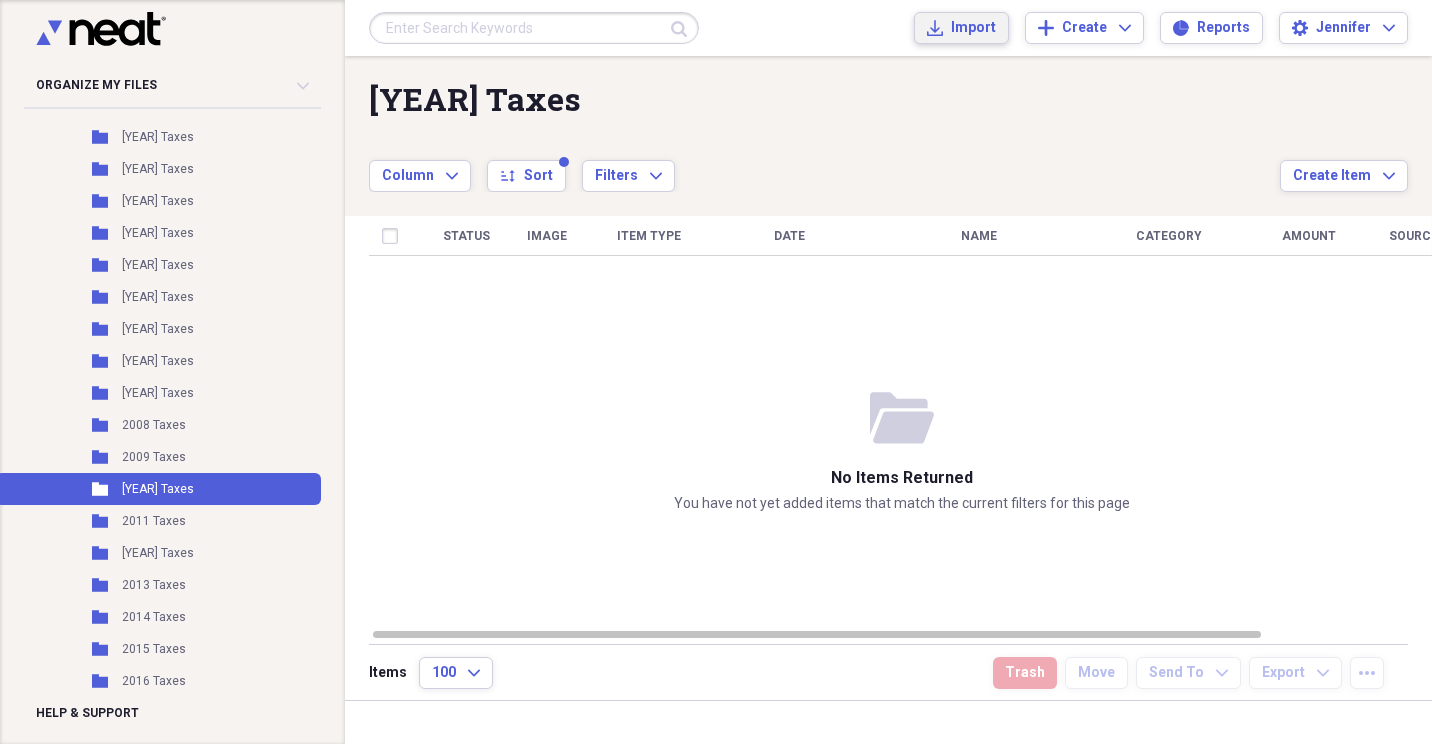 click on "Import" at bounding box center [973, 28] 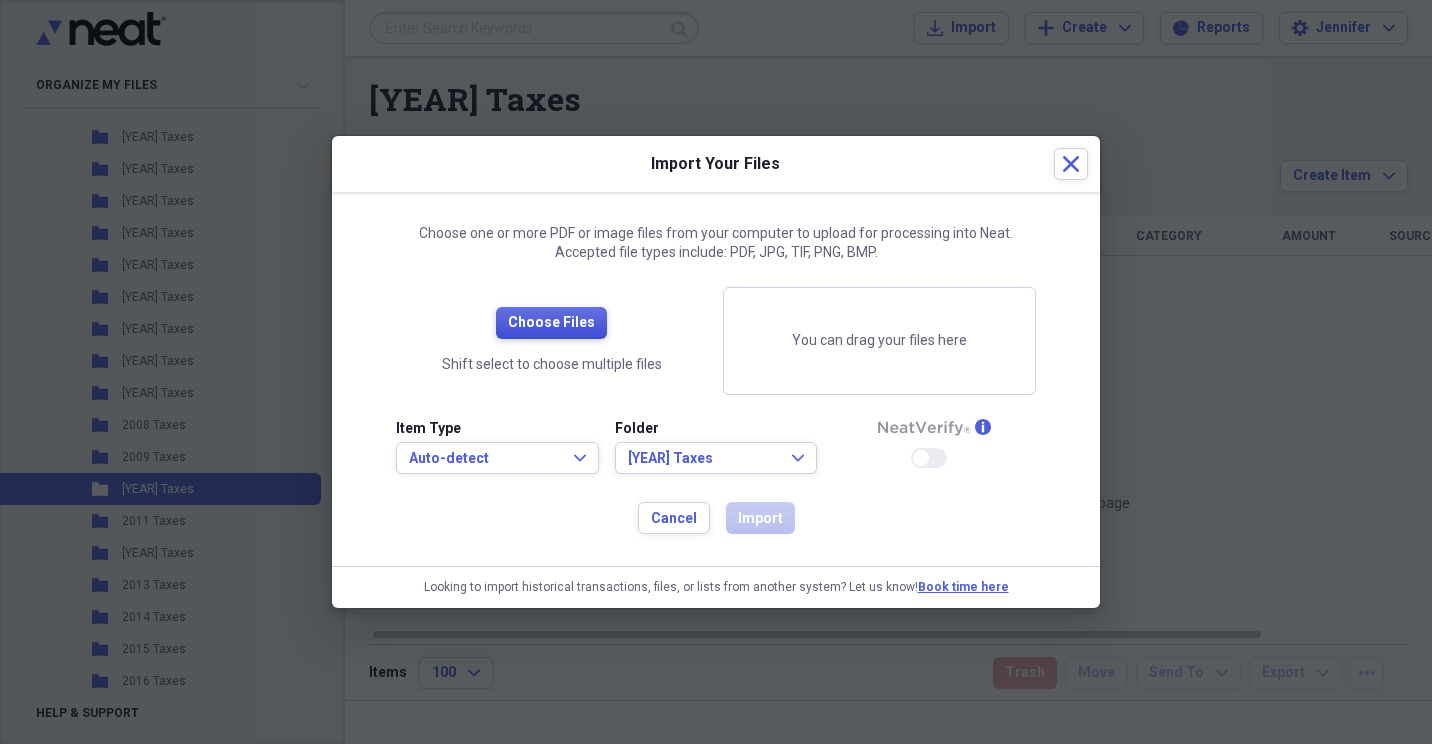 click on "Choose Files" at bounding box center [551, 323] 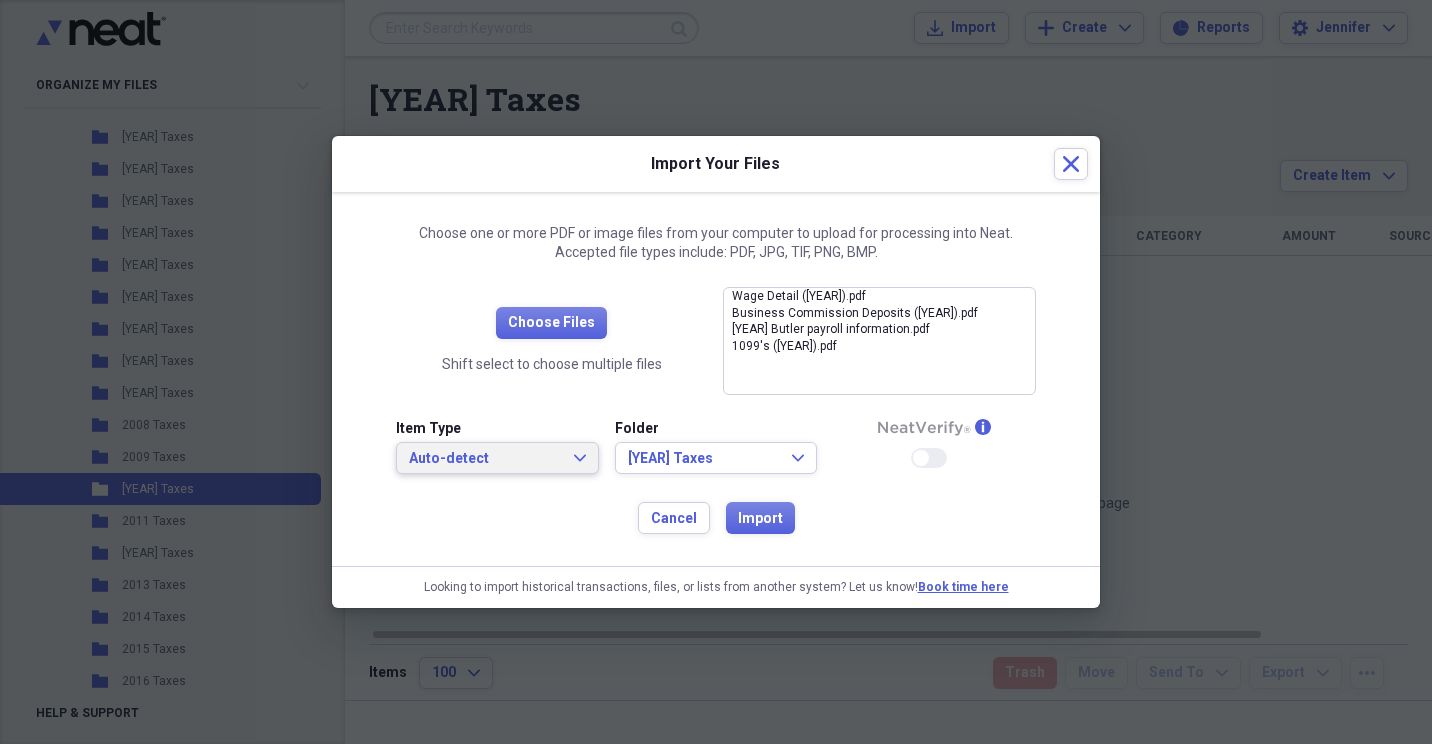 click on "Auto-detect Expand" at bounding box center (497, 458) 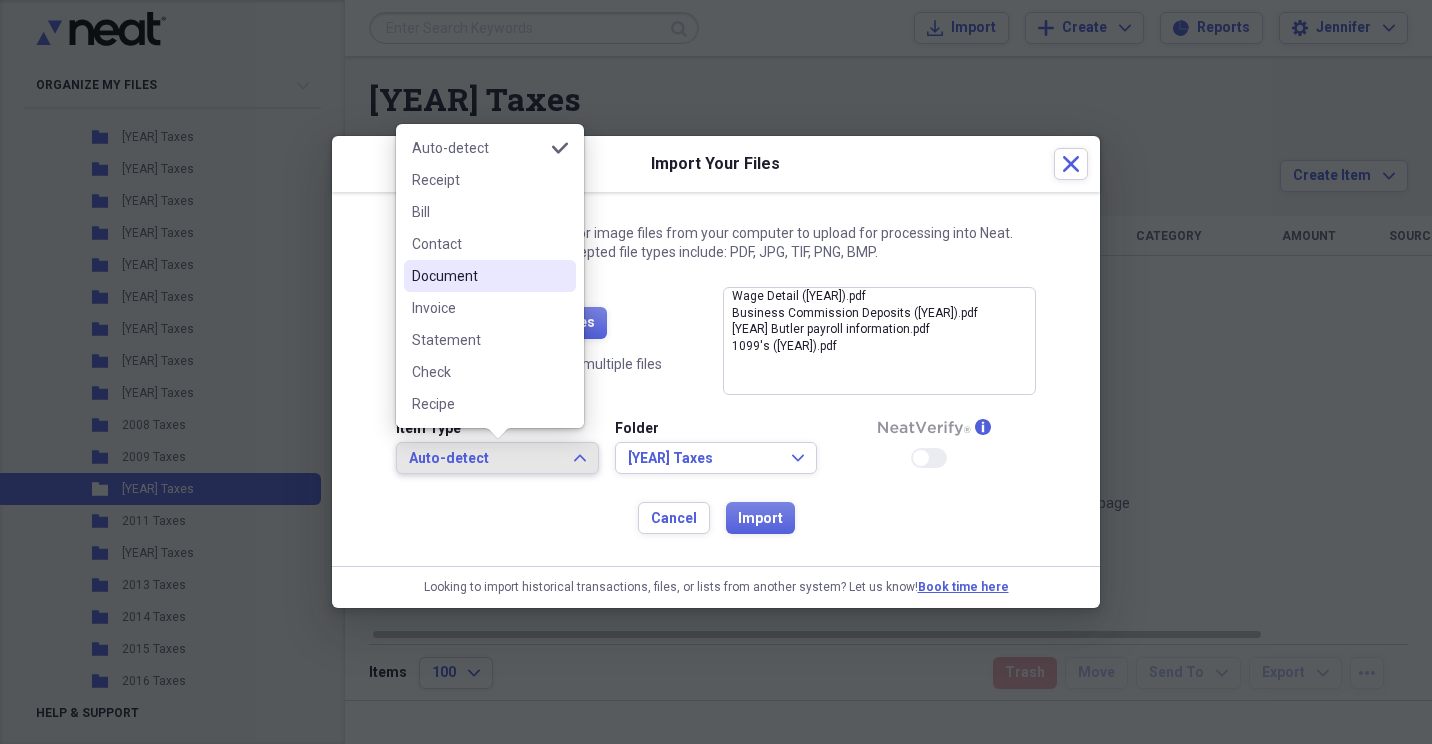 click on "Document" at bounding box center (478, 276) 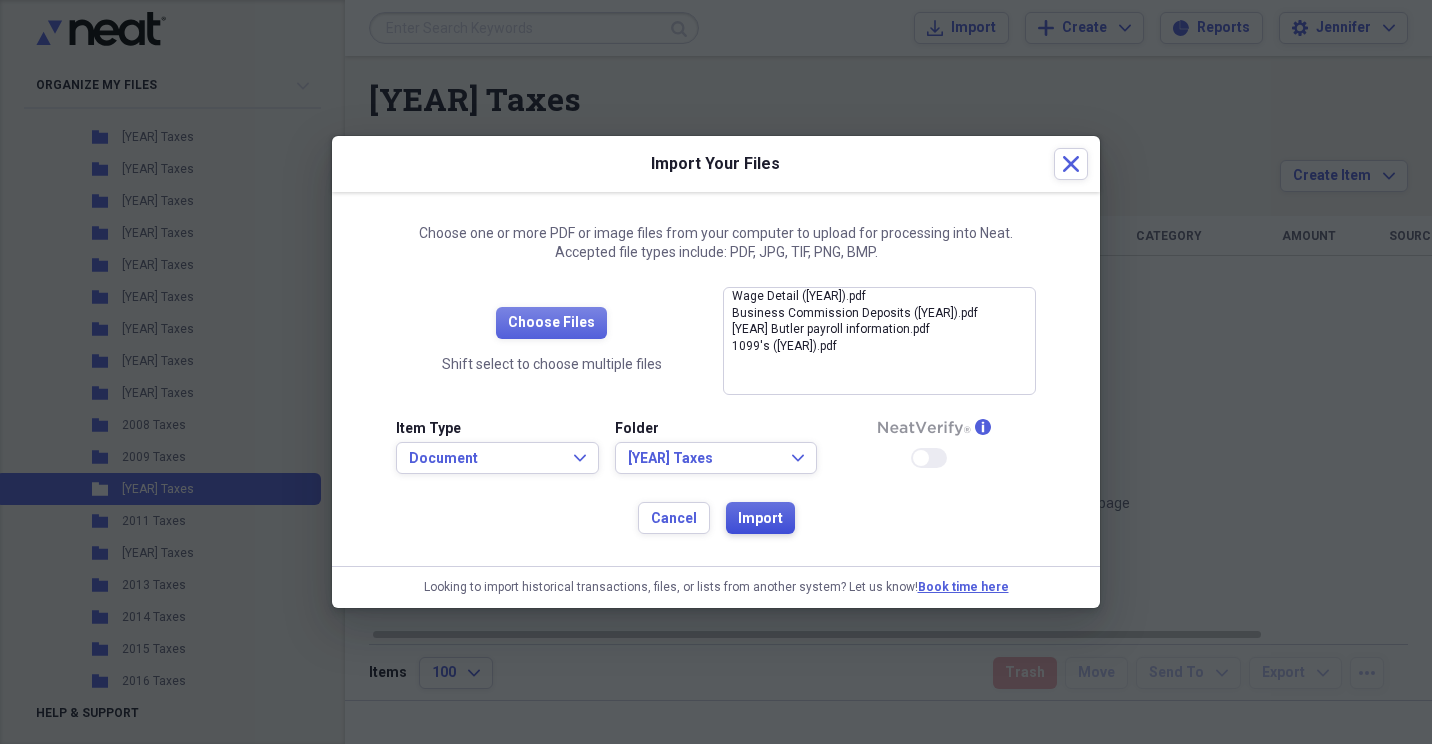 click on "Import" at bounding box center [760, 519] 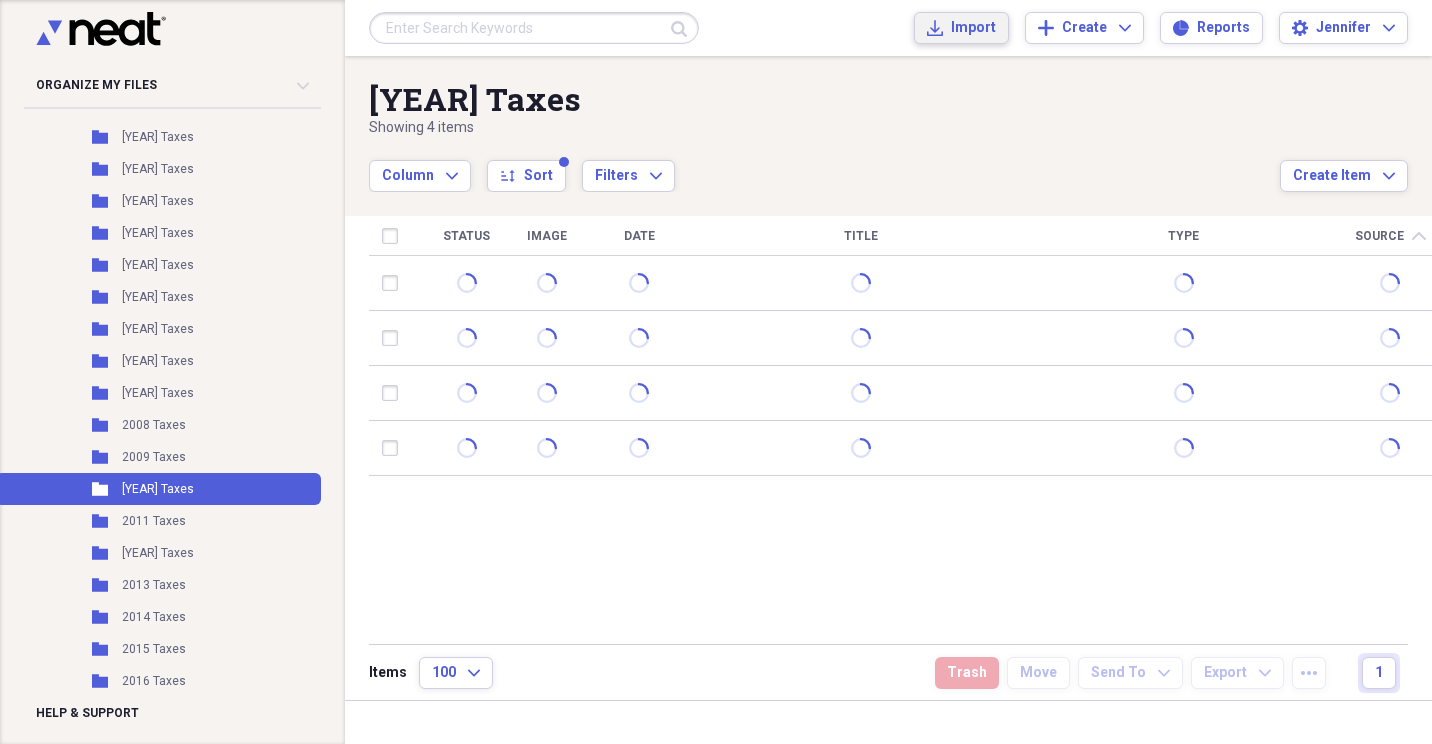 click on "Import" at bounding box center [973, 28] 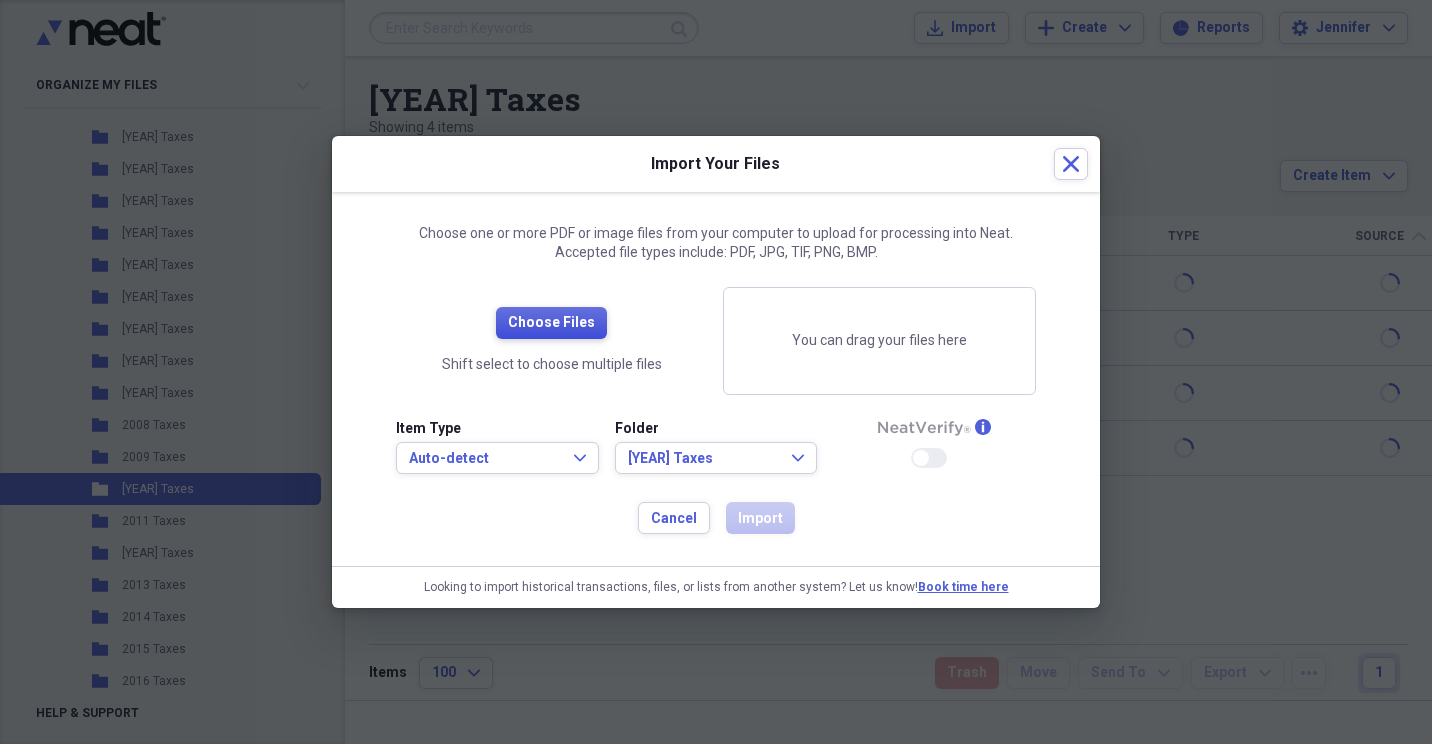 click on "Choose Files" at bounding box center (551, 323) 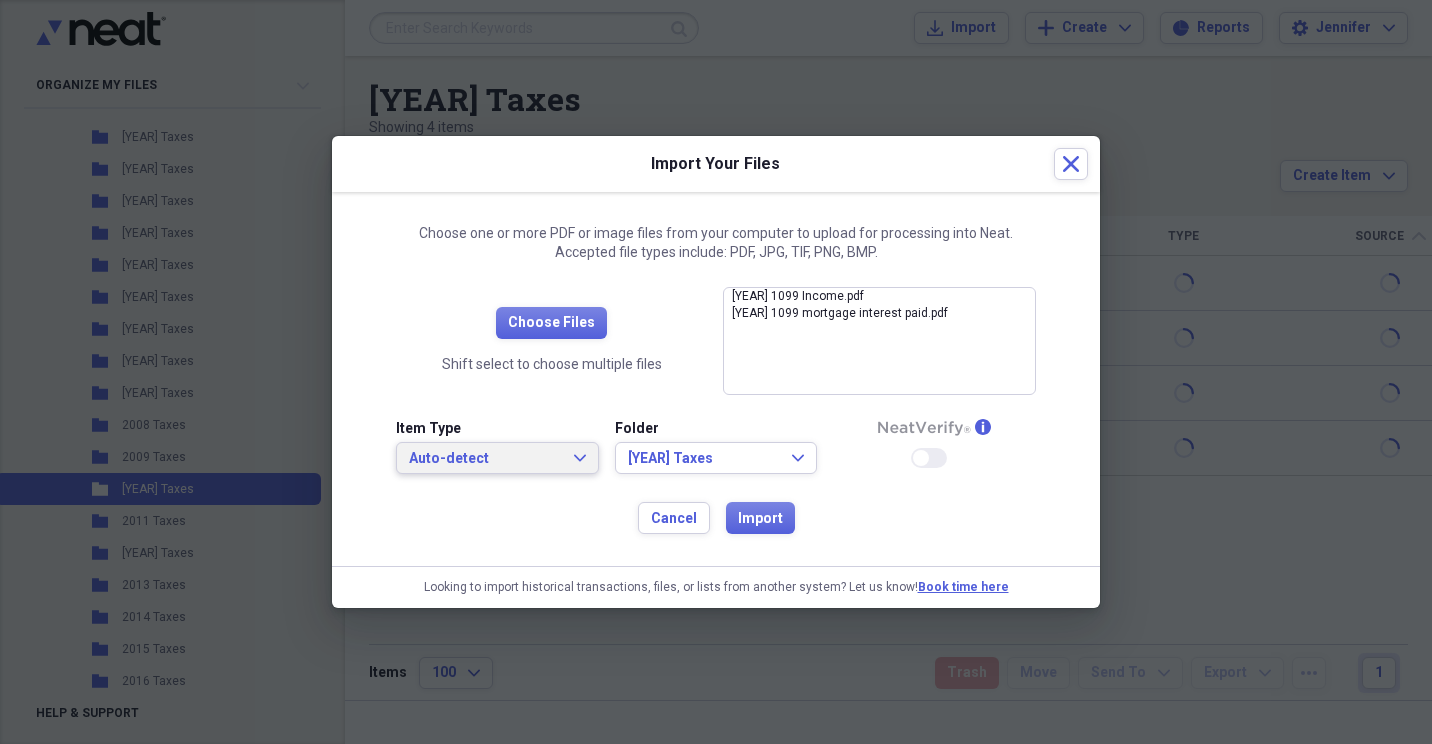 click on "Expand" 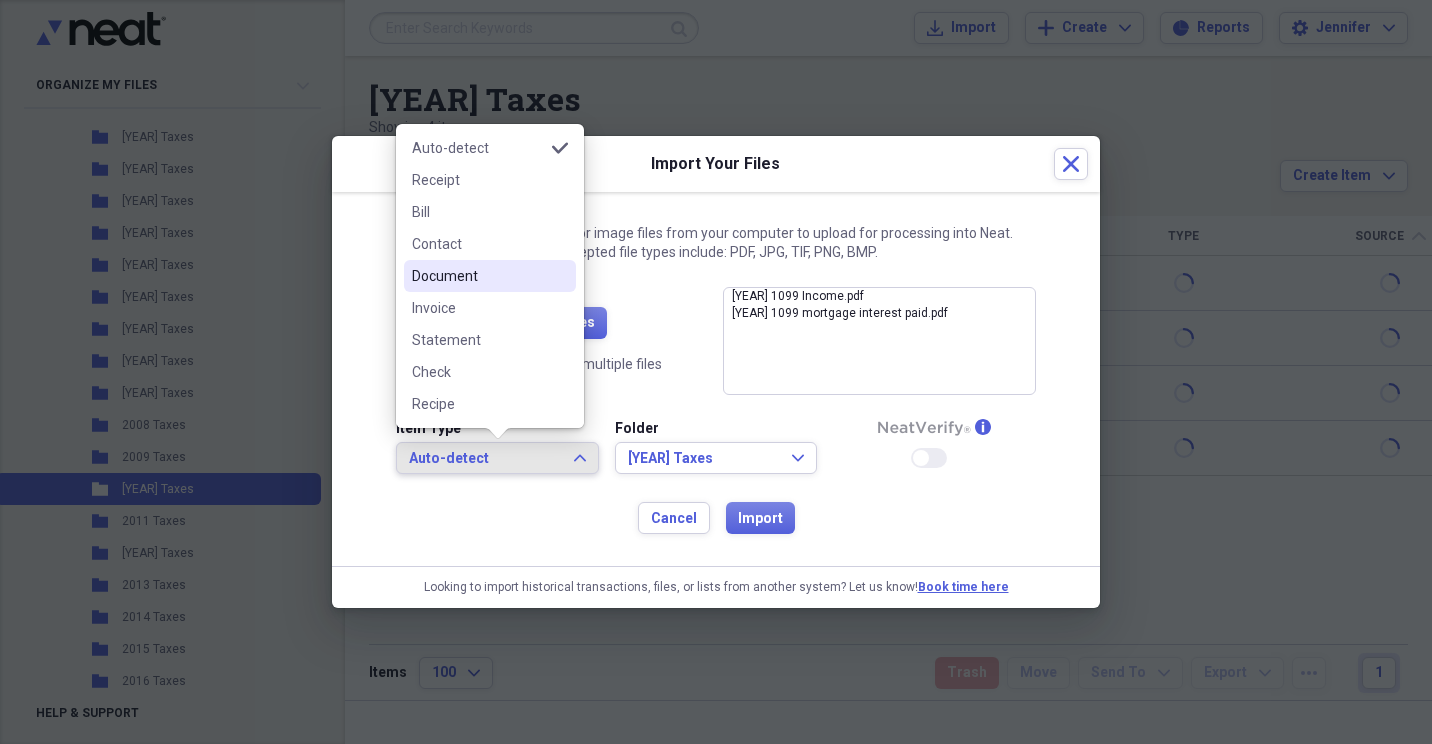 click on "Document" at bounding box center [478, 276] 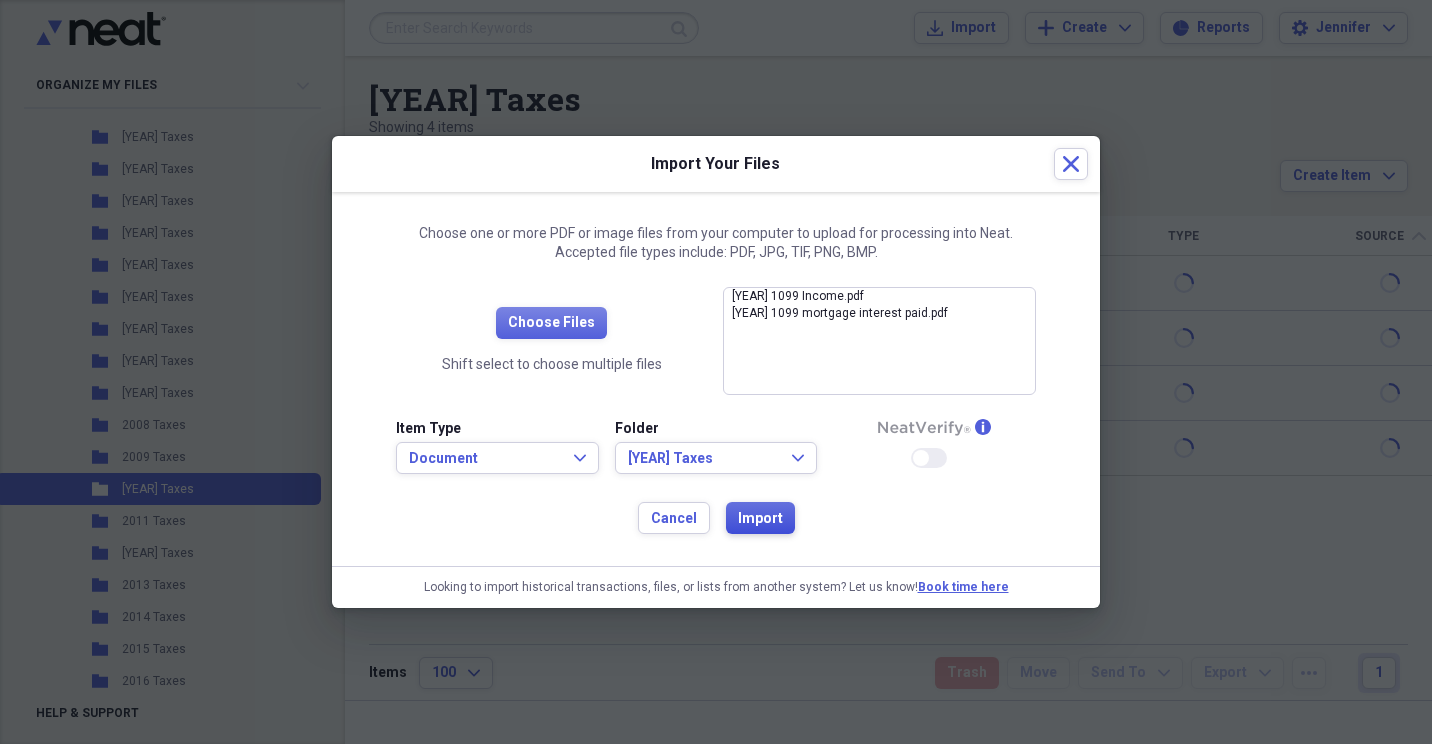 click on "Import" at bounding box center (760, 519) 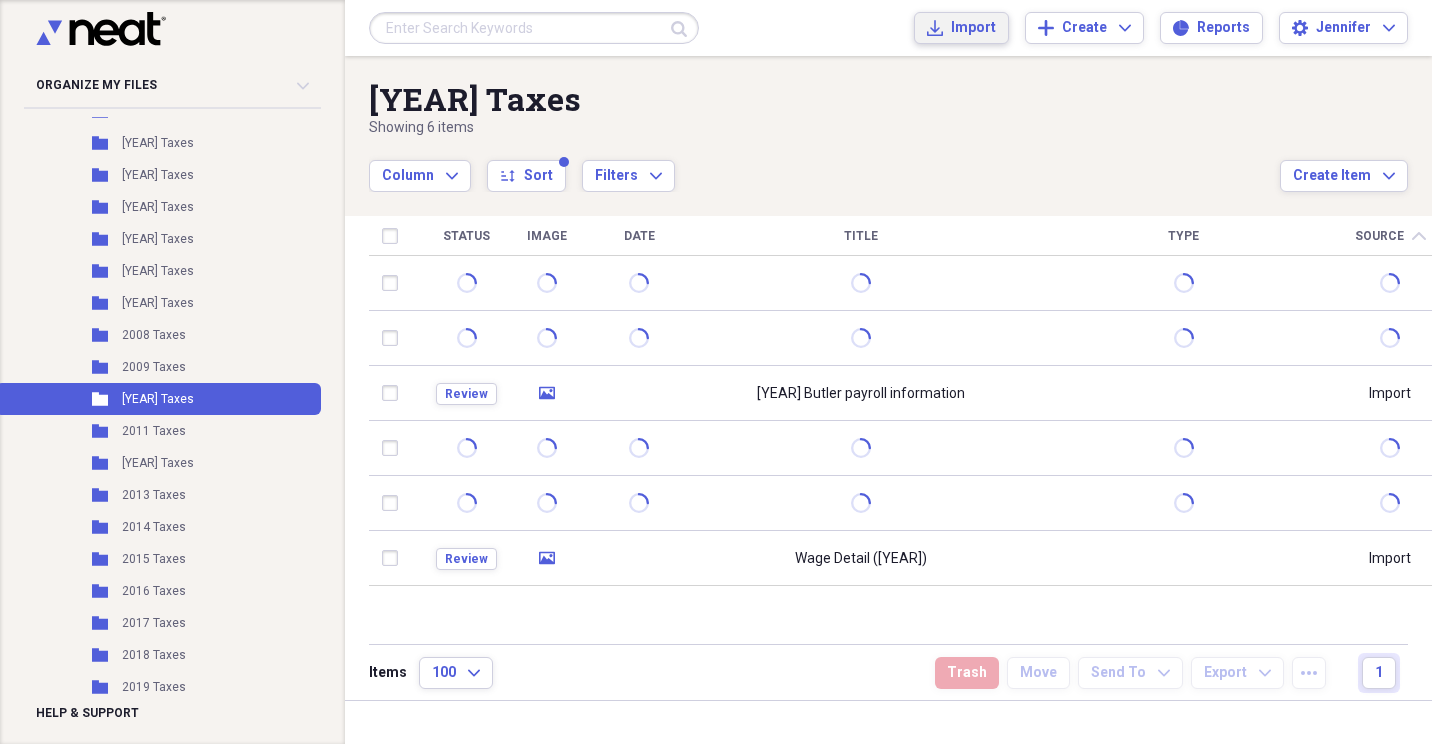 scroll, scrollTop: 800, scrollLeft: 0, axis: vertical 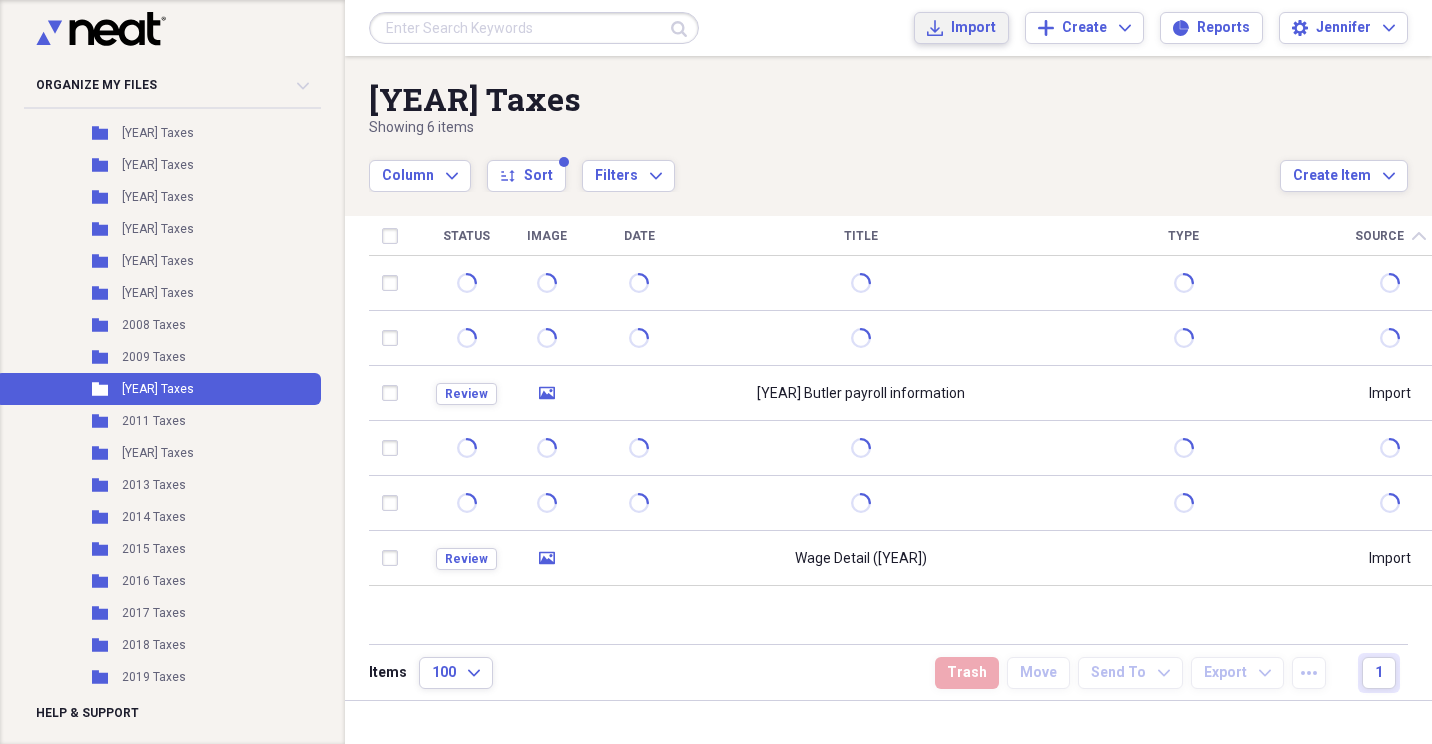 click on "Import" at bounding box center (973, 28) 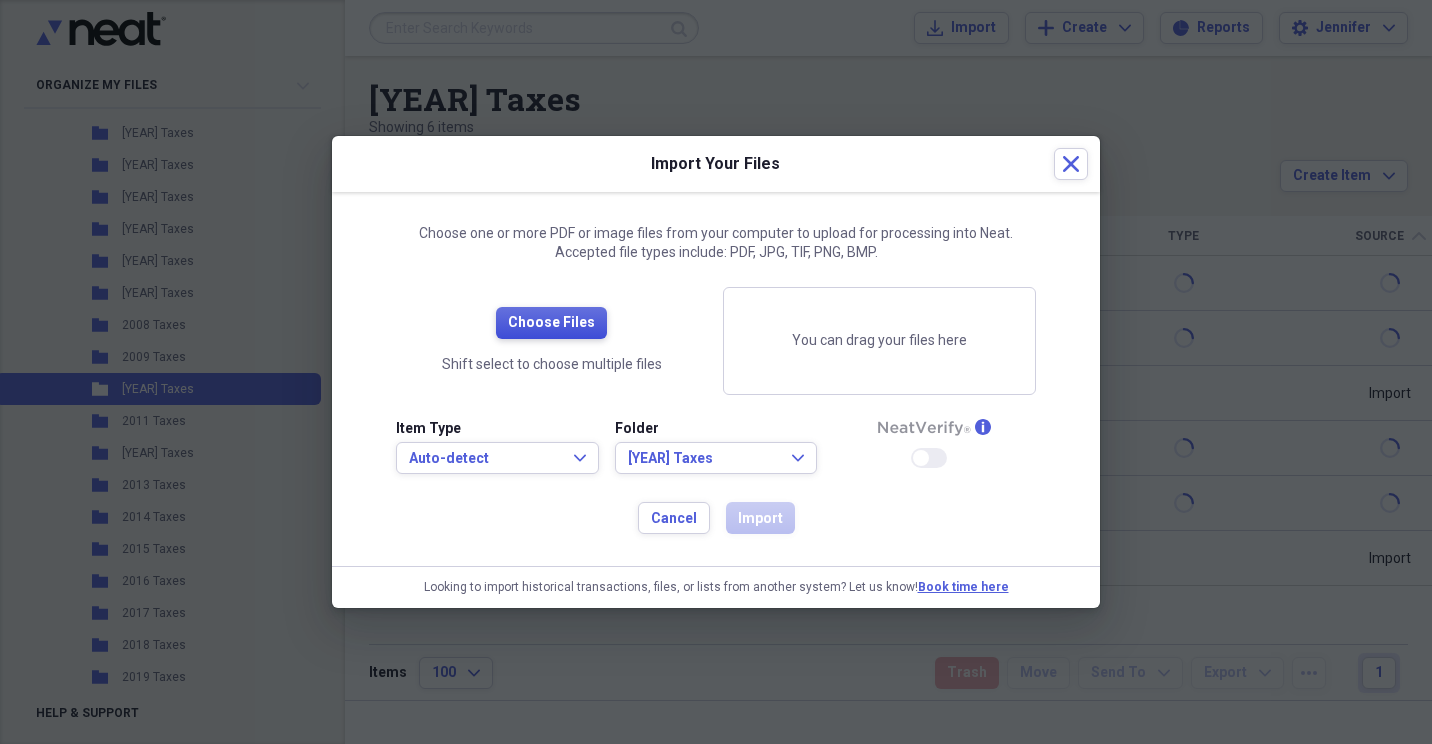 click on "Choose Files" at bounding box center [551, 323] 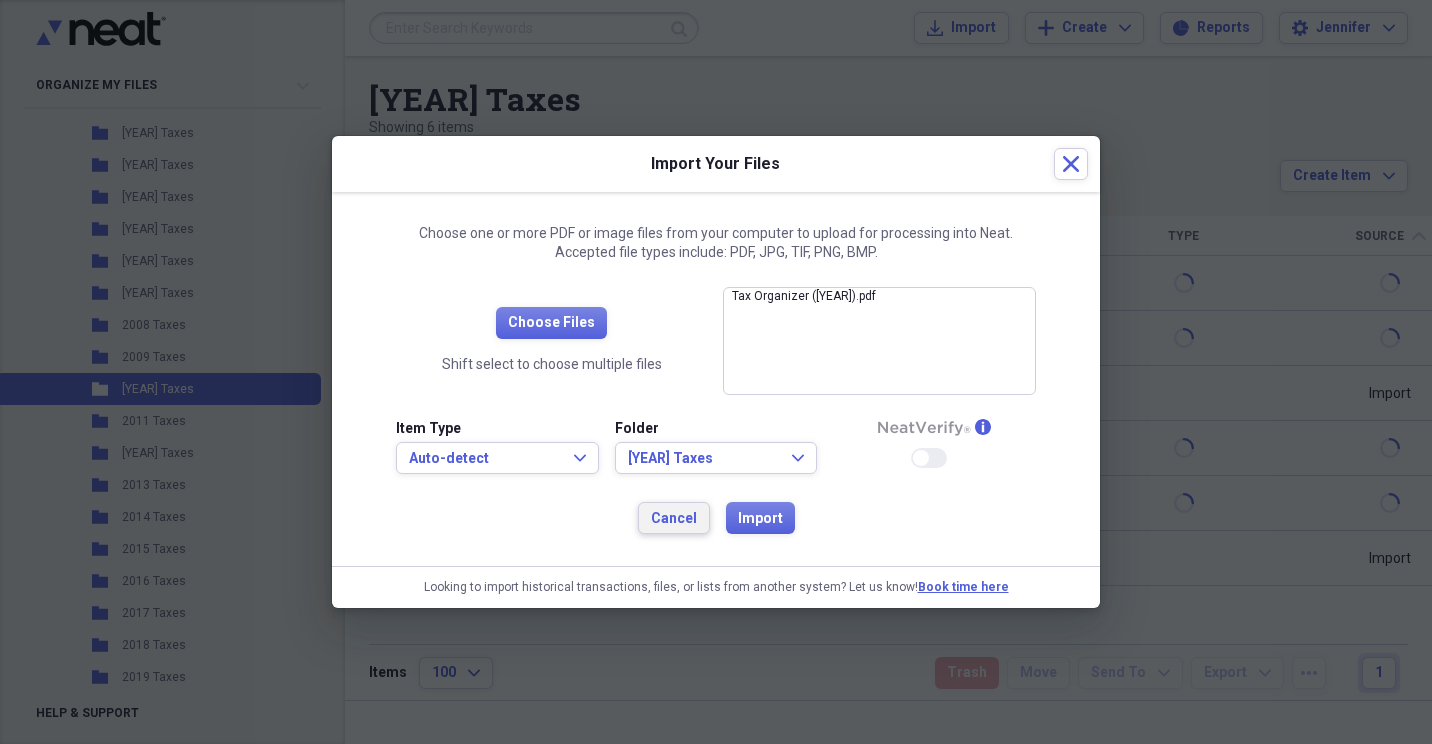 click on "Cancel" at bounding box center [674, 519] 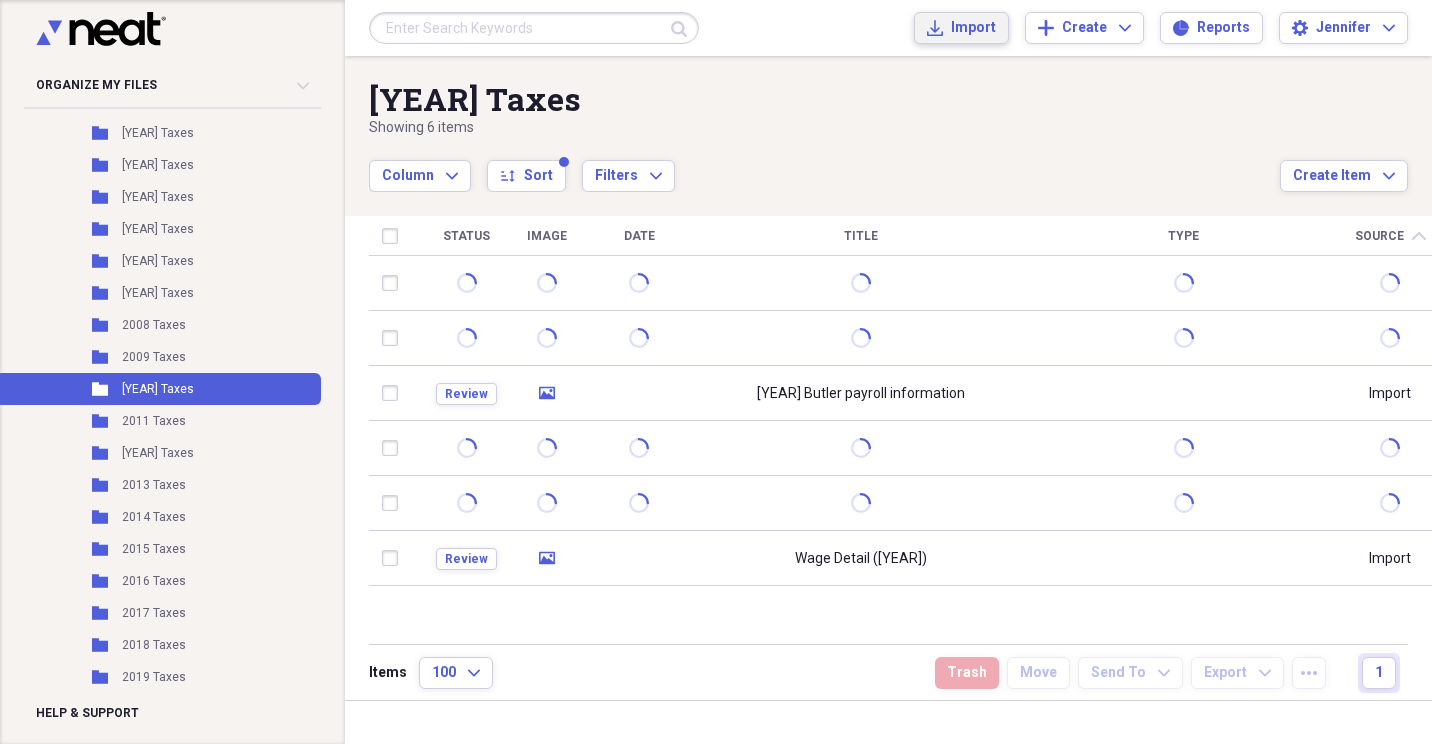 click on "Import" at bounding box center [973, 28] 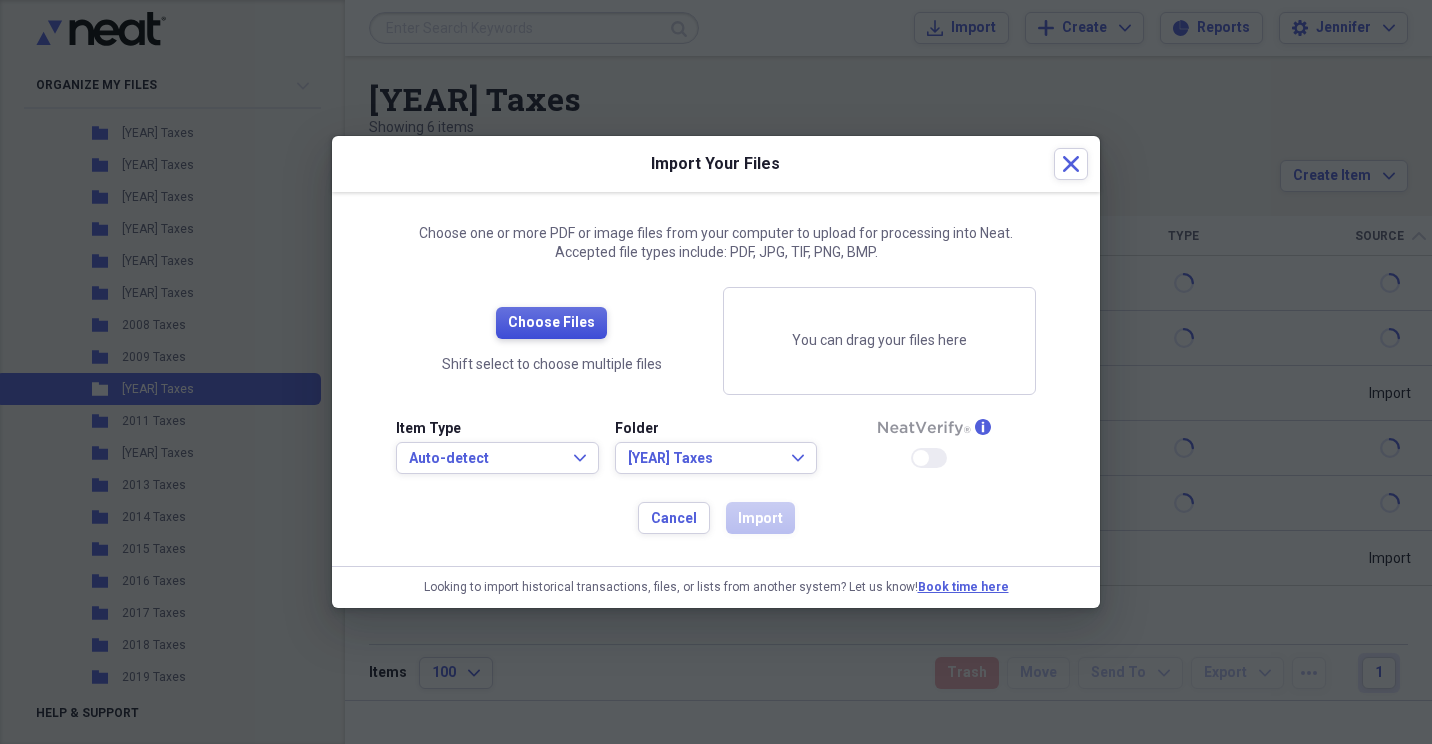 click on "Choose Files" at bounding box center (551, 323) 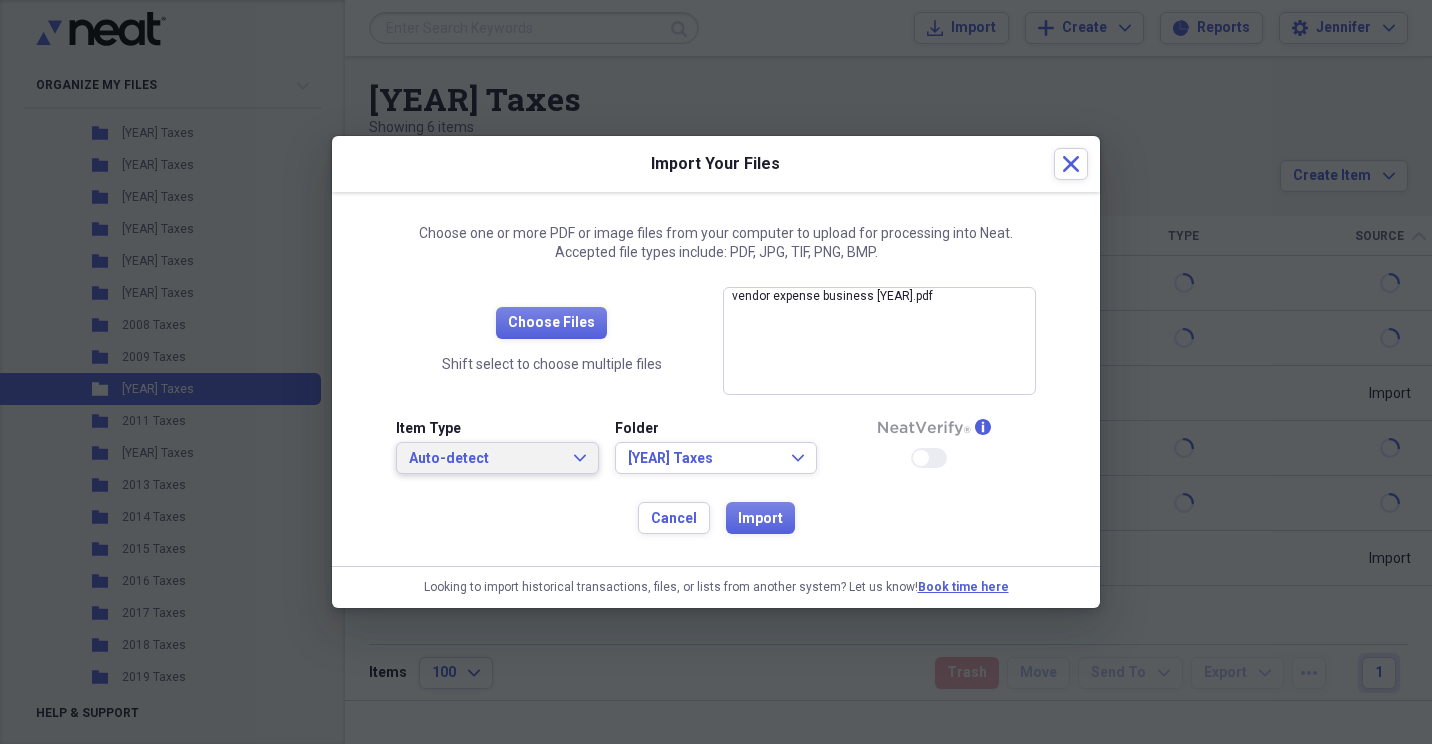 click on "Auto-detect Expand" at bounding box center (497, 458) 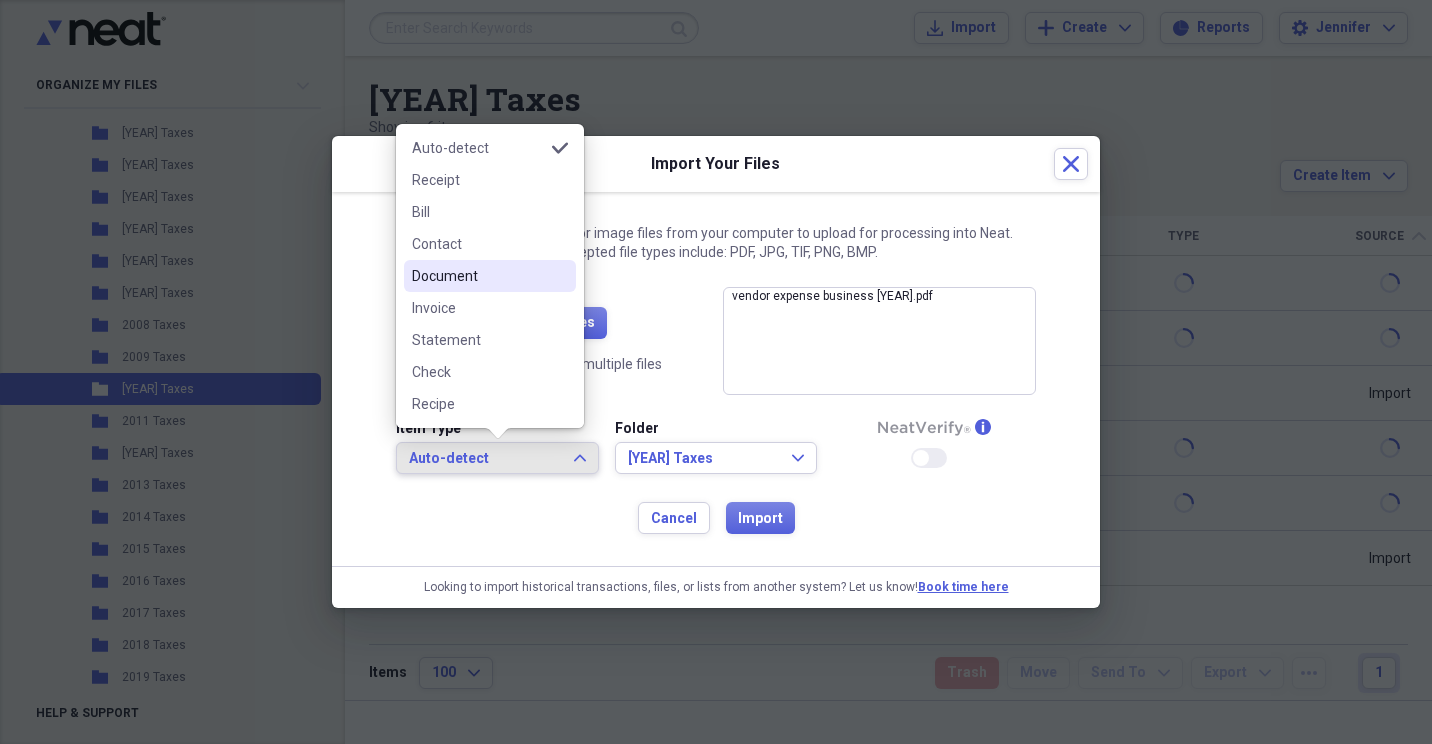 click on "Document" at bounding box center [478, 276] 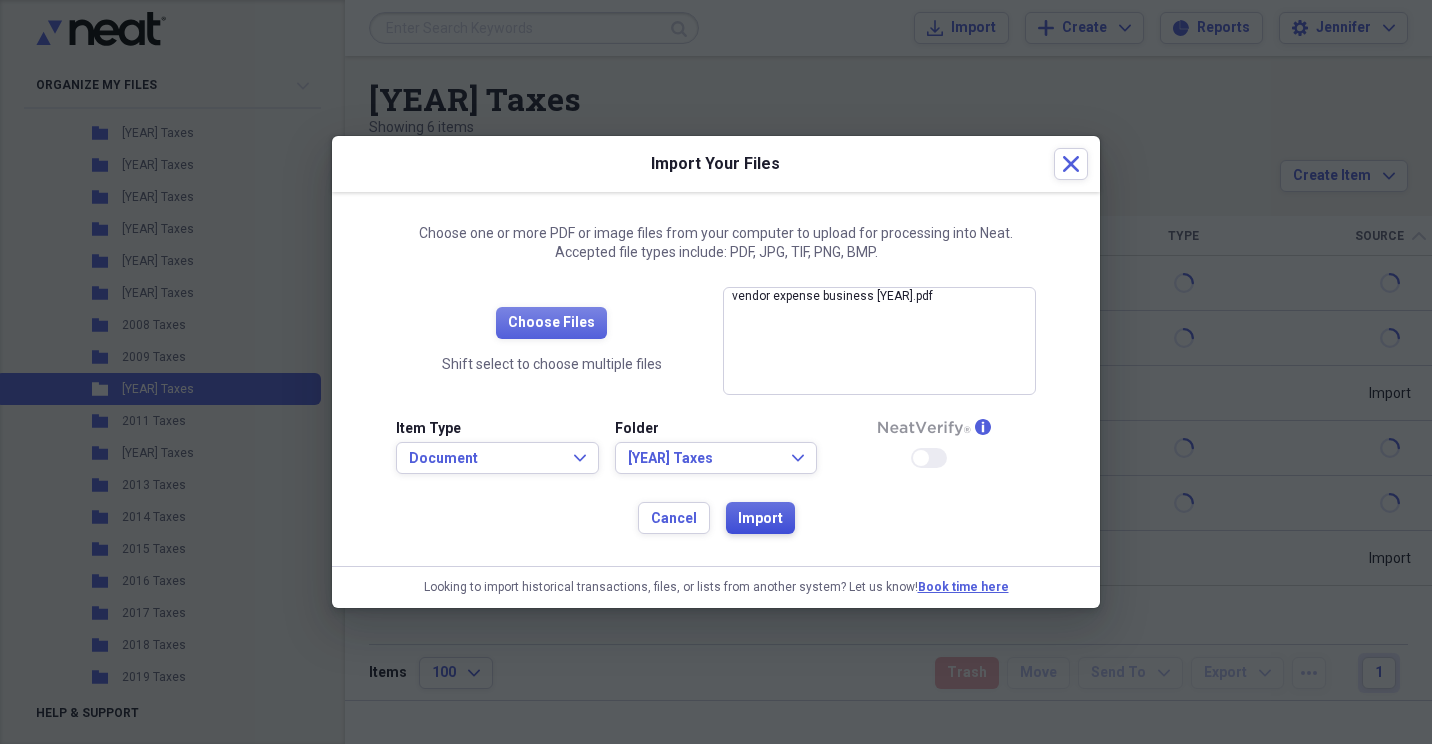 click on "Import" at bounding box center [760, 519] 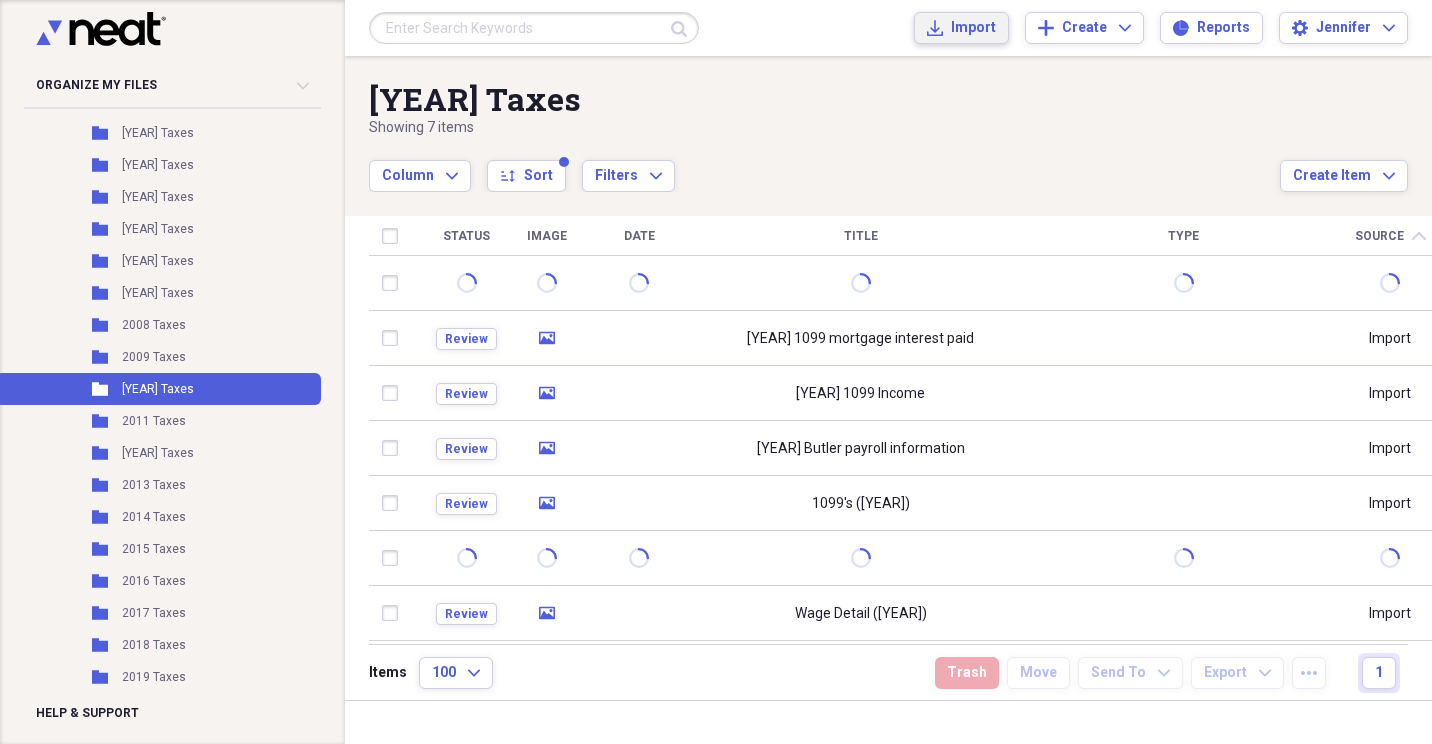 click on "Import" at bounding box center (973, 28) 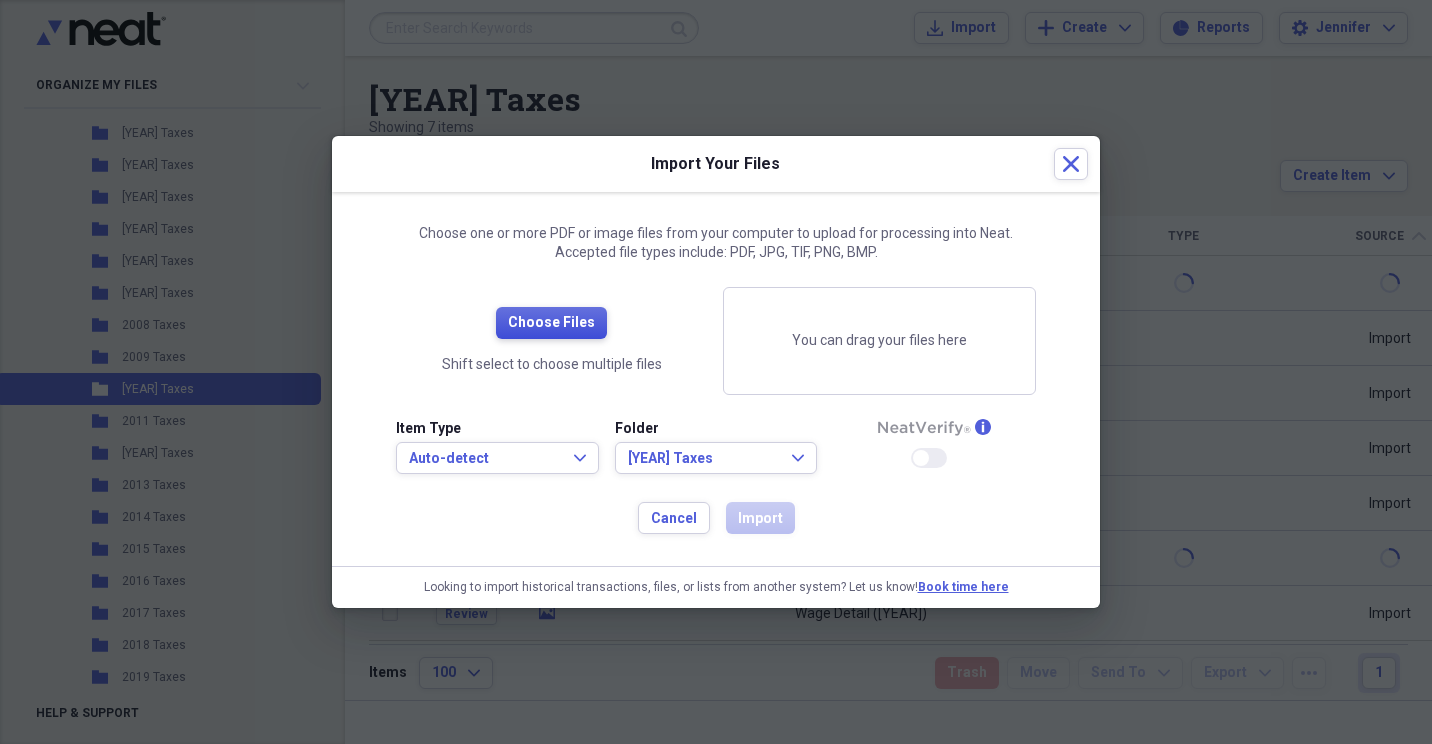click on "Choose Files" at bounding box center [551, 323] 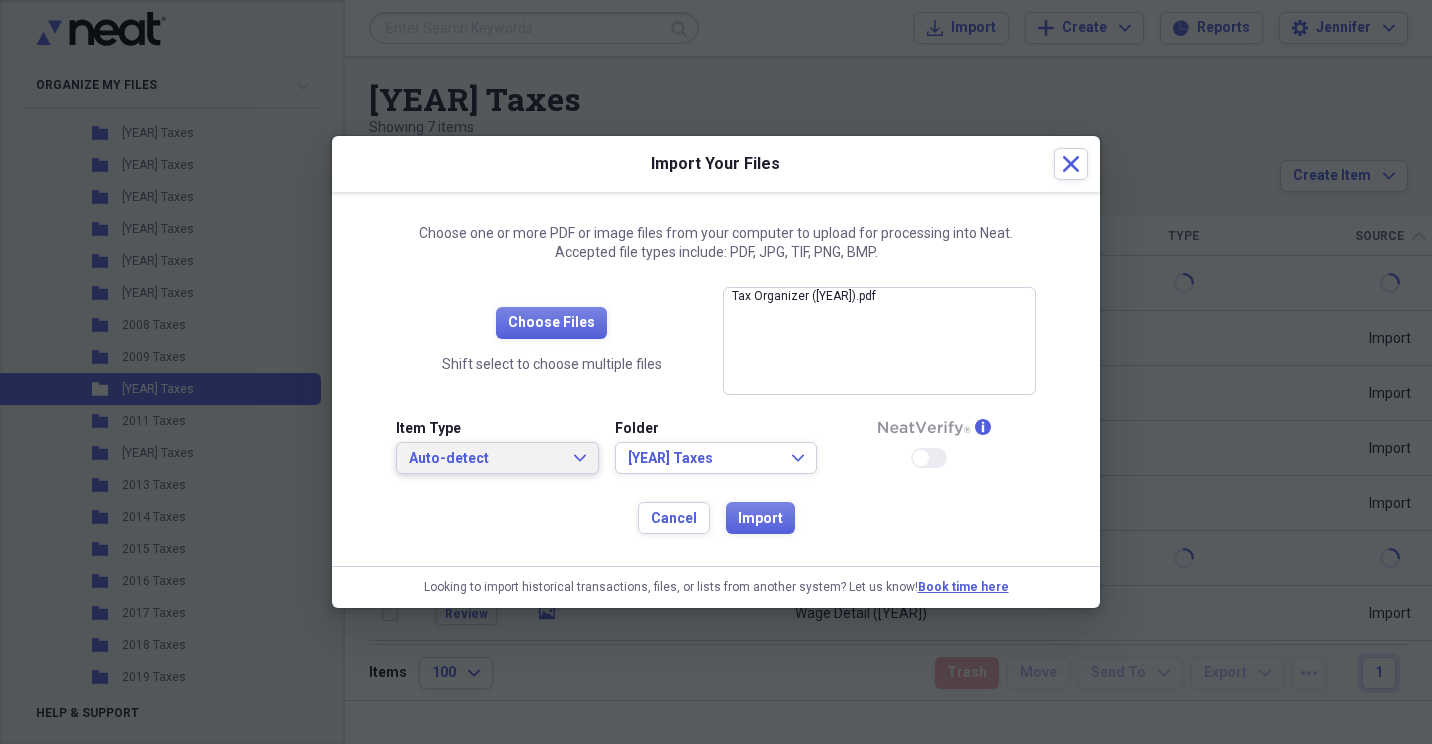 click on "Auto-detect Expand" at bounding box center (497, 459) 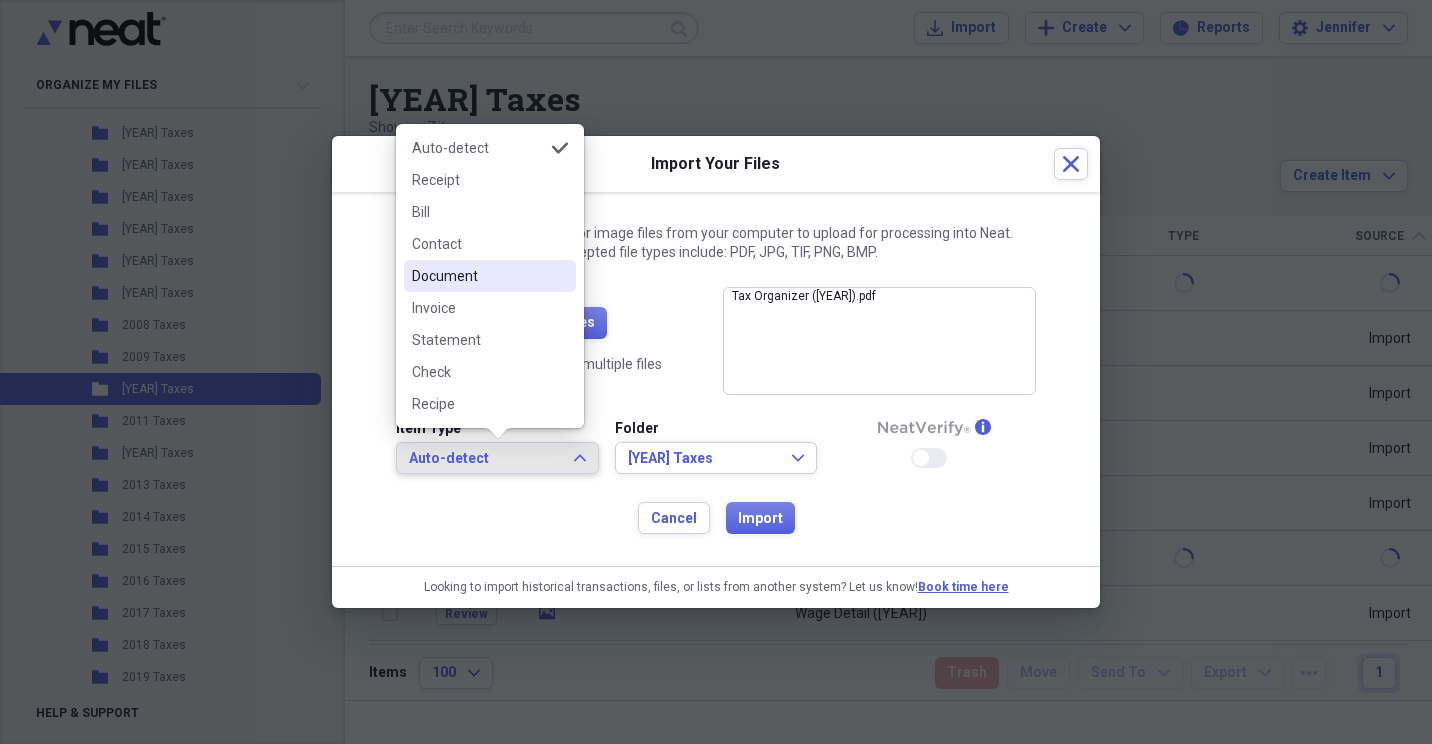 click on "Document" at bounding box center [490, 276] 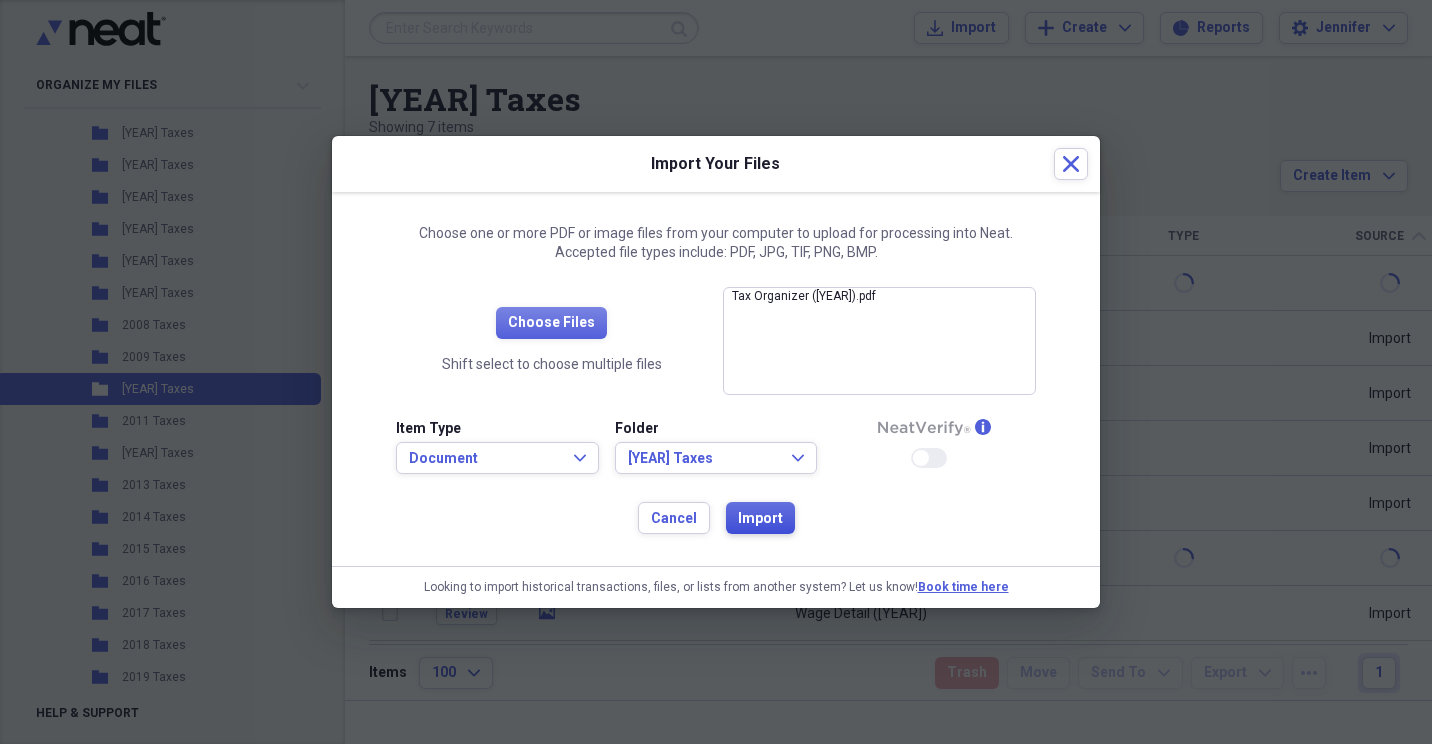 click on "Import" at bounding box center (760, 519) 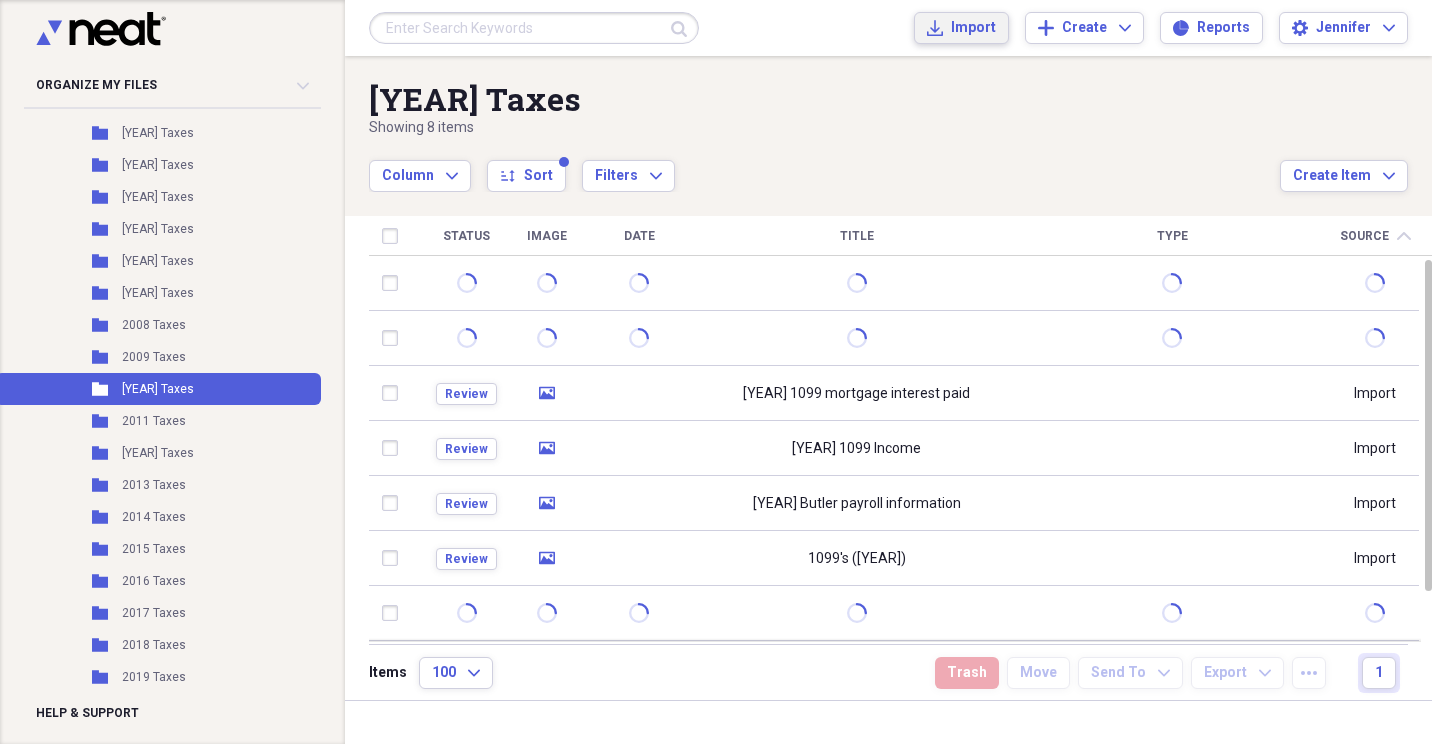 click on "Import" at bounding box center [973, 28] 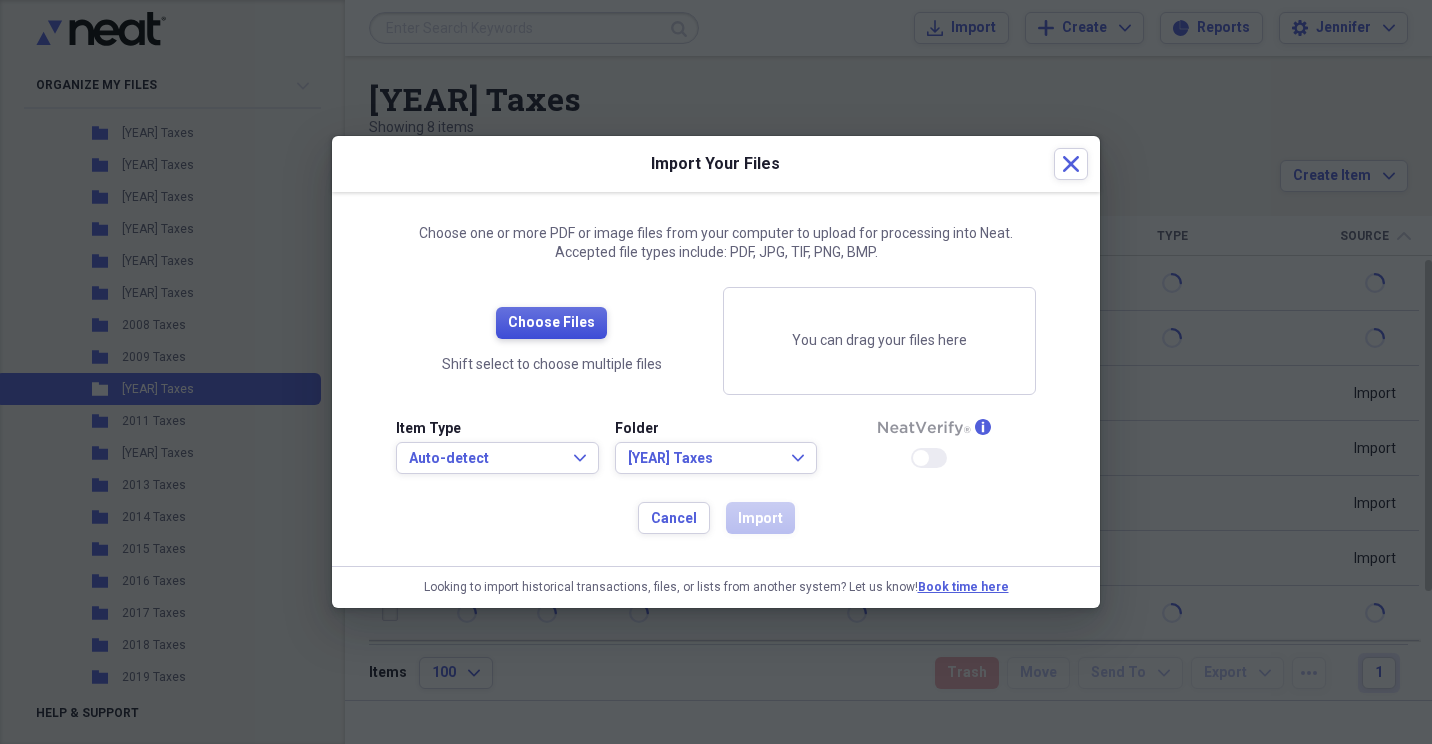 click on "Choose Files" at bounding box center [551, 323] 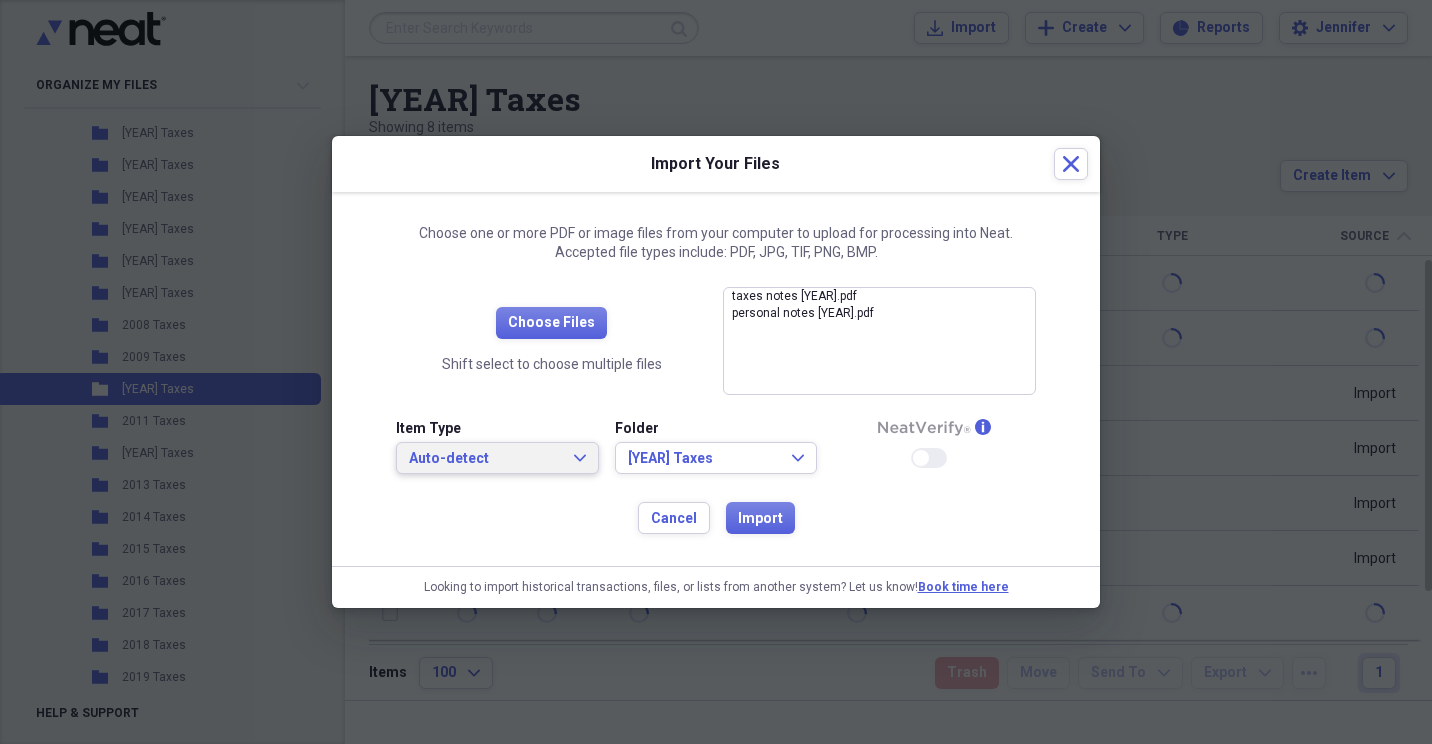 click on "Auto-detect Expand" at bounding box center (497, 458) 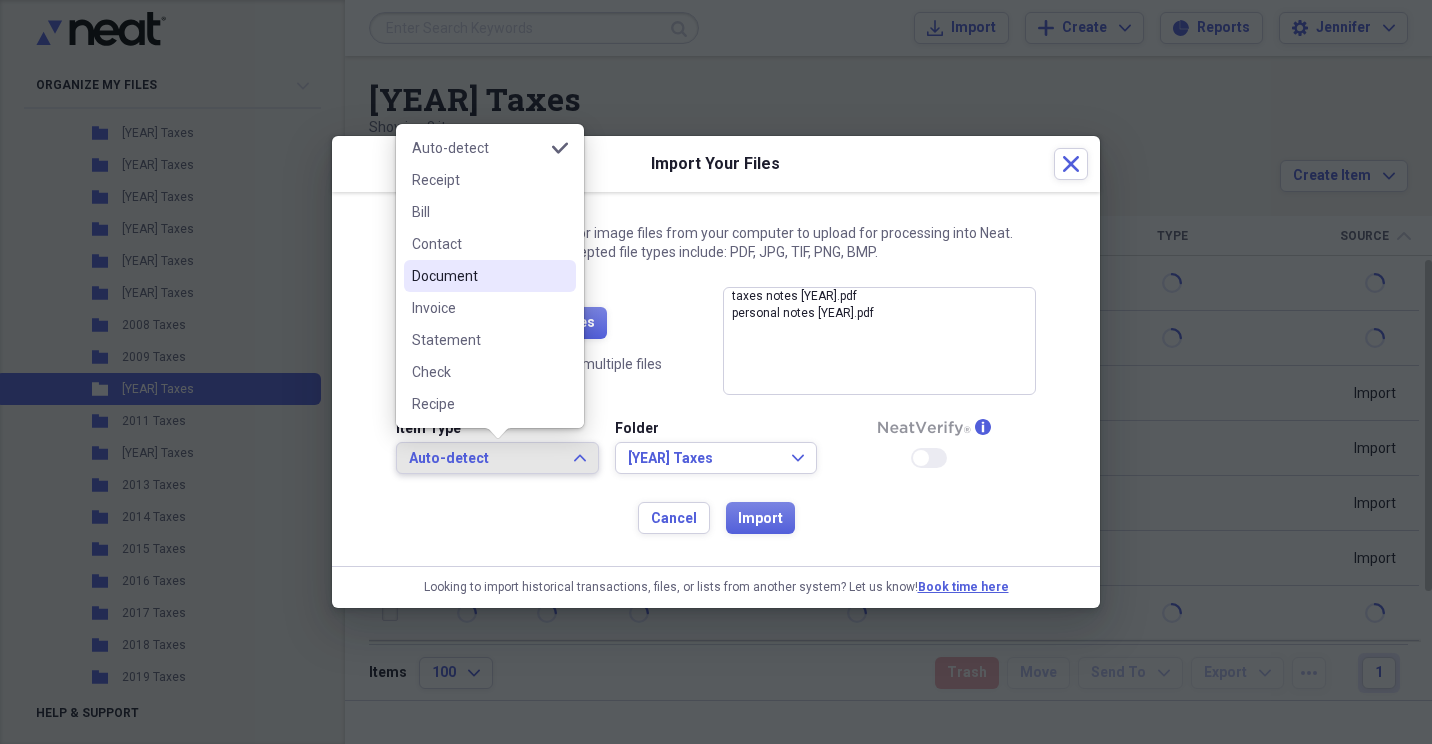 click on "Document" at bounding box center [478, 276] 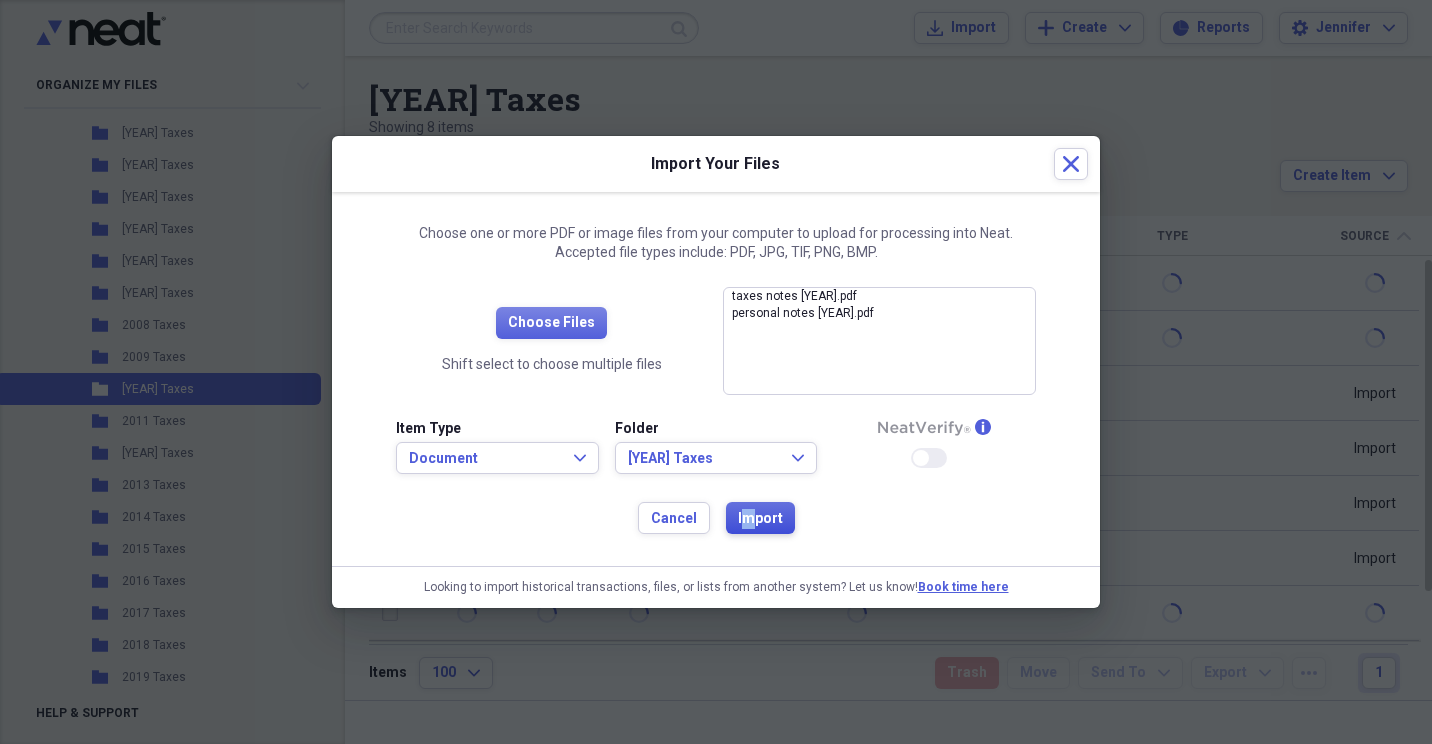 click on "Import" at bounding box center (760, 519) 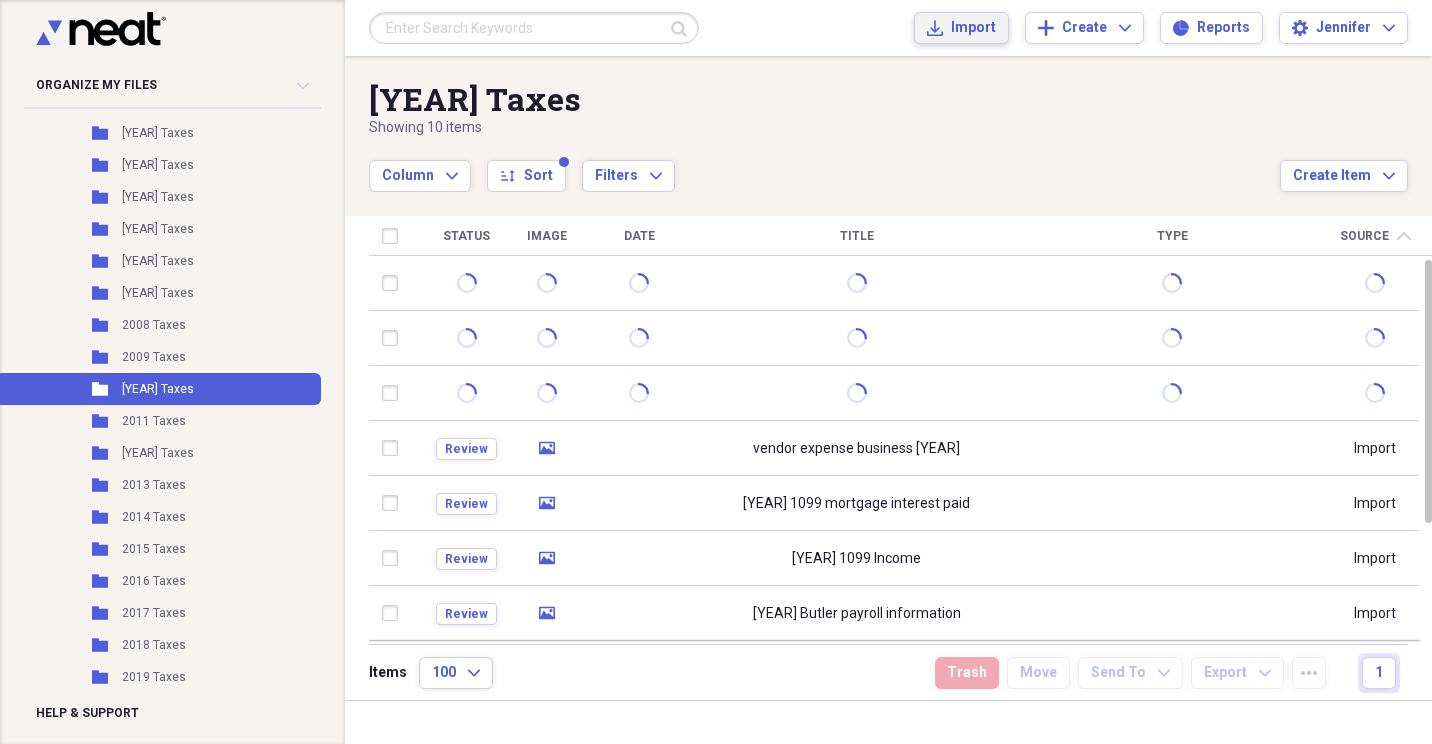 click on "Import Import" at bounding box center [961, 28] 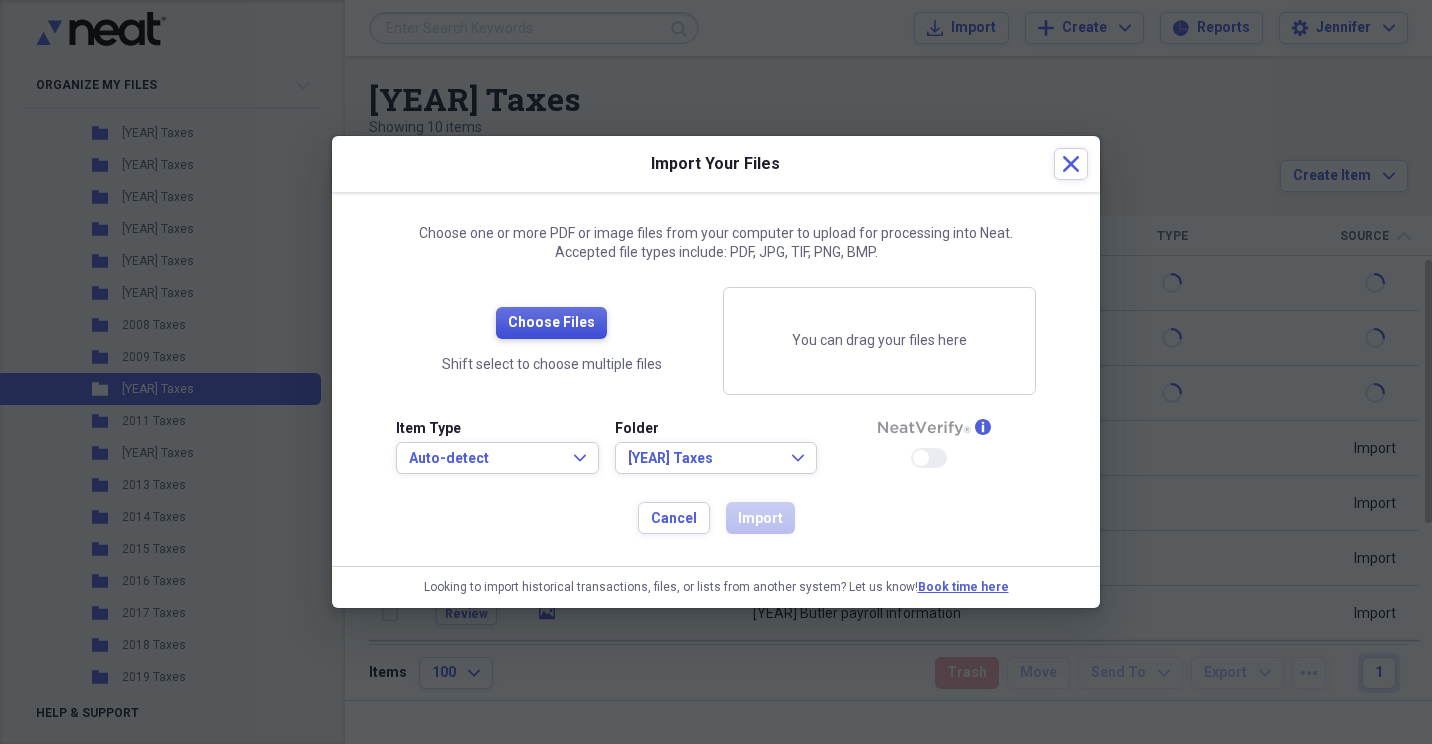 click on "Choose Files" at bounding box center (551, 323) 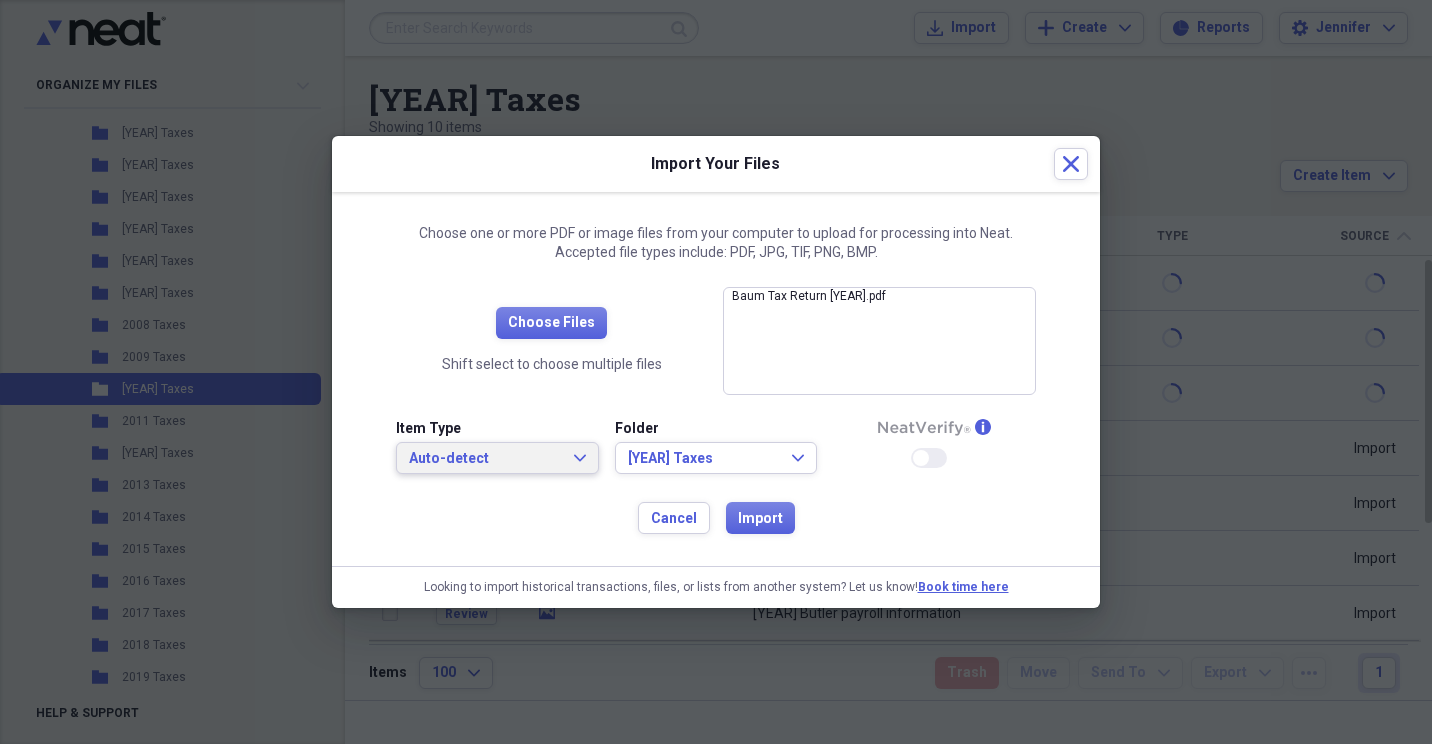 click on "Expand" 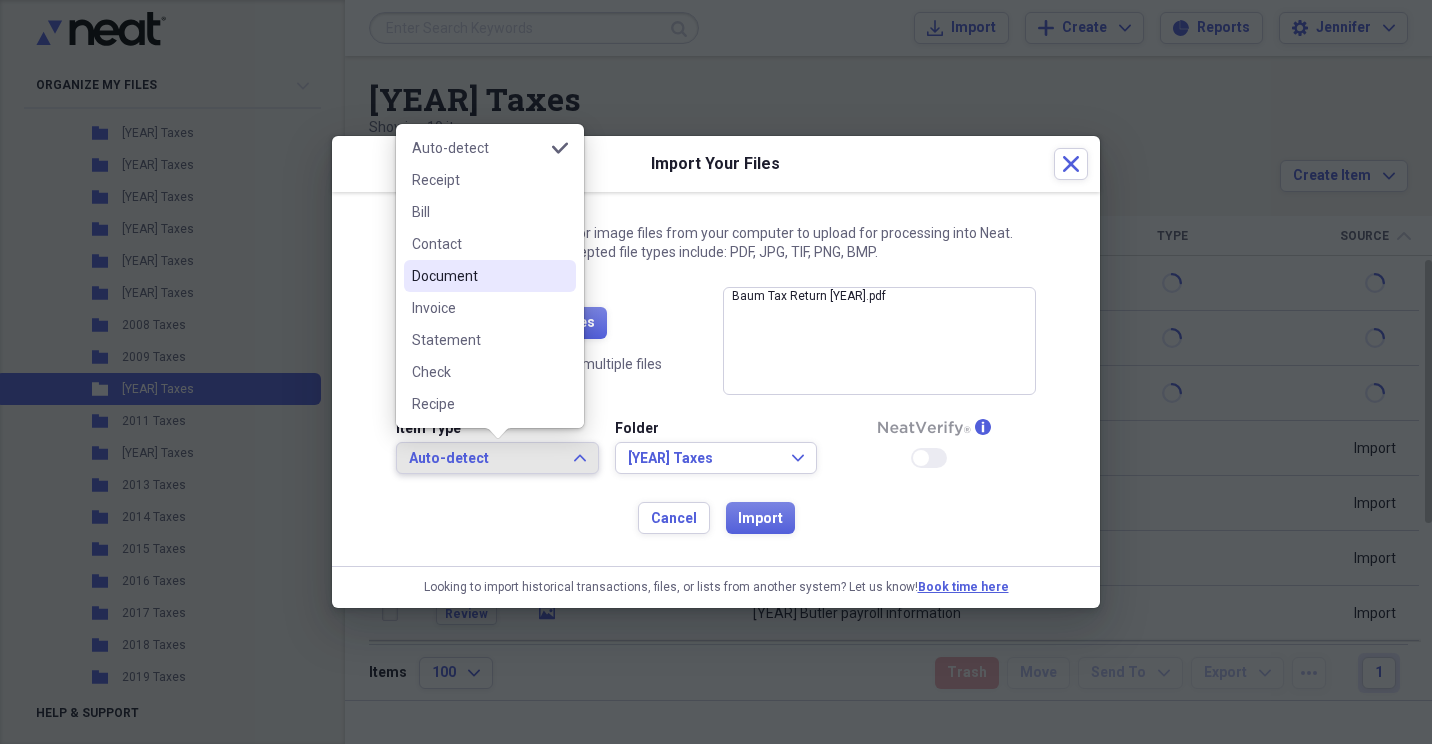click on "Document" at bounding box center [478, 276] 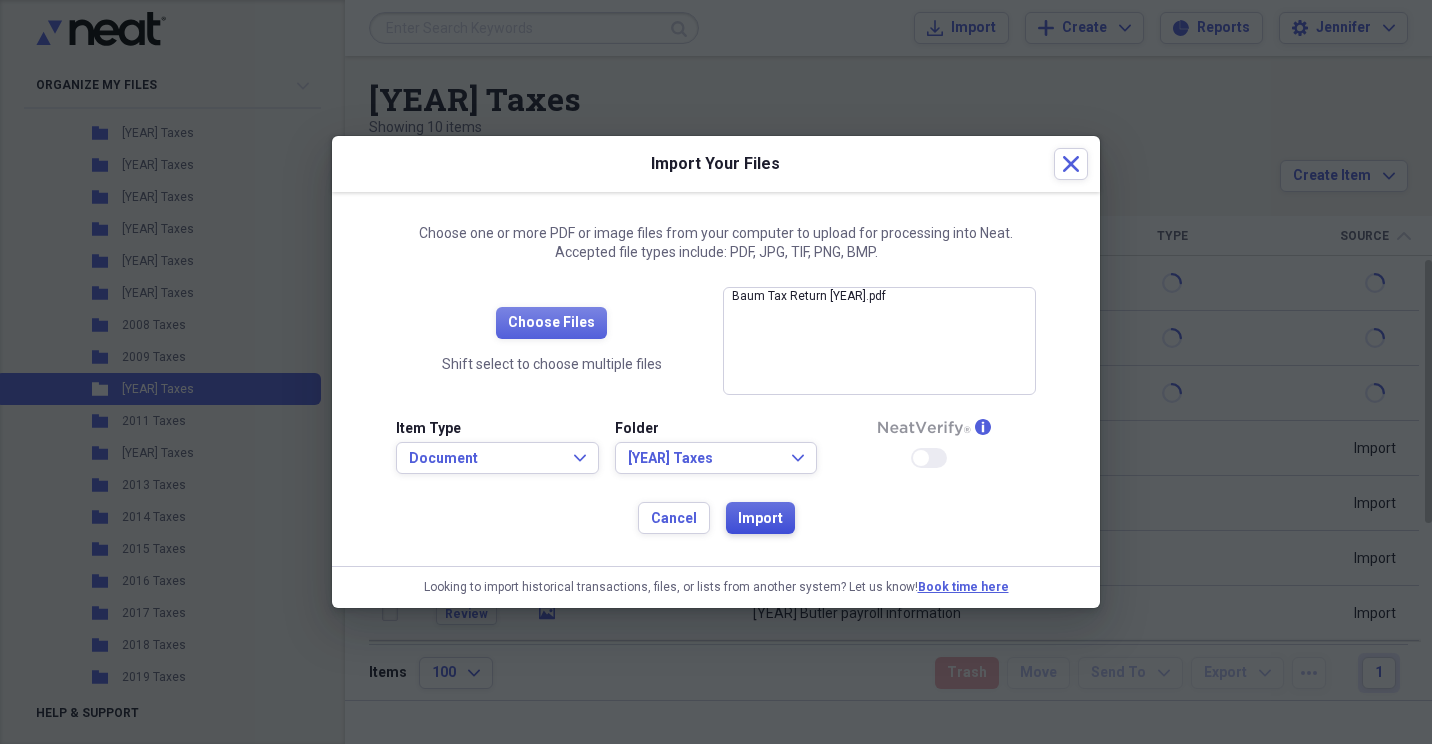 click on "Import" at bounding box center (760, 519) 